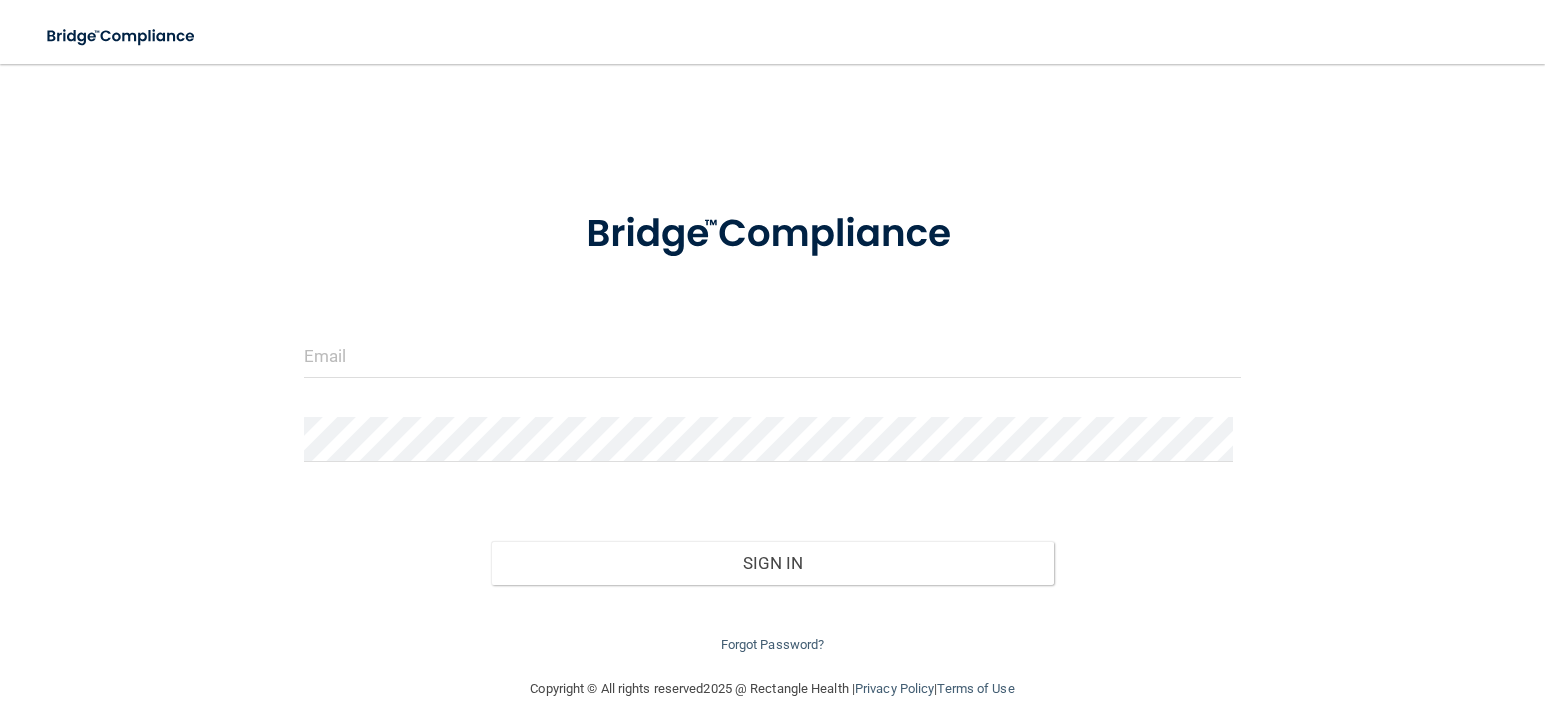 scroll, scrollTop: 0, scrollLeft: 0, axis: both 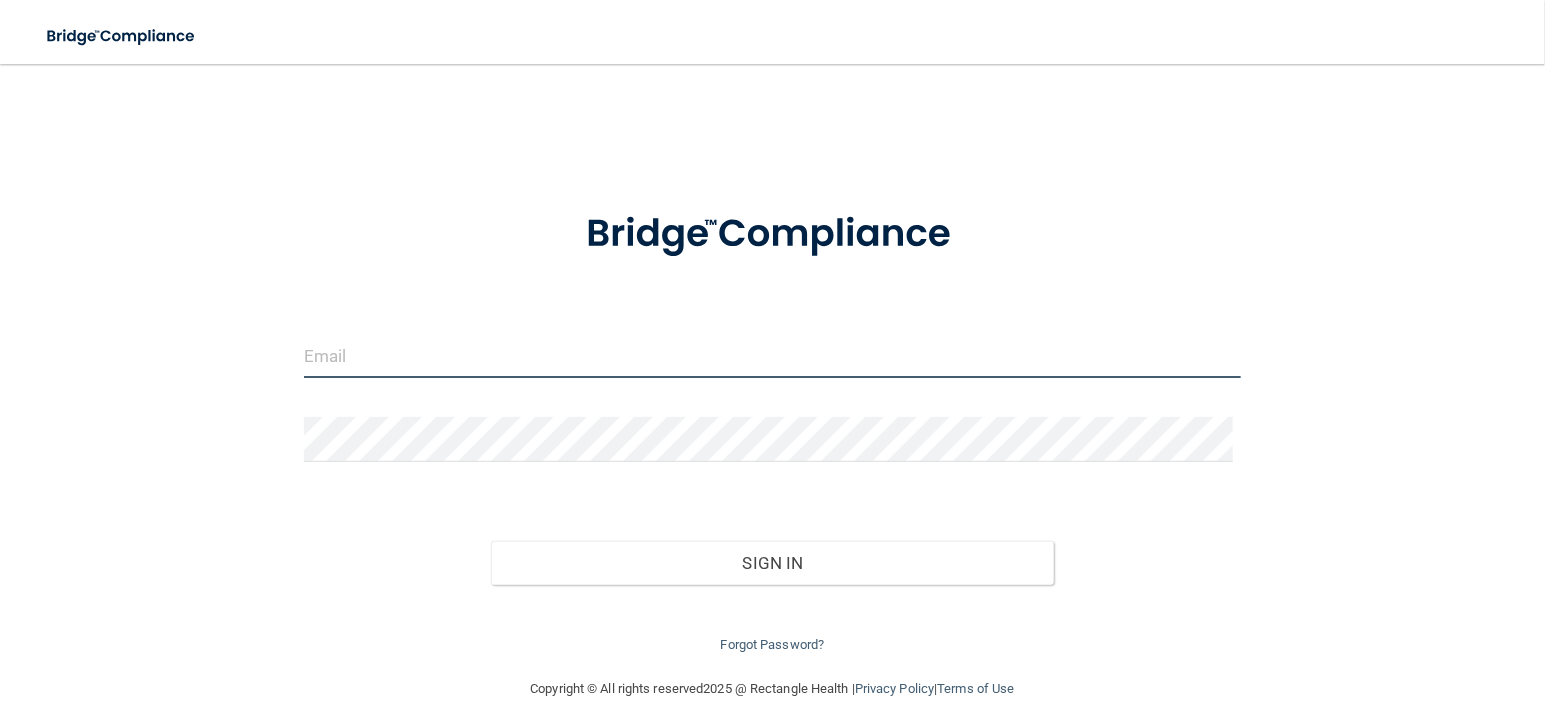 type on "[PERSON_NAME][EMAIL_ADDRESS][DOMAIN_NAME]" 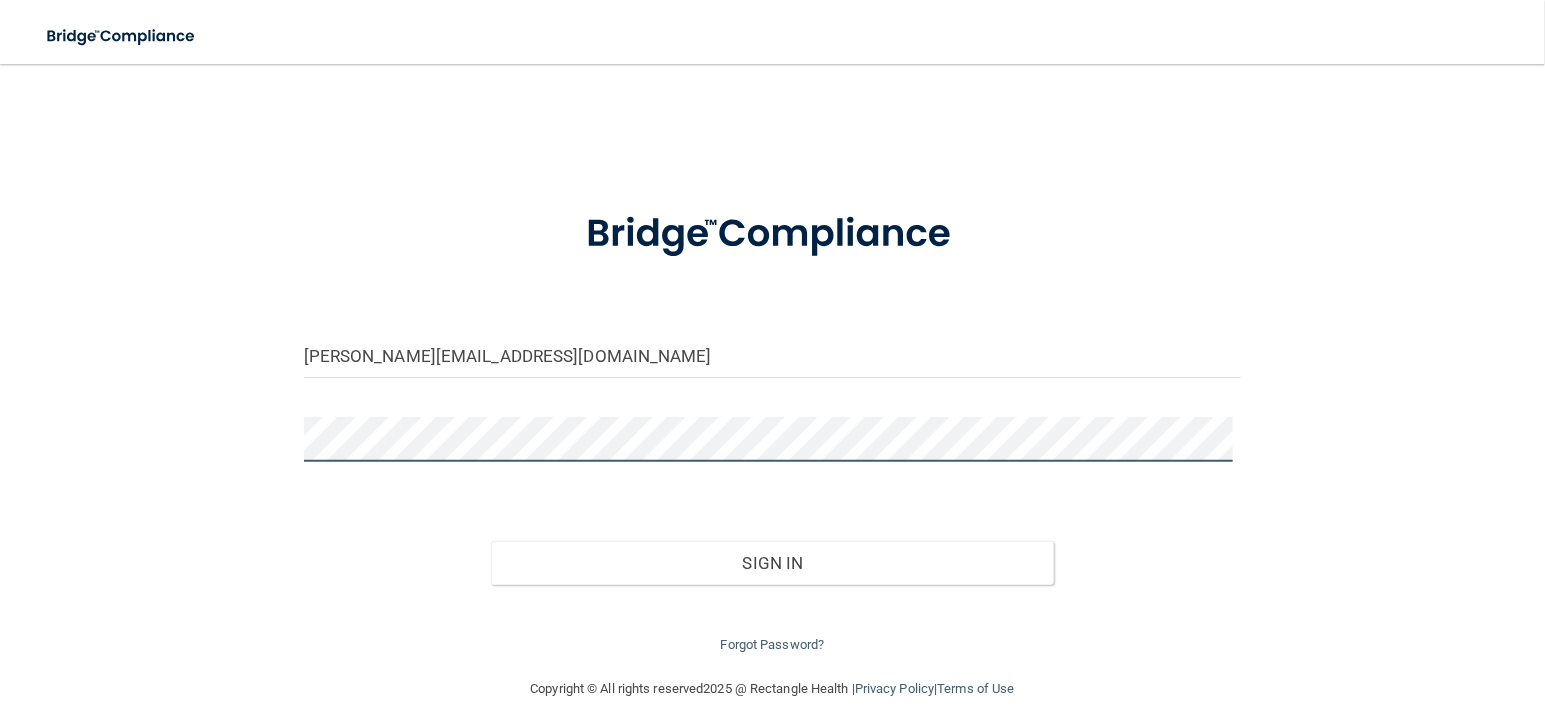 click on "[PERSON_NAME][EMAIL_ADDRESS][DOMAIN_NAME]                                    Invalid email/password.     You don't have permission to access that page.       Sign In            Forgot Password?" at bounding box center [772, 370] 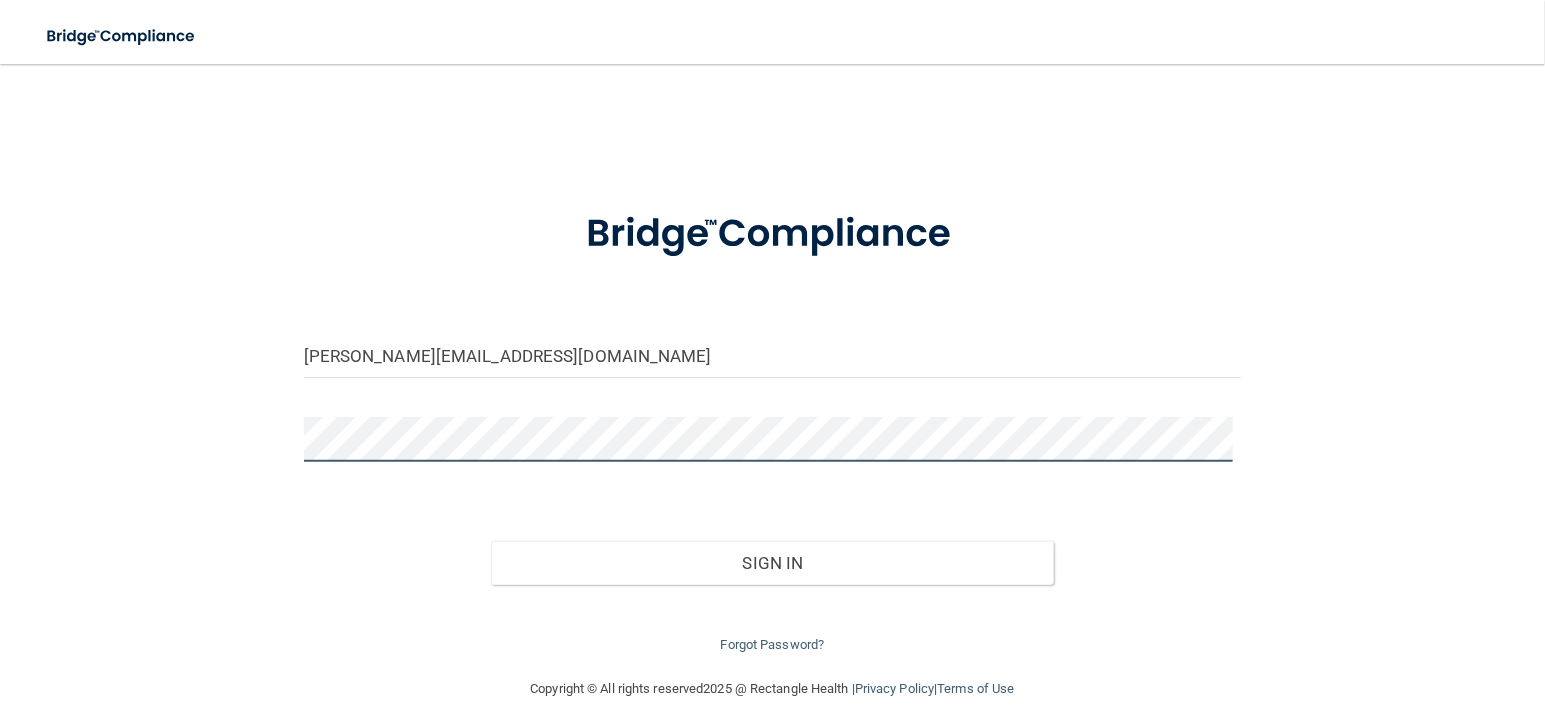 click on "Sign In" at bounding box center (772, 563) 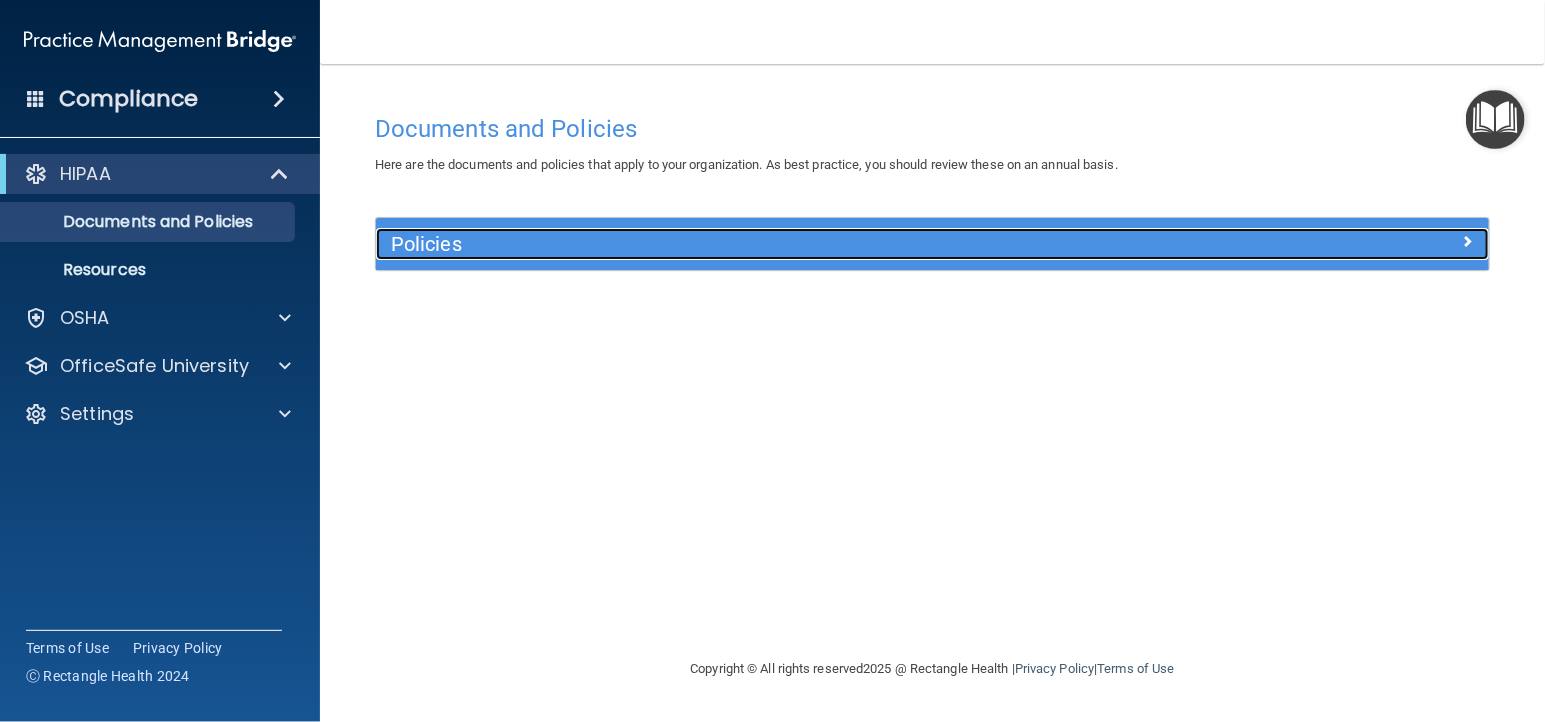 click on "Policies" at bounding box center (793, 244) 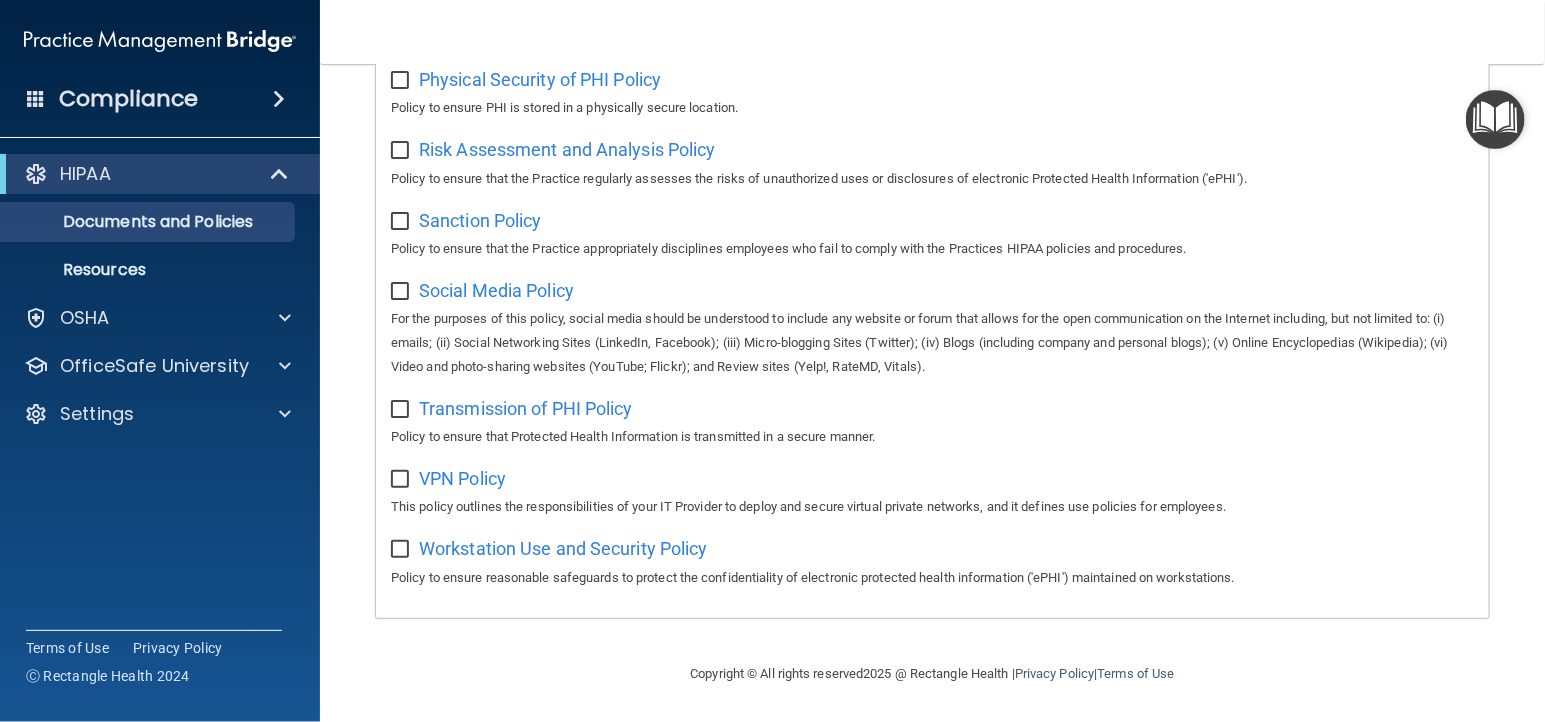 scroll, scrollTop: 1320, scrollLeft: 0, axis: vertical 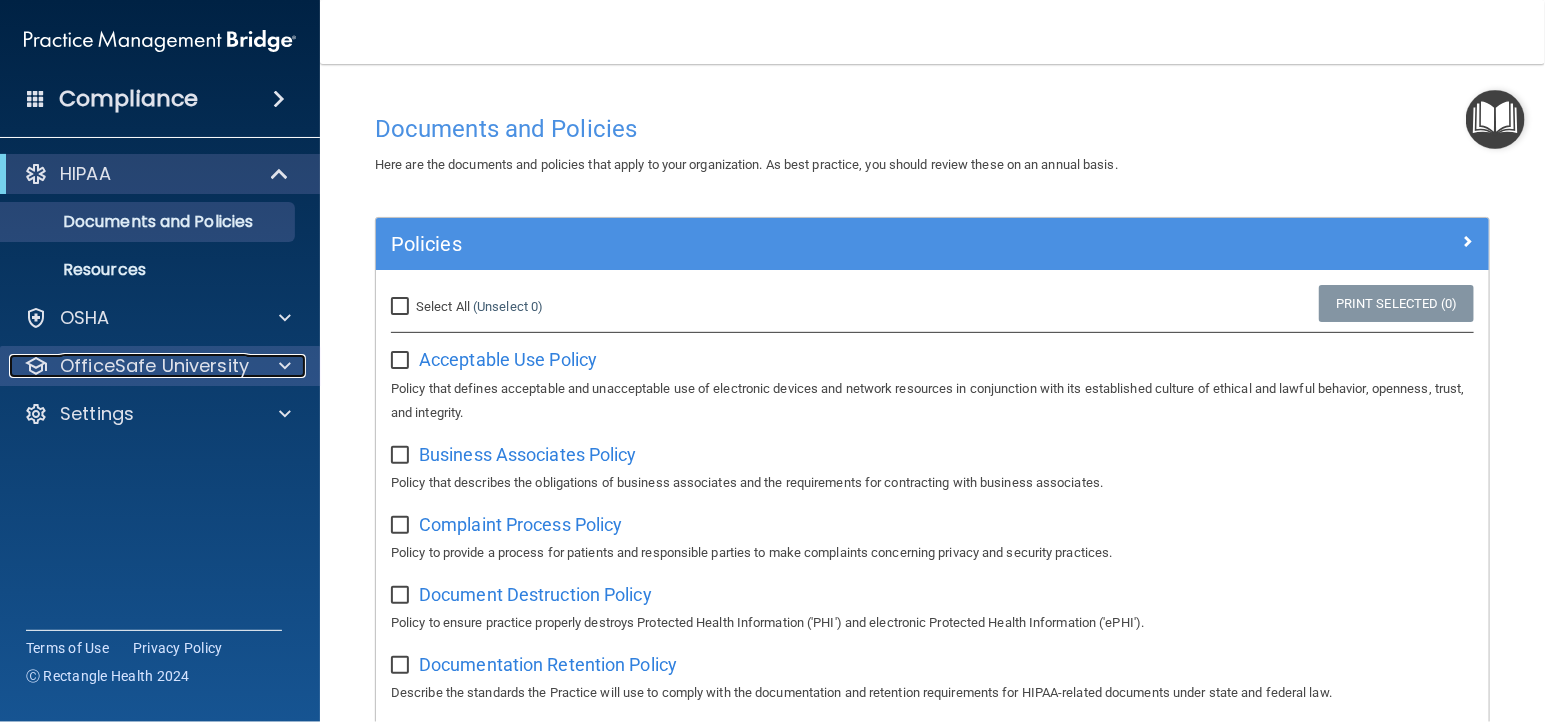 click at bounding box center (285, 366) 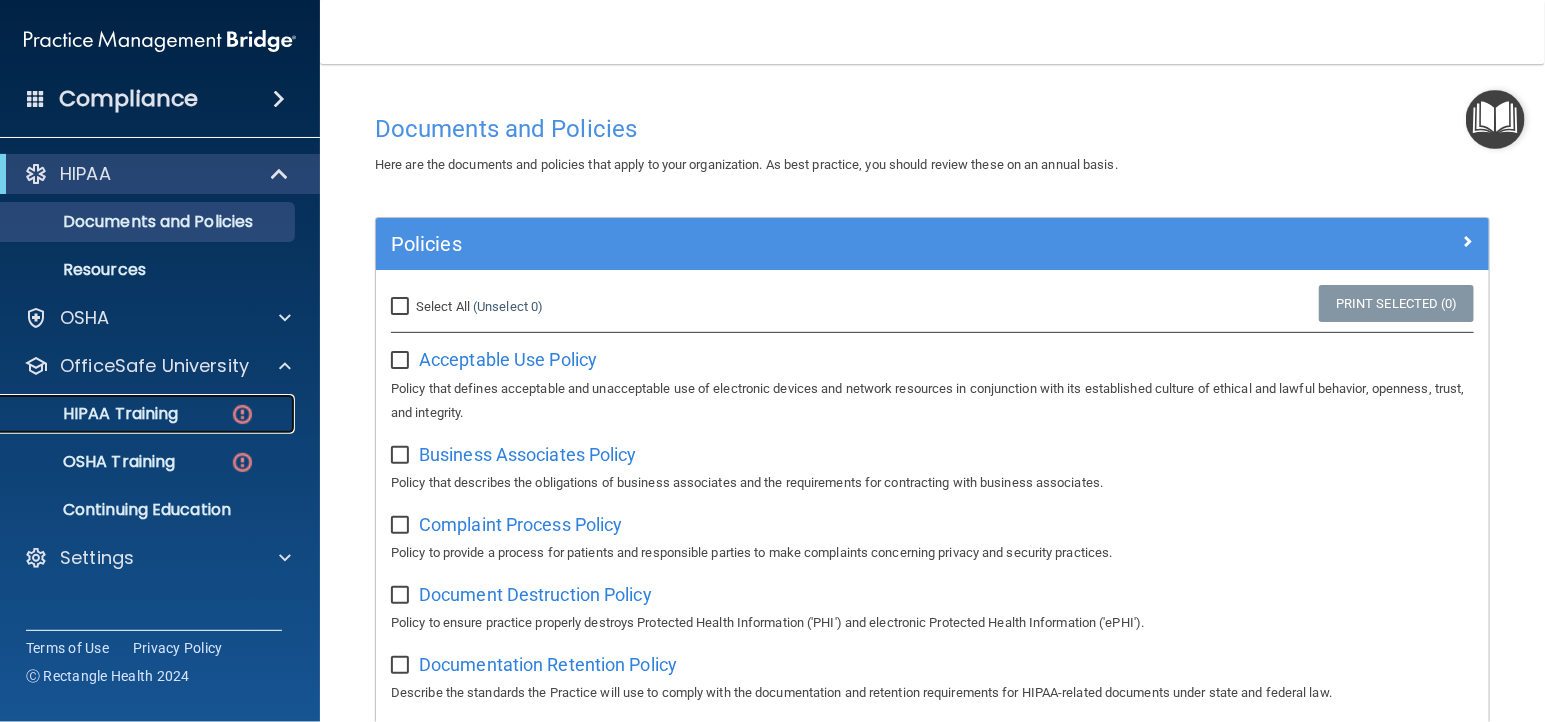click at bounding box center (242, 414) 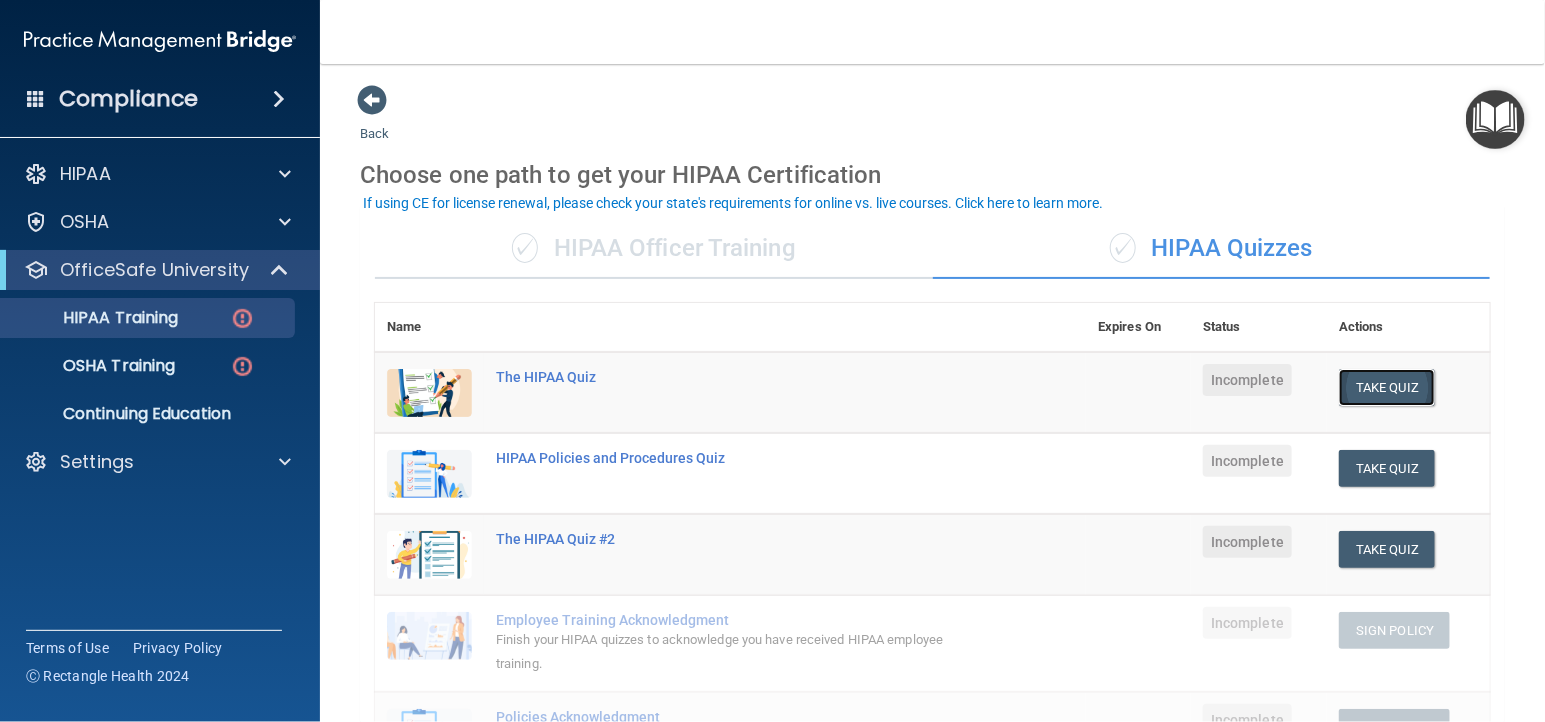 click on "Take Quiz" at bounding box center (1387, 387) 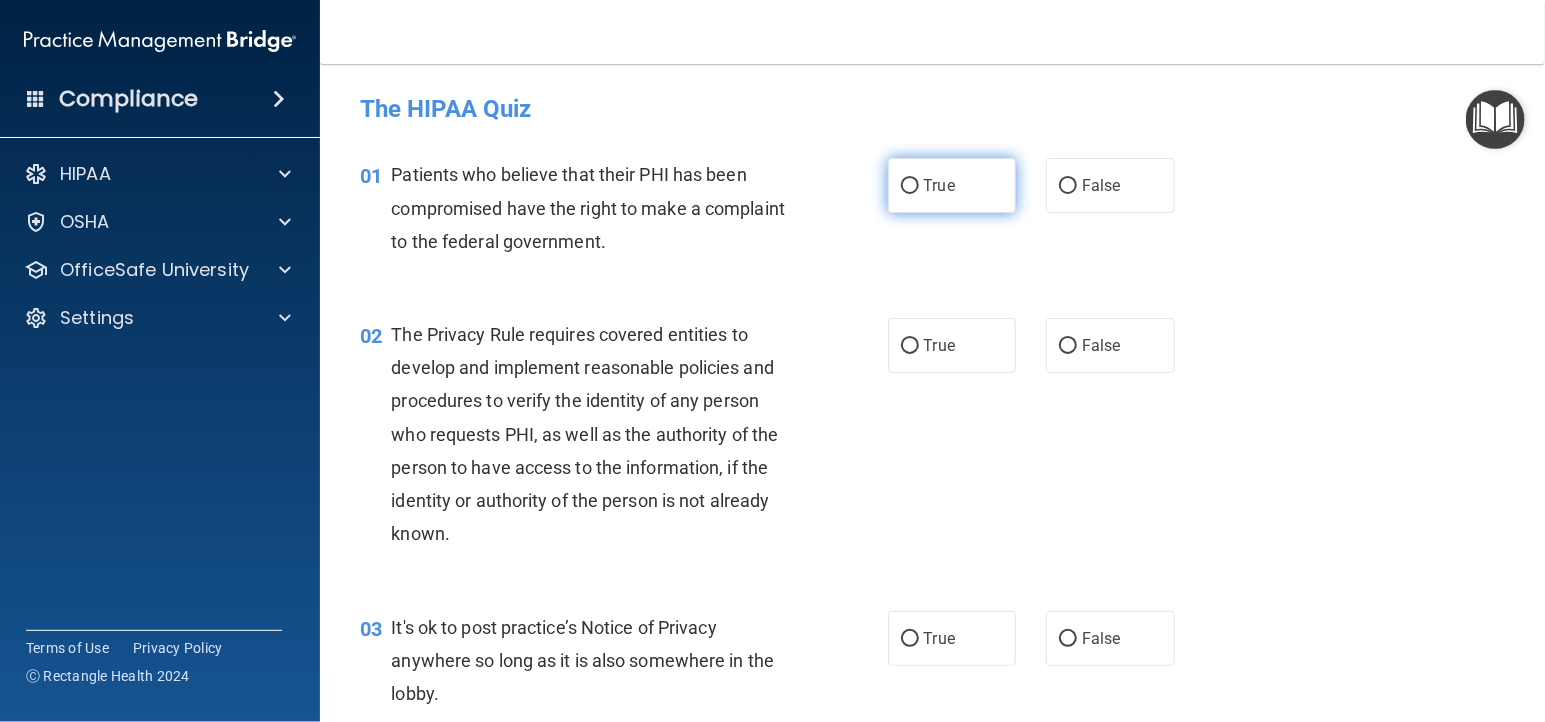 click on "True" at bounding box center [910, 186] 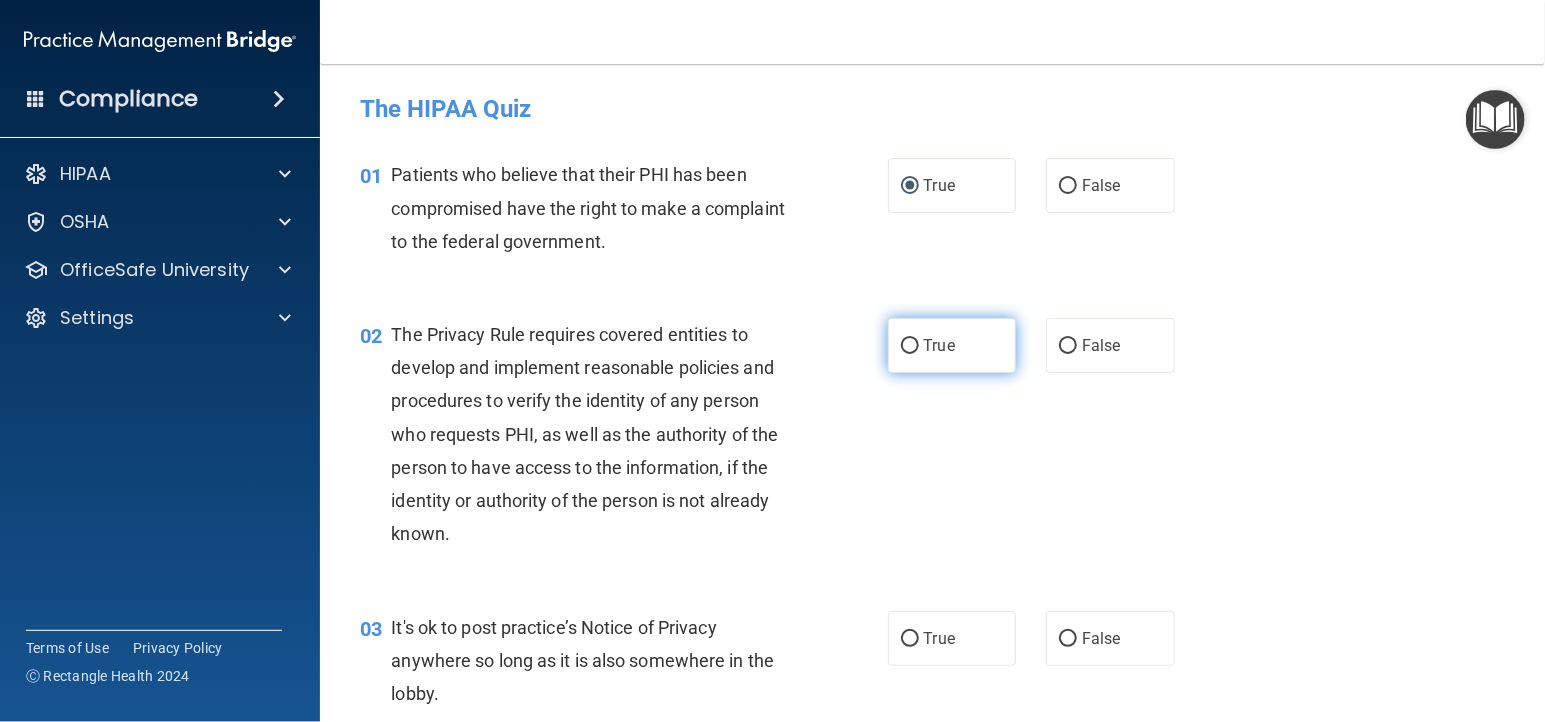 click on "True" at bounding box center [910, 346] 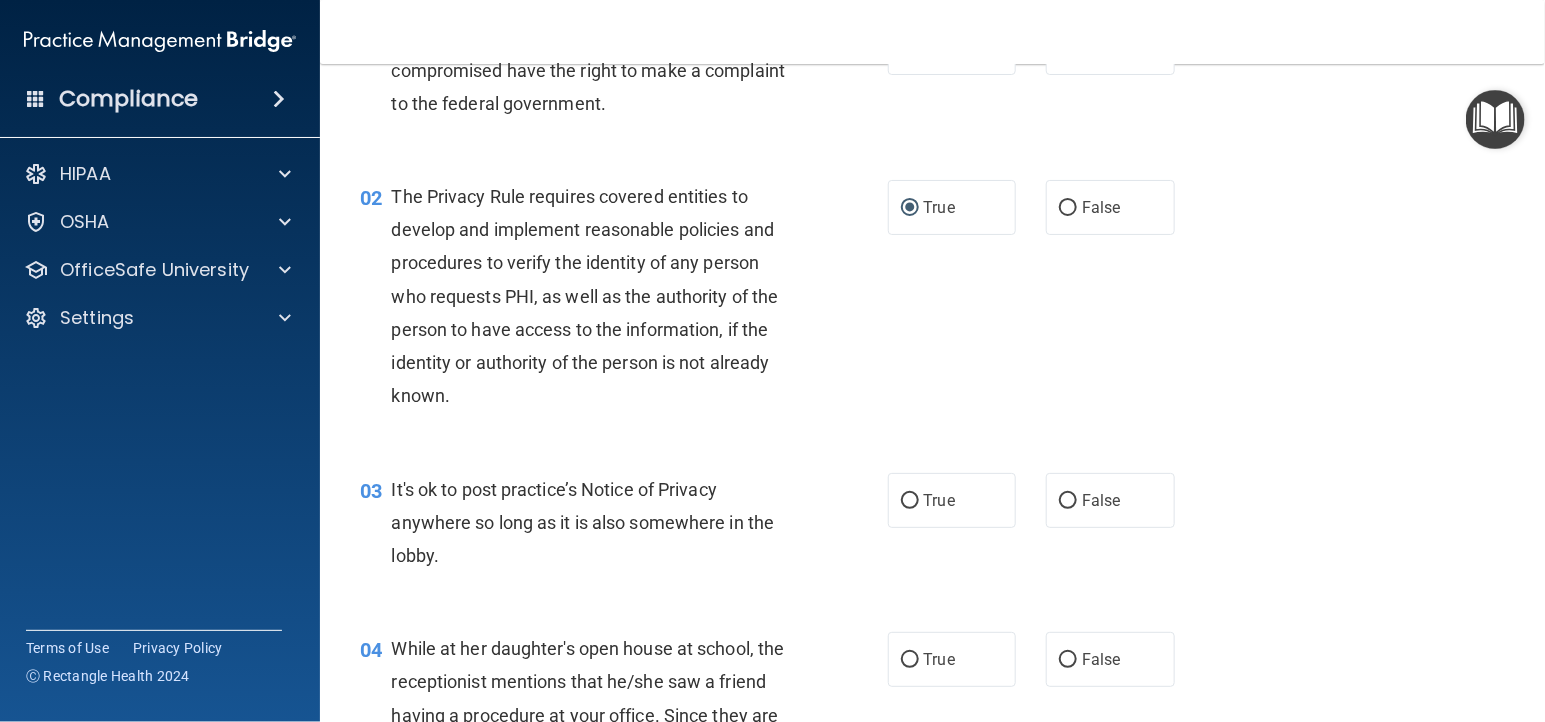 scroll, scrollTop: 181, scrollLeft: 0, axis: vertical 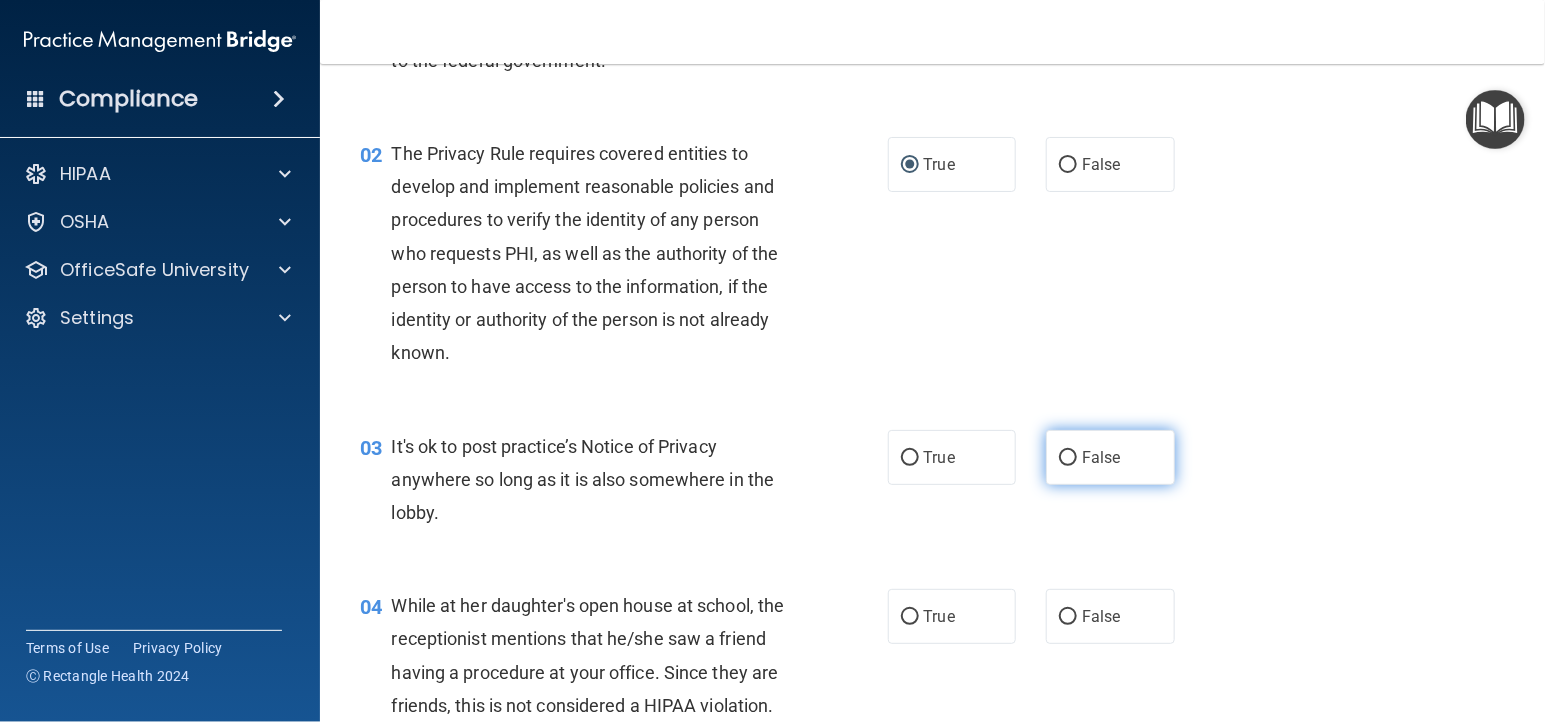 click on "False" at bounding box center (1068, 458) 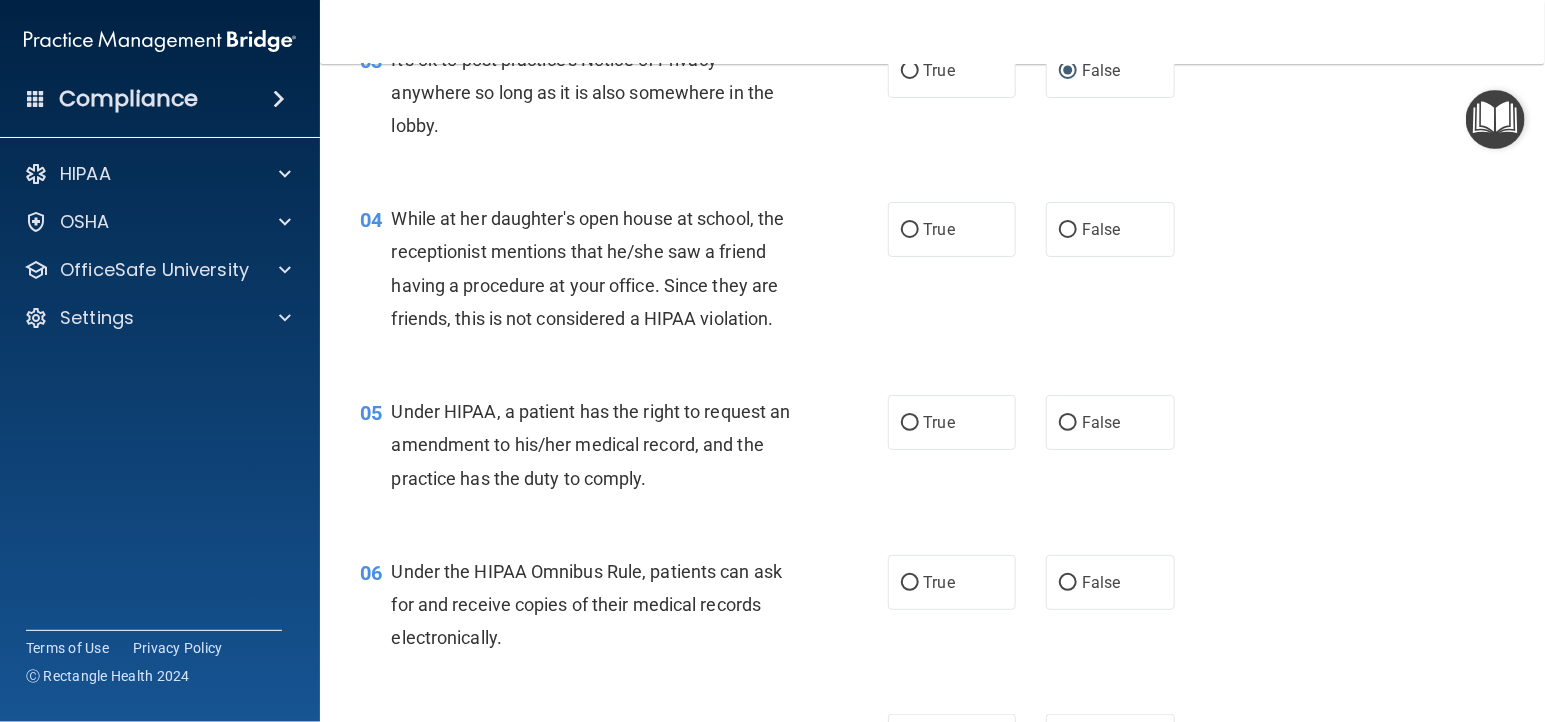 scroll, scrollTop: 636, scrollLeft: 0, axis: vertical 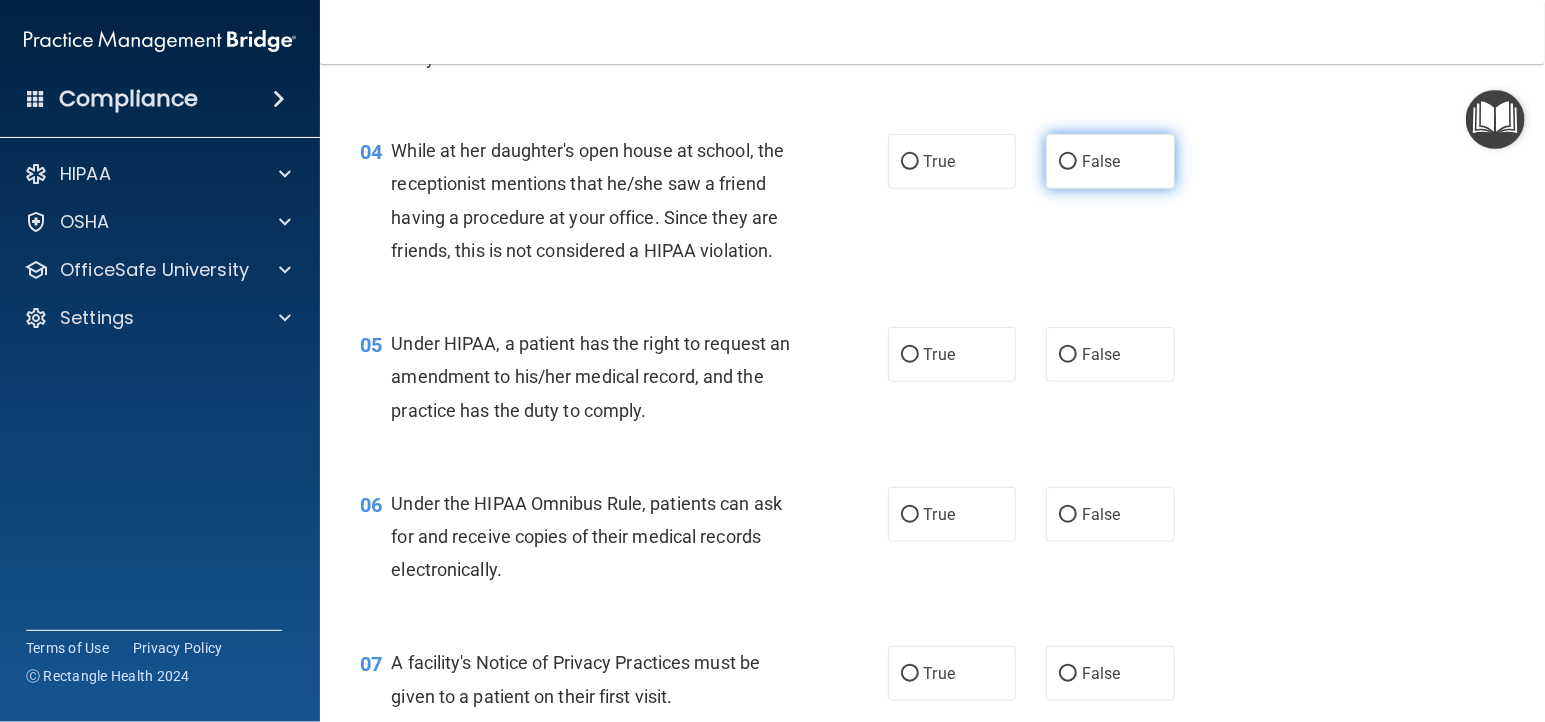 click on "False" at bounding box center (1068, 162) 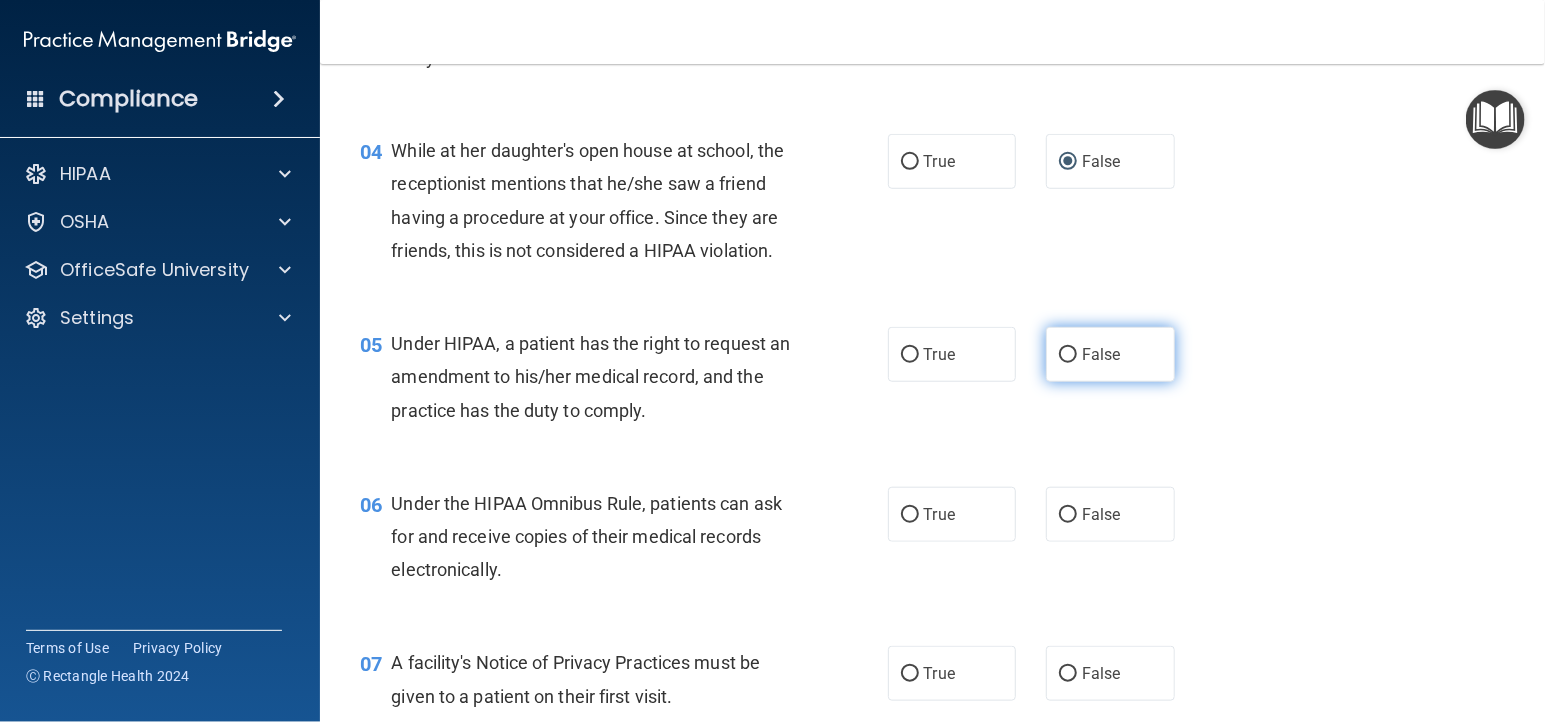 click on "False" at bounding box center [1068, 355] 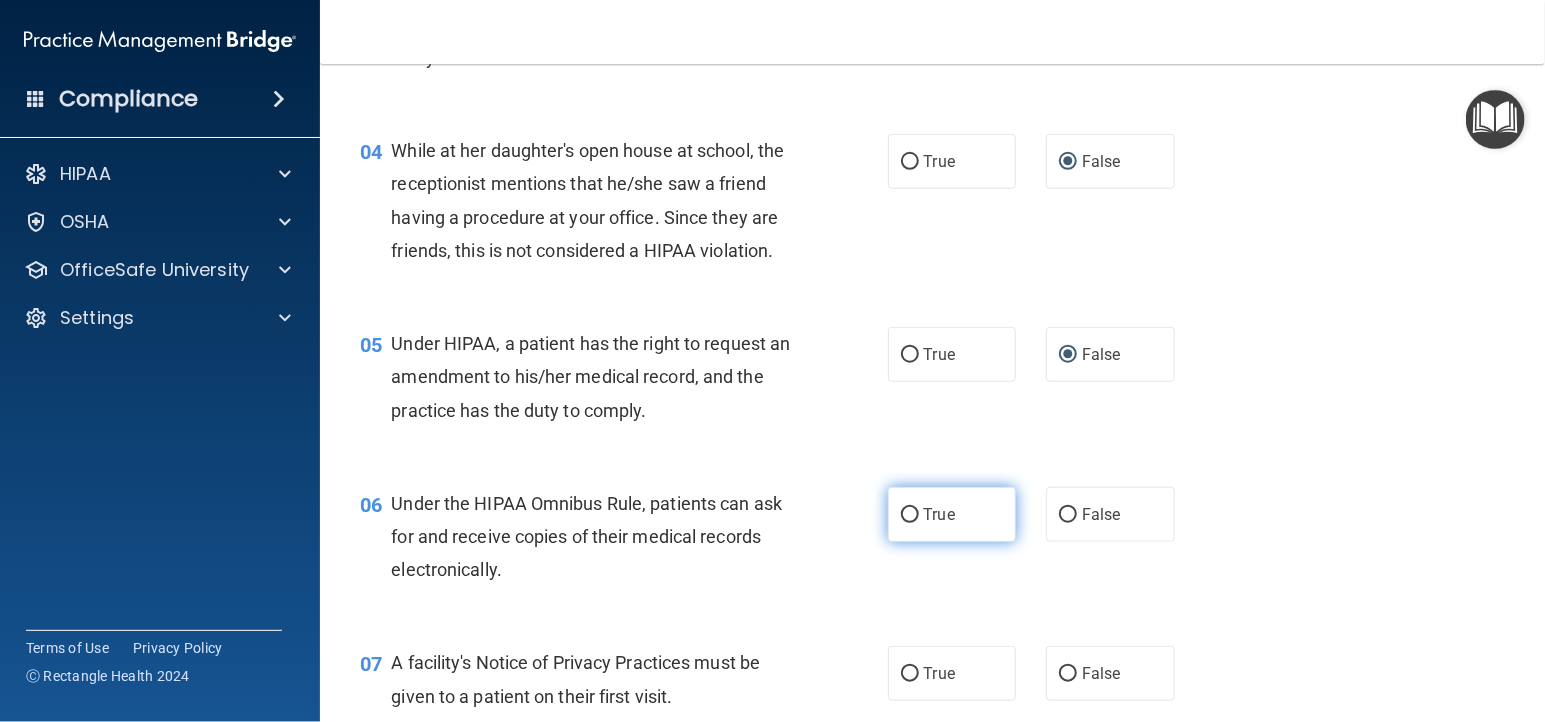 click on "True" at bounding box center (910, 515) 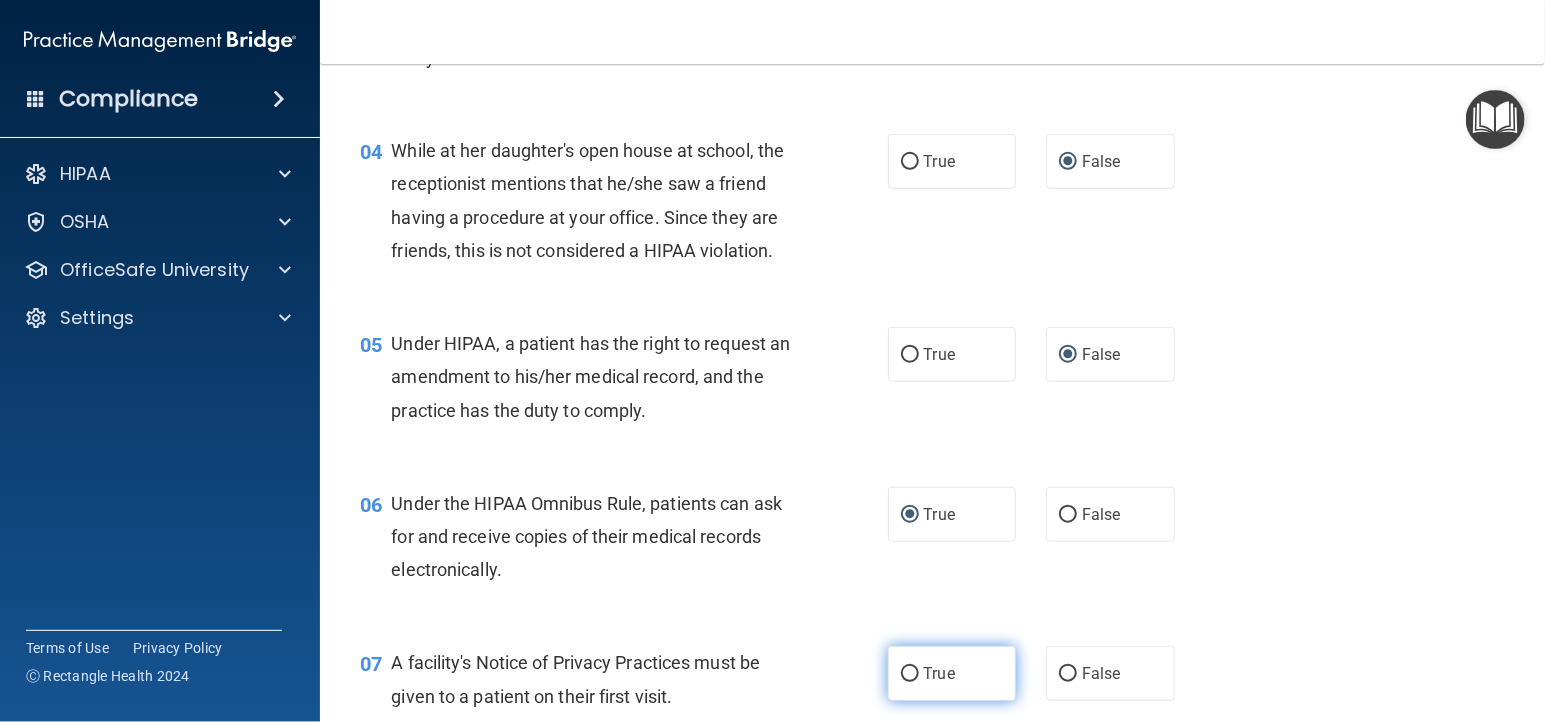 click on "True" at bounding box center [910, 674] 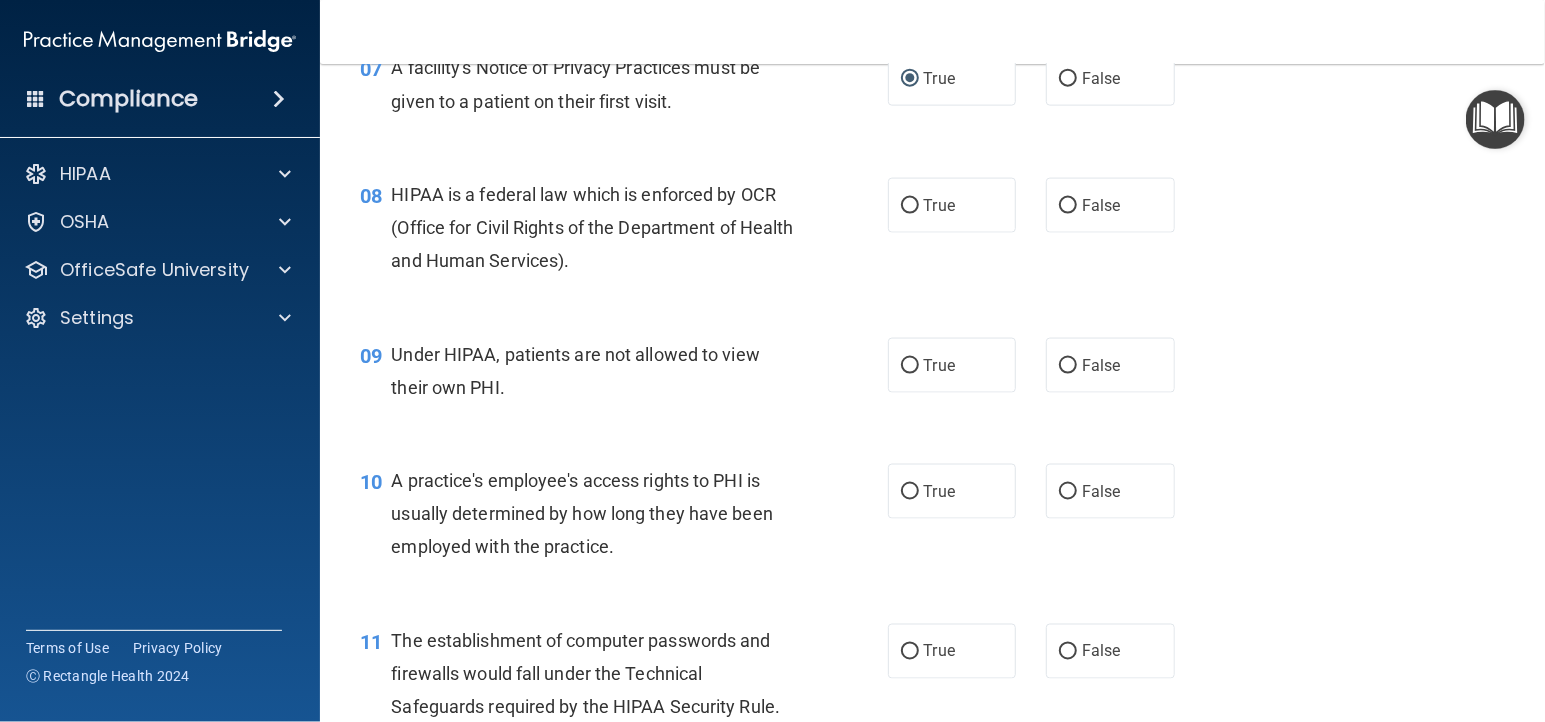 scroll, scrollTop: 1272, scrollLeft: 0, axis: vertical 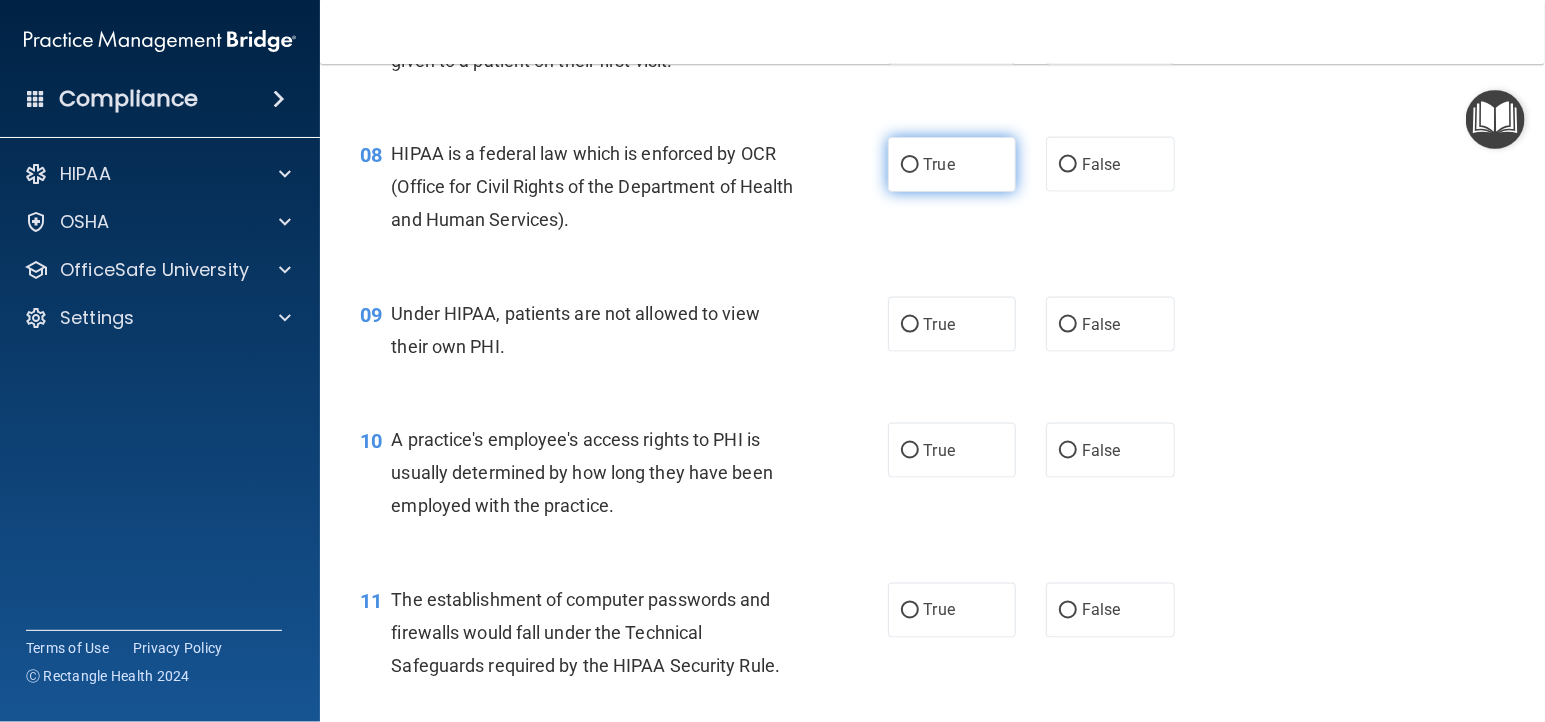 click on "True" at bounding box center [910, 165] 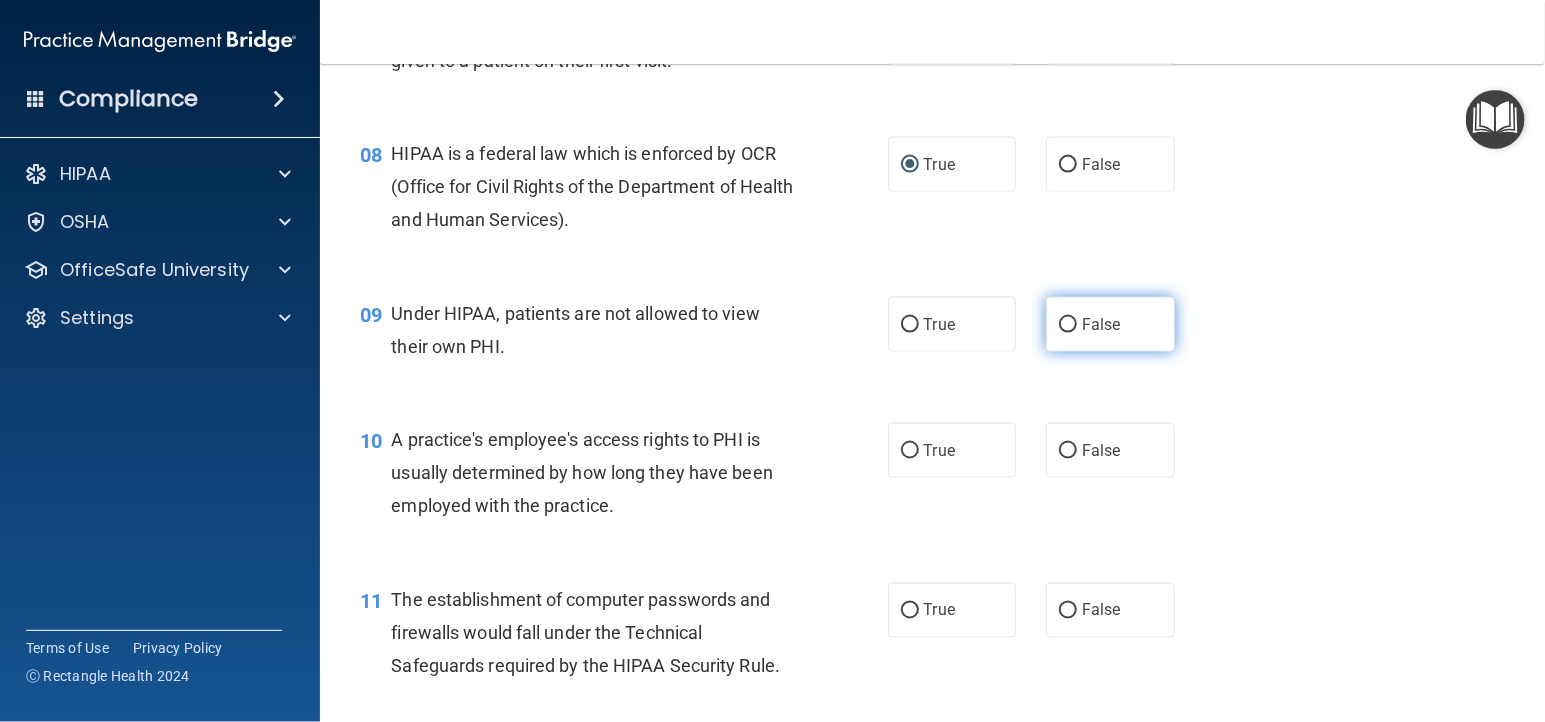 click on "False" at bounding box center [1068, 325] 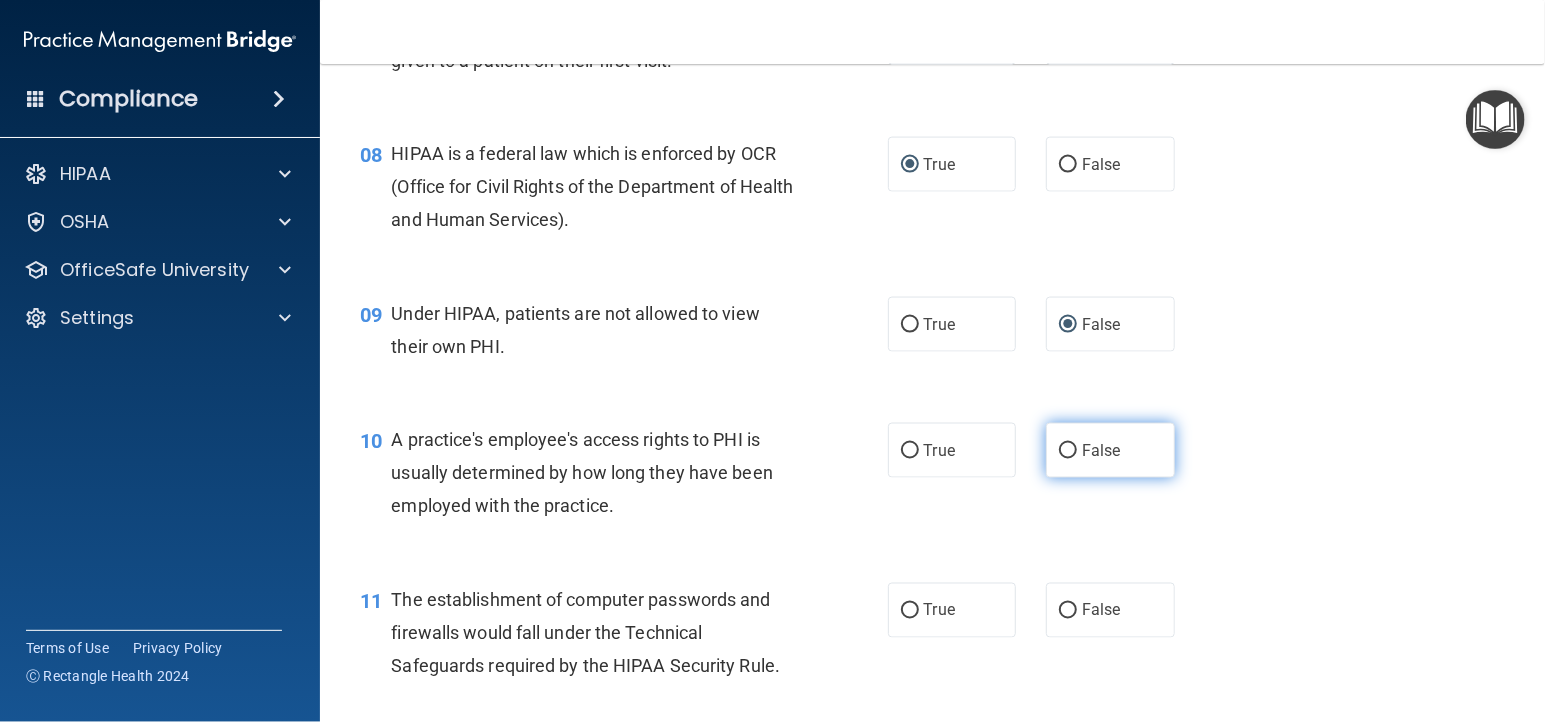 click on "False" at bounding box center (1068, 451) 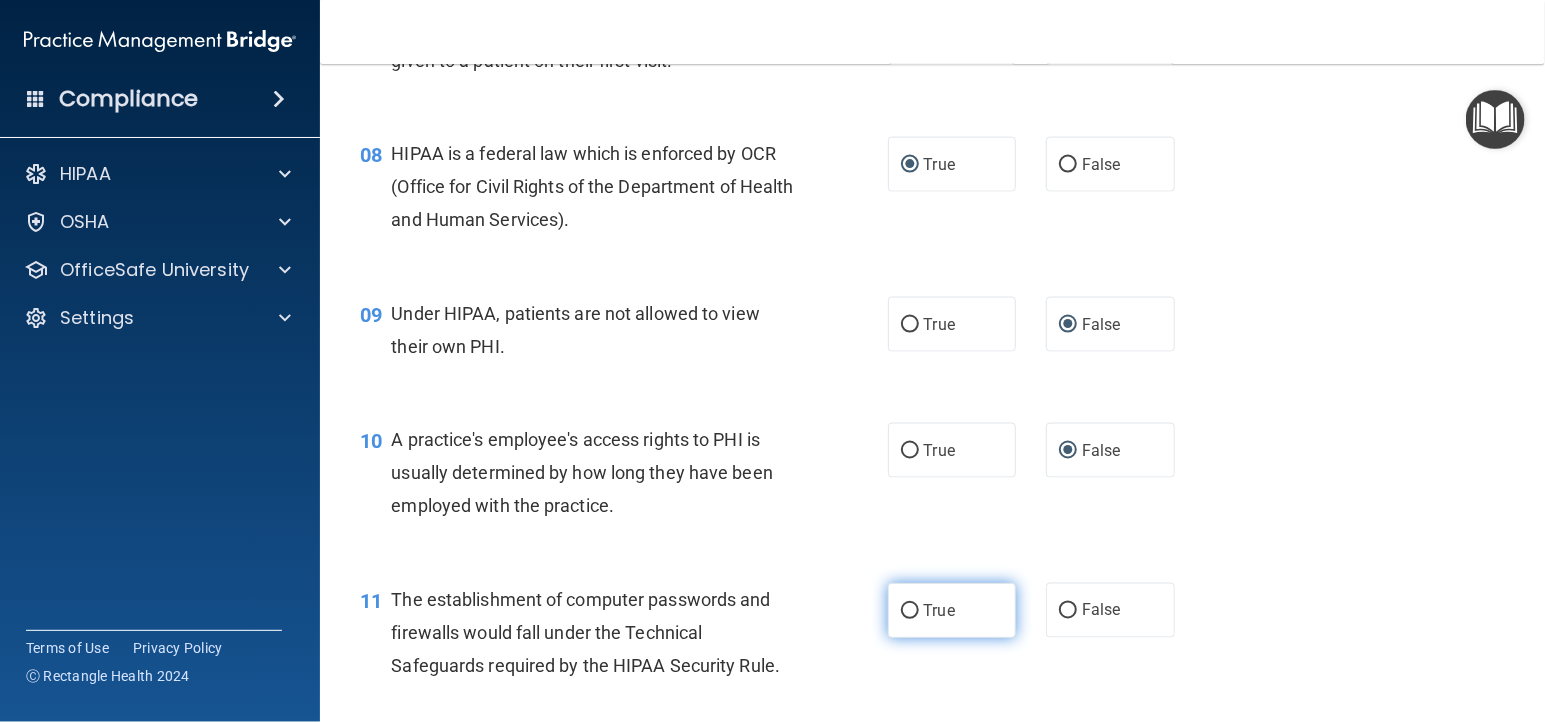 click on "True" at bounding box center (910, 611) 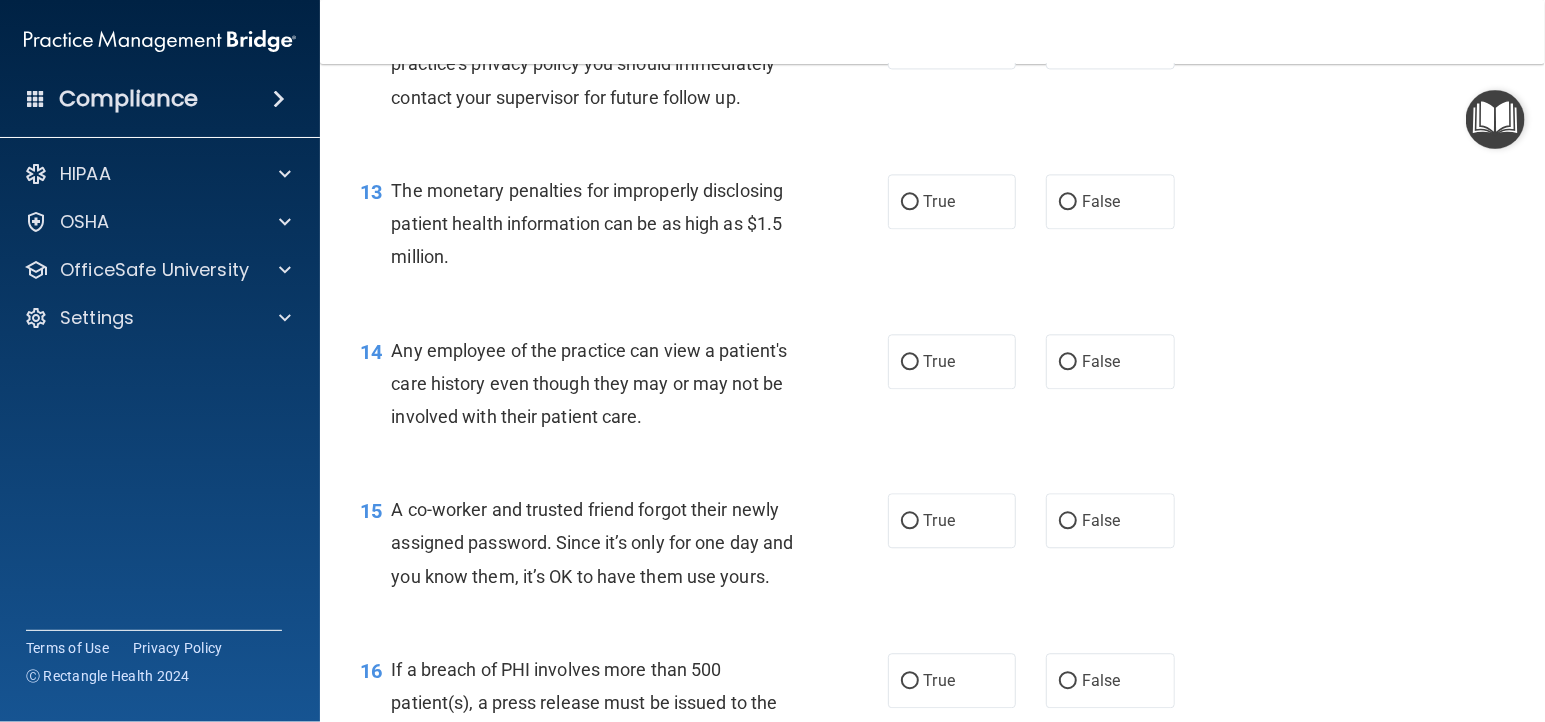 scroll, scrollTop: 1909, scrollLeft: 0, axis: vertical 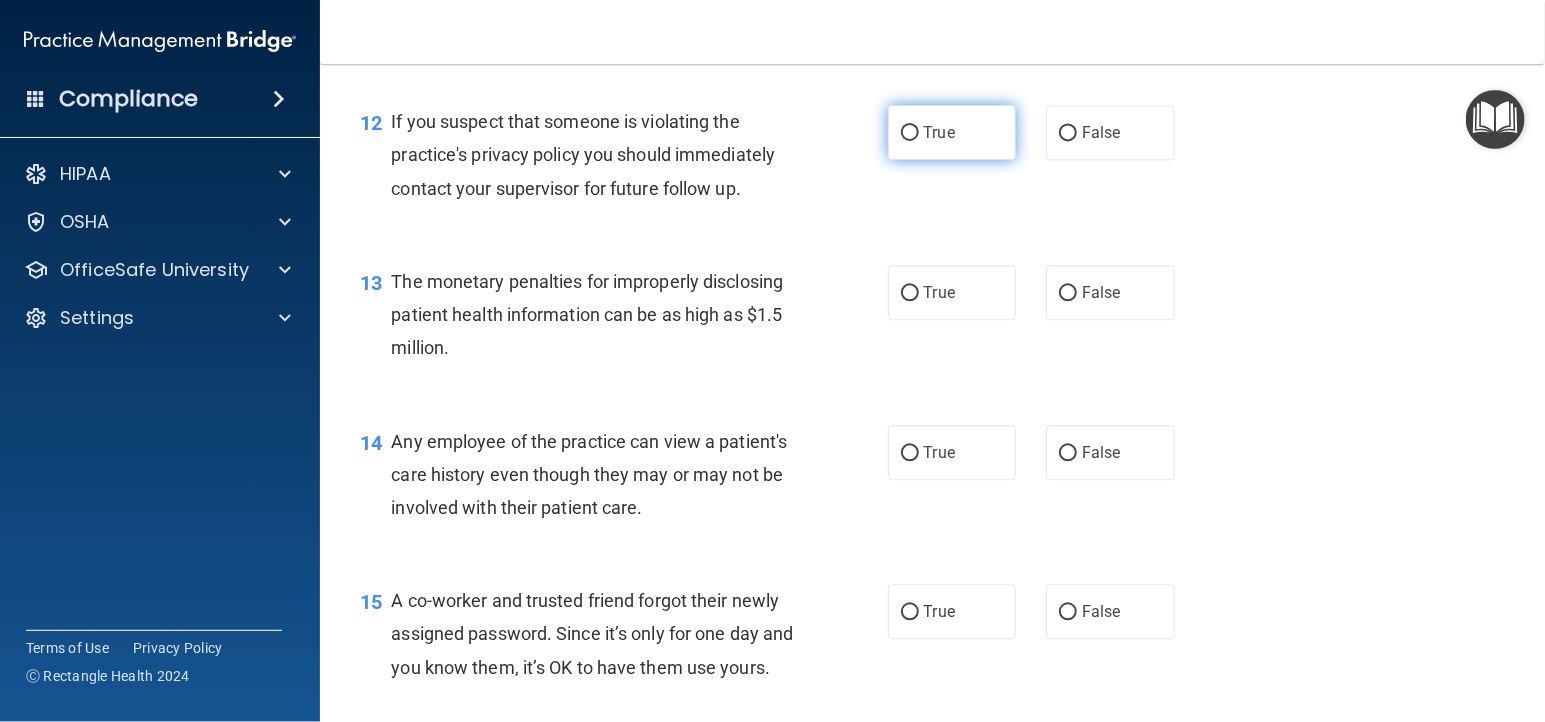 click on "True" at bounding box center [910, 133] 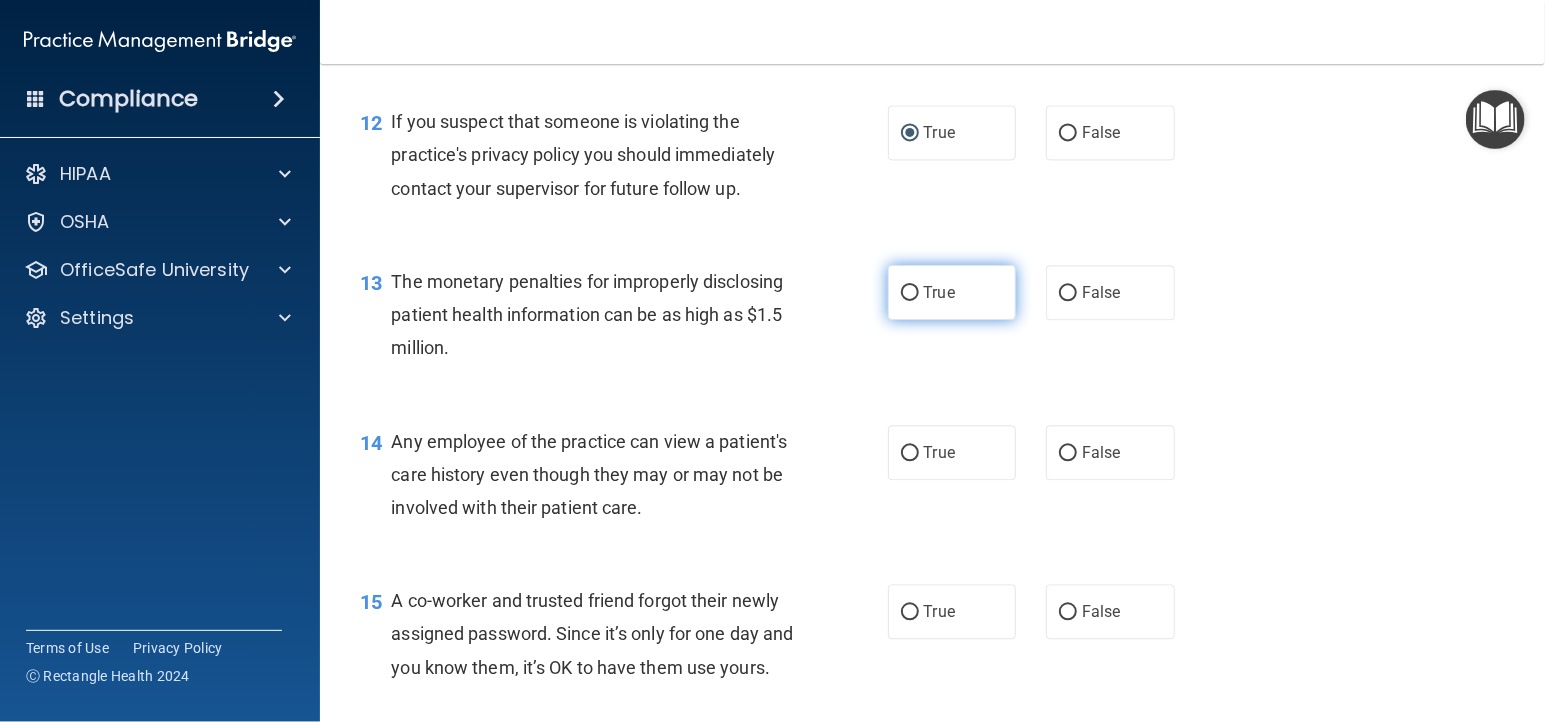 click on "True" at bounding box center (910, 293) 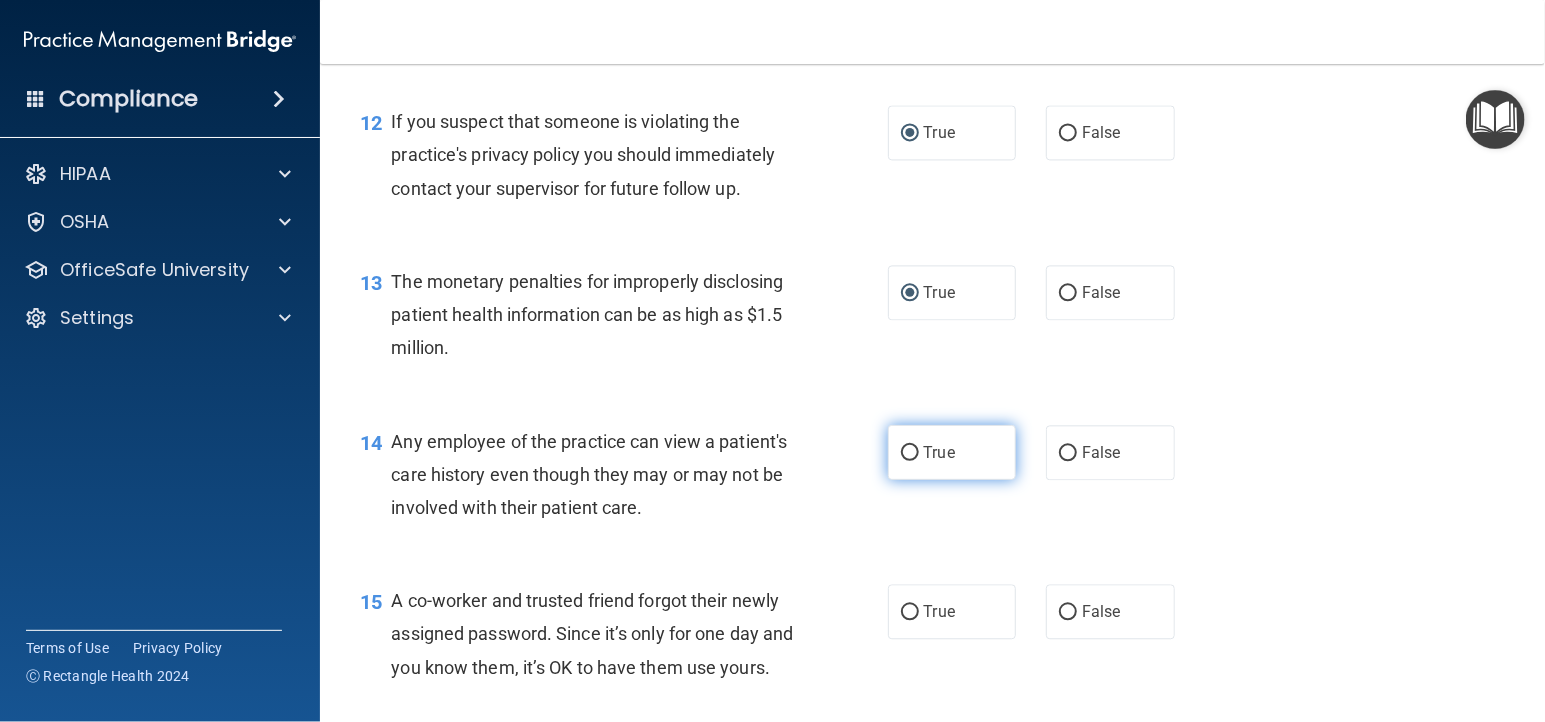 drag, startPoint x: 899, startPoint y: 446, endPoint x: 897, endPoint y: 457, distance: 11.18034 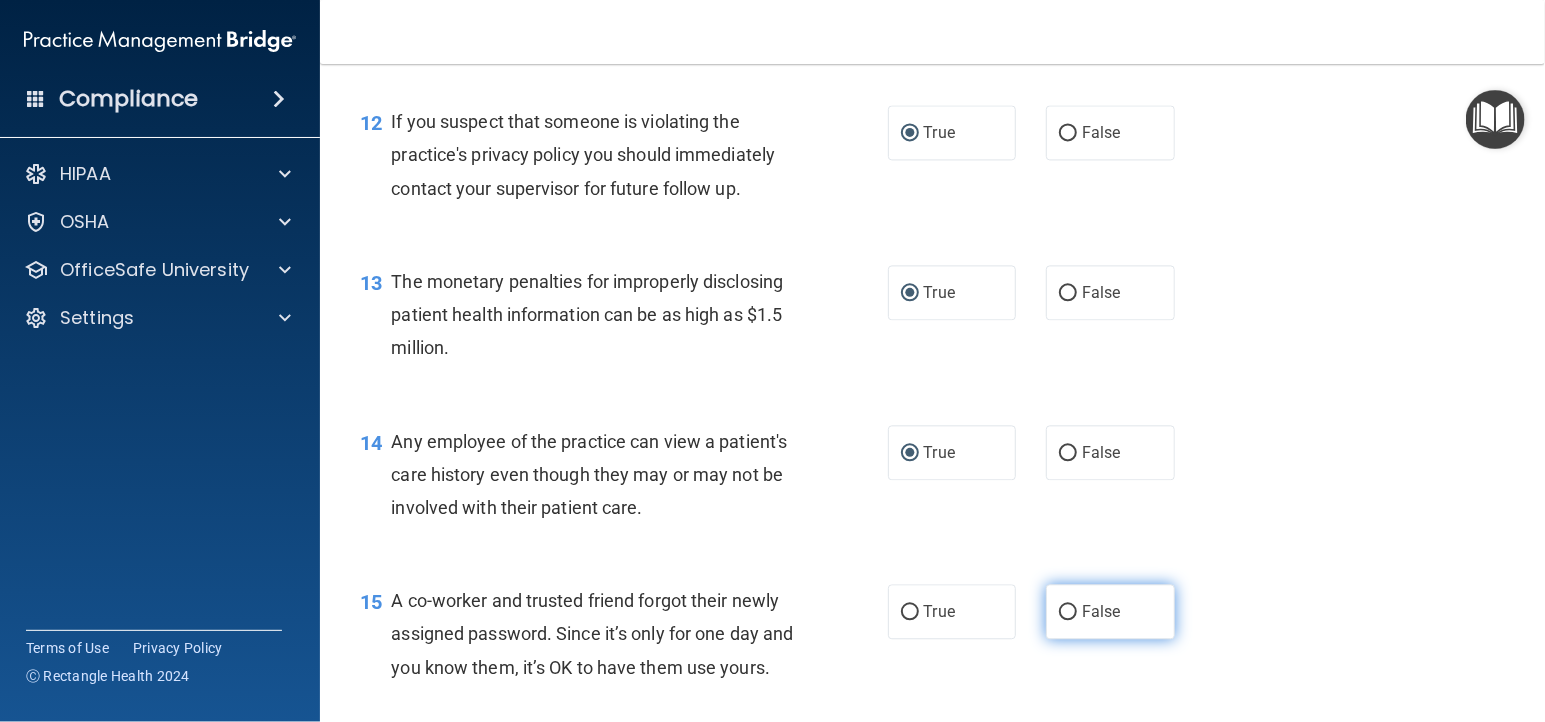click on "False" at bounding box center [1068, 612] 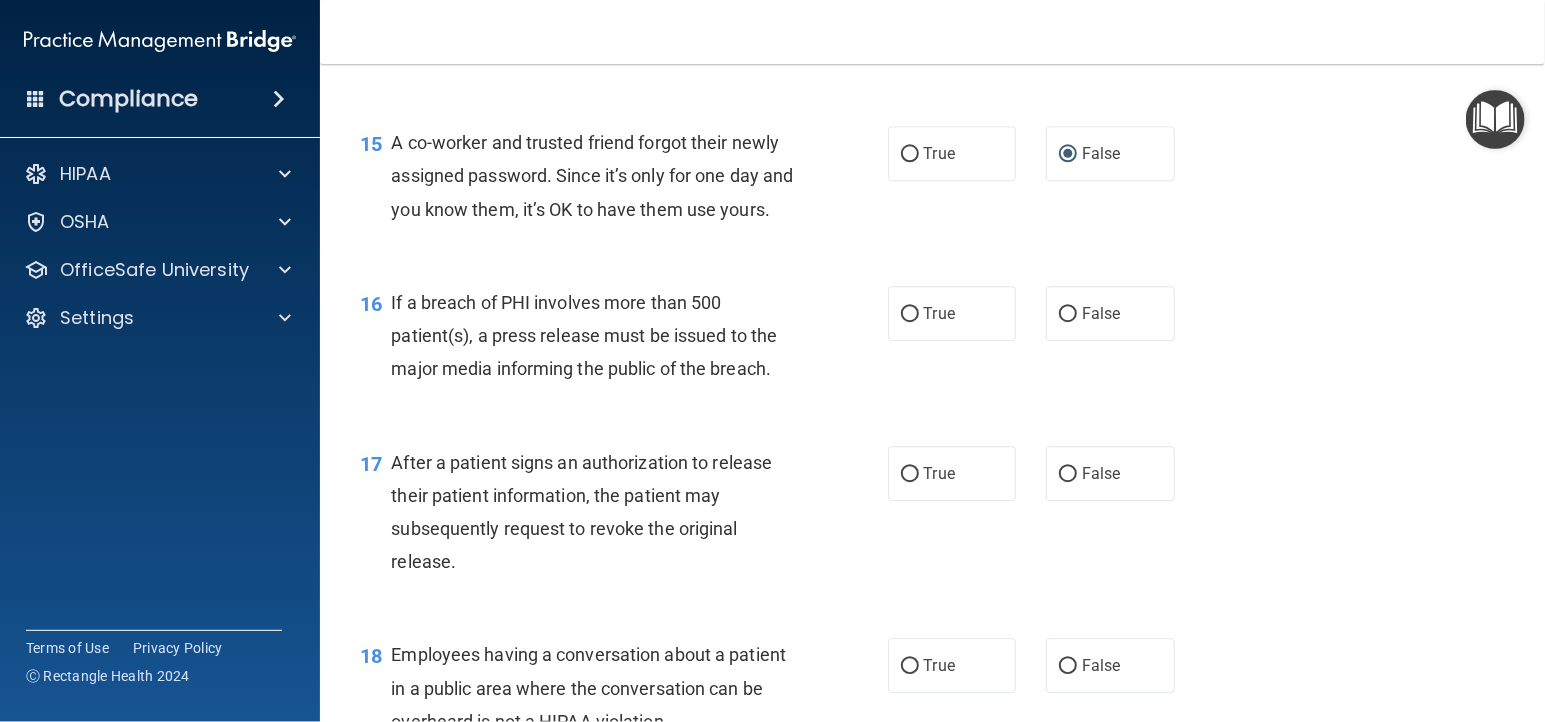 scroll, scrollTop: 2454, scrollLeft: 0, axis: vertical 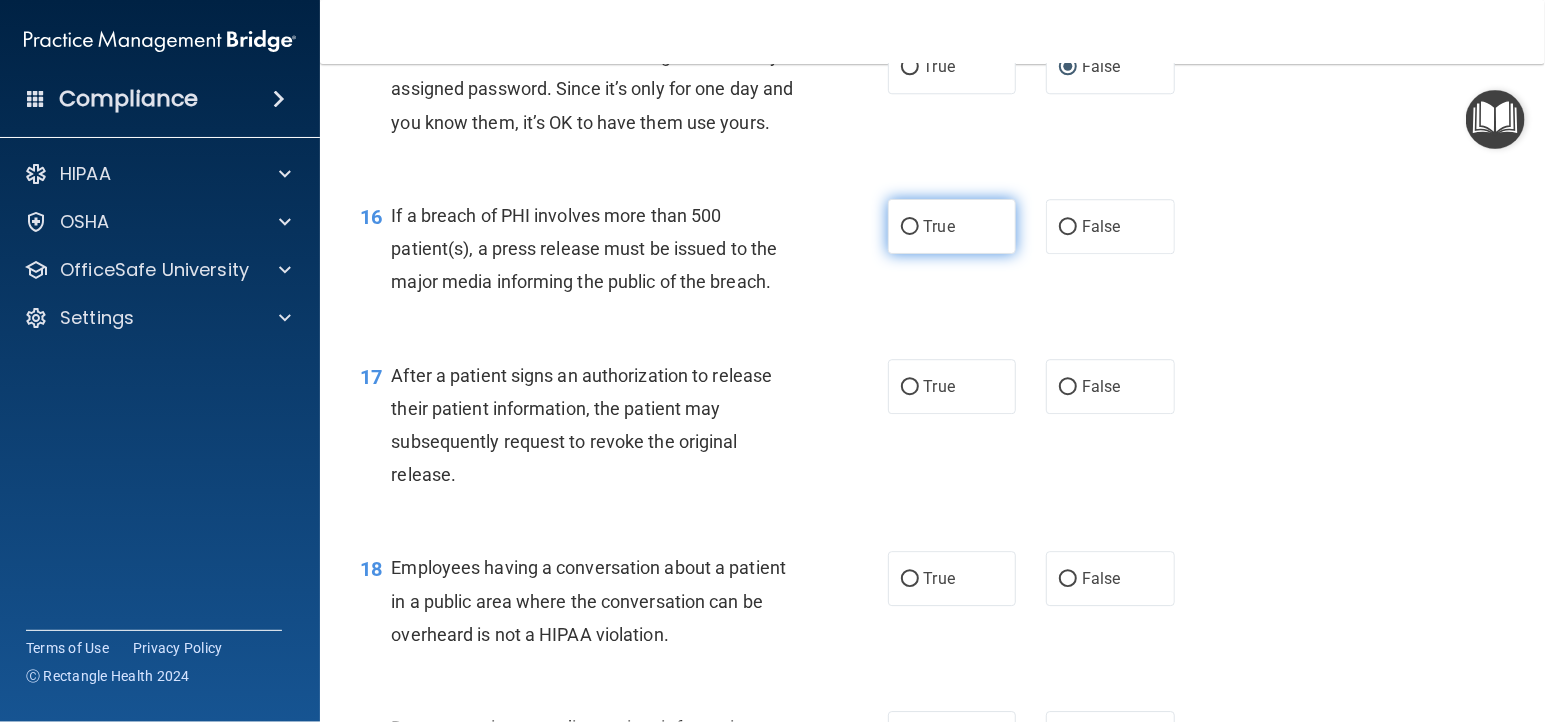 click on "True" at bounding box center (910, 227) 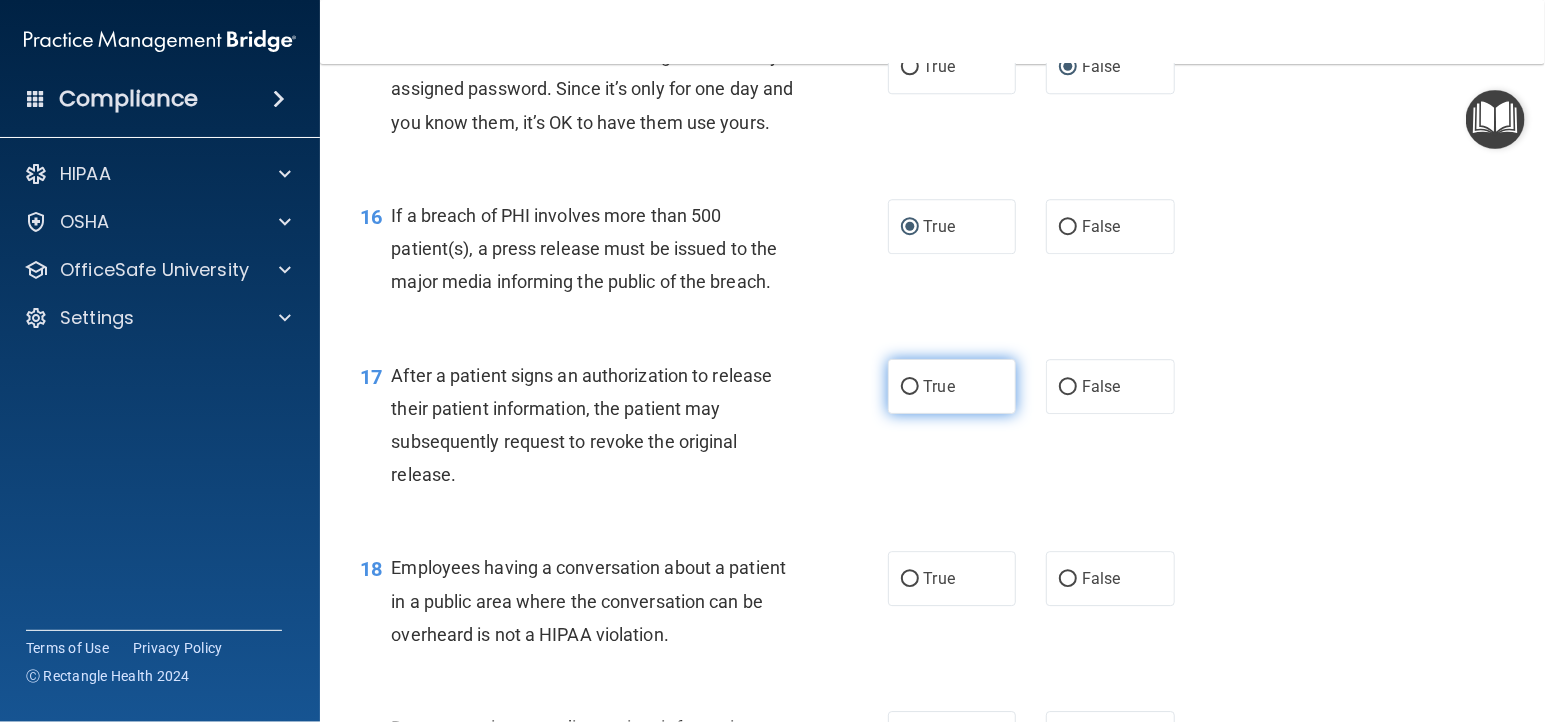click on "True" at bounding box center (910, 387) 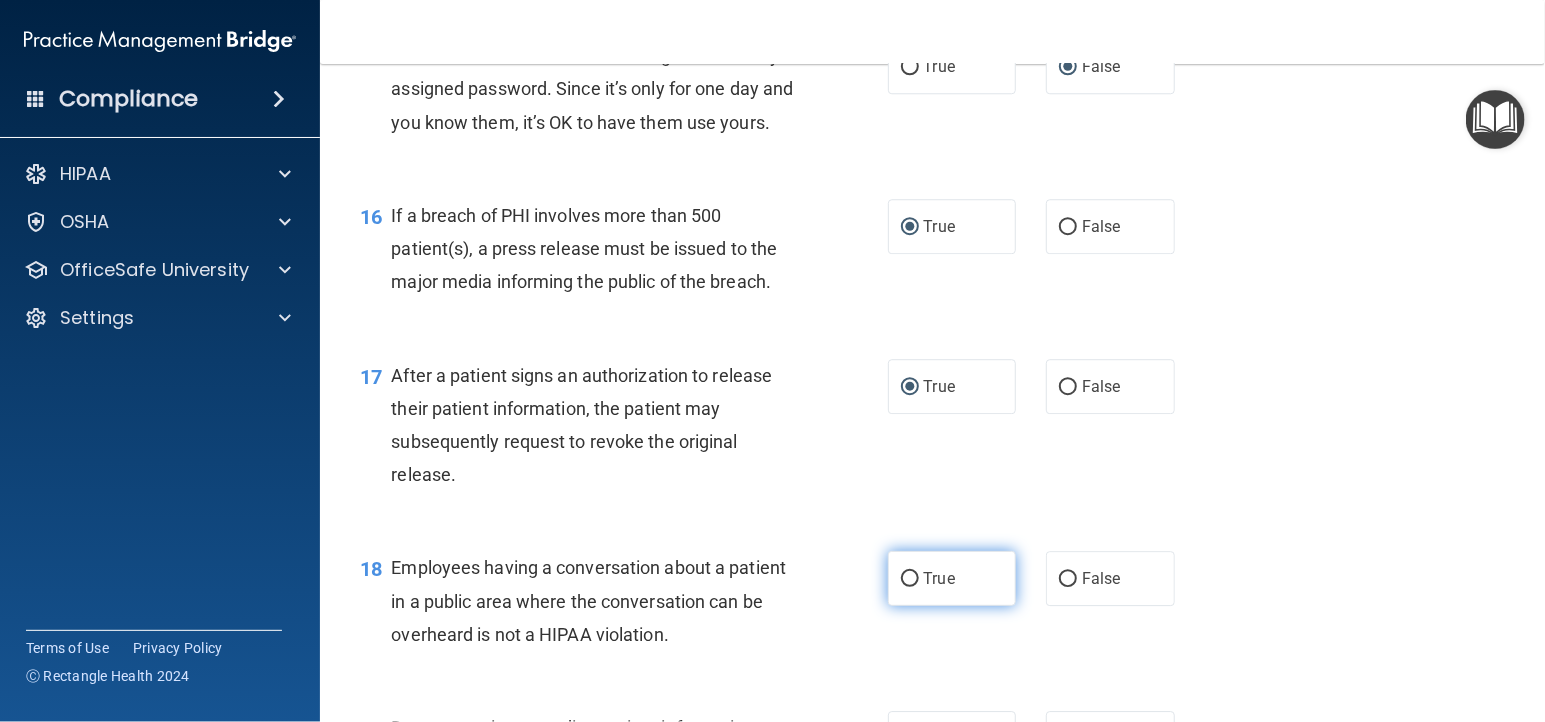 click on "True" at bounding box center (910, 579) 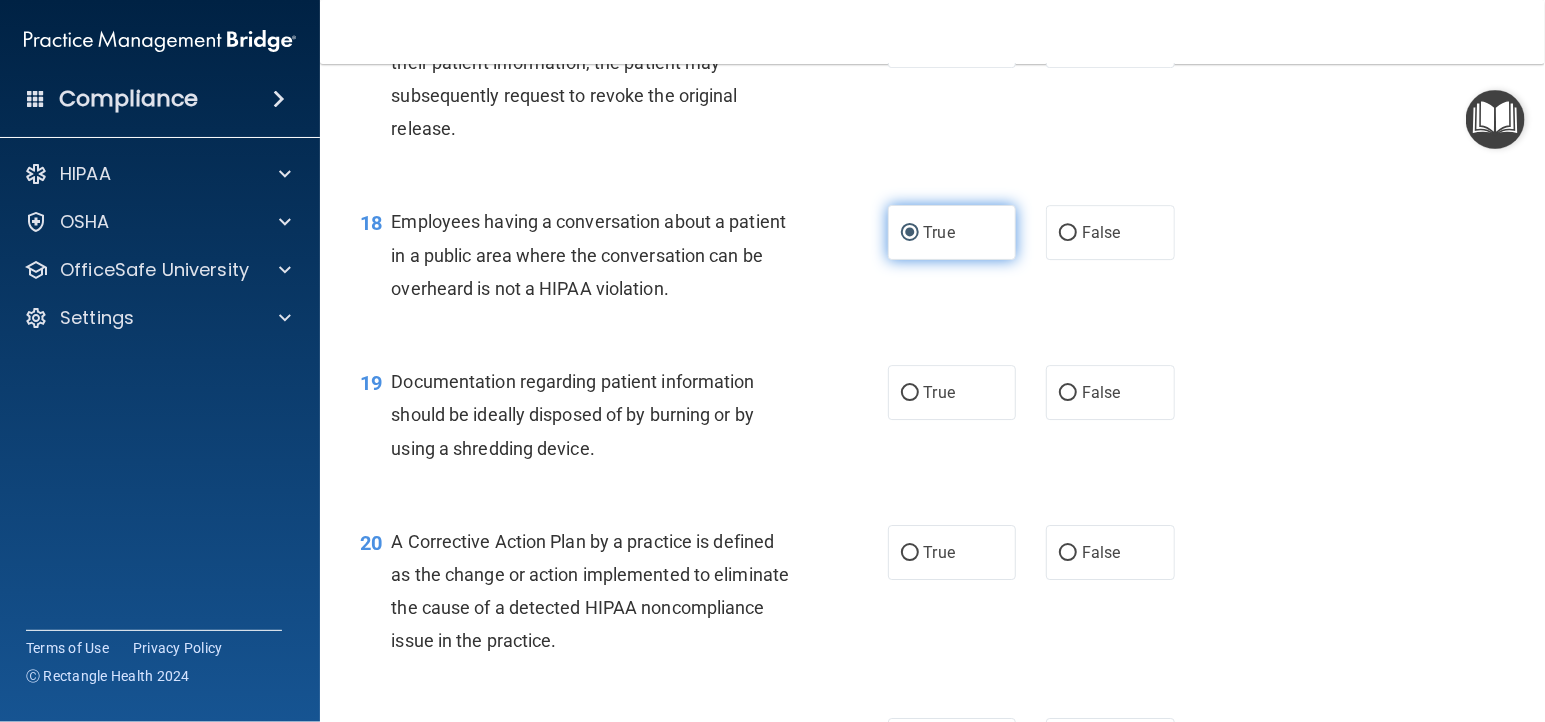 scroll, scrollTop: 2909, scrollLeft: 0, axis: vertical 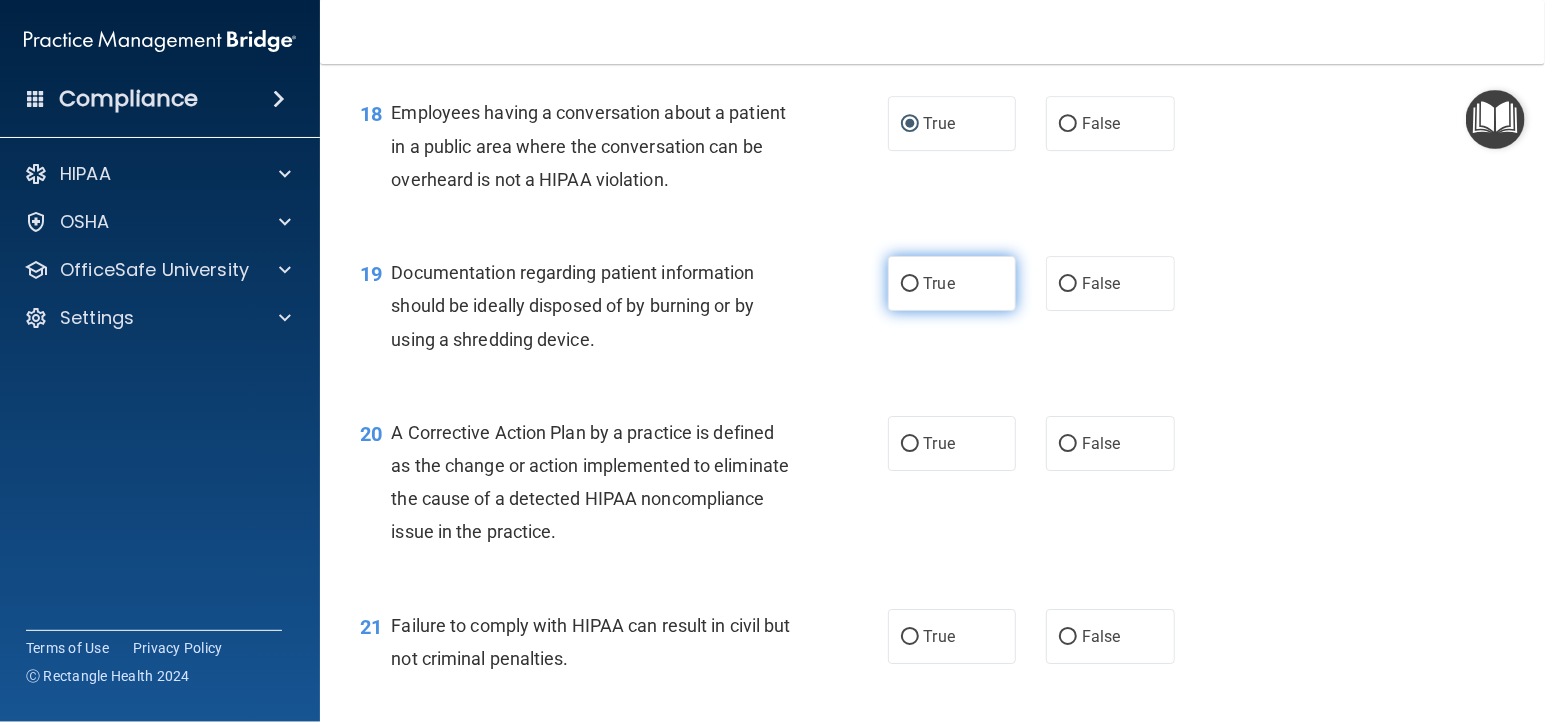 click on "True" at bounding box center [910, 284] 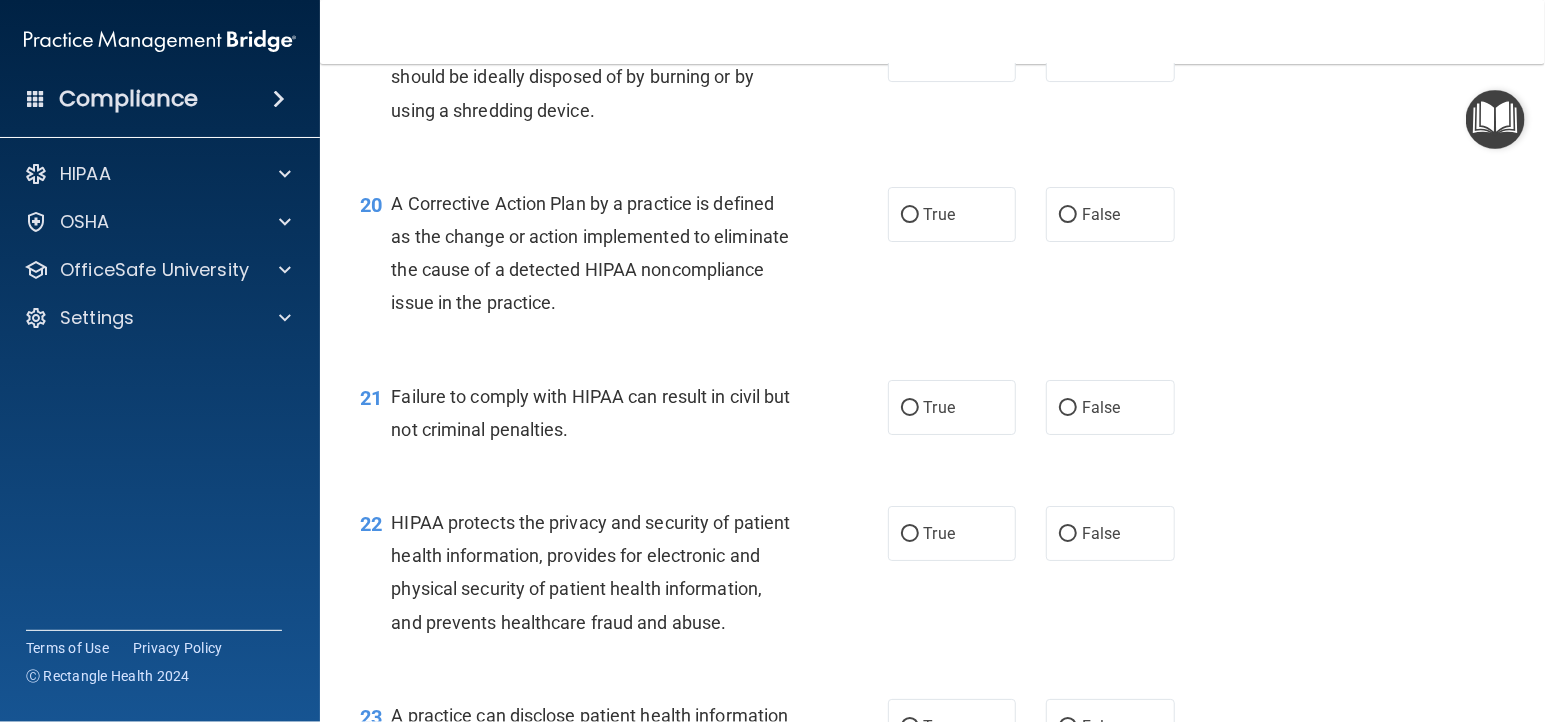 scroll, scrollTop: 3181, scrollLeft: 0, axis: vertical 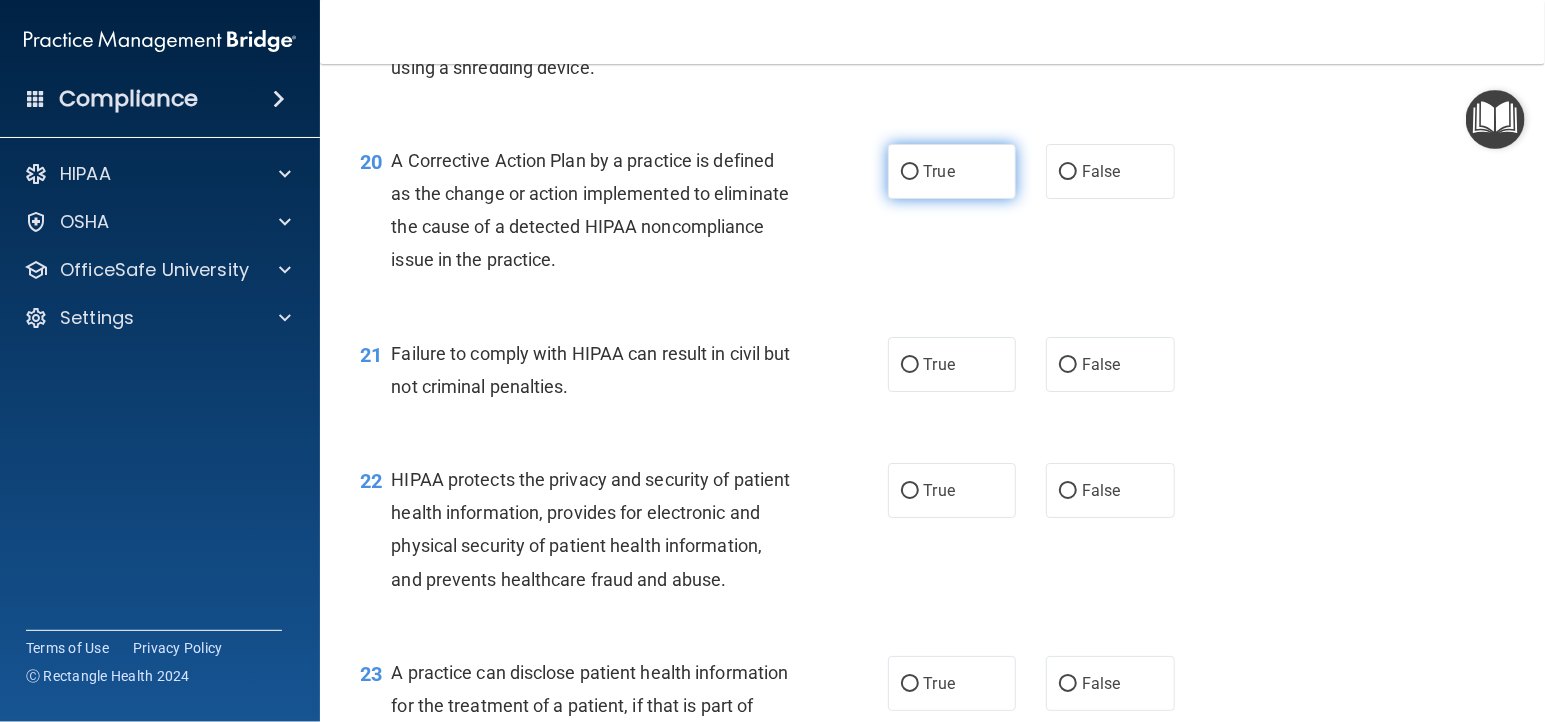 click on "True" at bounding box center (910, 172) 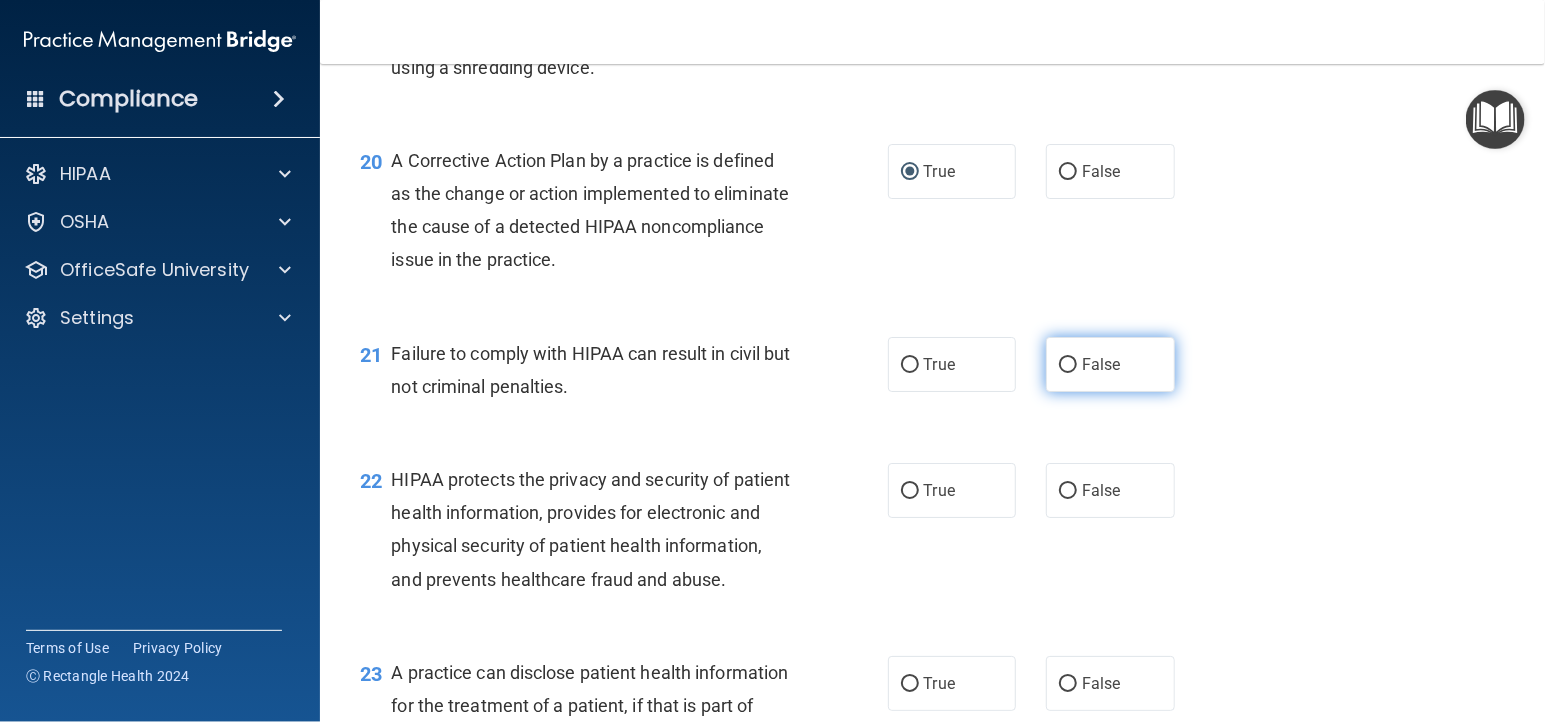 click on "False" at bounding box center (1068, 365) 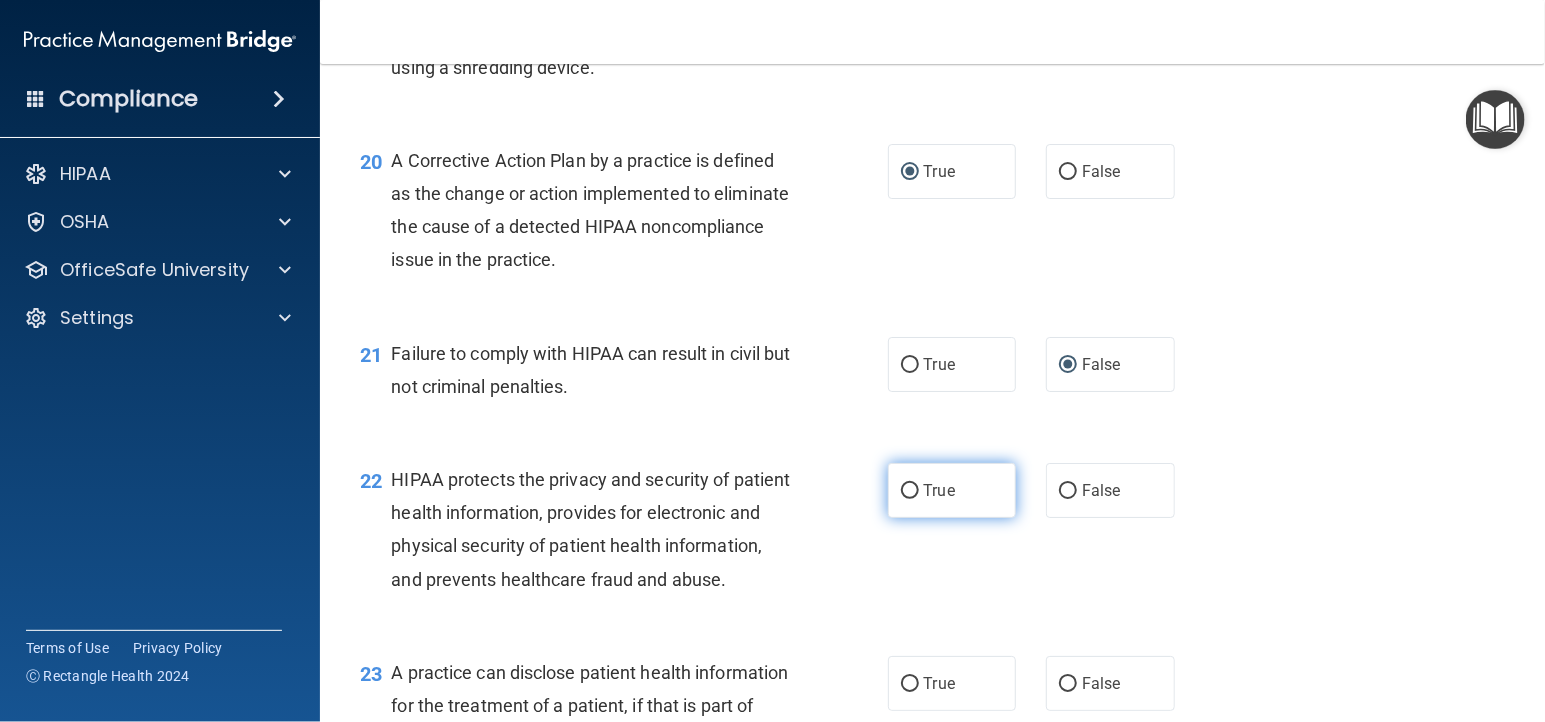 click on "True" at bounding box center (910, 491) 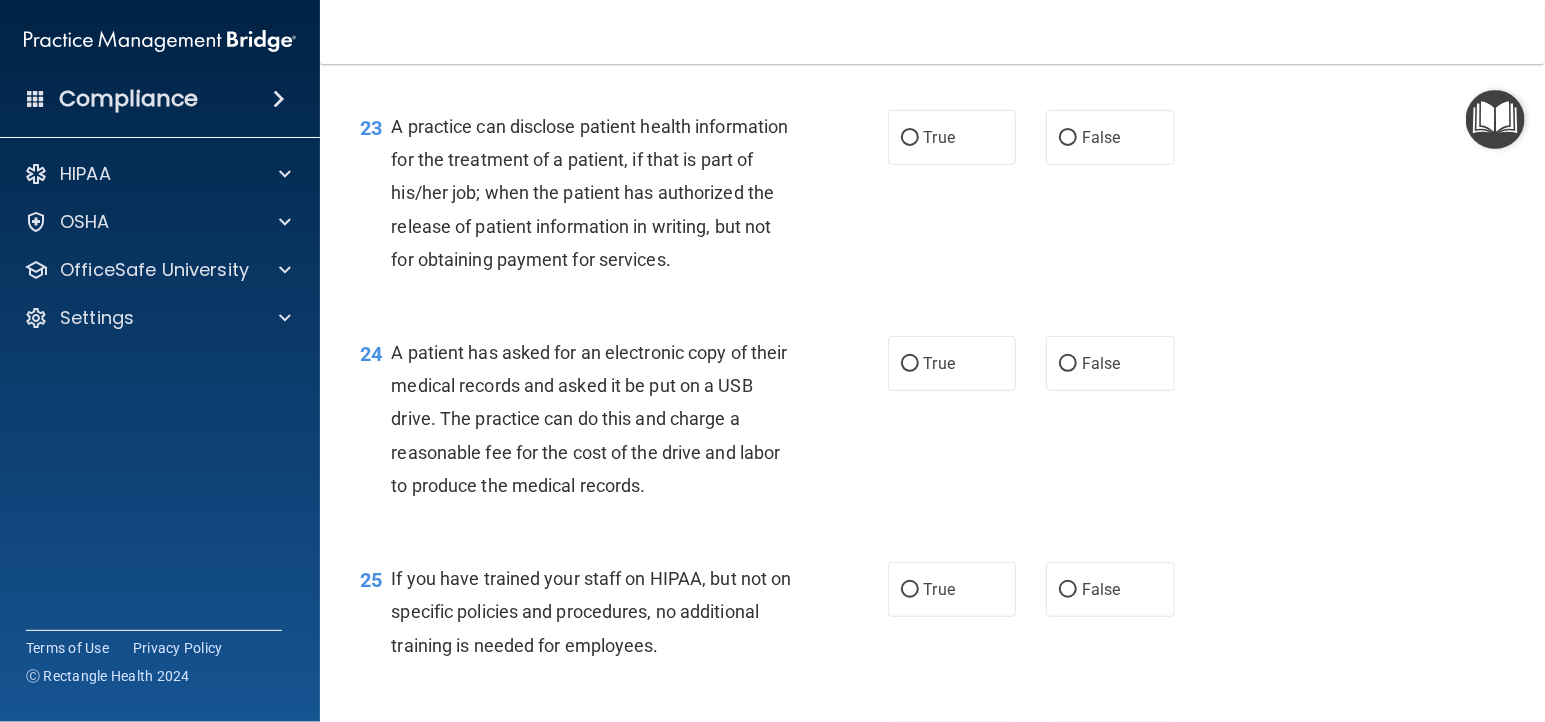 scroll, scrollTop: 3818, scrollLeft: 0, axis: vertical 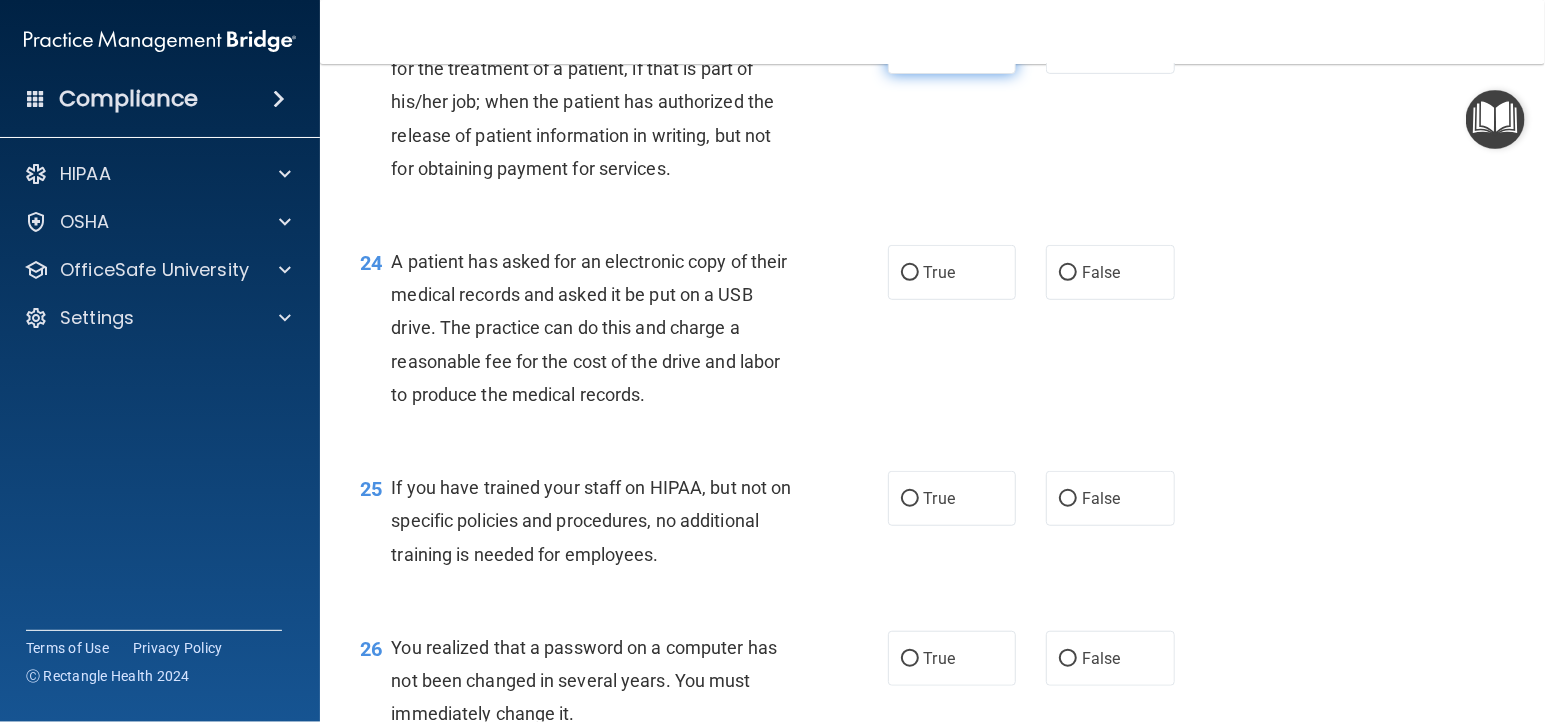 click on "True" at bounding box center [910, 47] 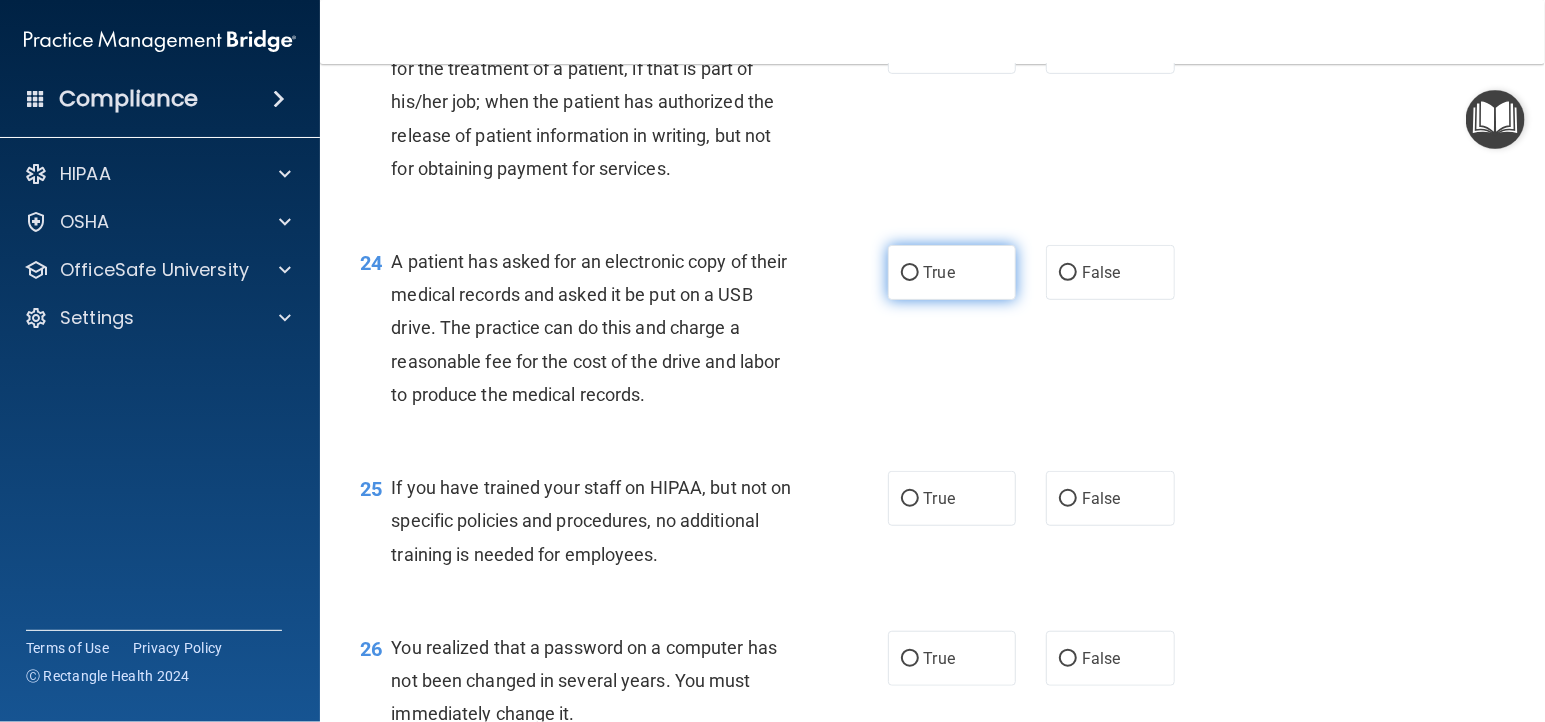 click on "True" at bounding box center [910, 273] 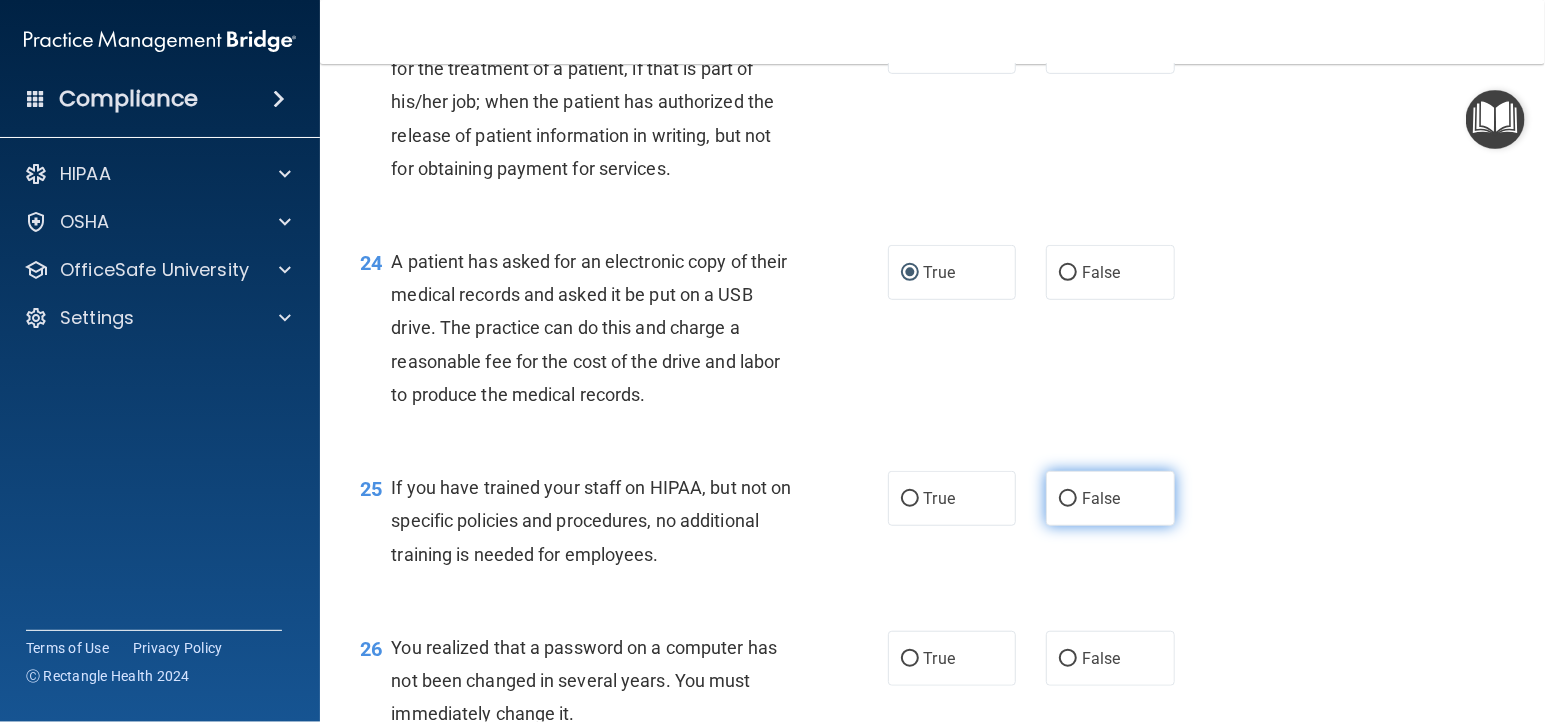 click on "False" at bounding box center (1068, 499) 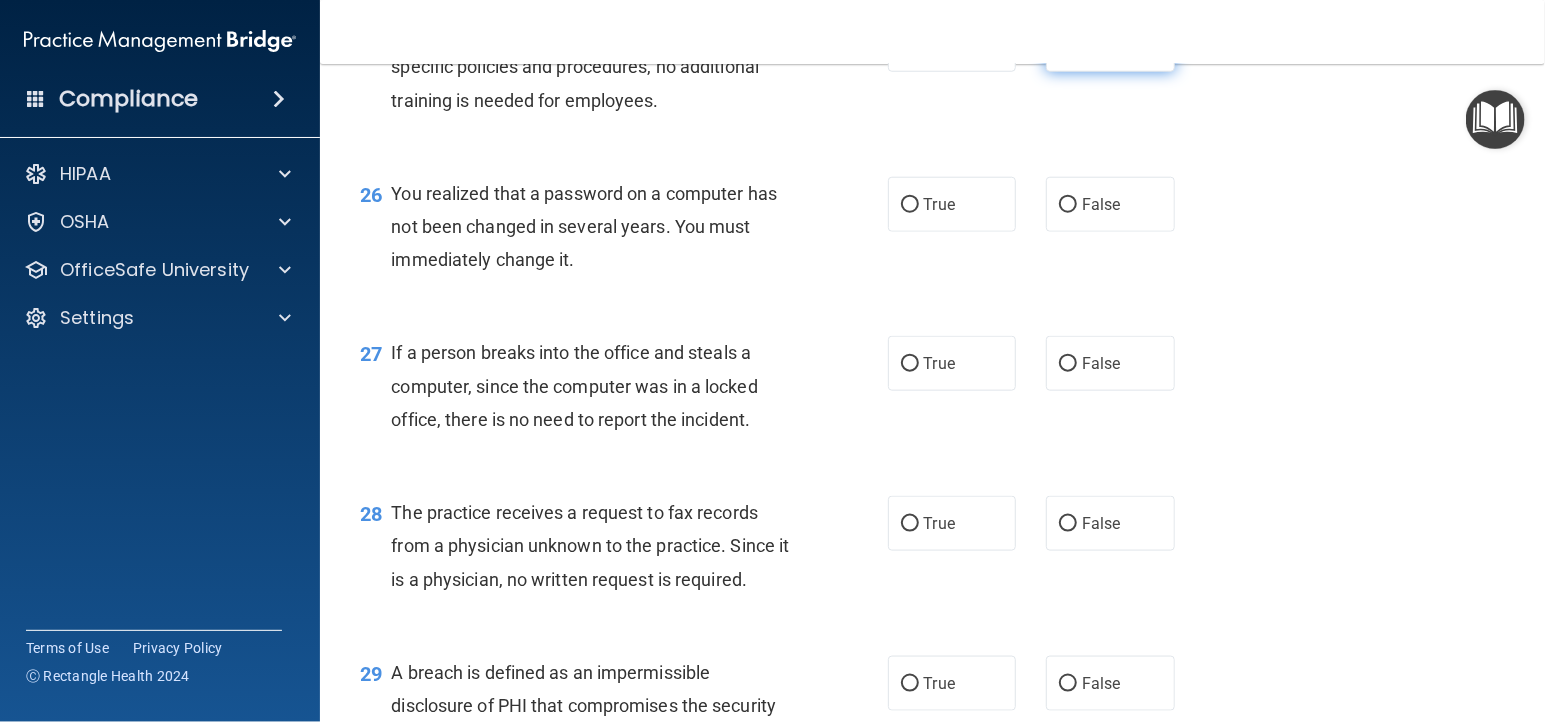 scroll, scrollTop: 4363, scrollLeft: 0, axis: vertical 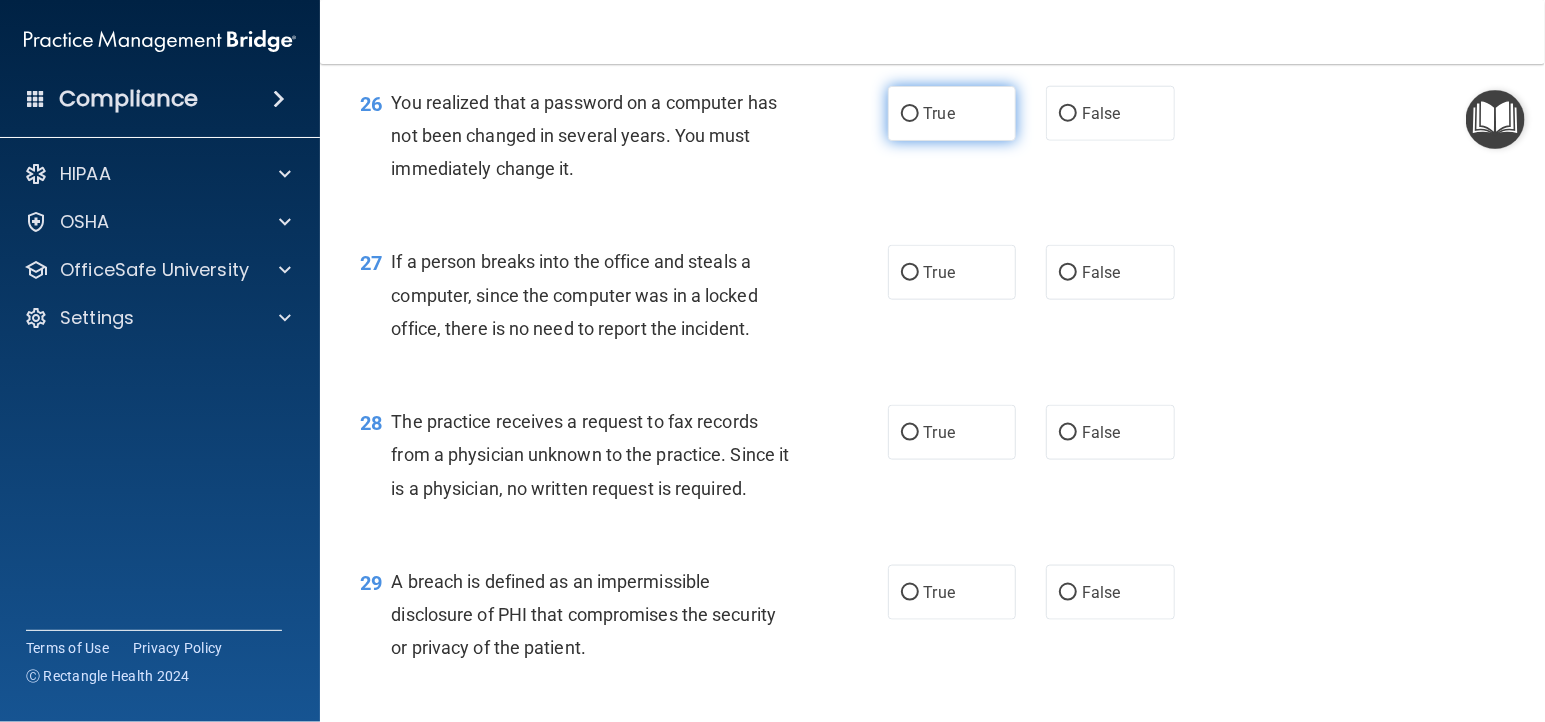 click on "True" at bounding box center (952, 113) 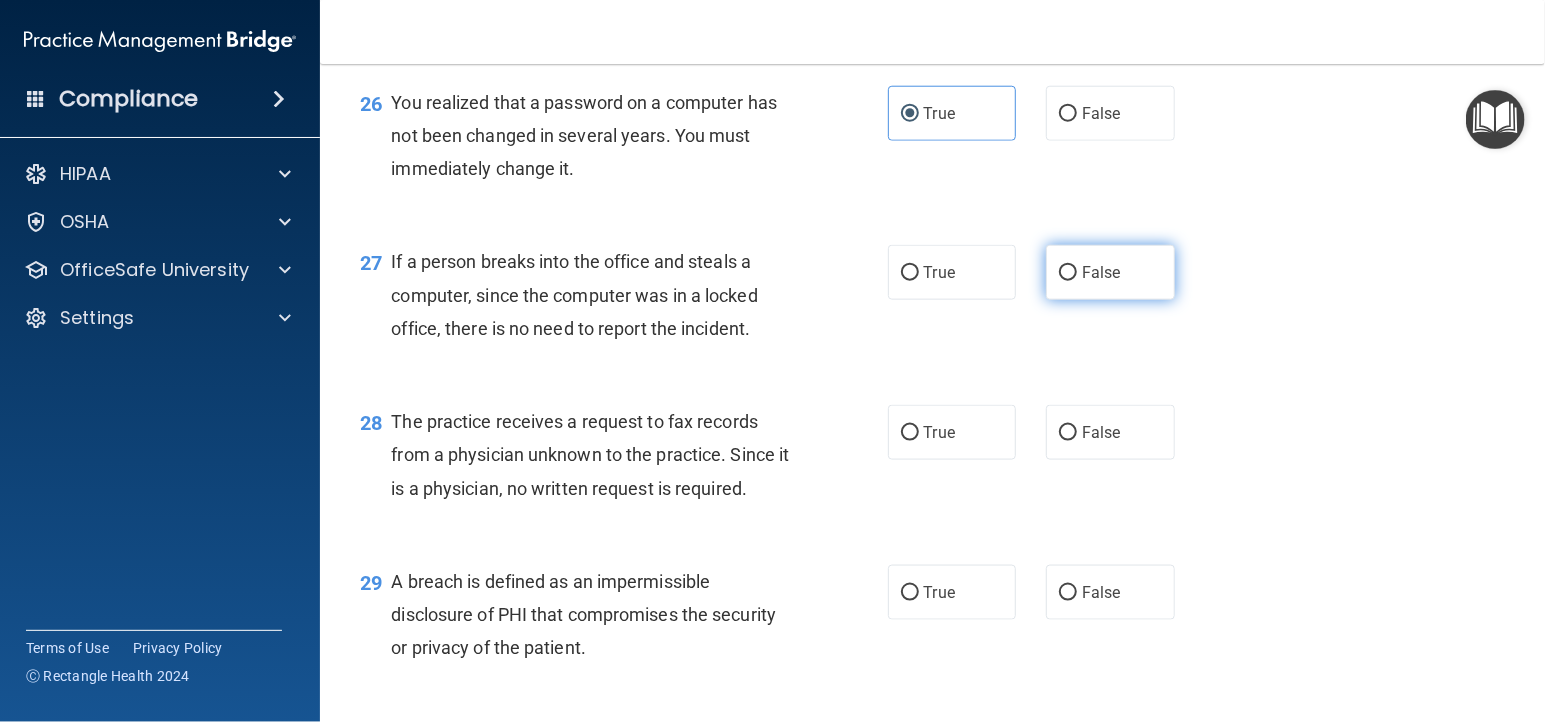 click on "False" at bounding box center (1068, 273) 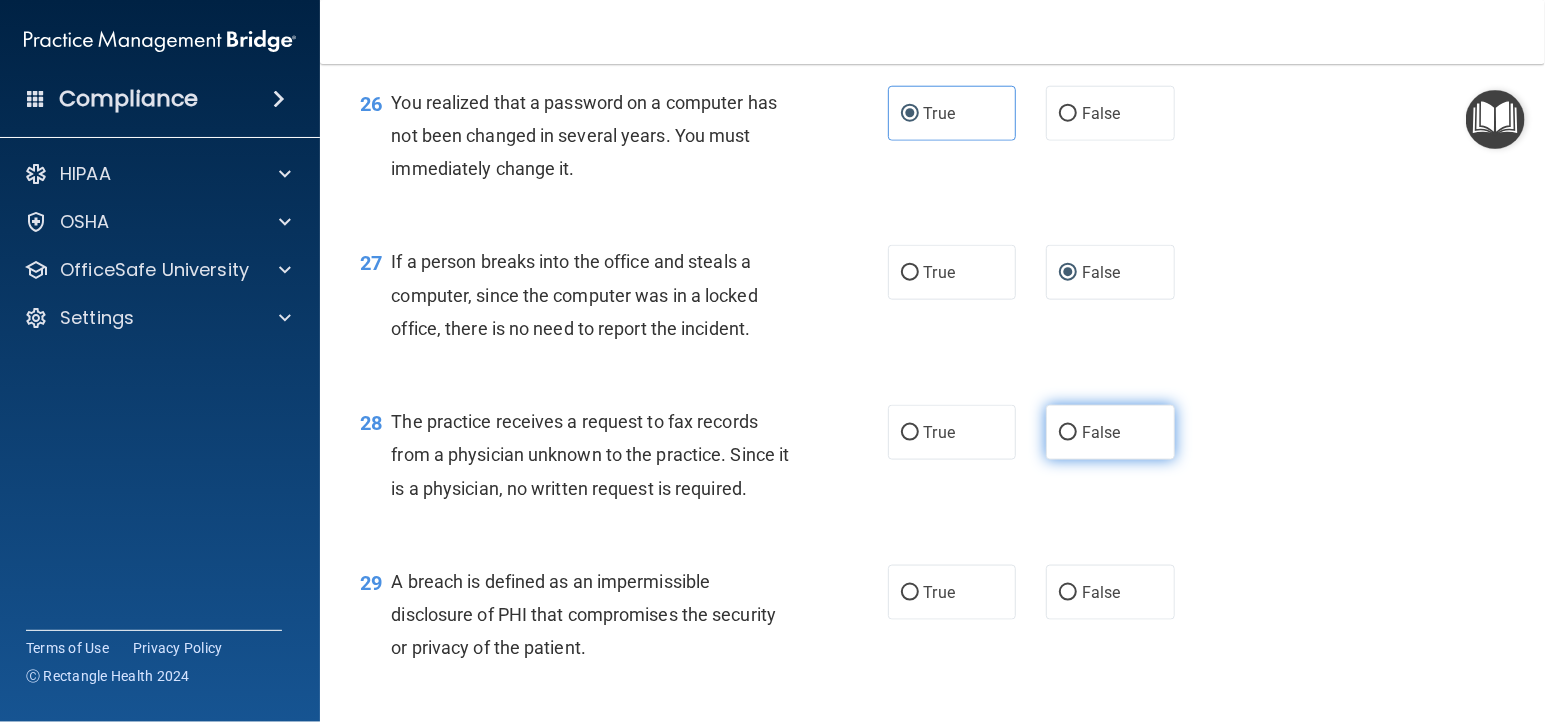 click on "False" at bounding box center (1068, 433) 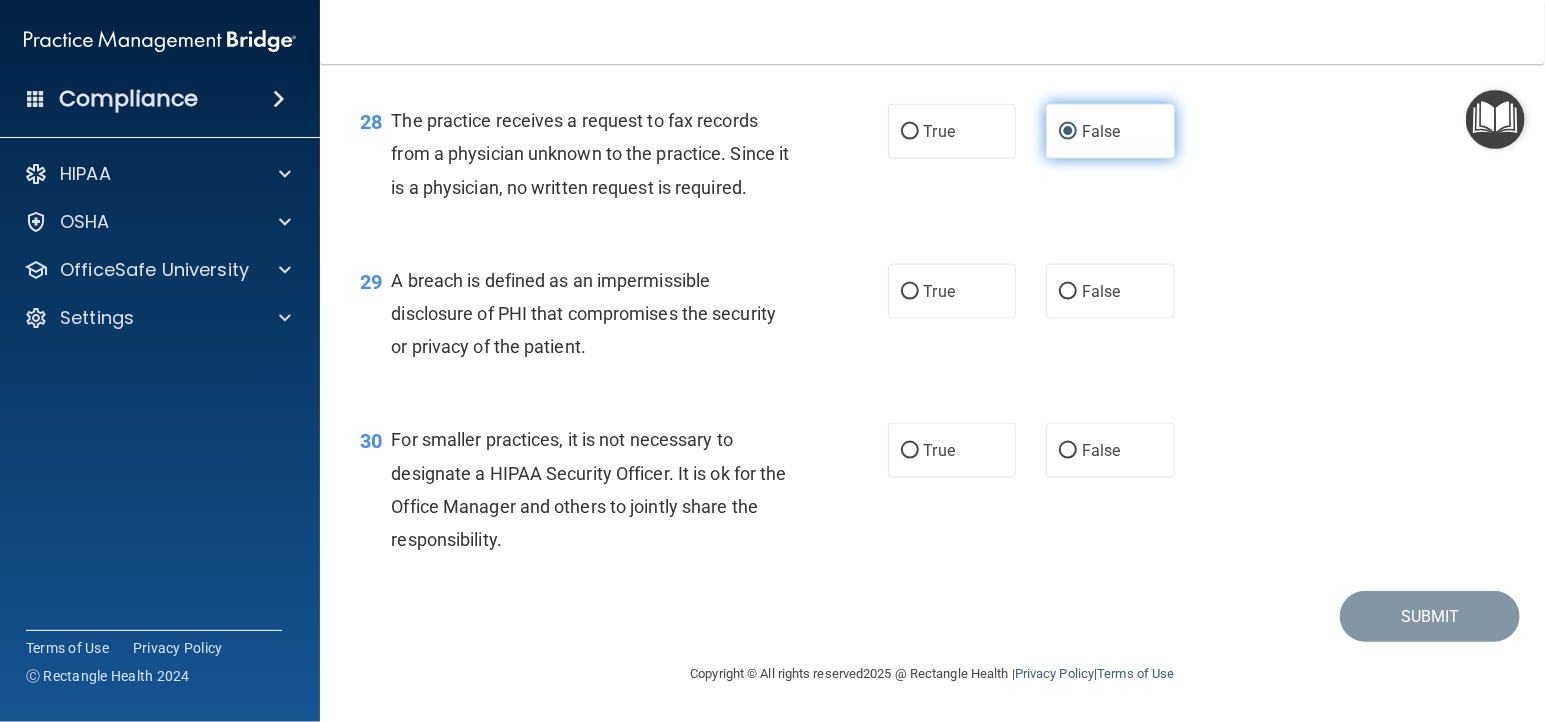 scroll, scrollTop: 4727, scrollLeft: 0, axis: vertical 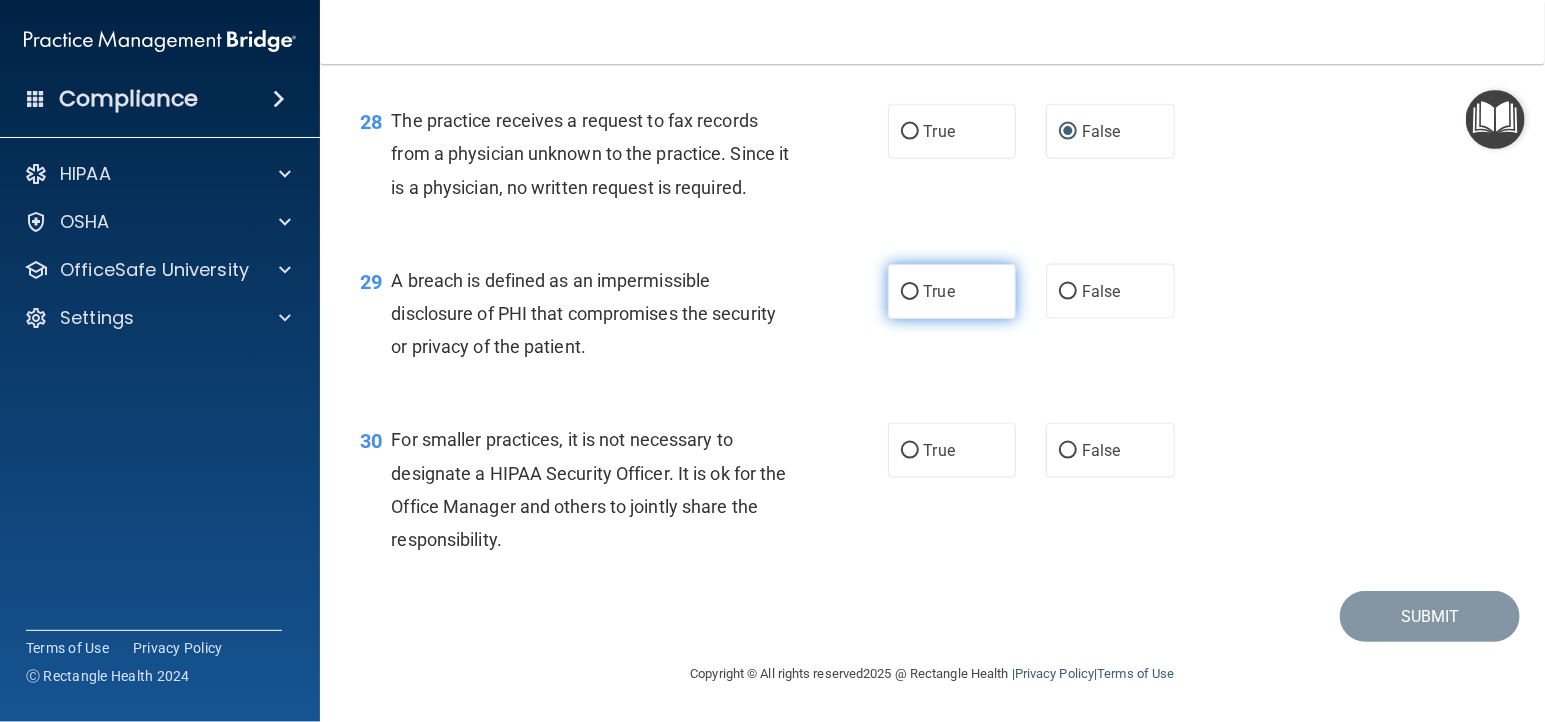 click on "True" at bounding box center (910, 292) 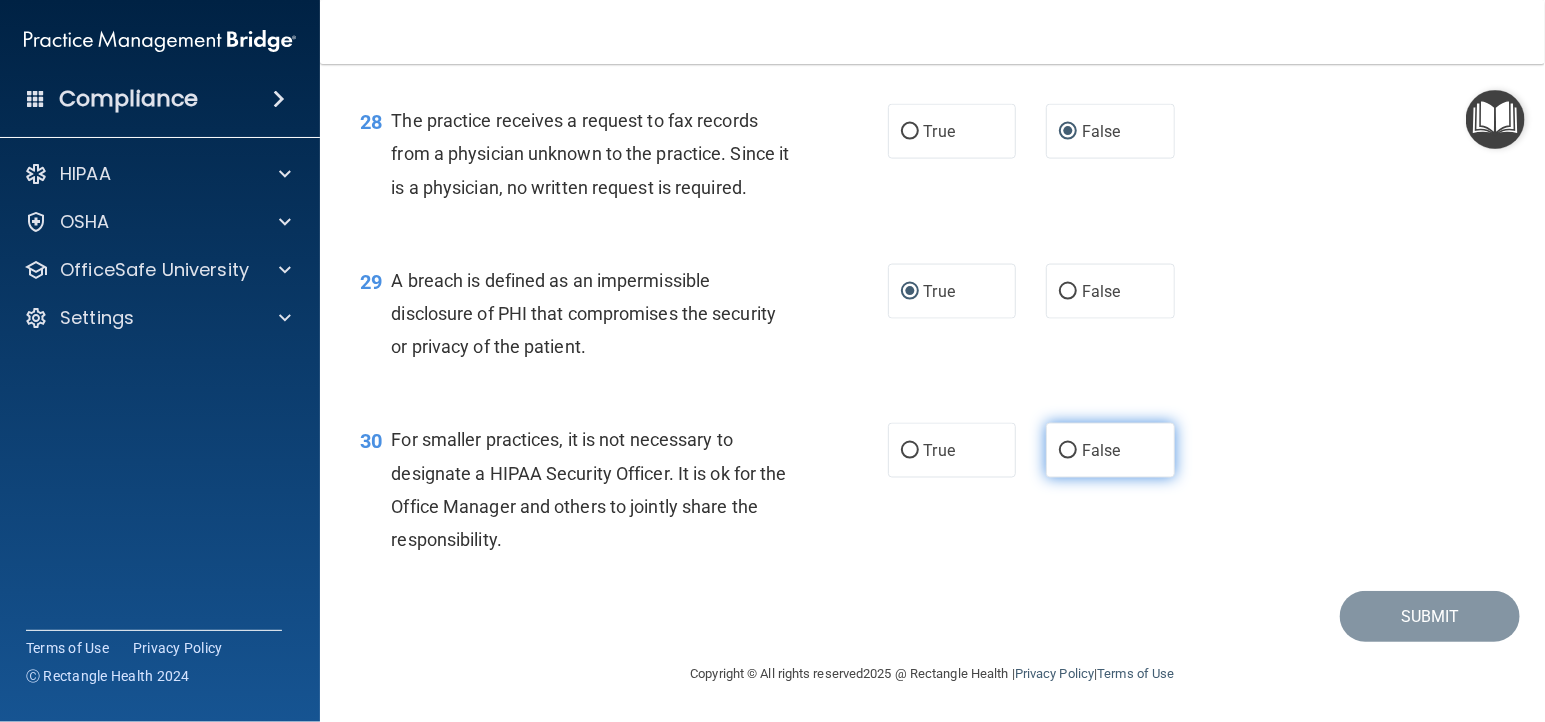 click on "False" at bounding box center [1068, 451] 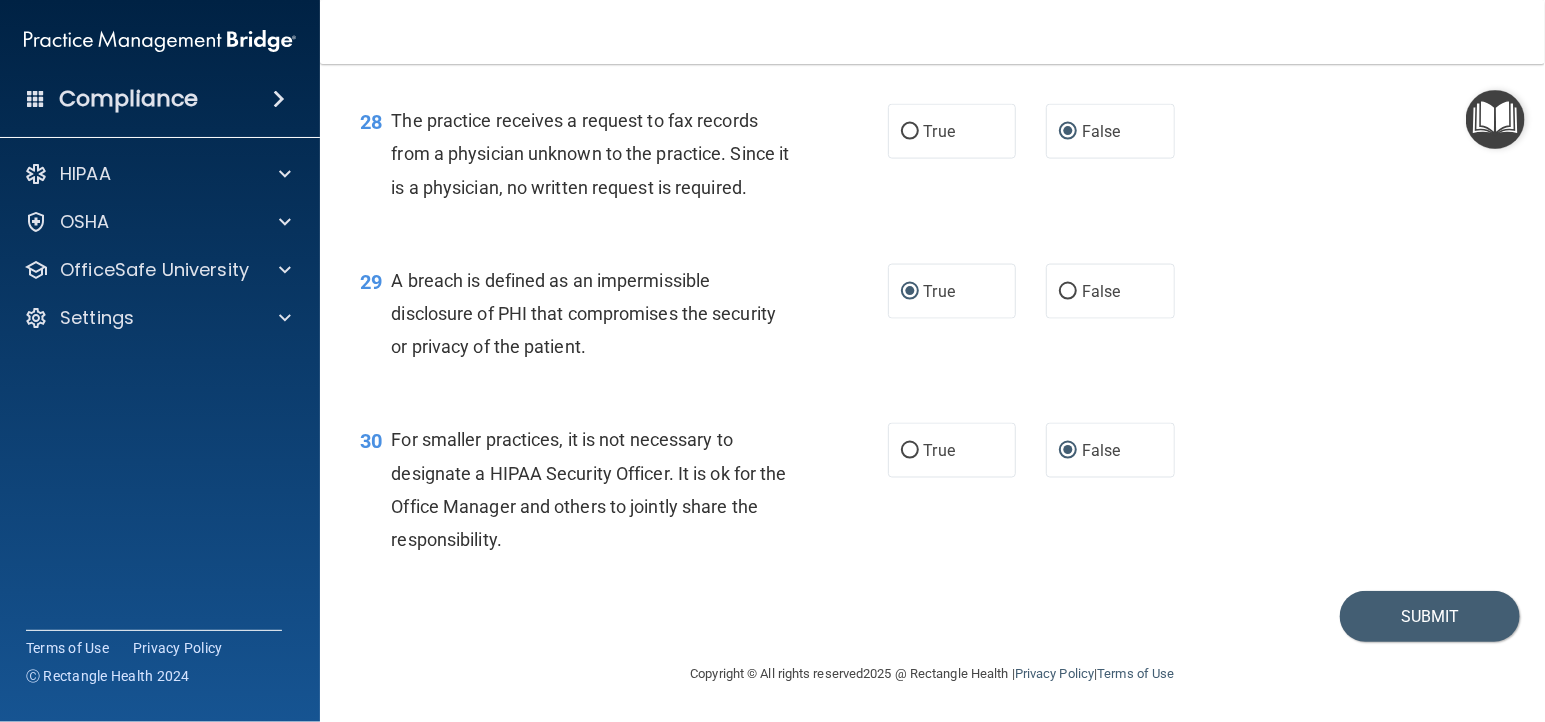 scroll, scrollTop: 4763, scrollLeft: 0, axis: vertical 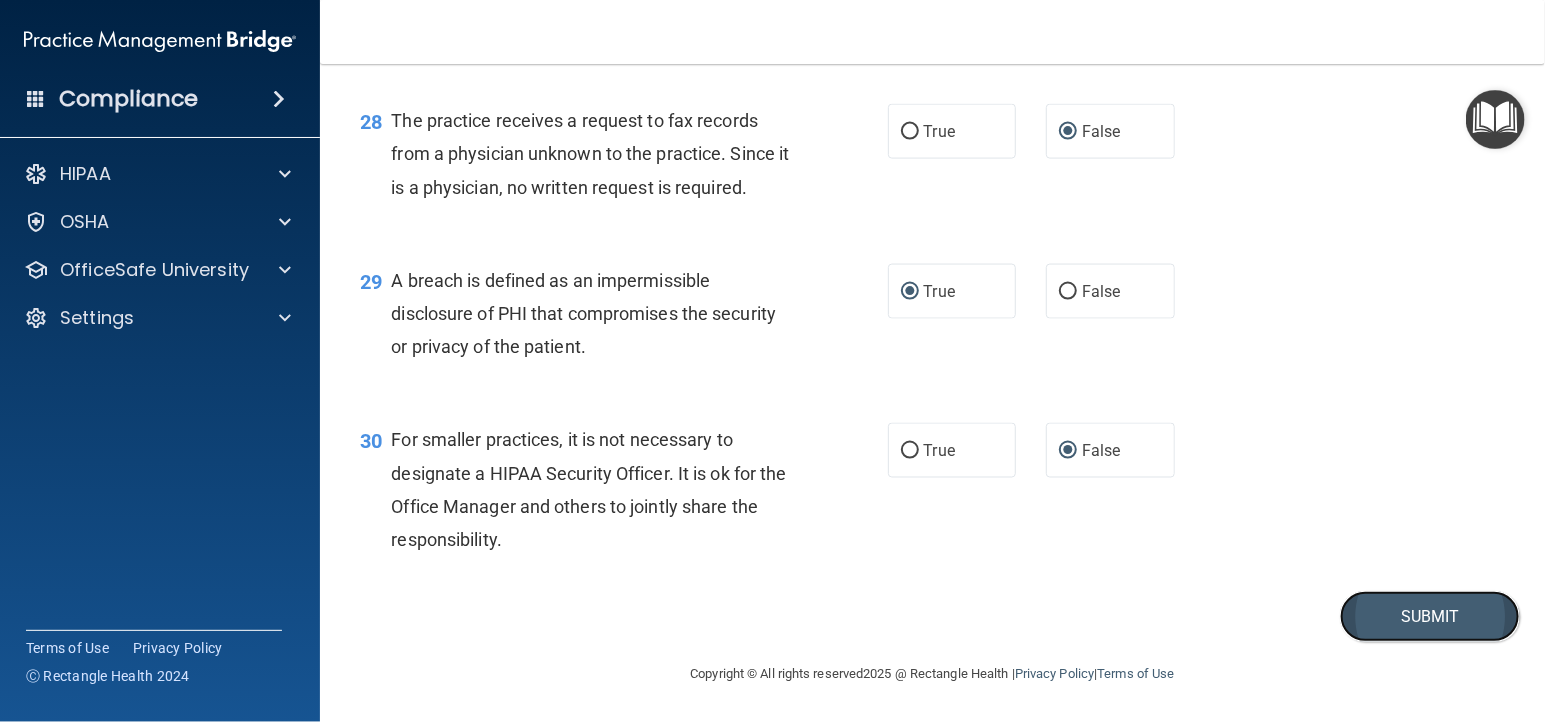 click on "Submit" at bounding box center [1430, 616] 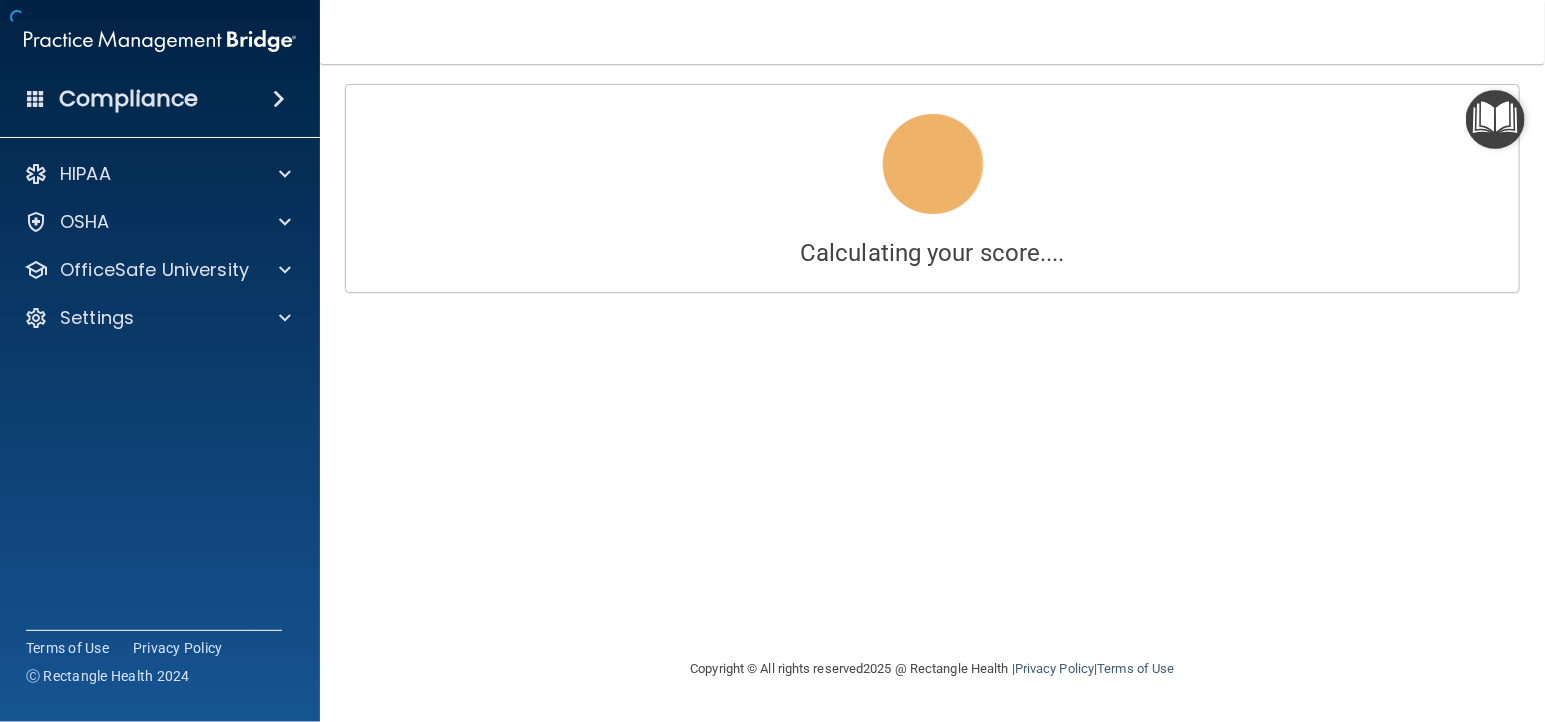 scroll, scrollTop: 0, scrollLeft: 0, axis: both 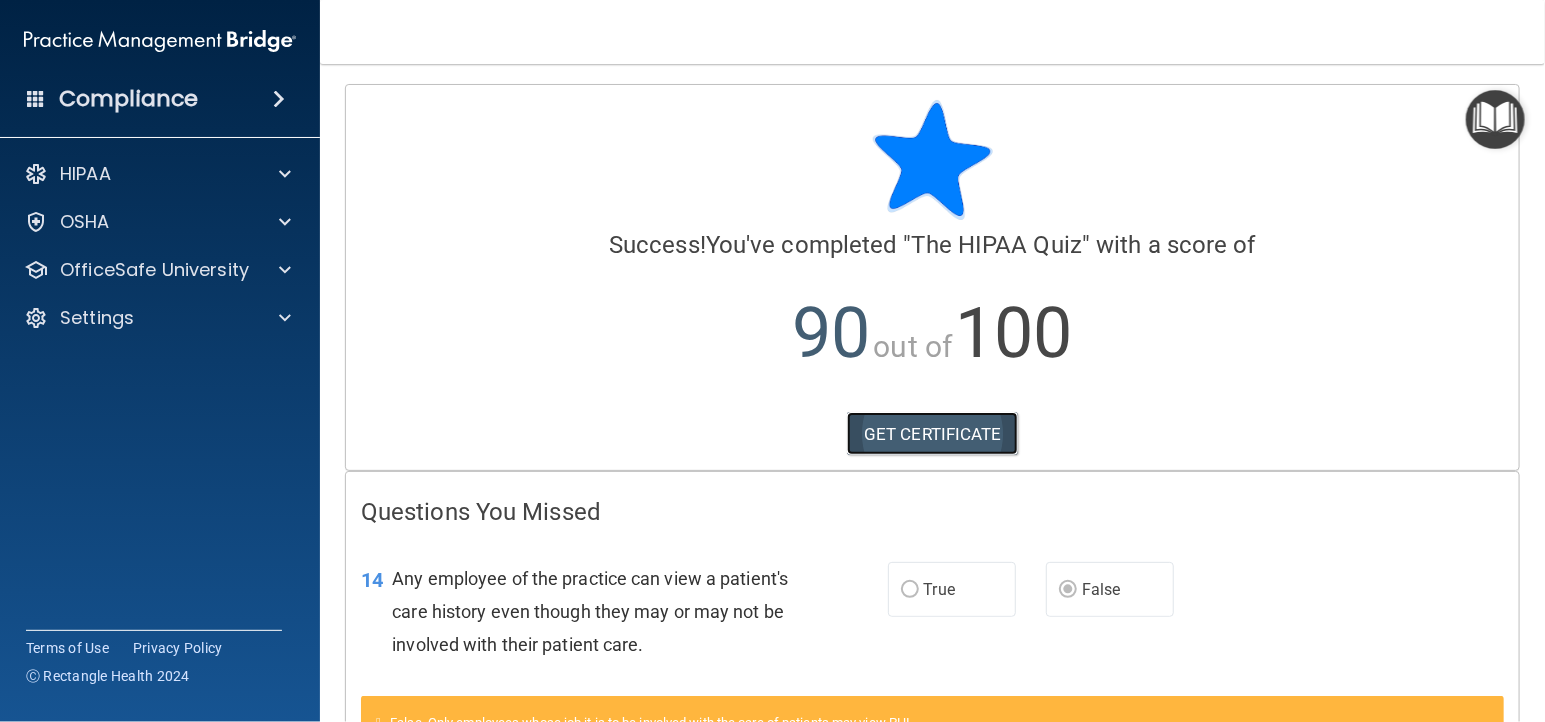 click on "GET CERTIFICATE" at bounding box center [932, 434] 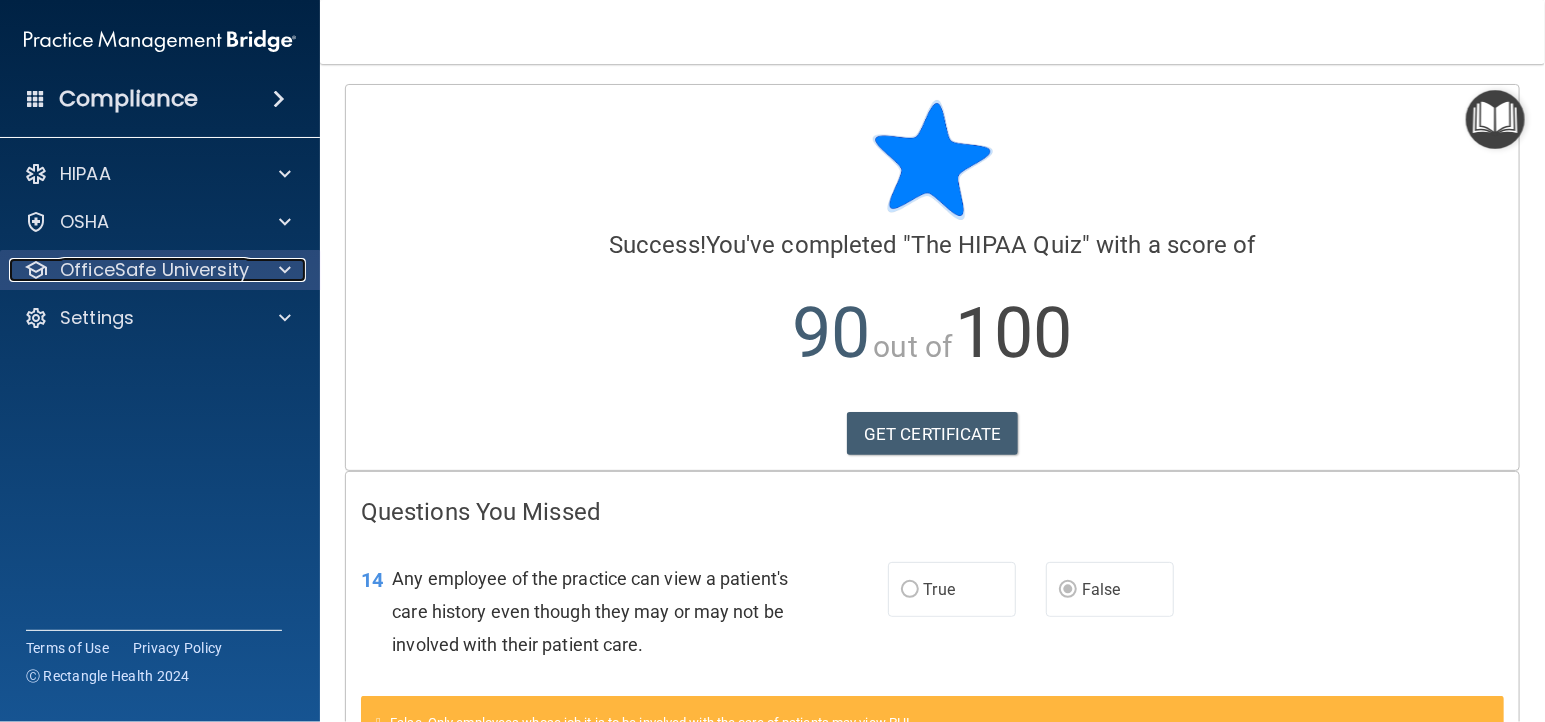 click at bounding box center [285, 270] 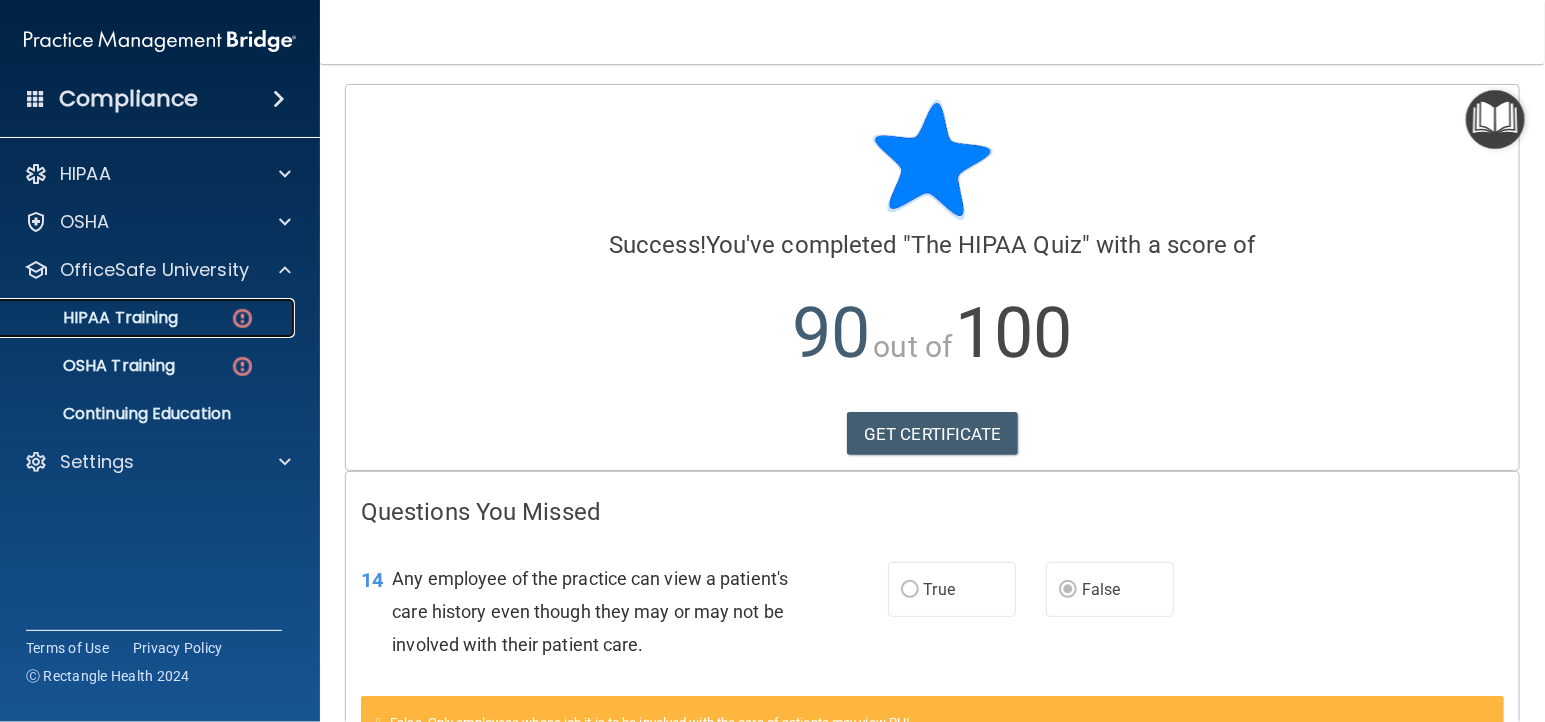 click on "HIPAA Training" at bounding box center (95, 318) 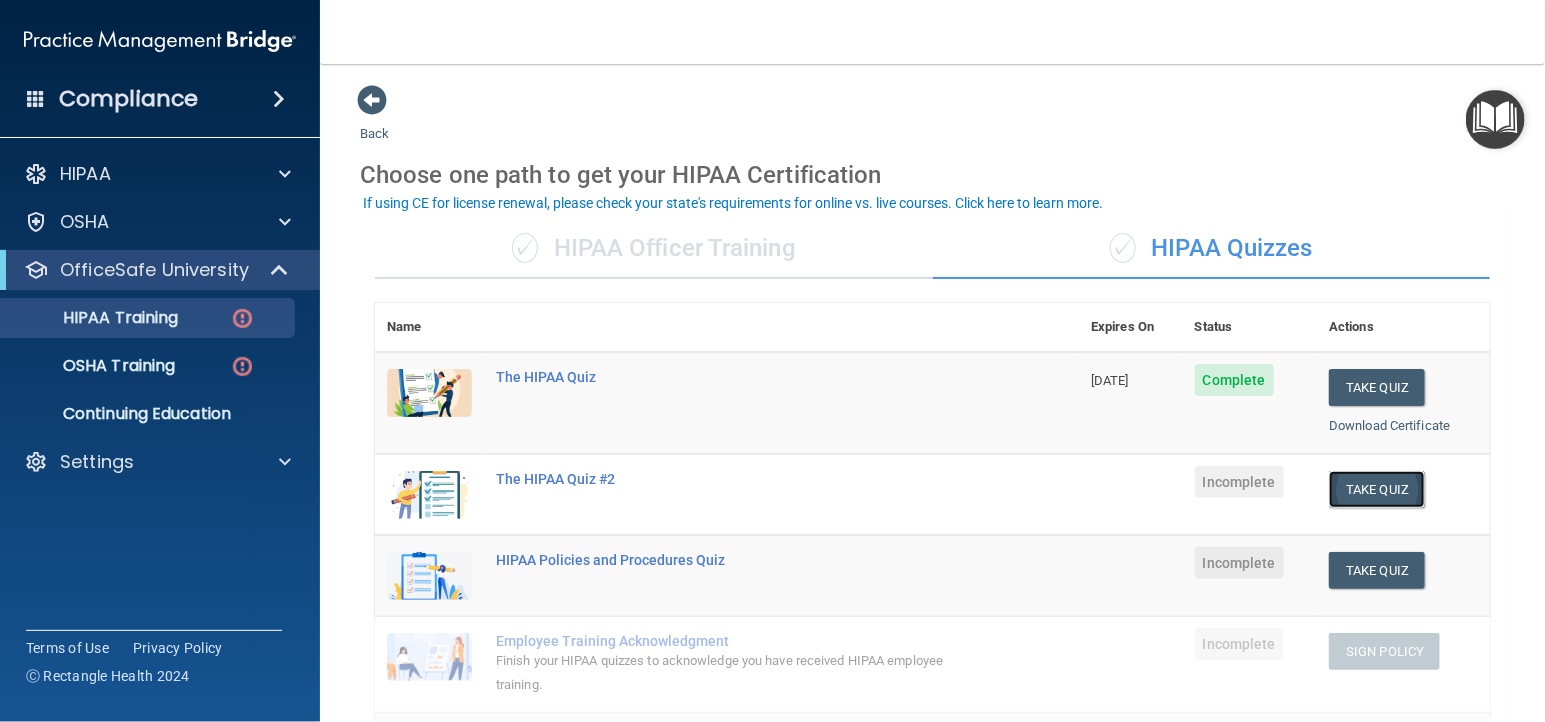 click on "Take Quiz" at bounding box center [1377, 489] 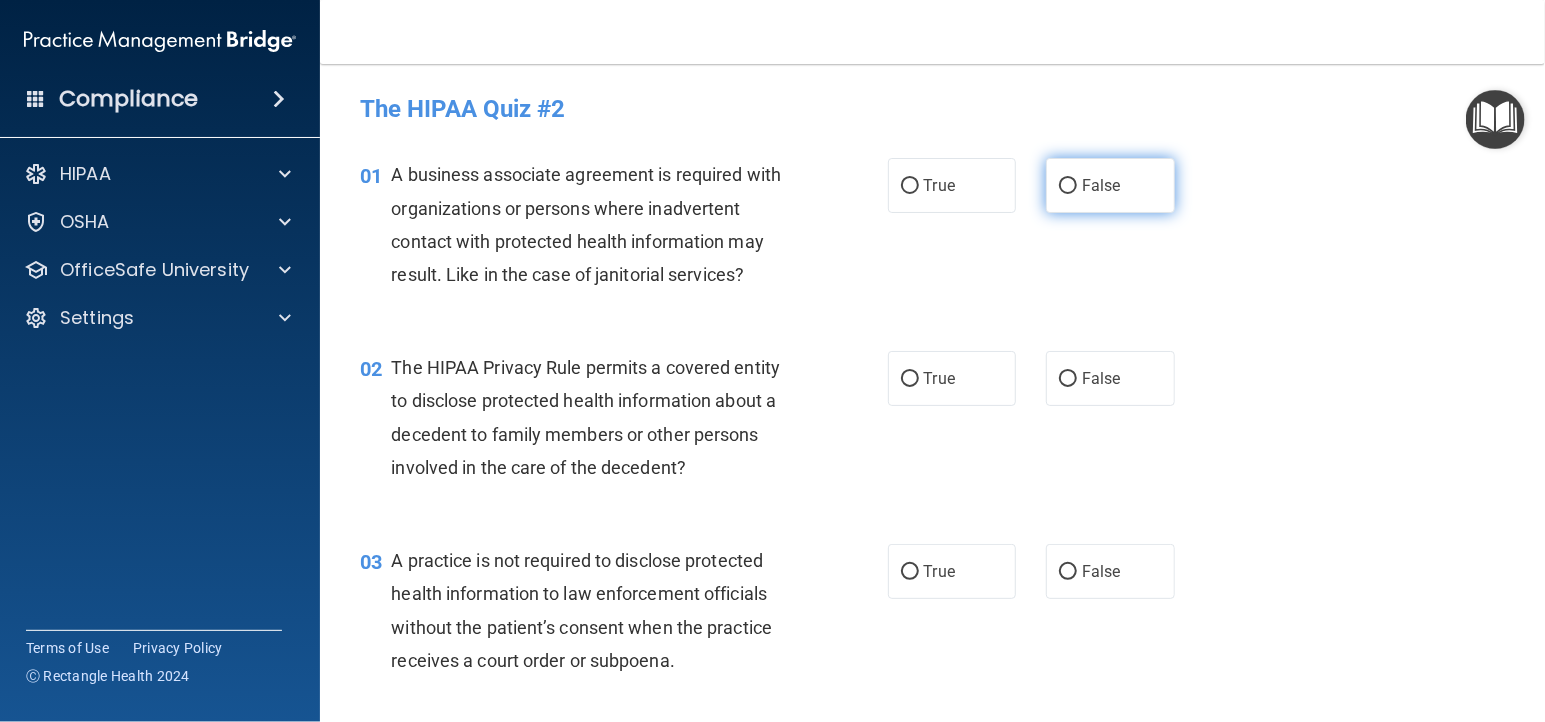 click on "False" at bounding box center (1068, 186) 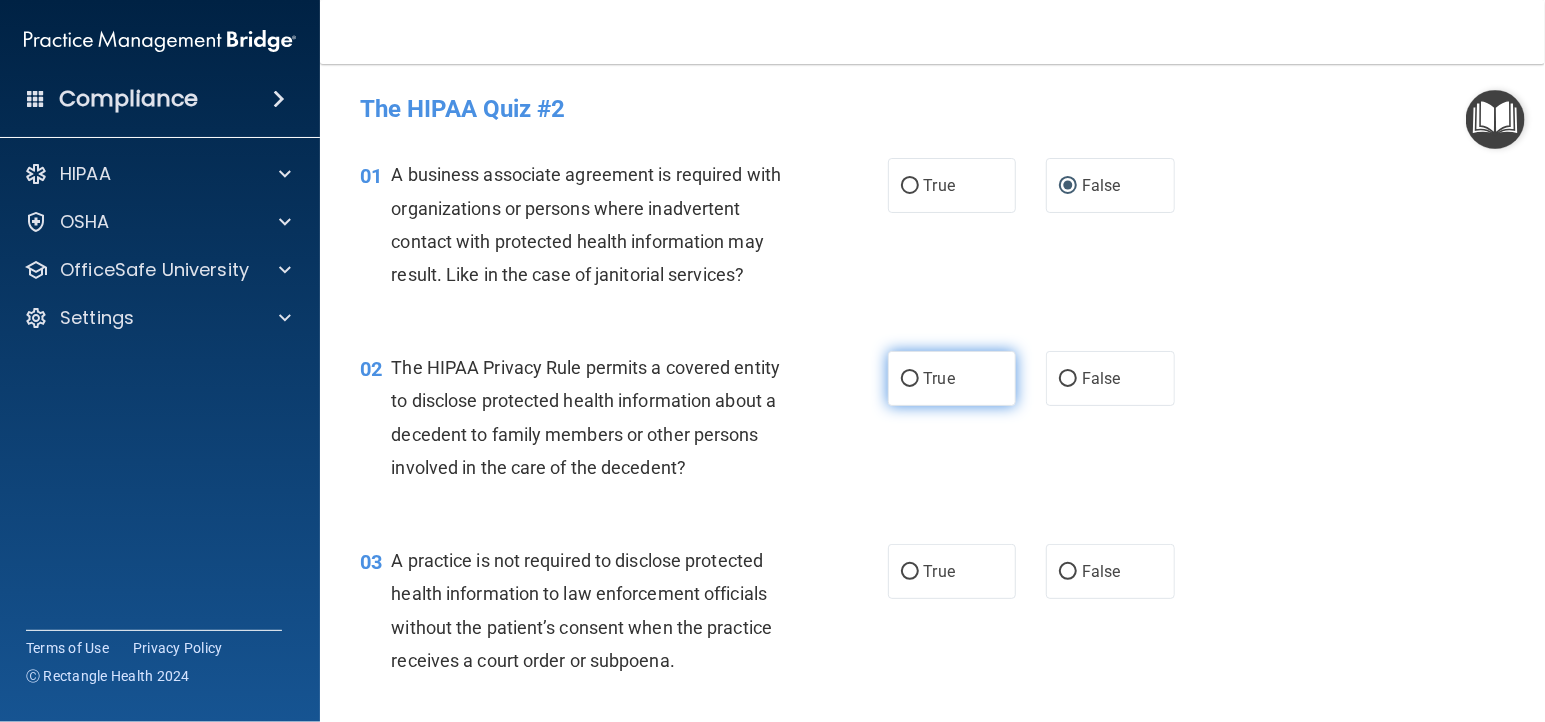 click on "True" at bounding box center (910, 379) 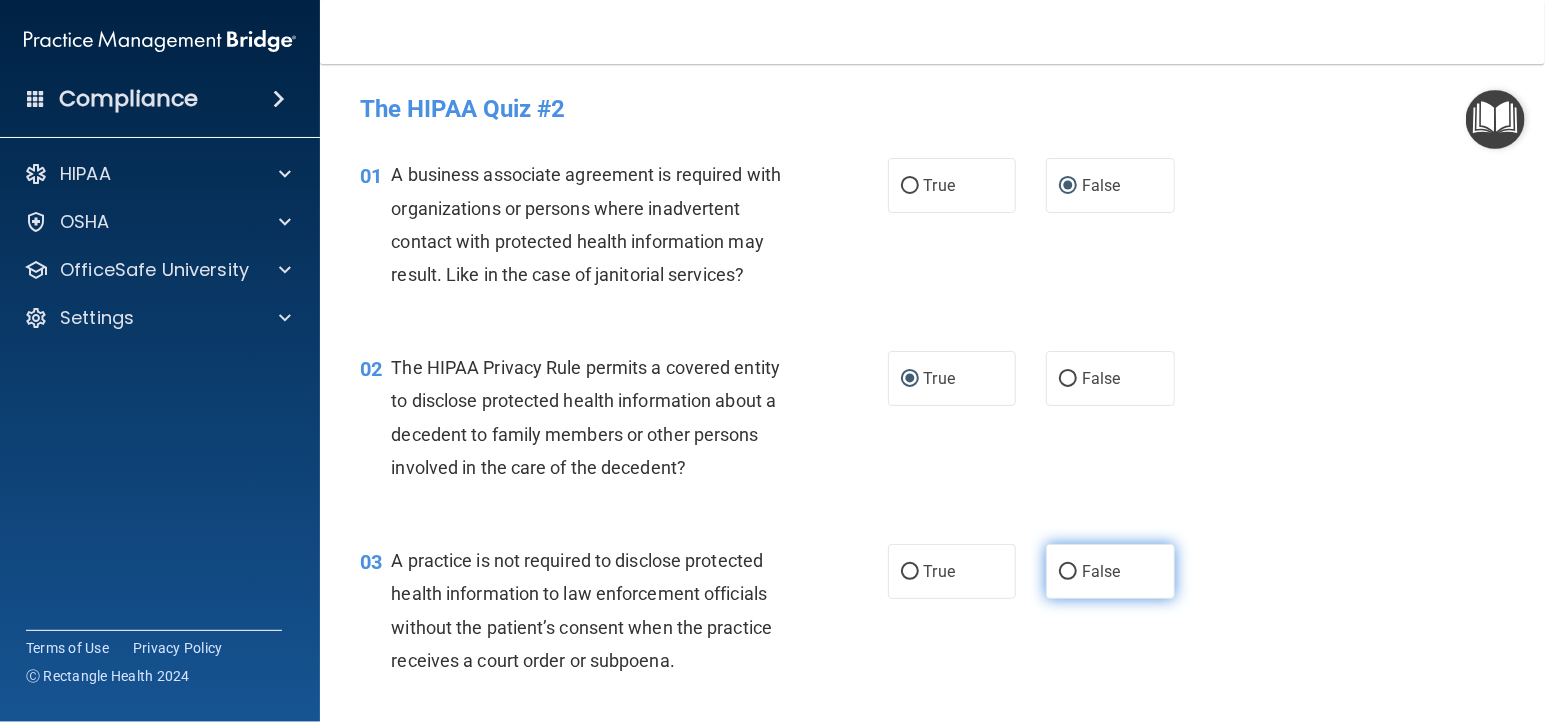 click on "False" at bounding box center (1068, 572) 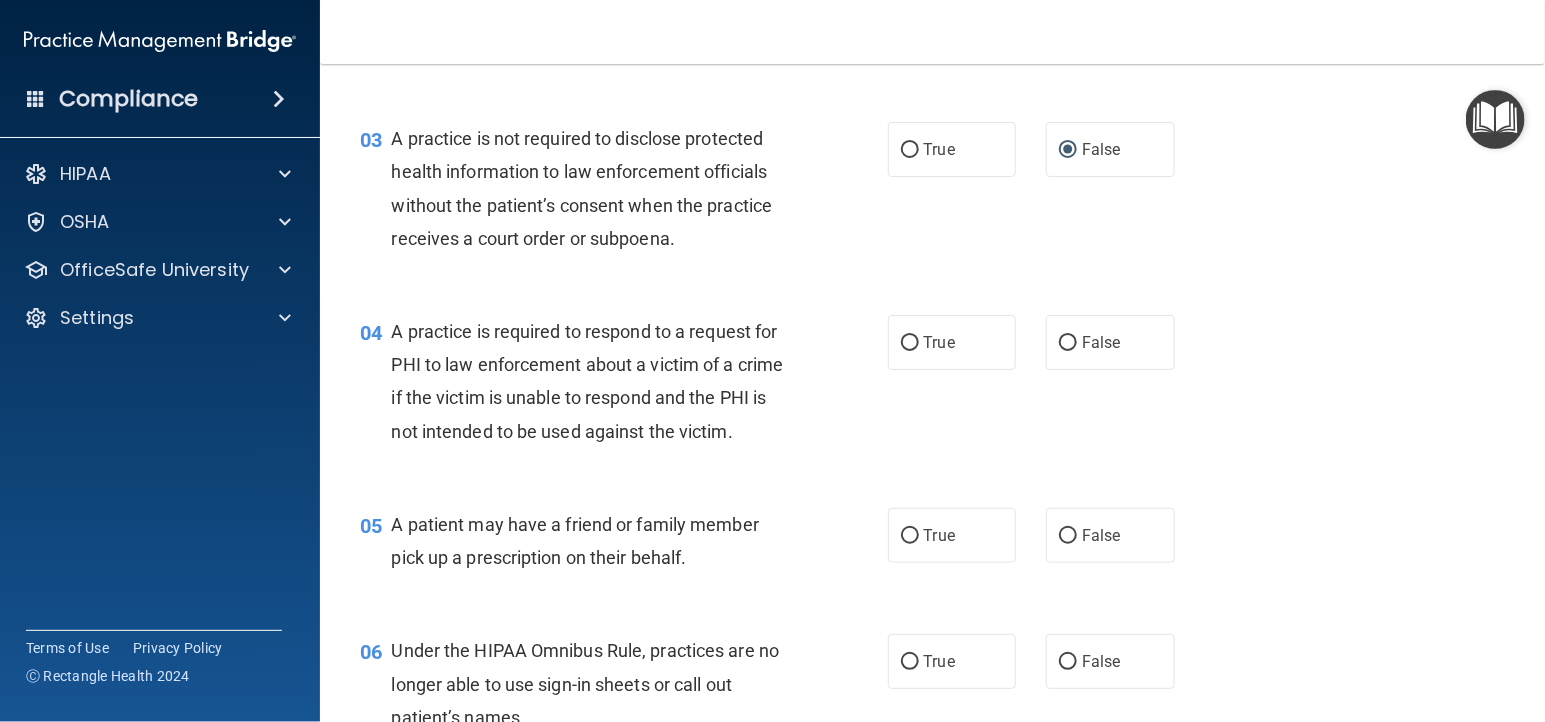 scroll, scrollTop: 454, scrollLeft: 0, axis: vertical 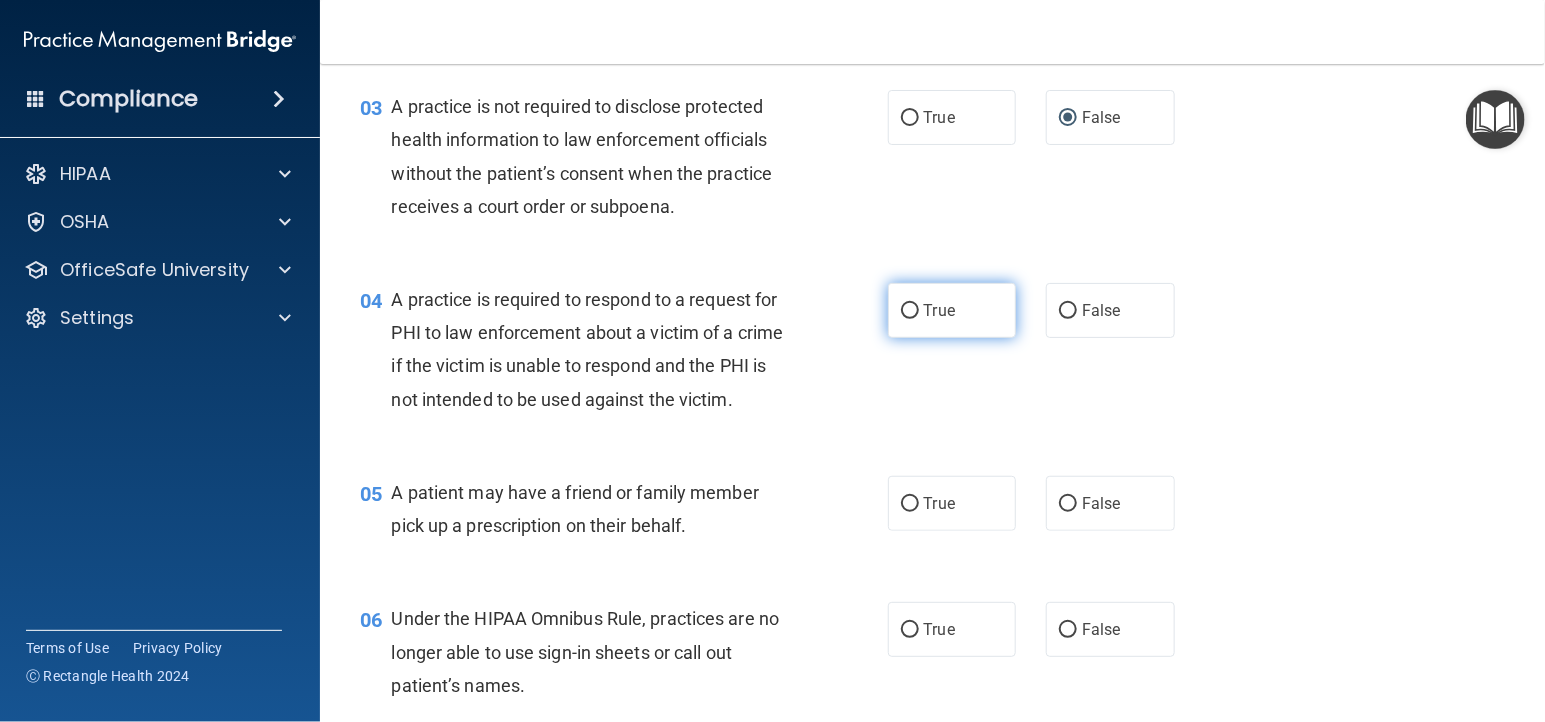 click on "True" at bounding box center [910, 311] 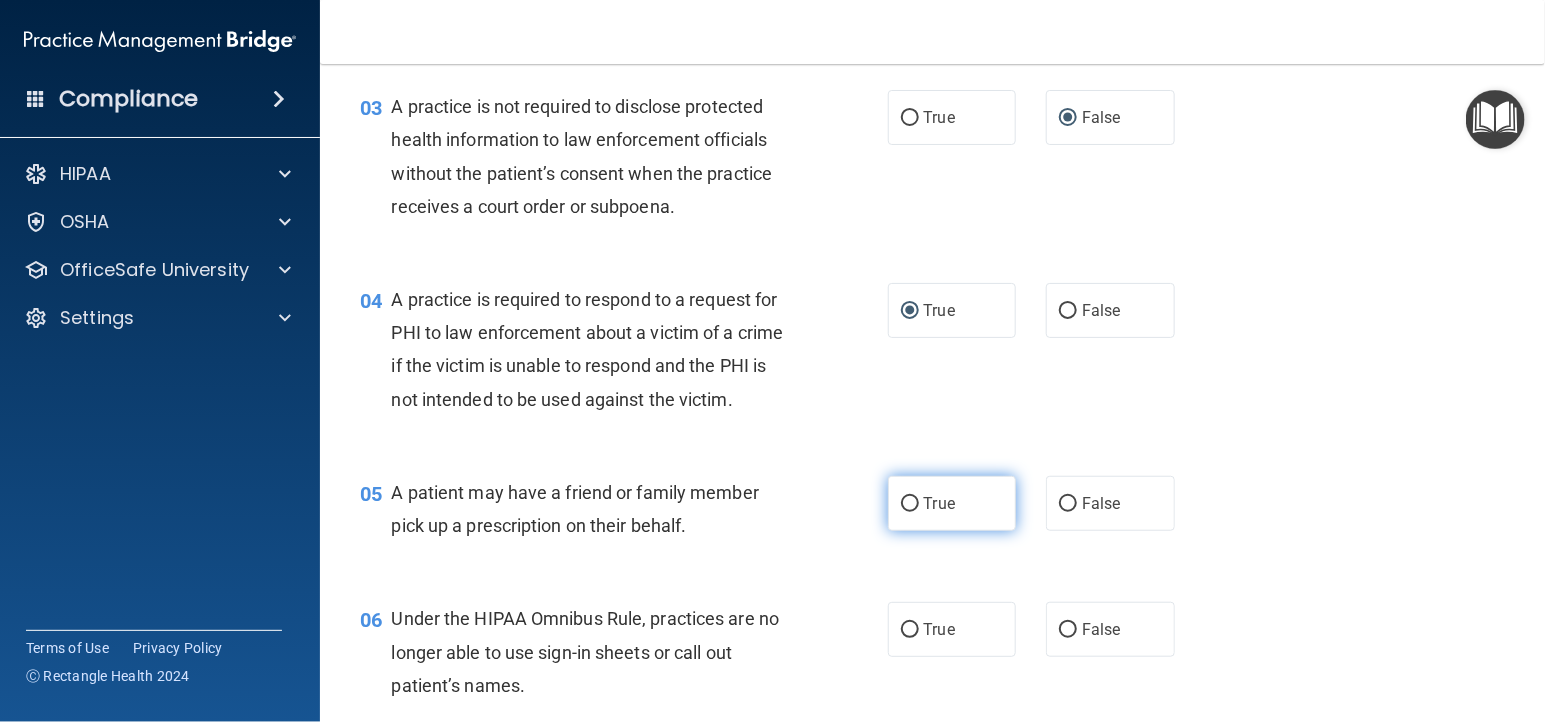 click on "True" at bounding box center (910, 504) 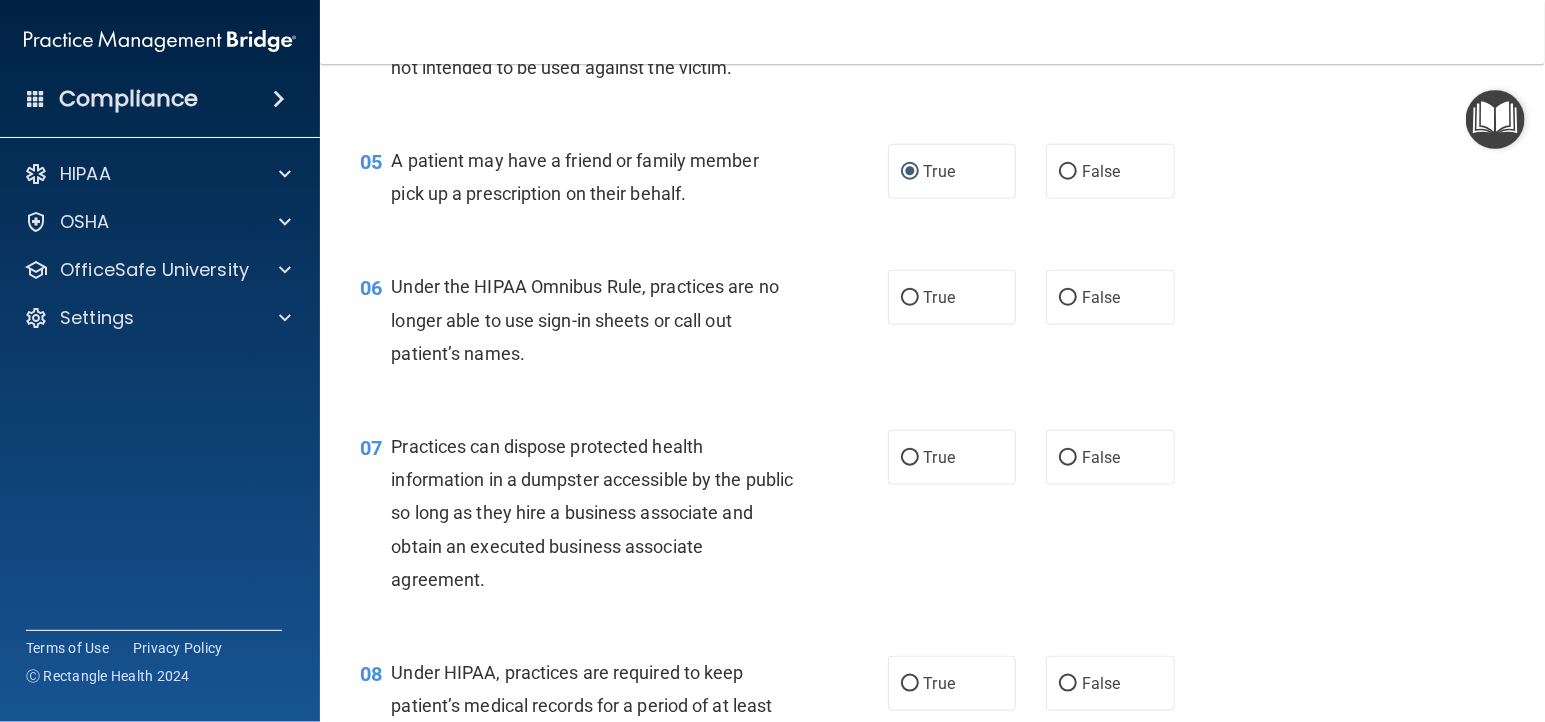 scroll, scrollTop: 818, scrollLeft: 0, axis: vertical 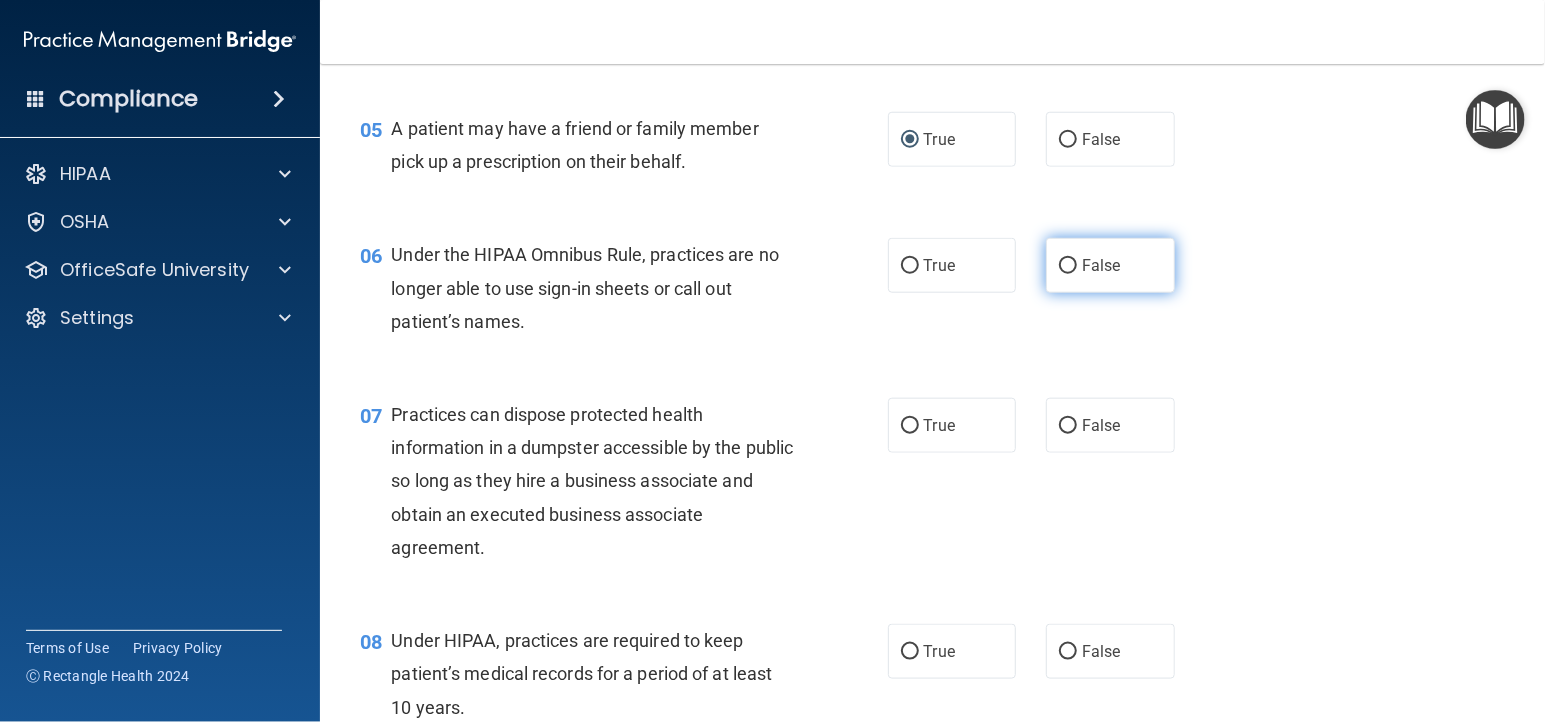 drag, startPoint x: 1061, startPoint y: 253, endPoint x: 1058, endPoint y: 264, distance: 11.401754 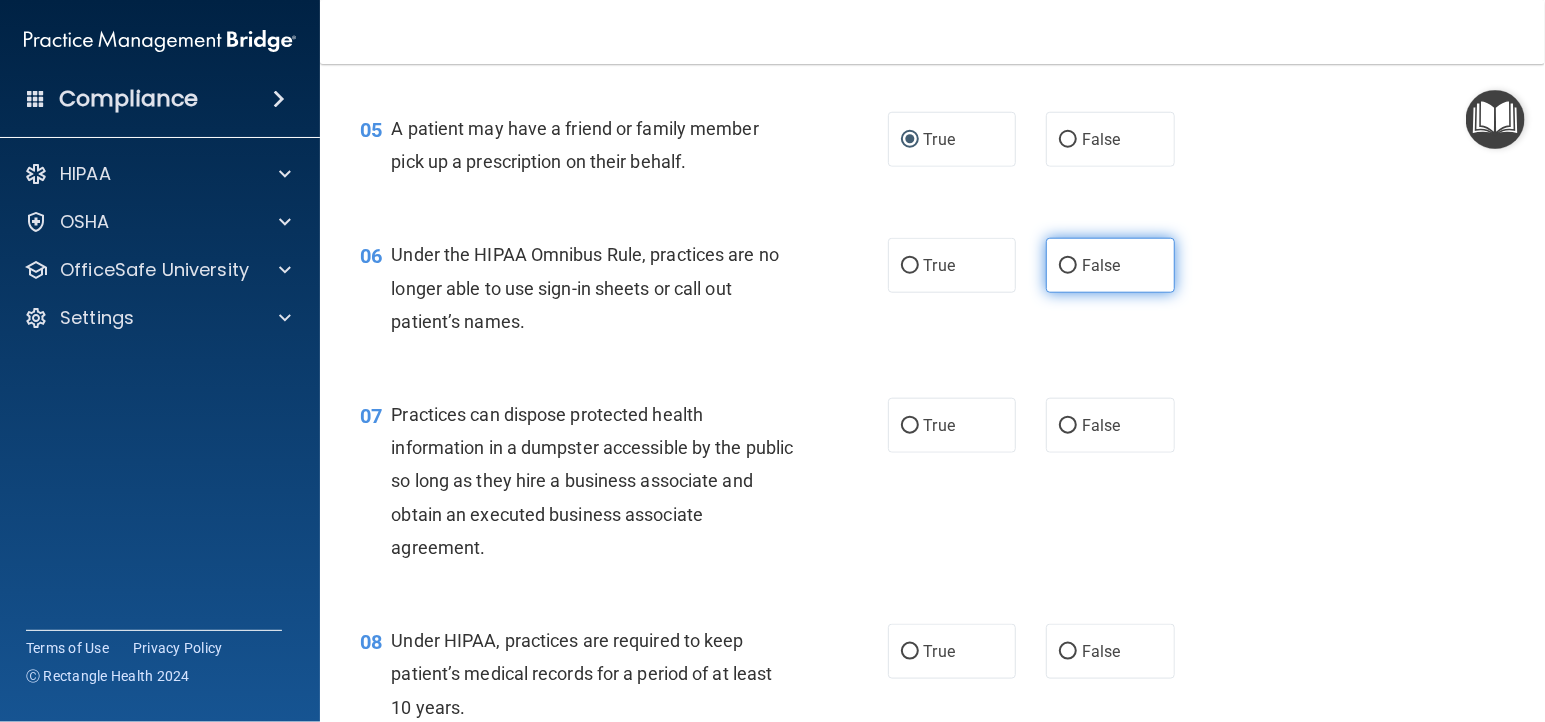 click on "False" at bounding box center [1068, 266] 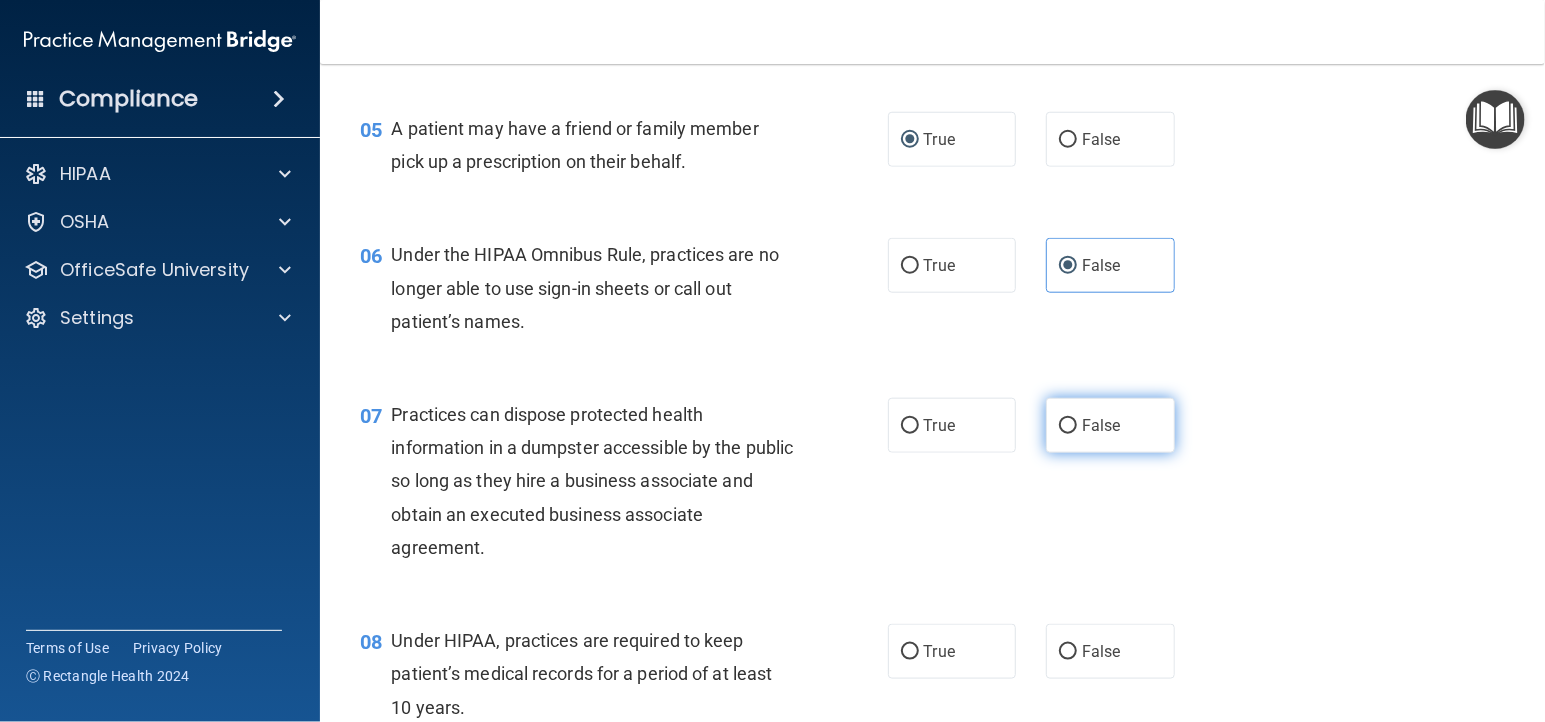 click on "False" at bounding box center [1068, 426] 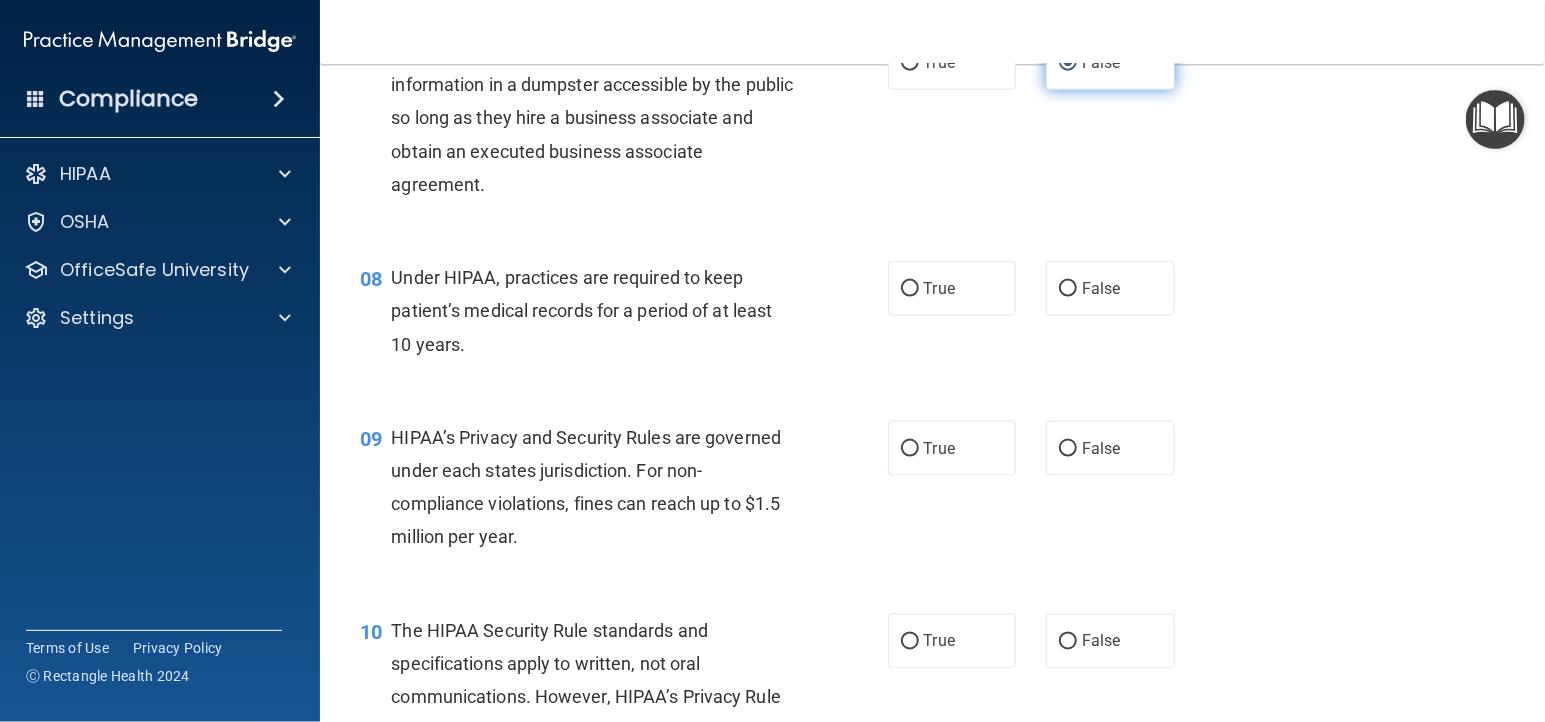 scroll, scrollTop: 1272, scrollLeft: 0, axis: vertical 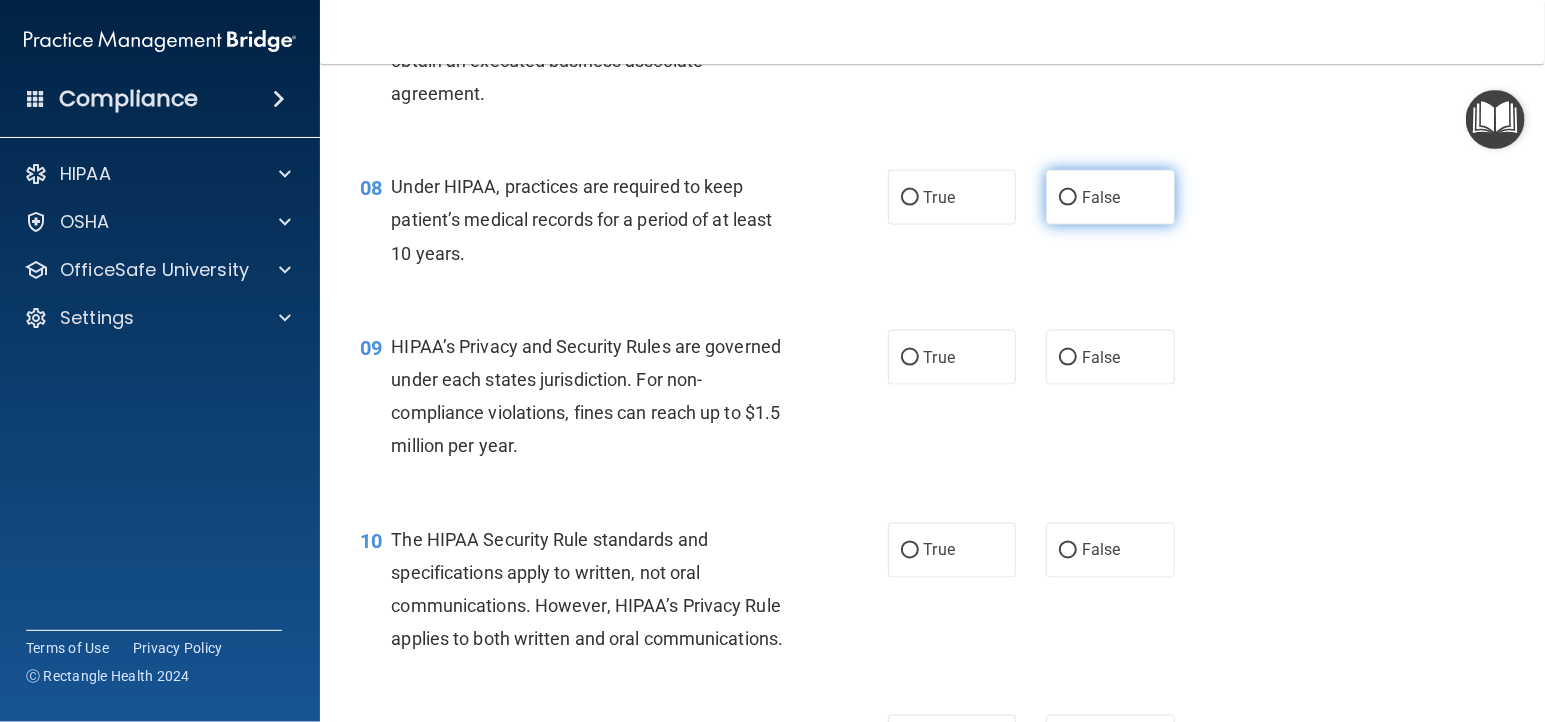 click on "False" at bounding box center [1068, 198] 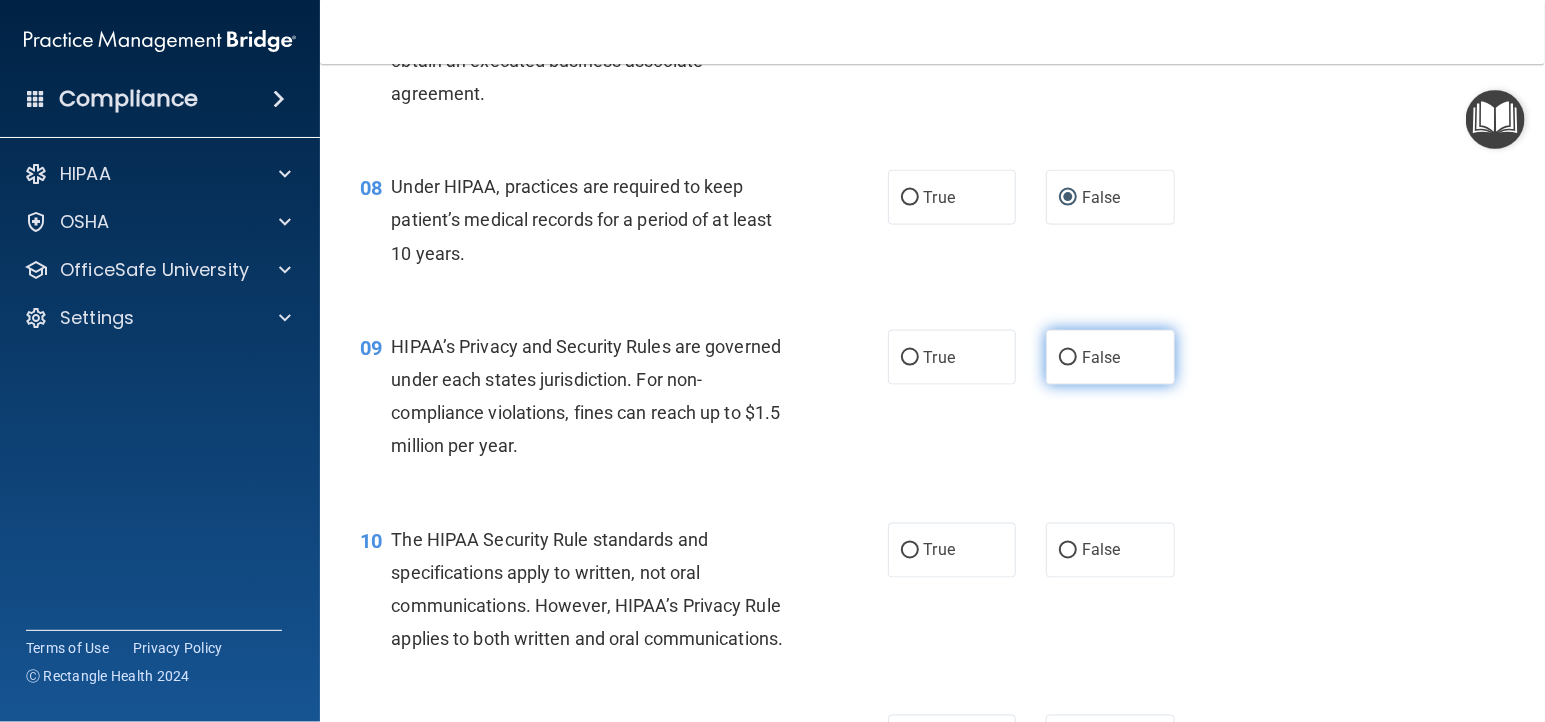 click on "False" at bounding box center (1110, 357) 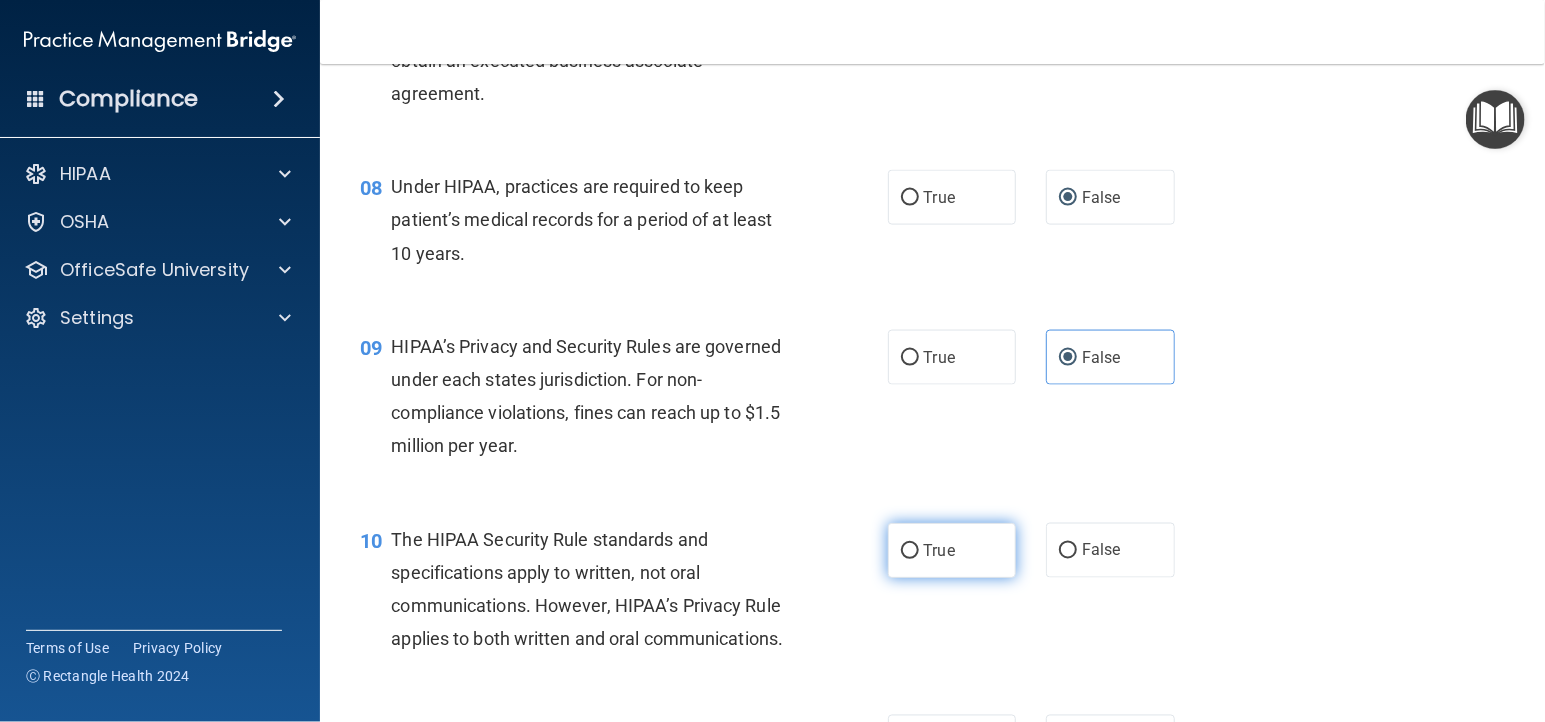 click on "True" at bounding box center (910, 551) 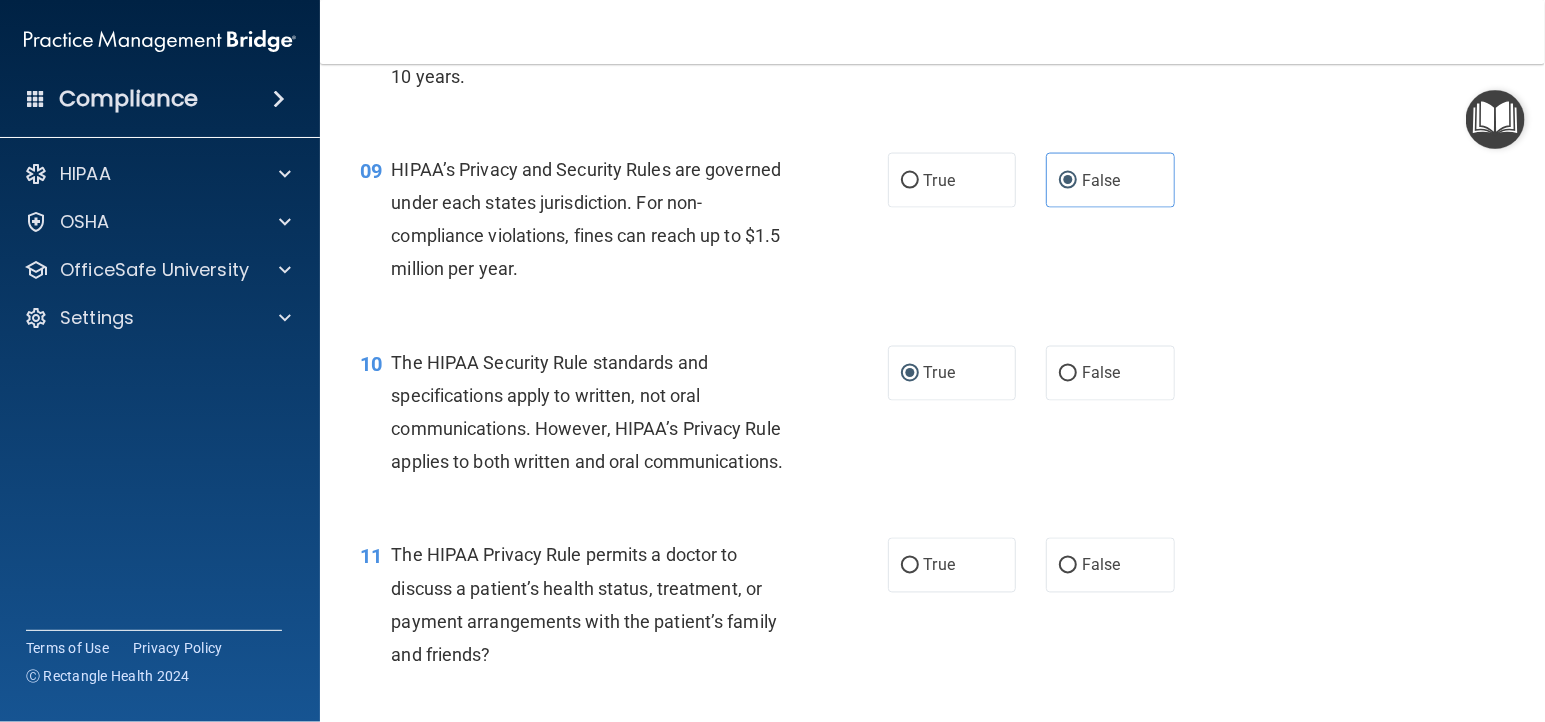 scroll, scrollTop: 1545, scrollLeft: 0, axis: vertical 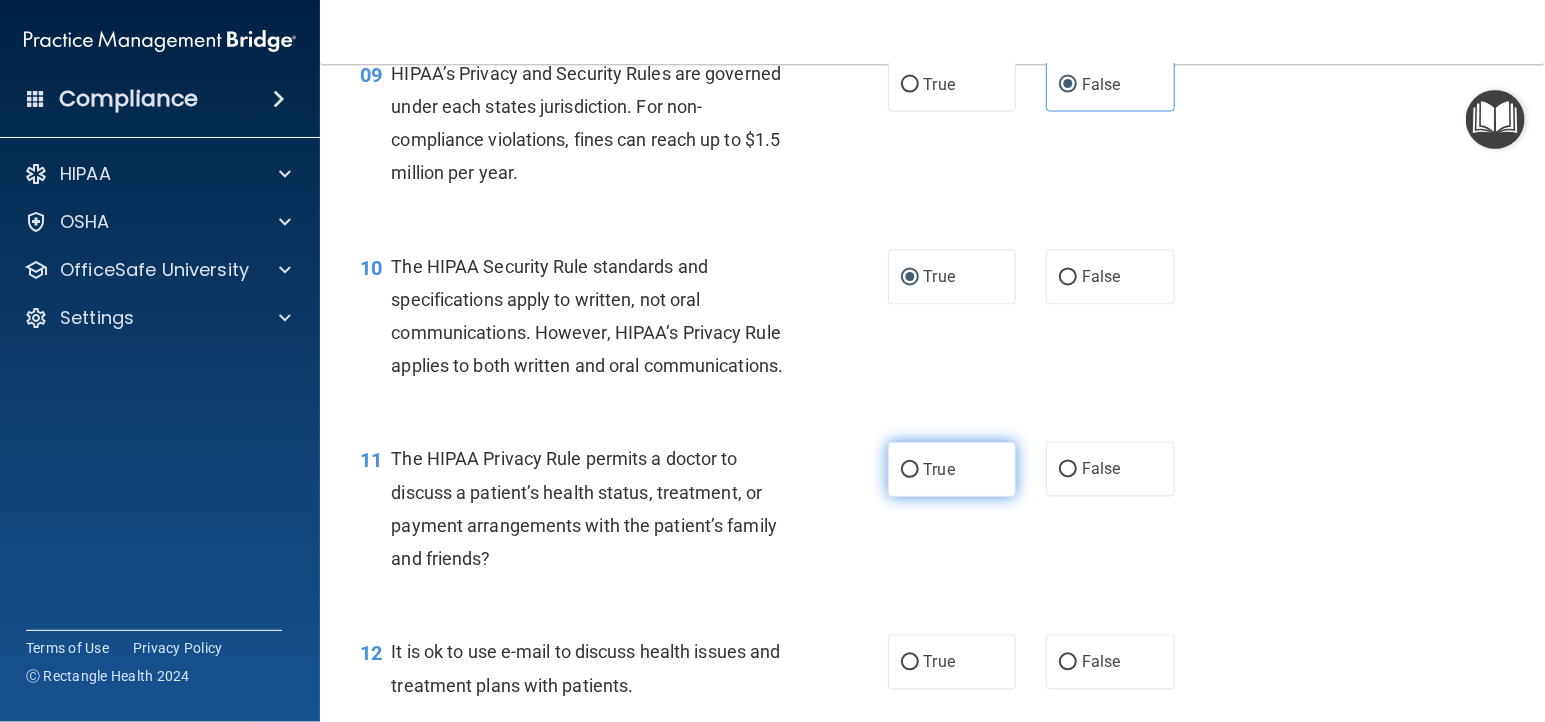 click on "True" at bounding box center (910, 470) 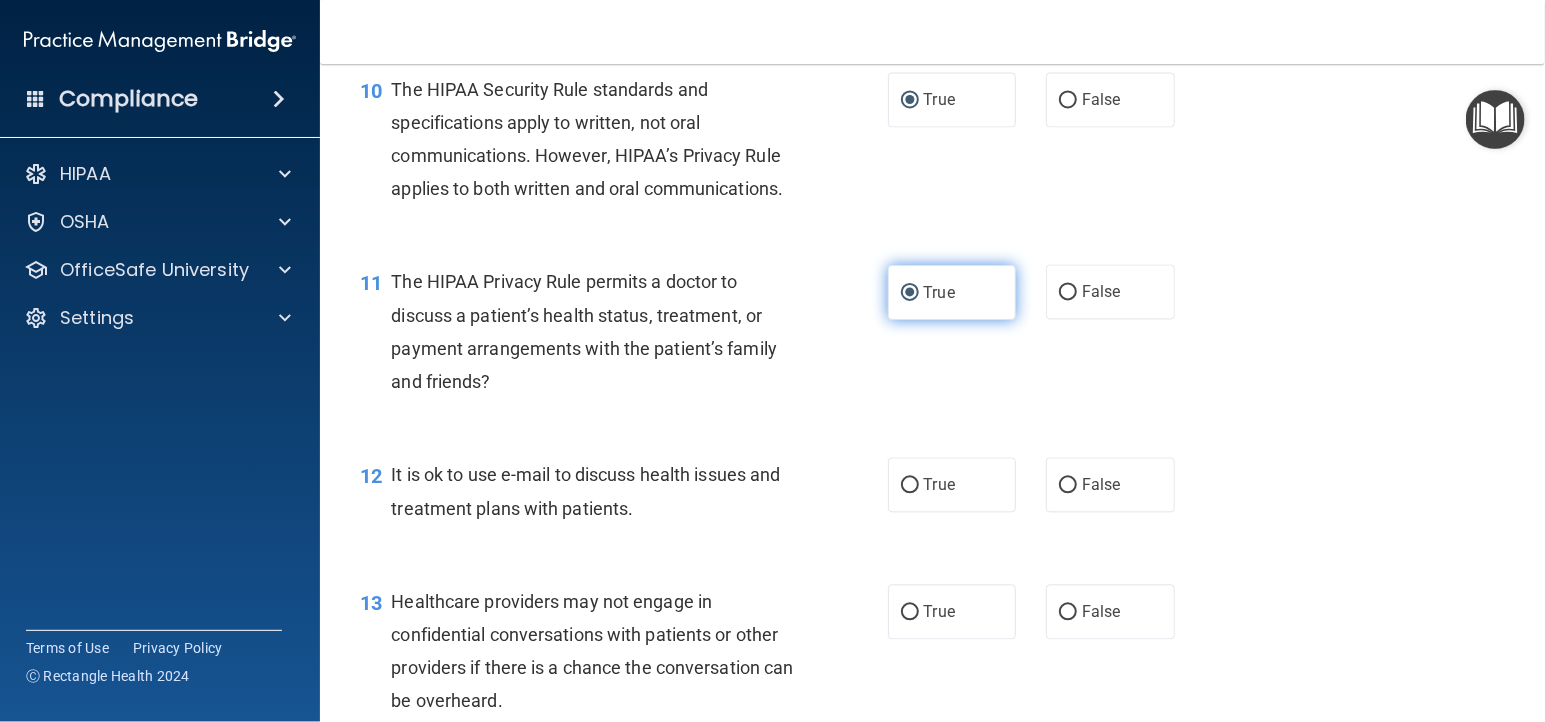 scroll, scrollTop: 1727, scrollLeft: 0, axis: vertical 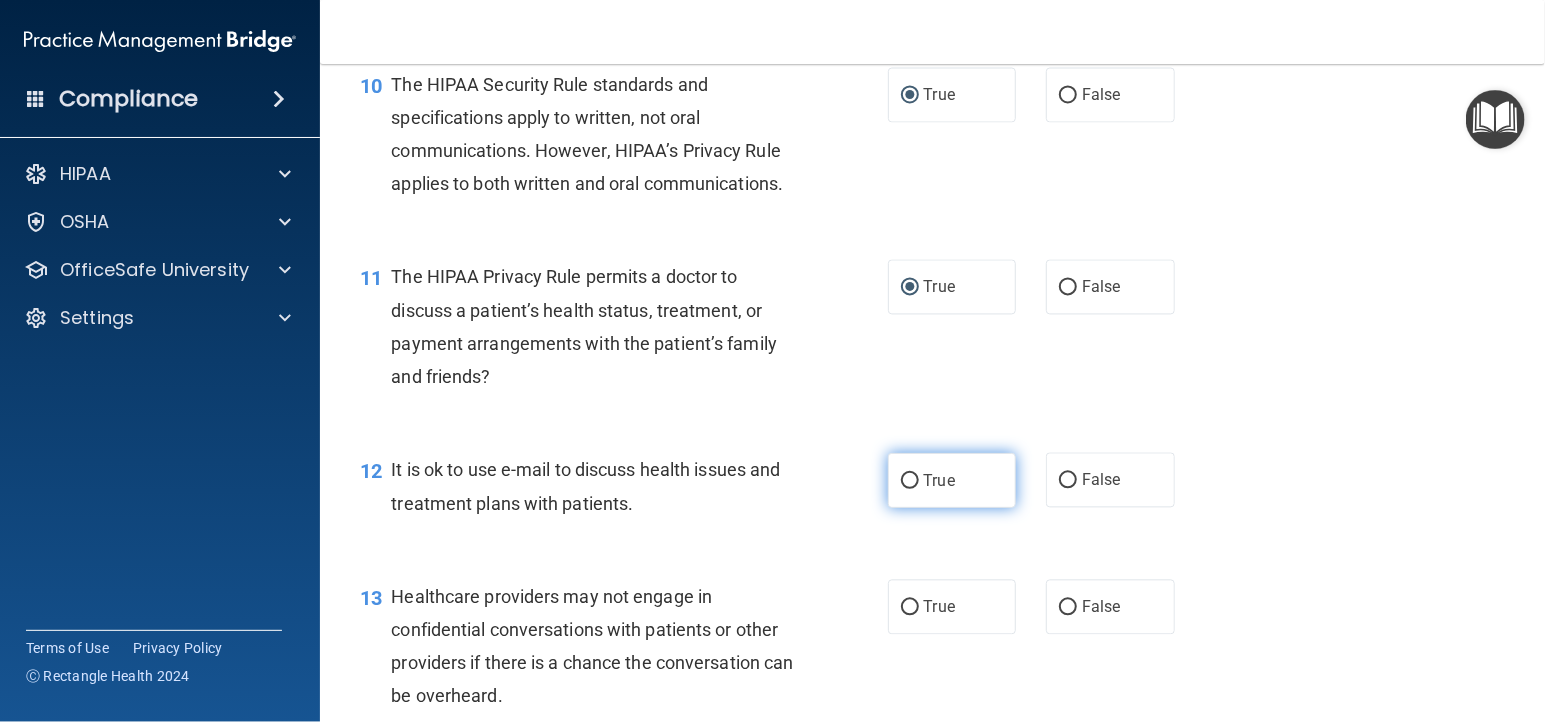 click on "True" at bounding box center [910, 481] 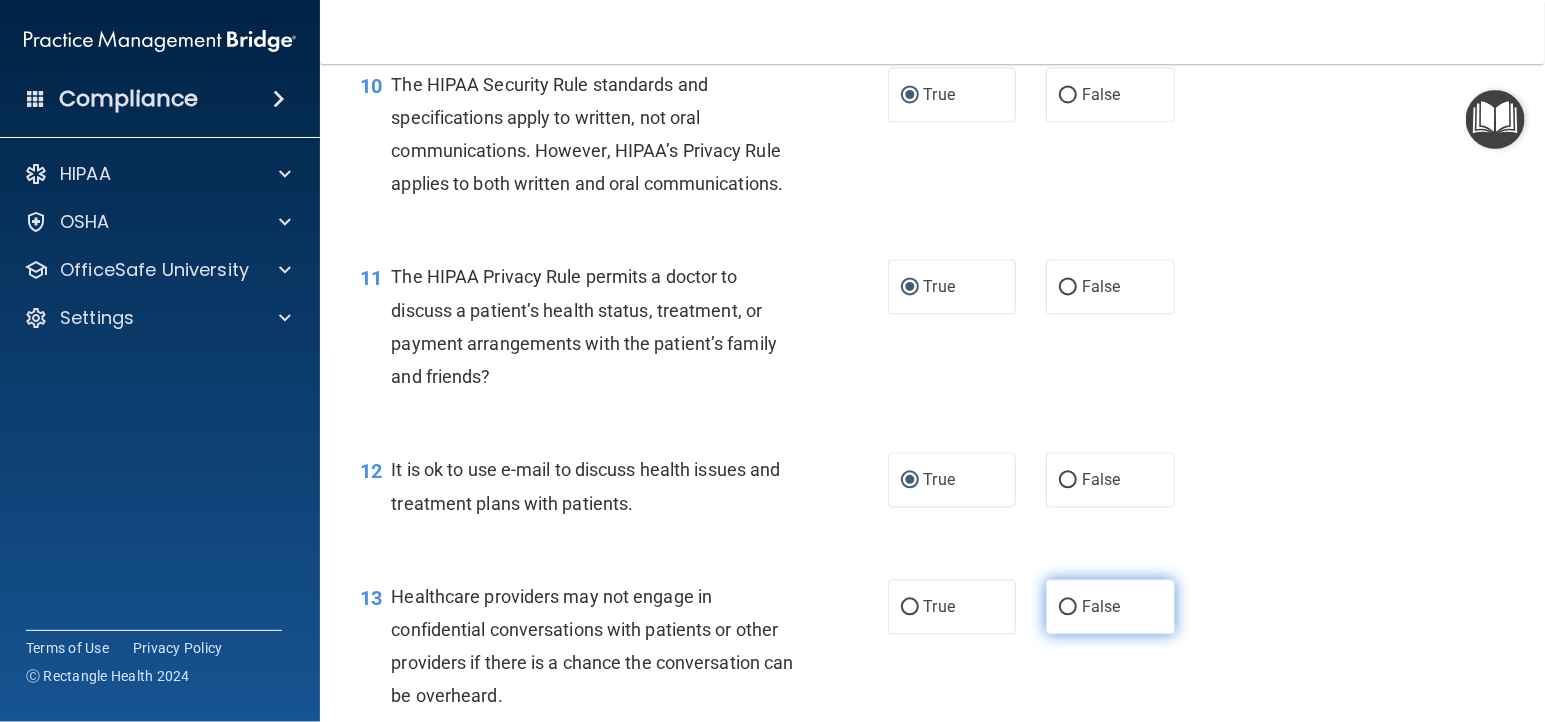 click on "False" at bounding box center [1068, 608] 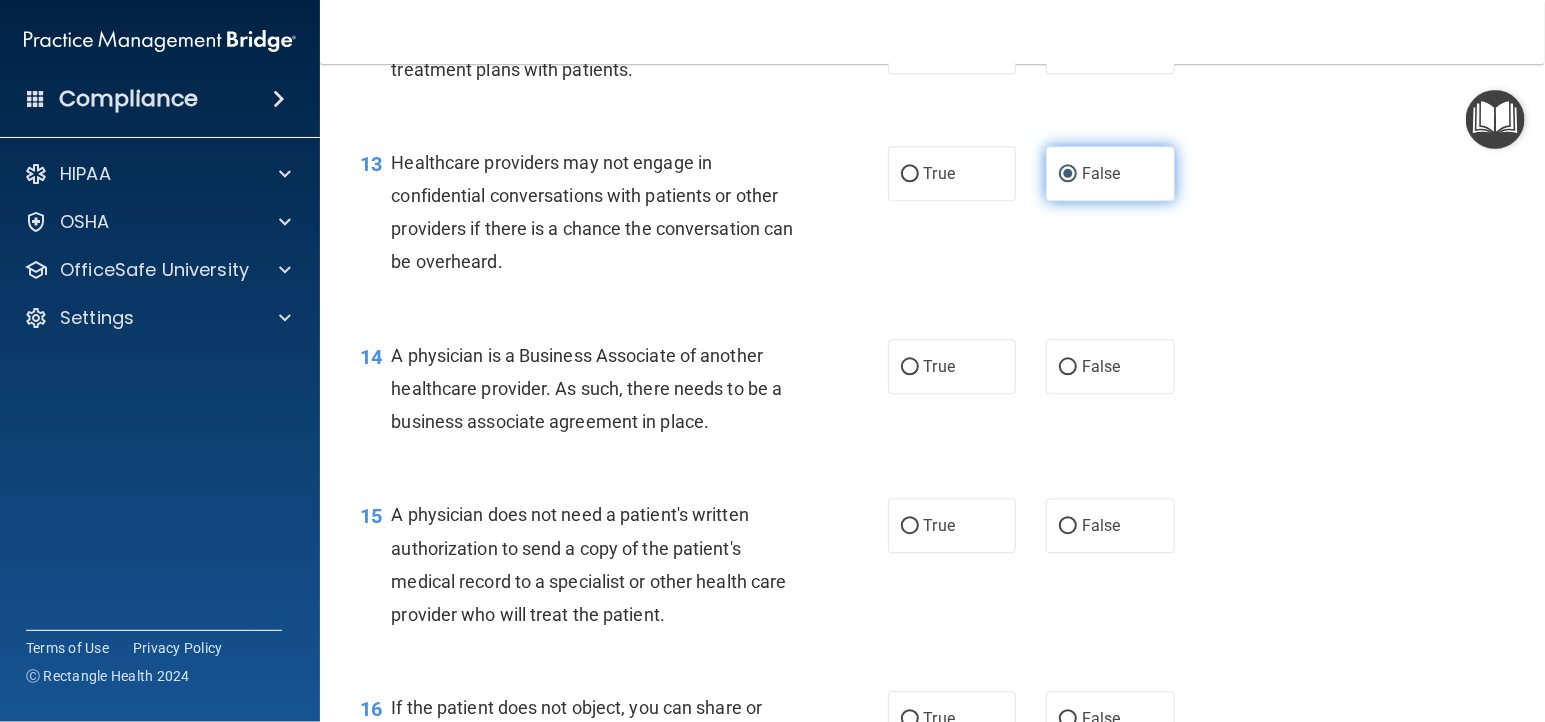 scroll, scrollTop: 2181, scrollLeft: 0, axis: vertical 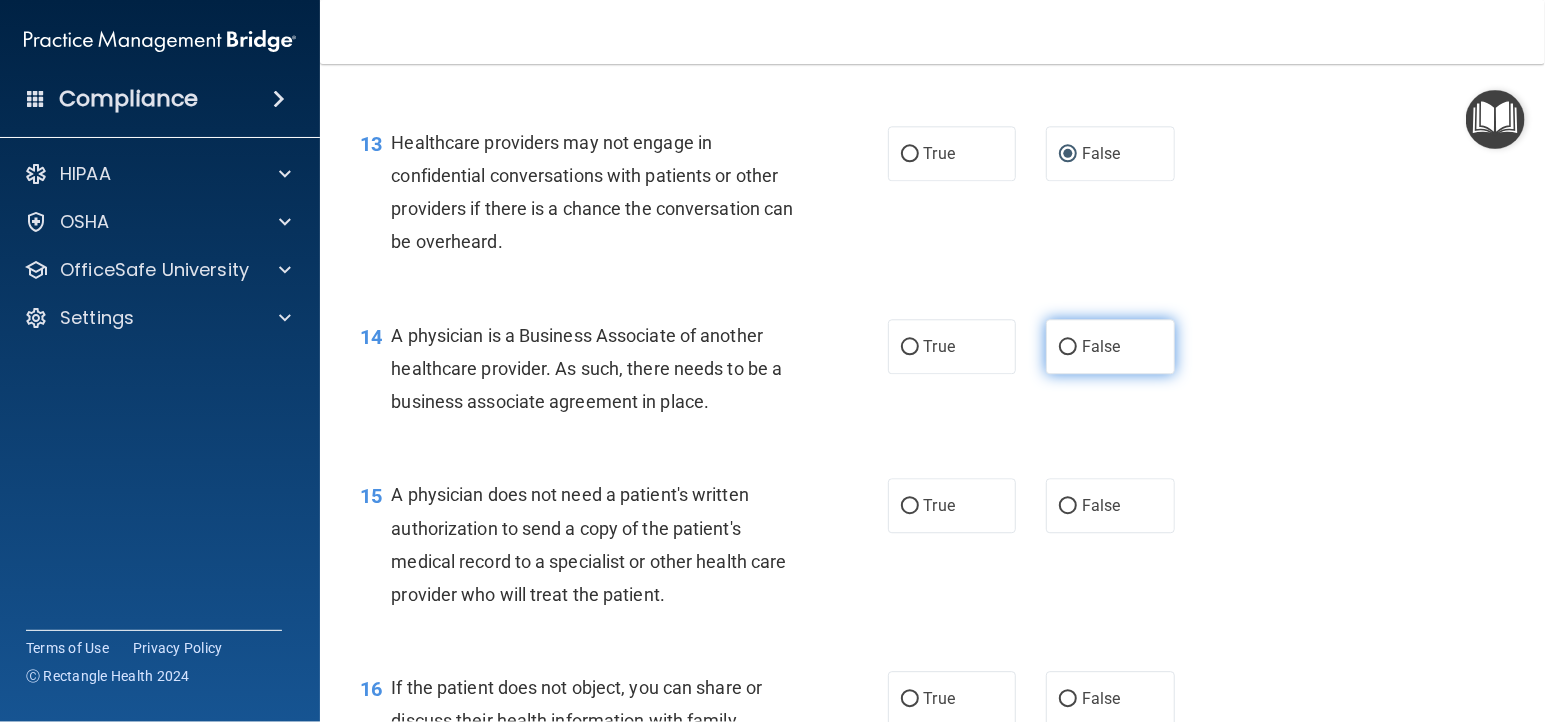 click on "False" at bounding box center [1110, 346] 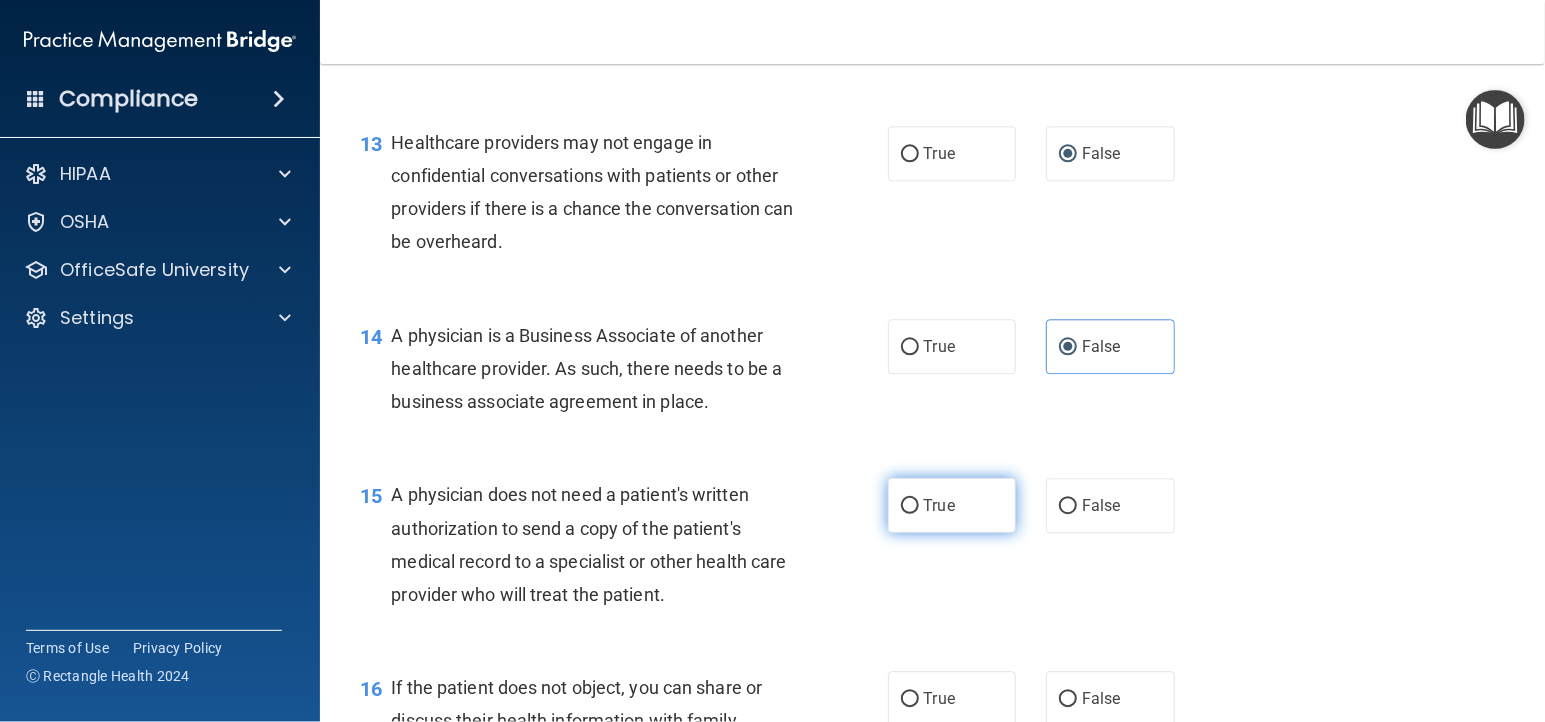 click on "True" at bounding box center [952, 505] 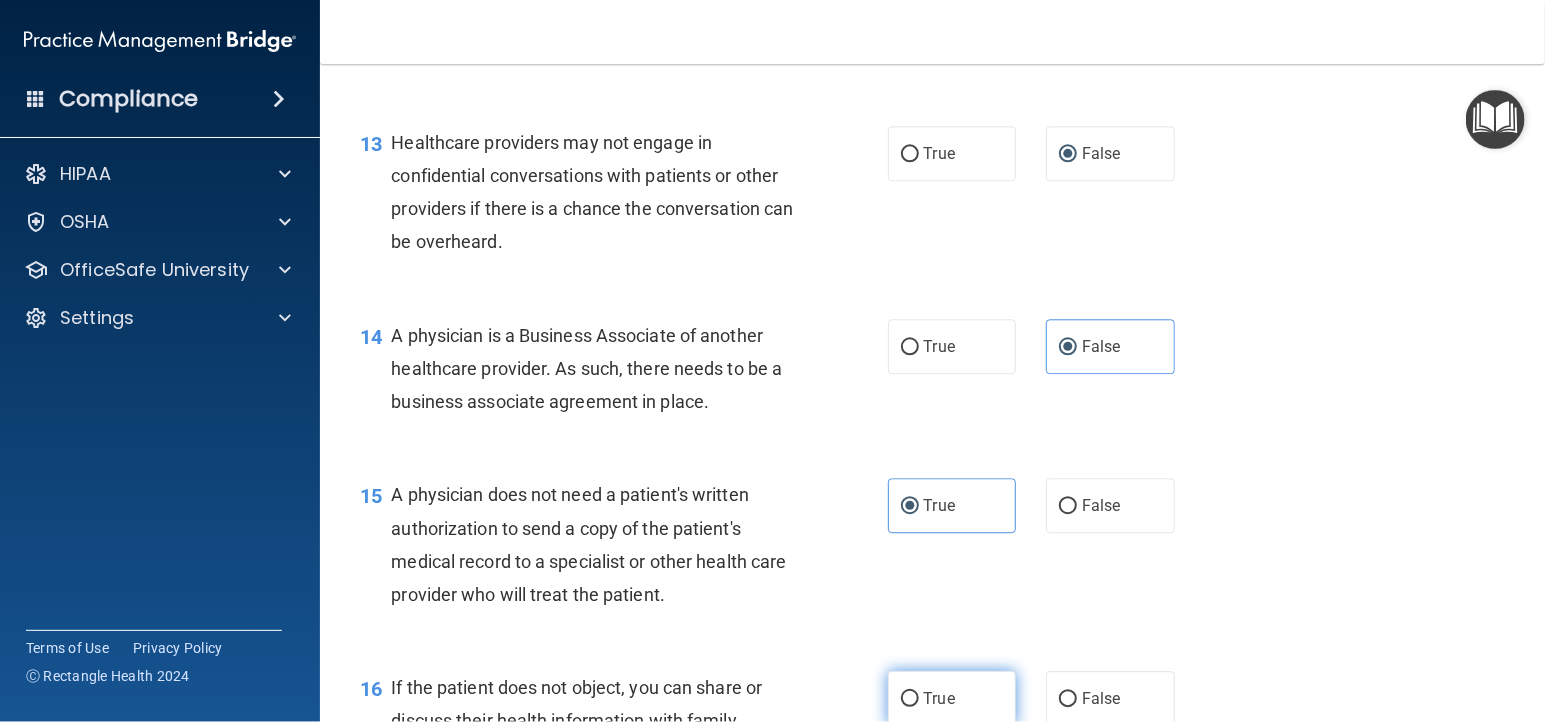 click on "True" at bounding box center [952, 698] 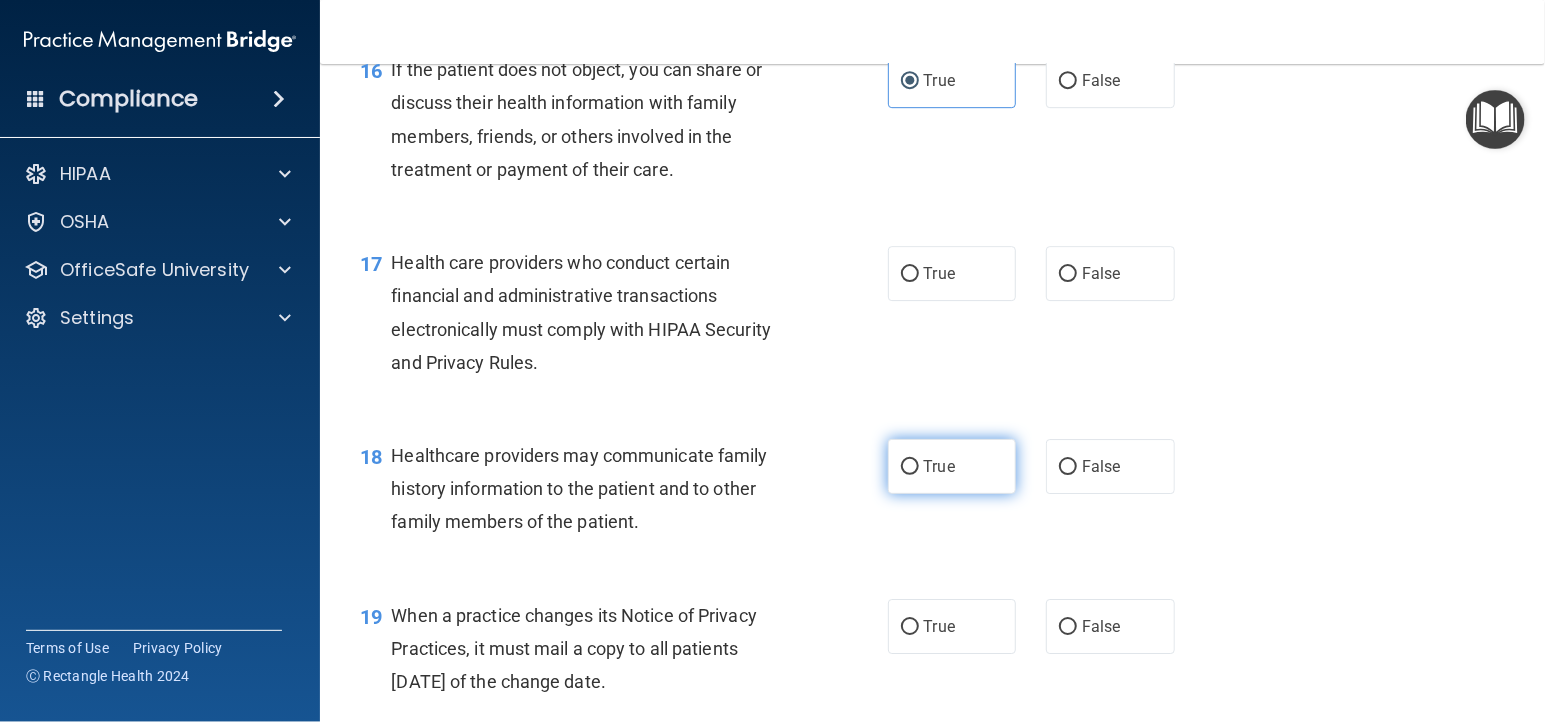 scroll, scrollTop: 2818, scrollLeft: 0, axis: vertical 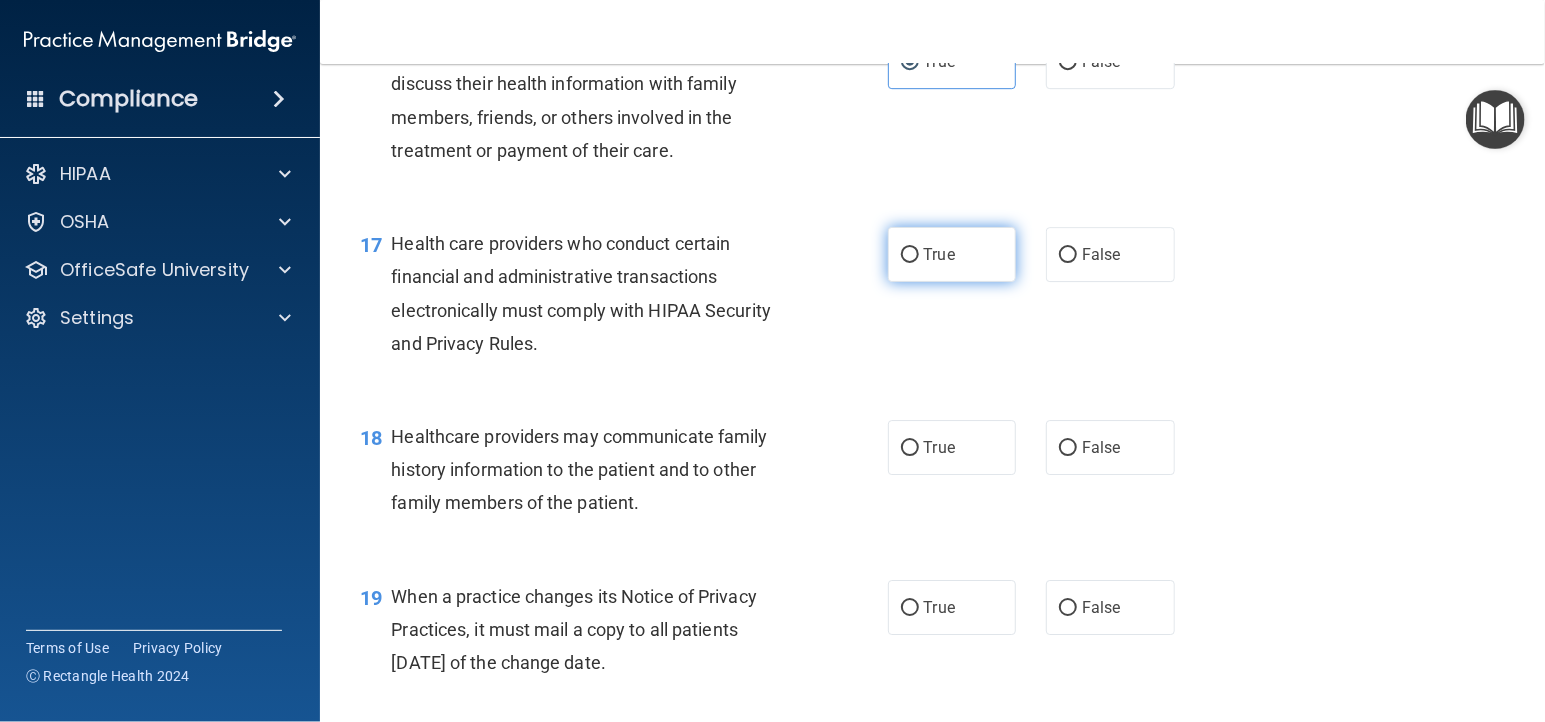 click on "True" at bounding box center (952, 254) 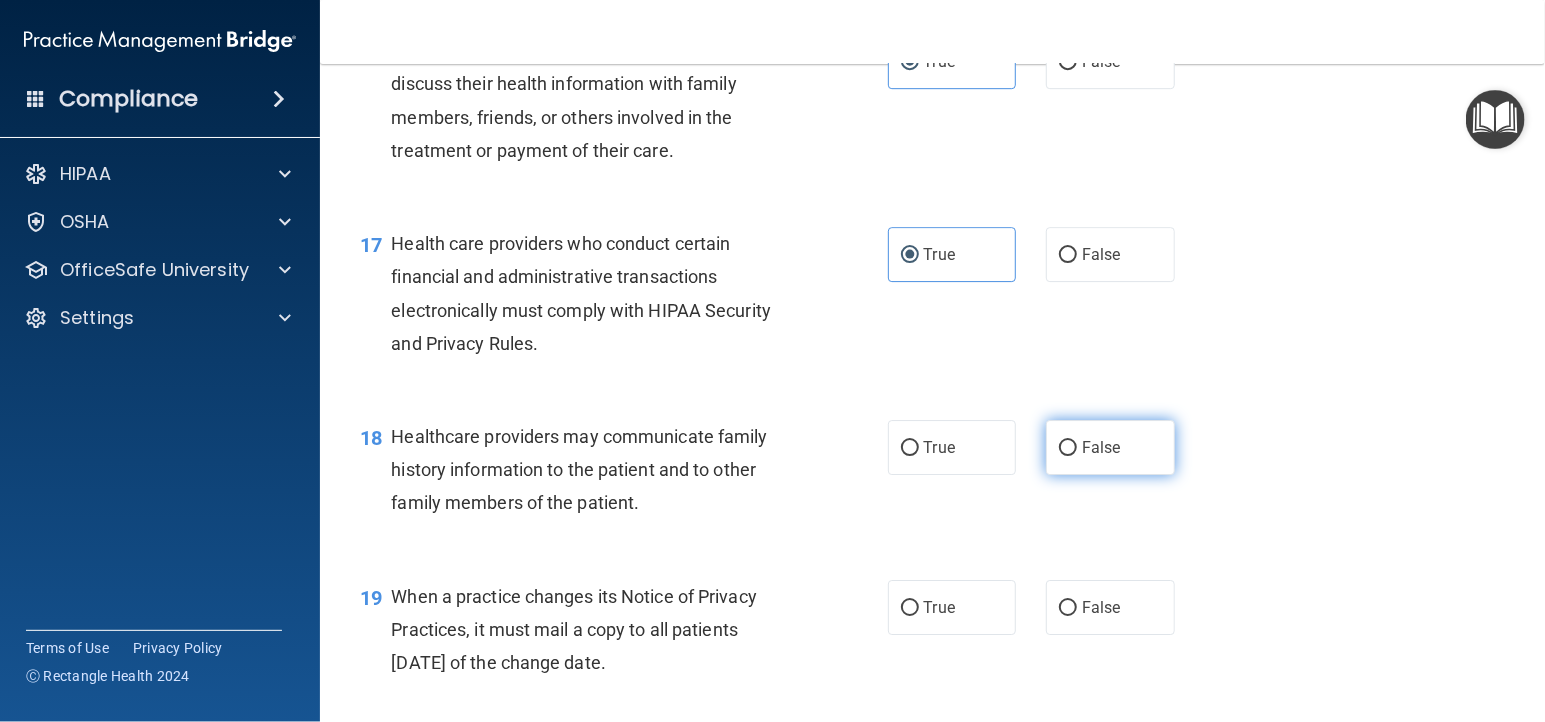 click on "False" at bounding box center (1110, 447) 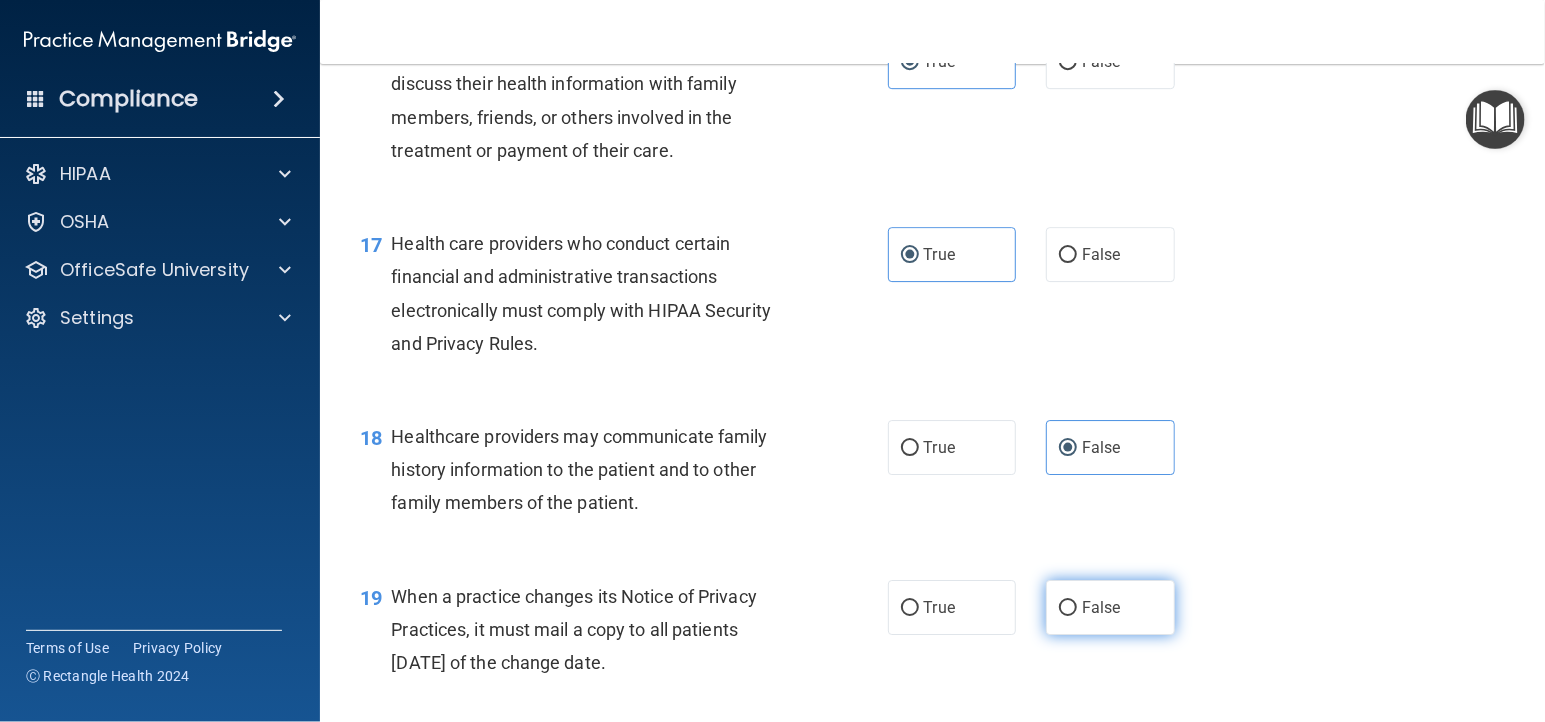 click on "False" at bounding box center (1101, 607) 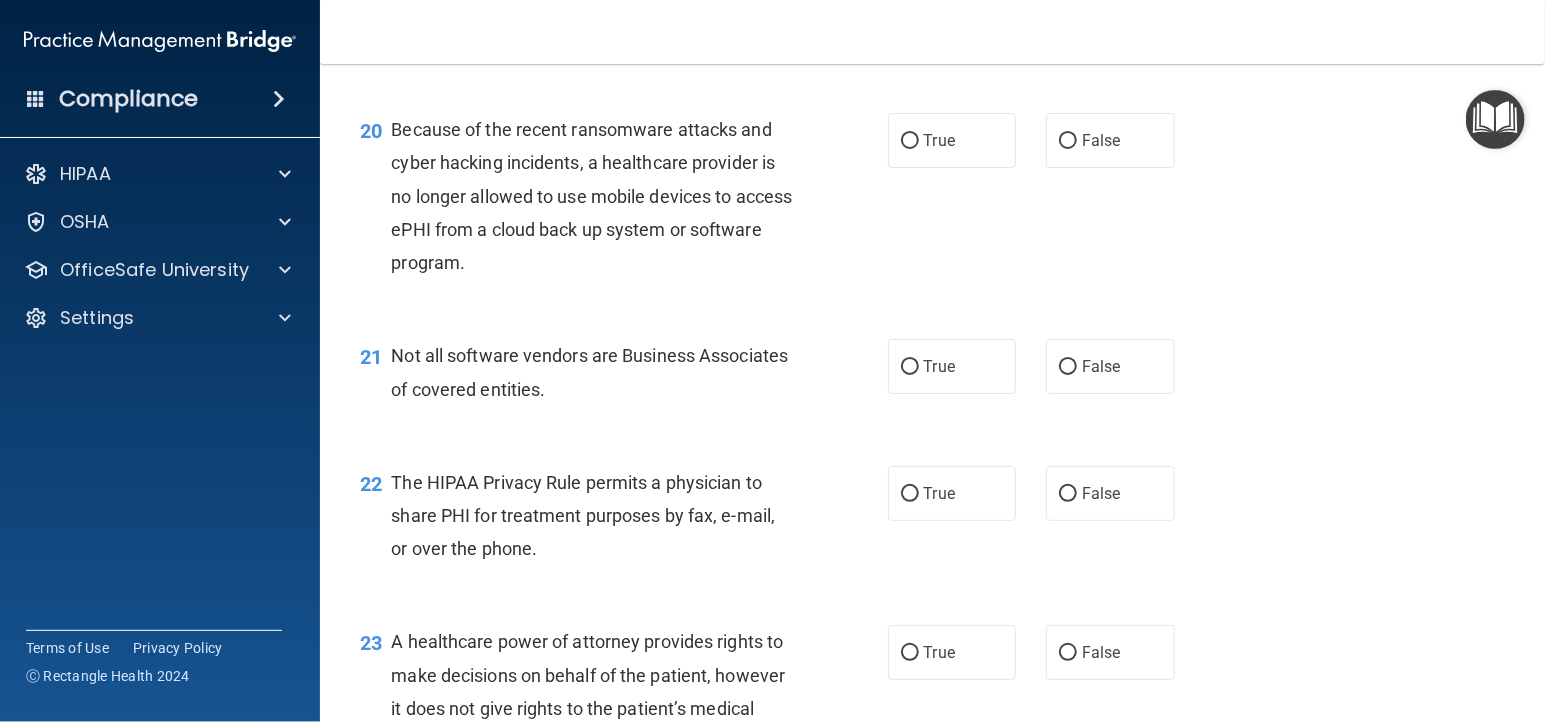 scroll, scrollTop: 3454, scrollLeft: 0, axis: vertical 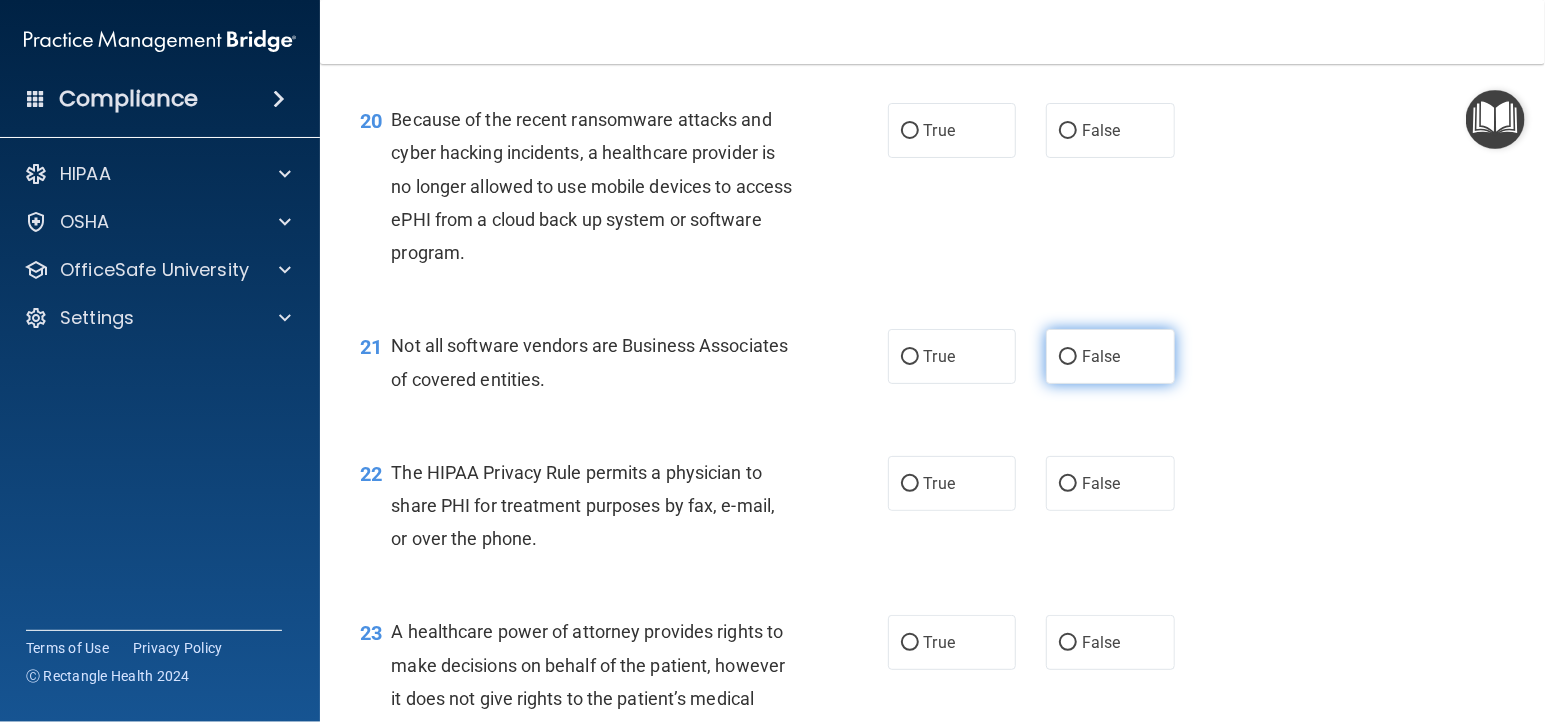 click on "False" at bounding box center [1101, 356] 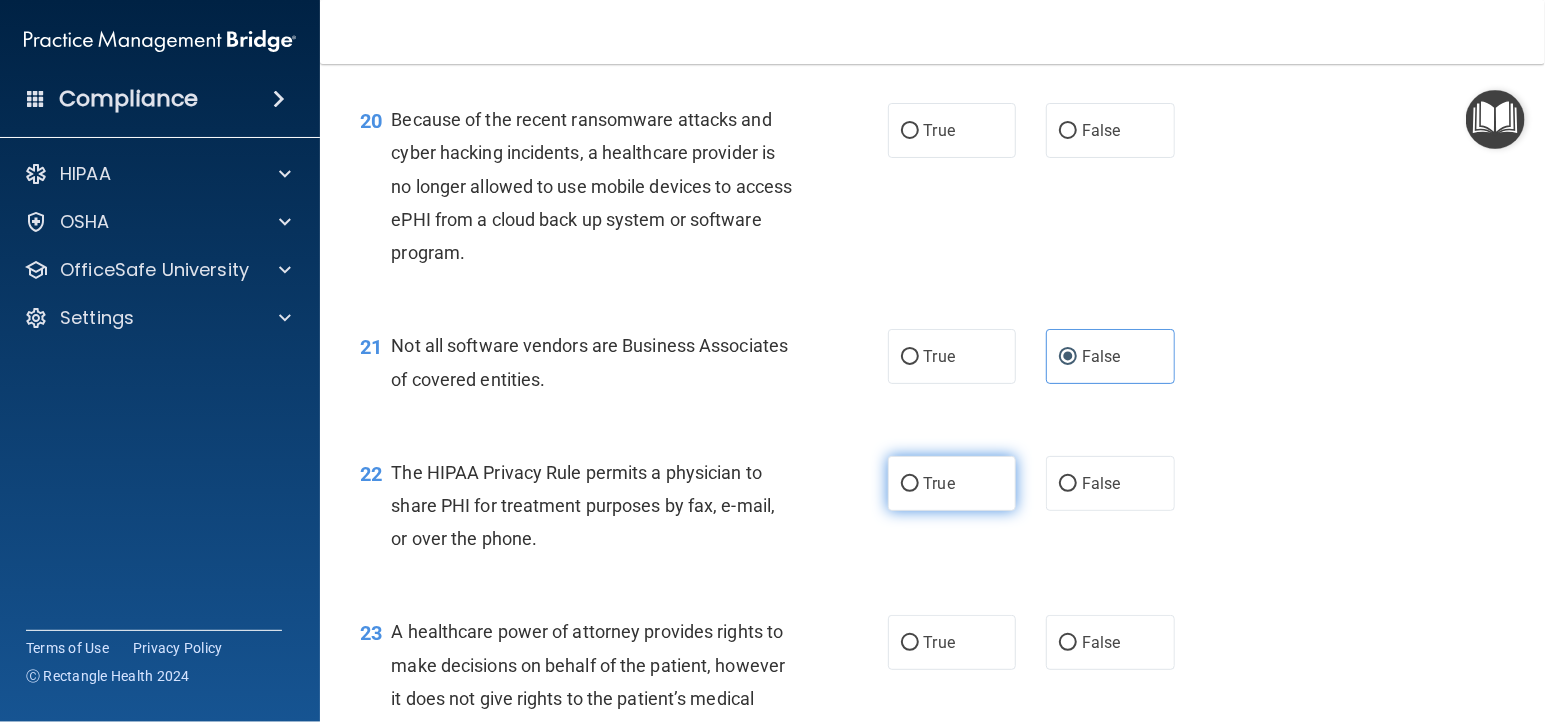 click on "True" at bounding box center (939, 483) 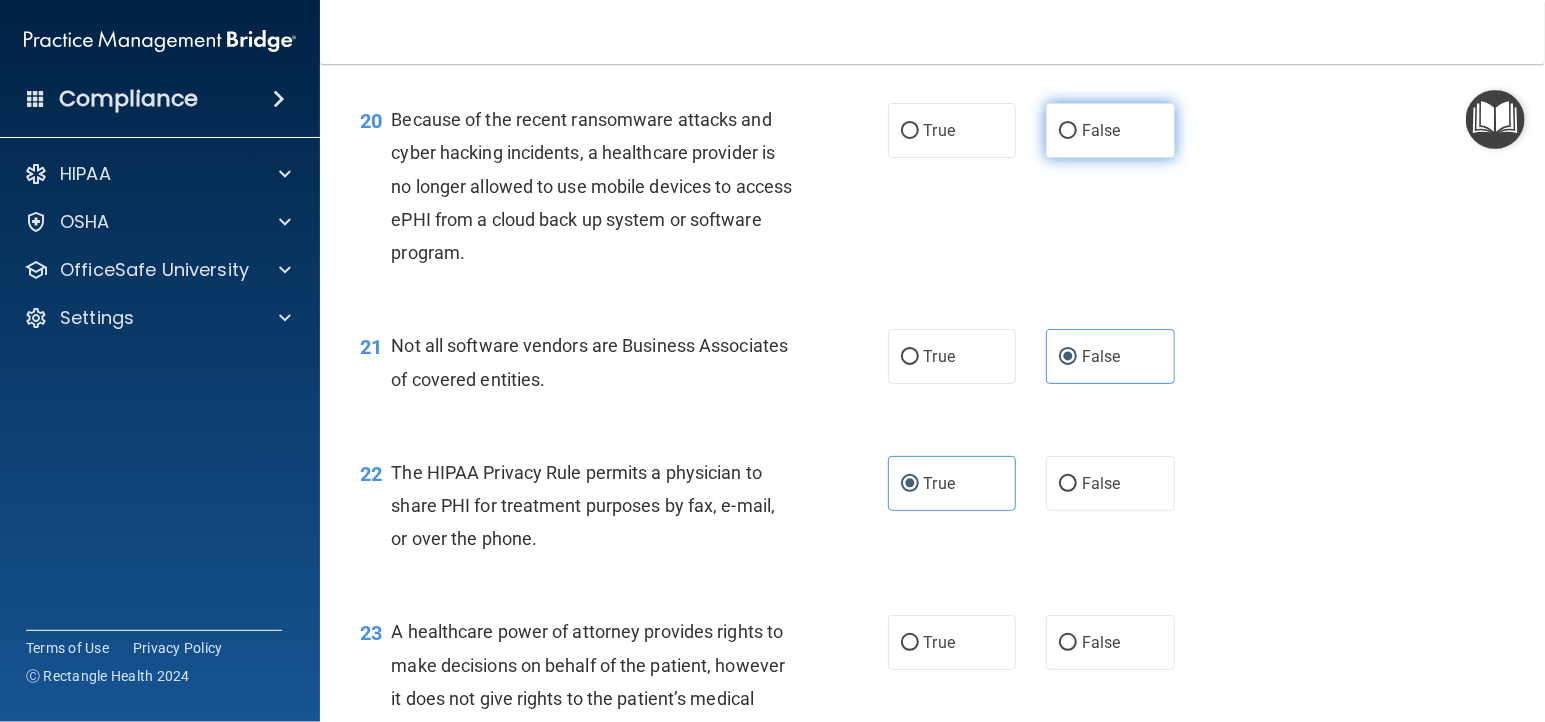 click on "False" at bounding box center [1110, 130] 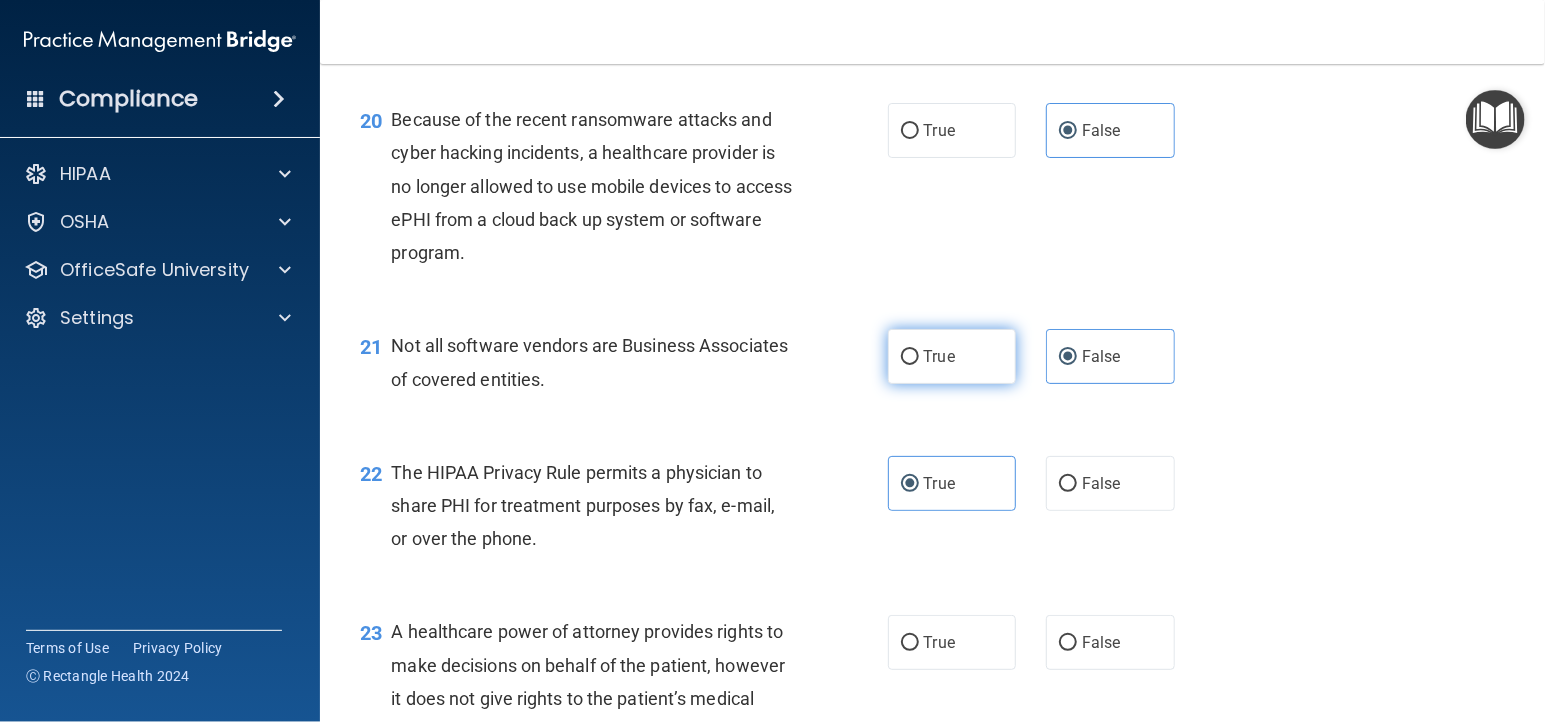 click on "True" at bounding box center [952, 356] 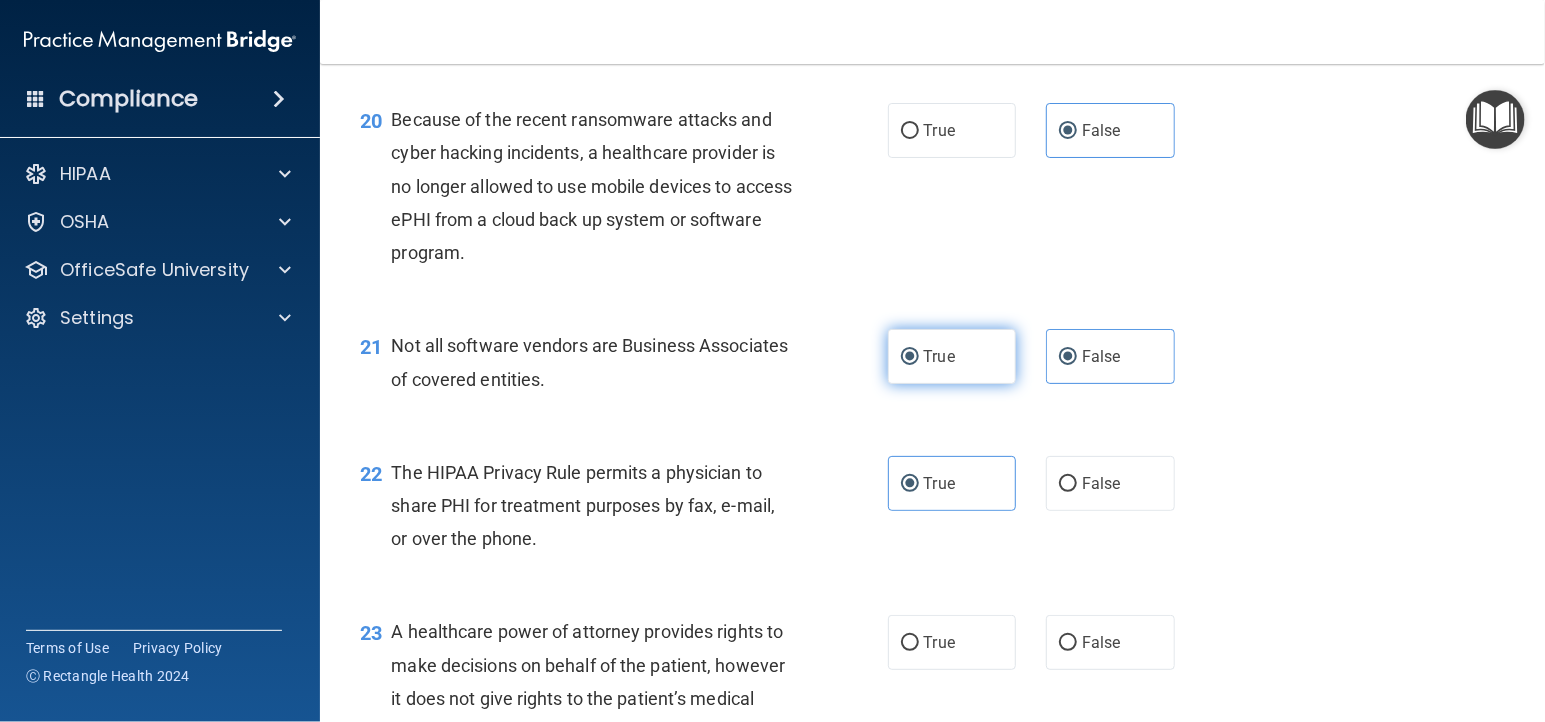 radio on "false" 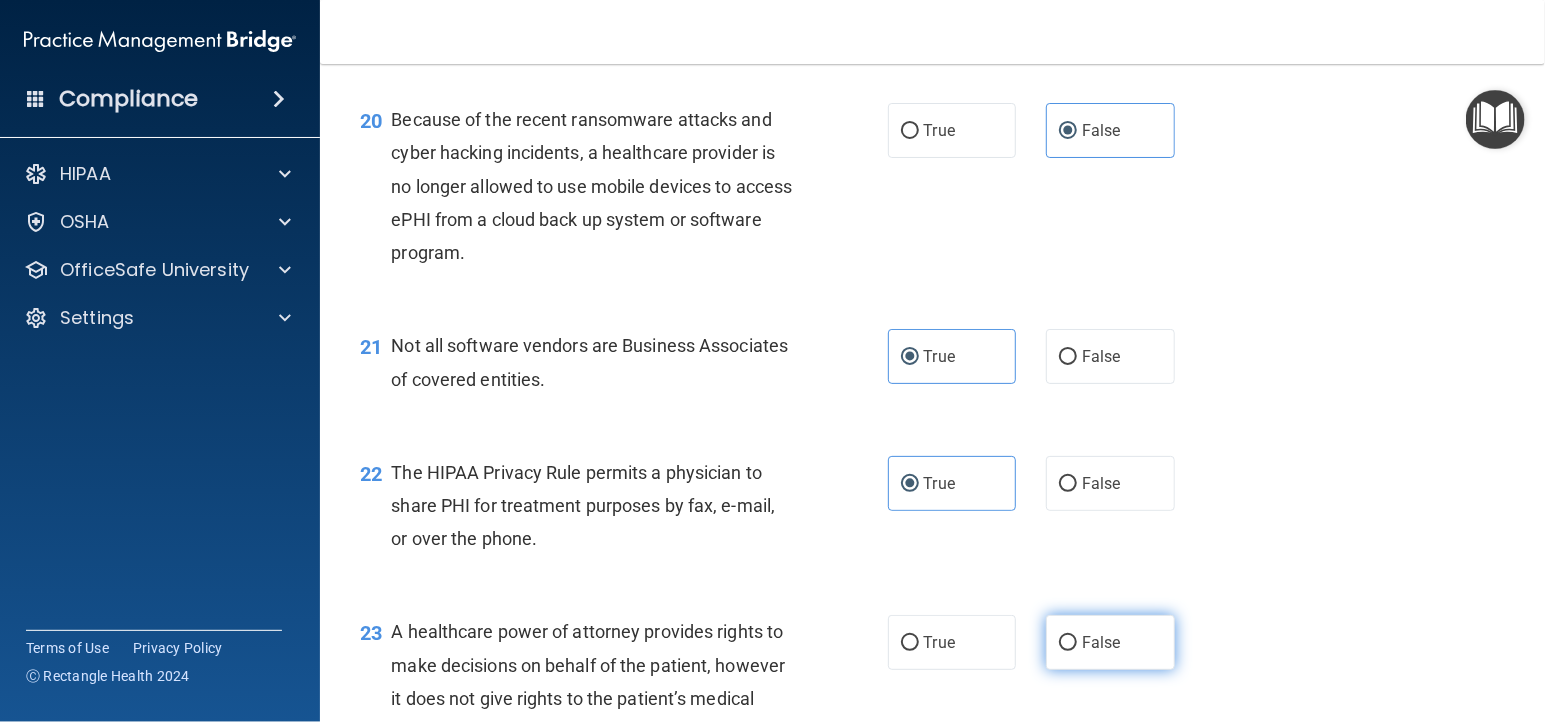 click on "False" at bounding box center [1110, 642] 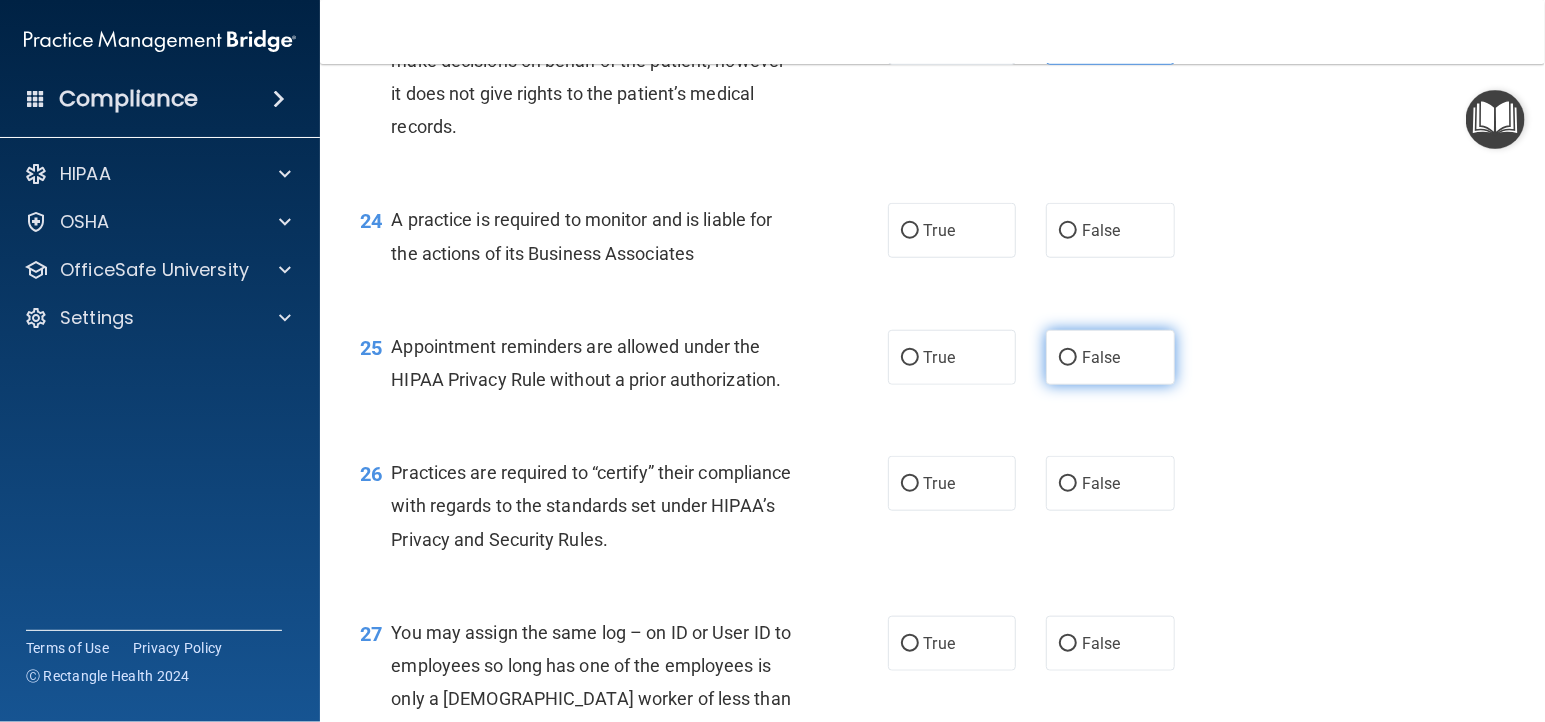 scroll, scrollTop: 4090, scrollLeft: 0, axis: vertical 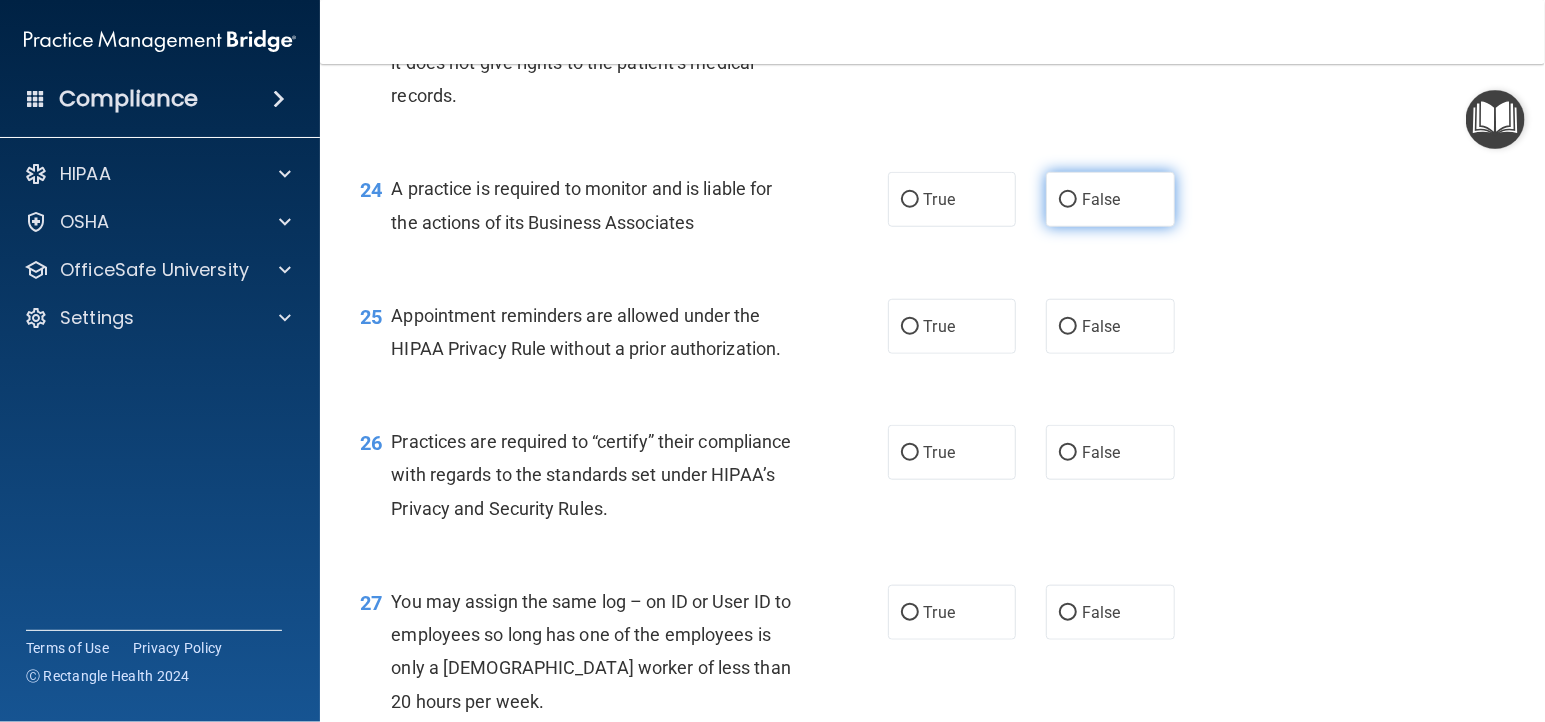 click on "False" at bounding box center (1101, 199) 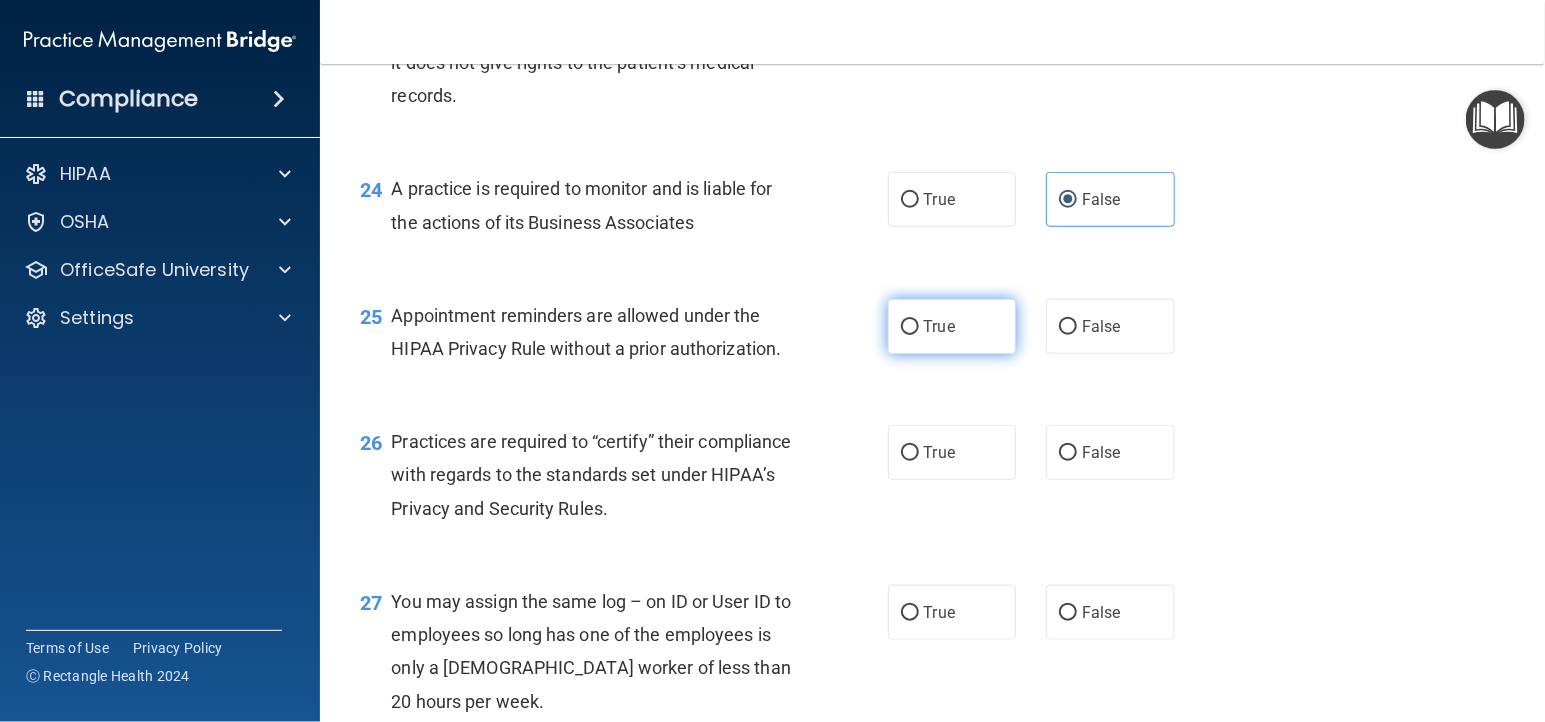 click on "True" at bounding box center (952, 326) 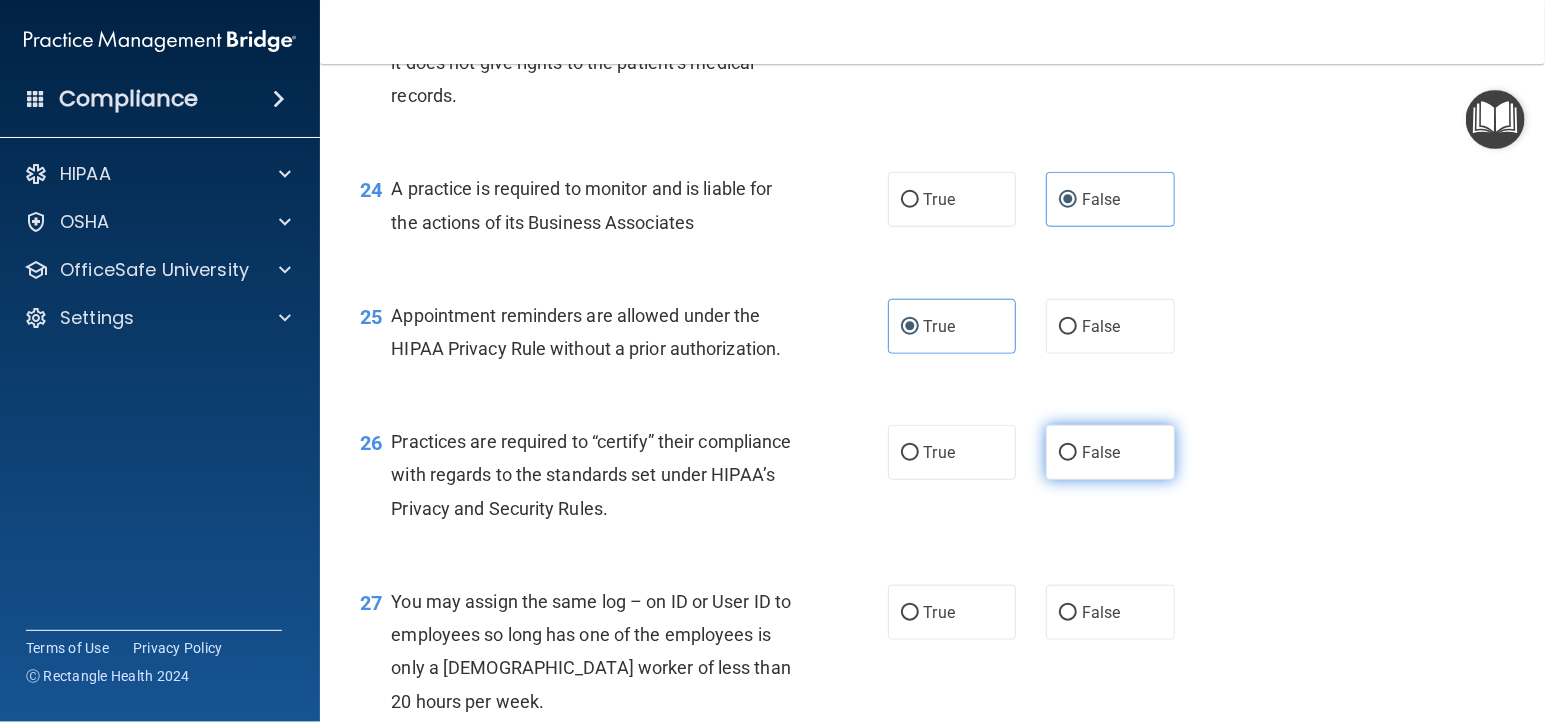 click on "False" at bounding box center [1110, 452] 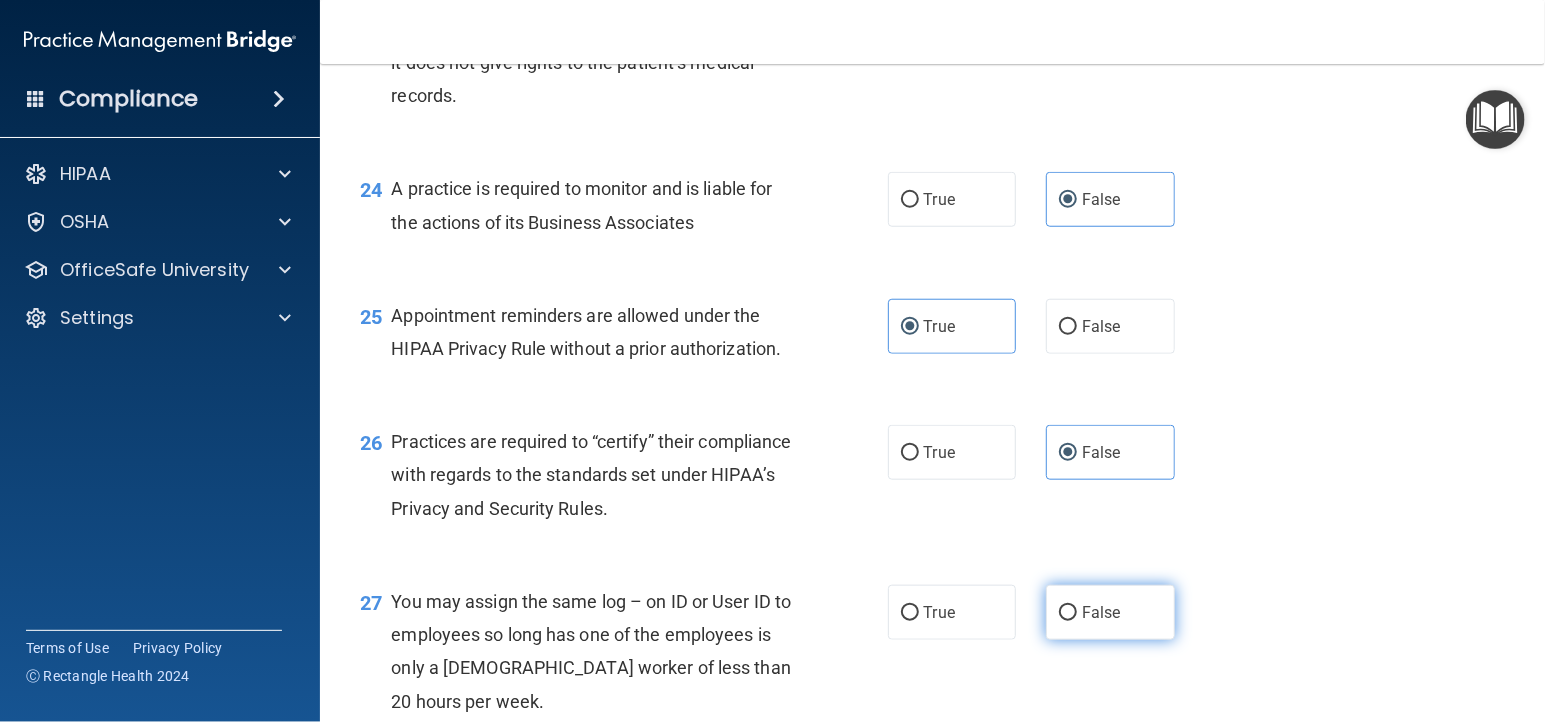 click on "False" at bounding box center [1101, 612] 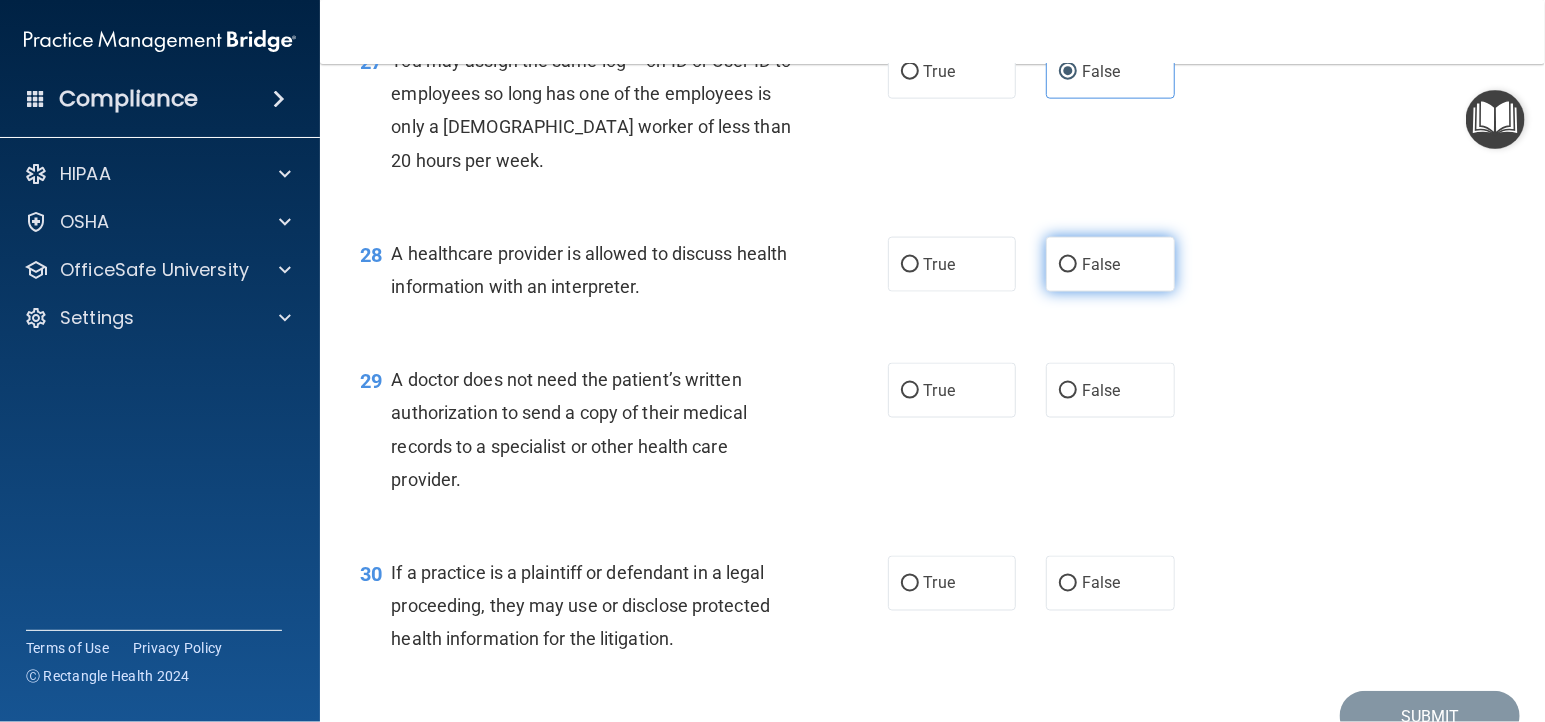 scroll, scrollTop: 4636, scrollLeft: 0, axis: vertical 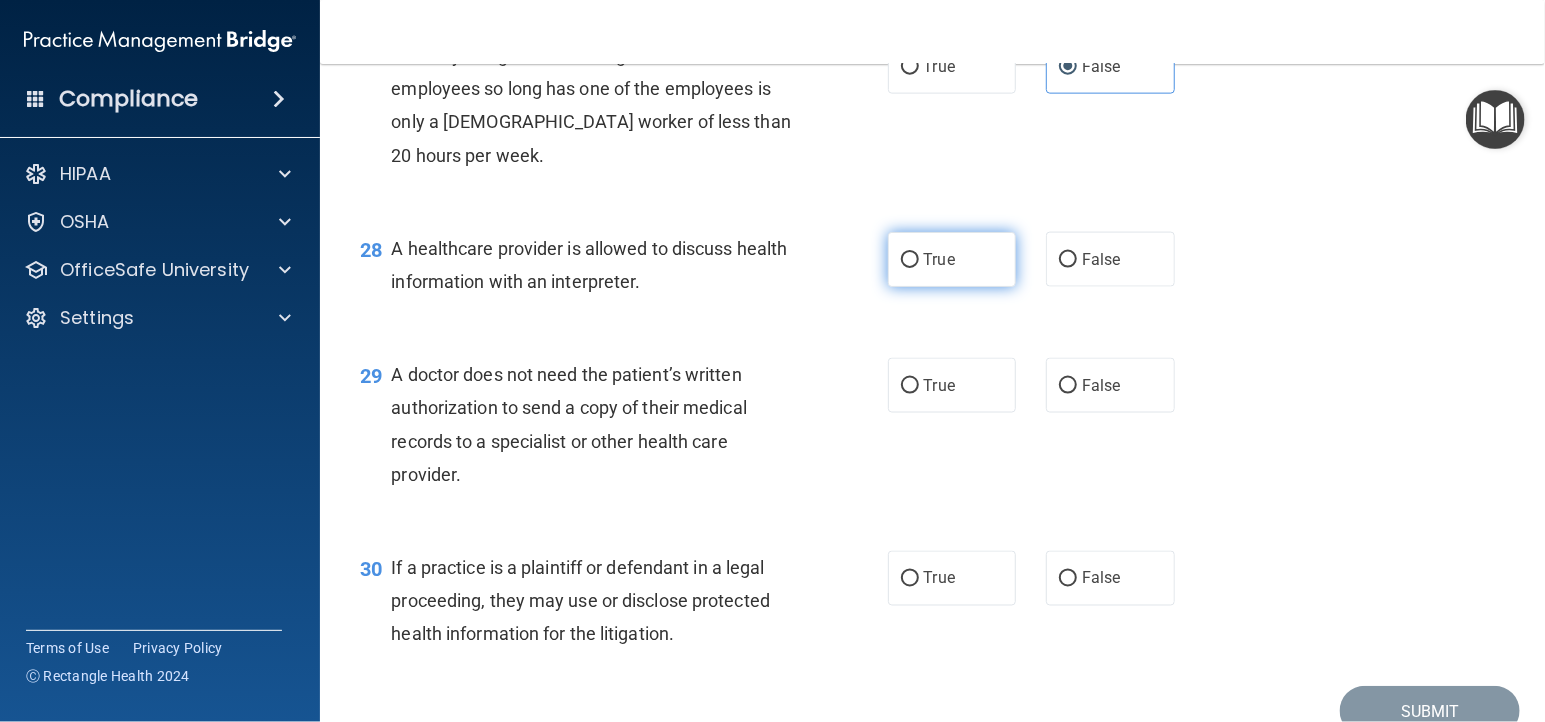 click on "True" at bounding box center [952, 259] 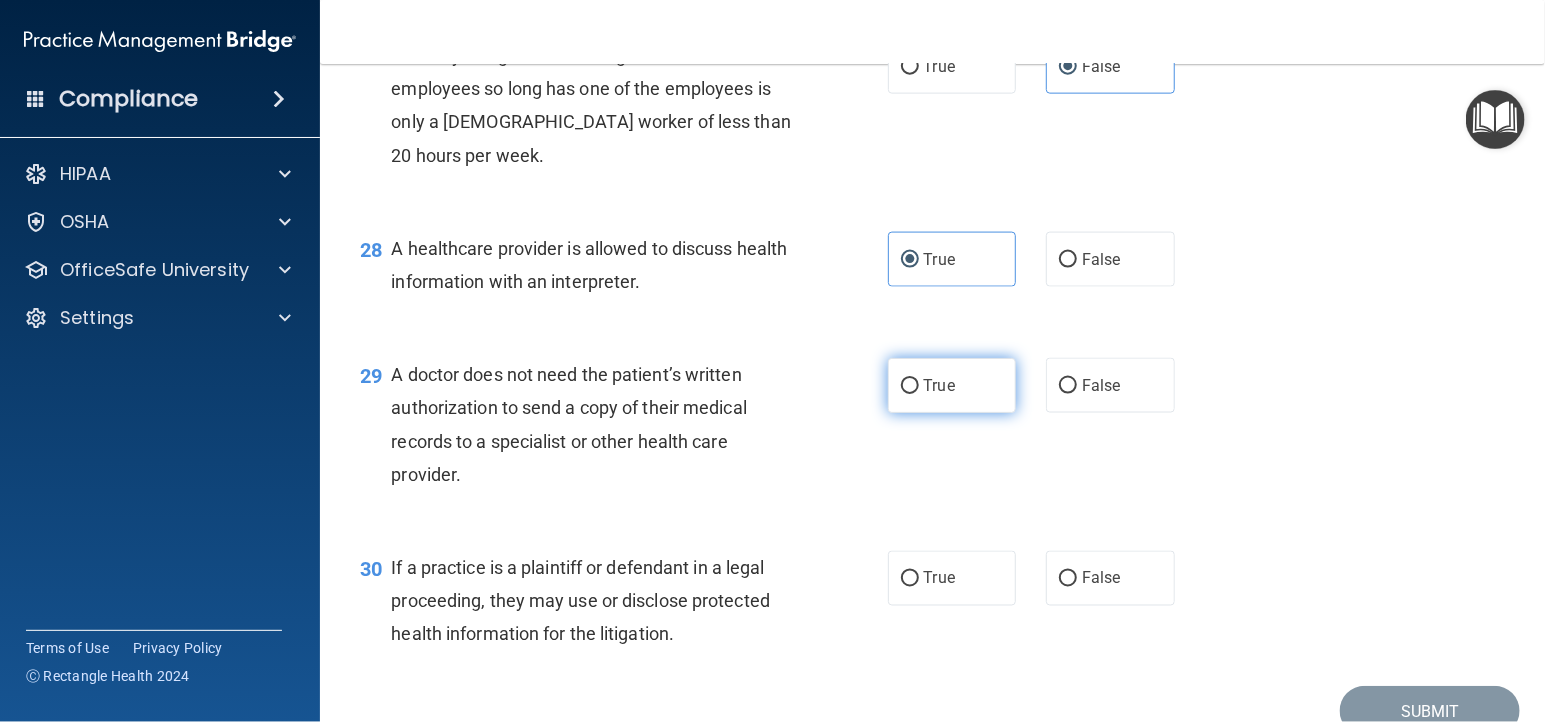 click on "True" at bounding box center (952, 385) 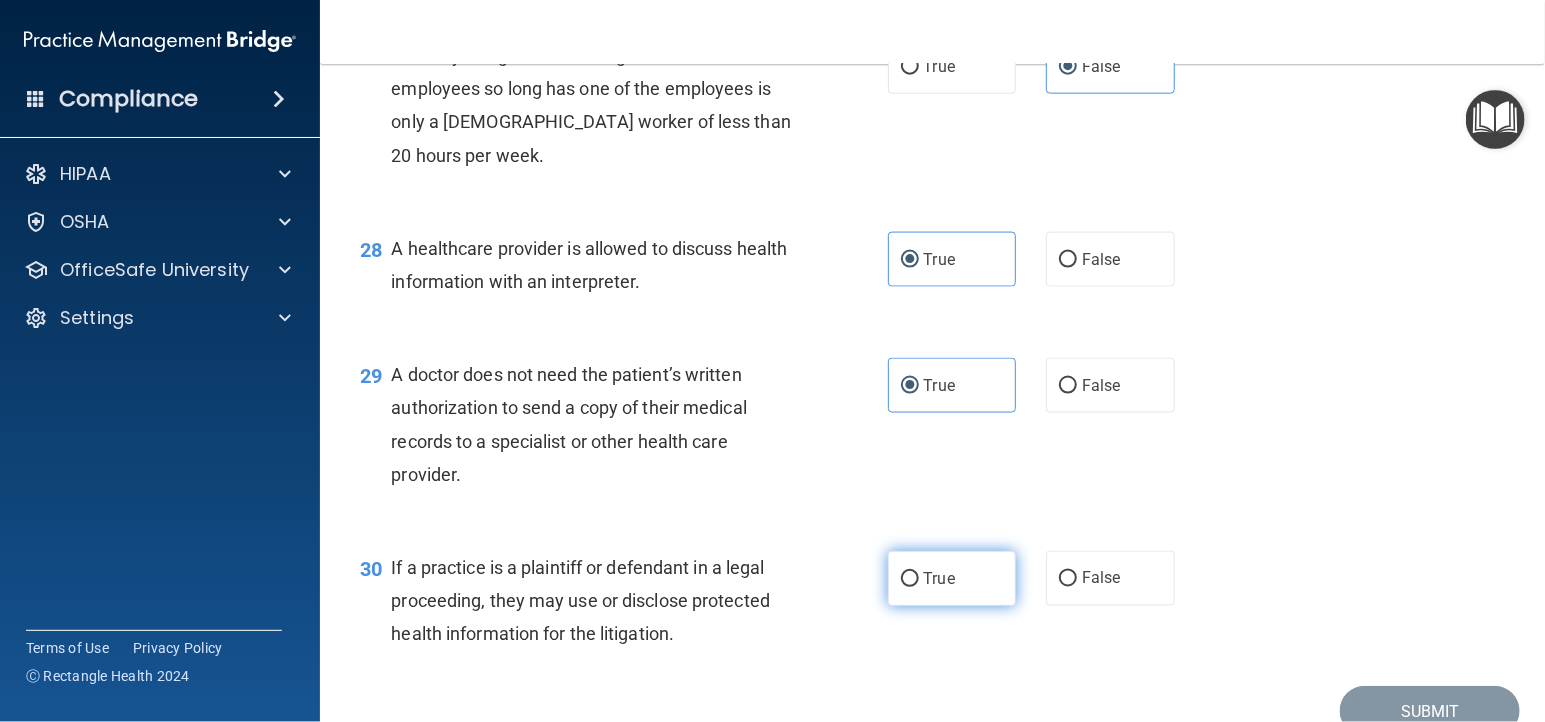 click on "True" at bounding box center (952, 578) 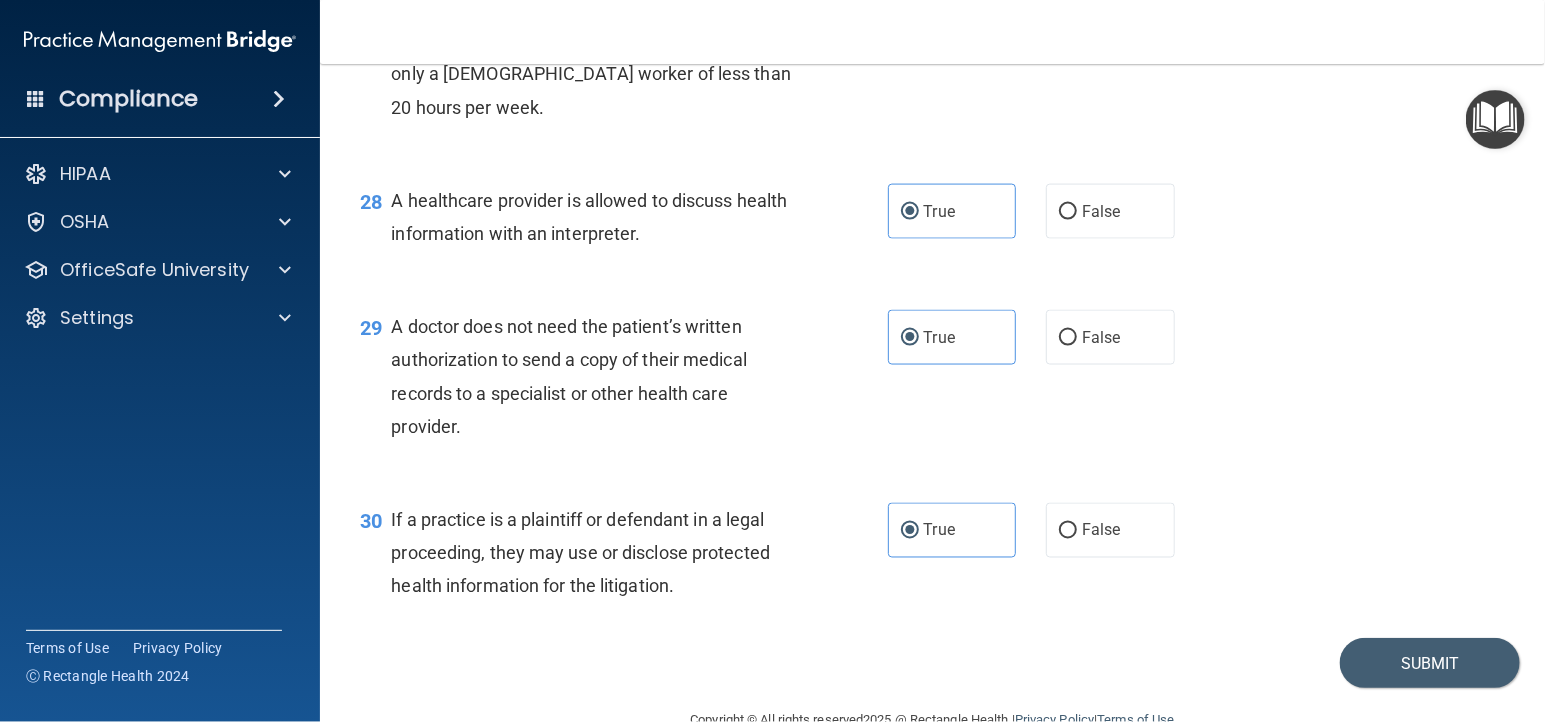 scroll, scrollTop: 4729, scrollLeft: 0, axis: vertical 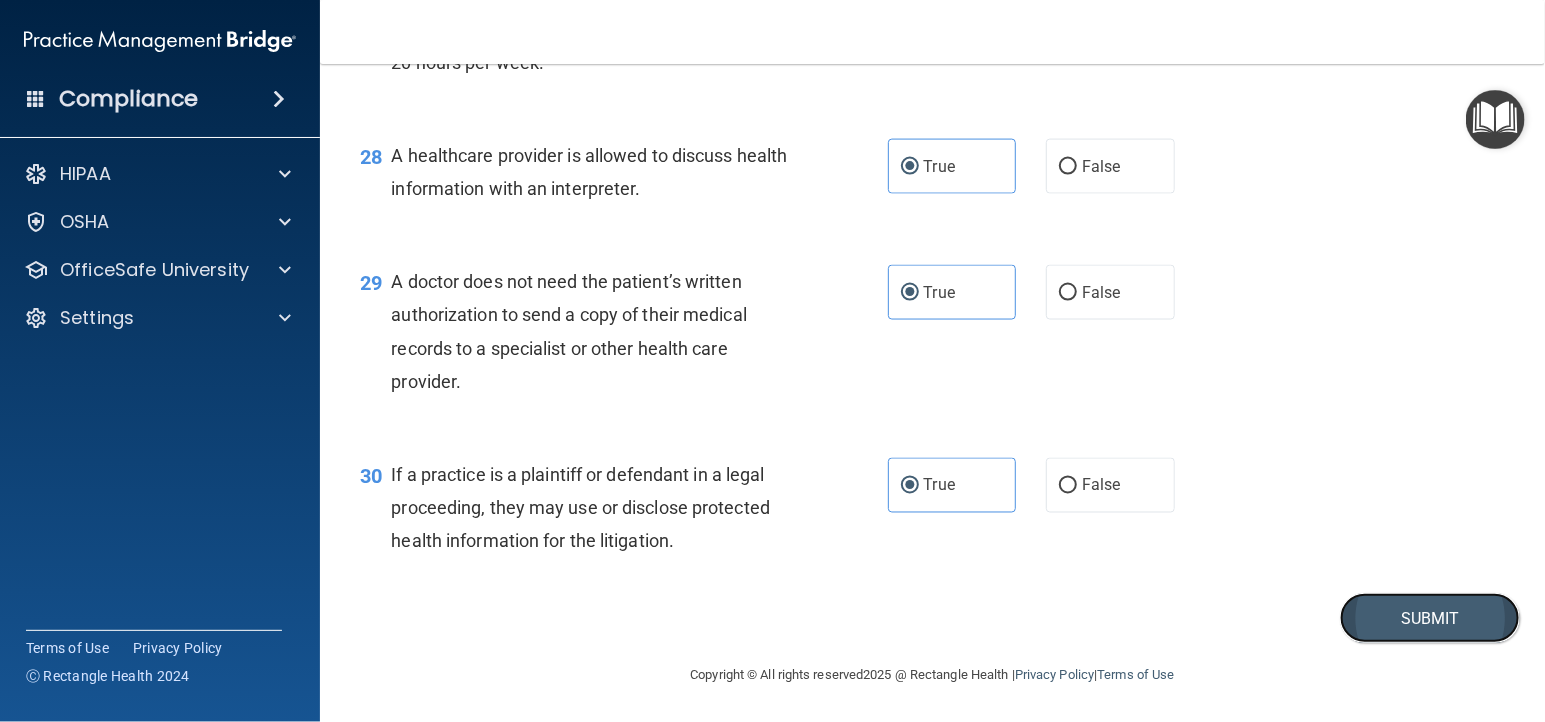 click on "Submit" at bounding box center [1430, 618] 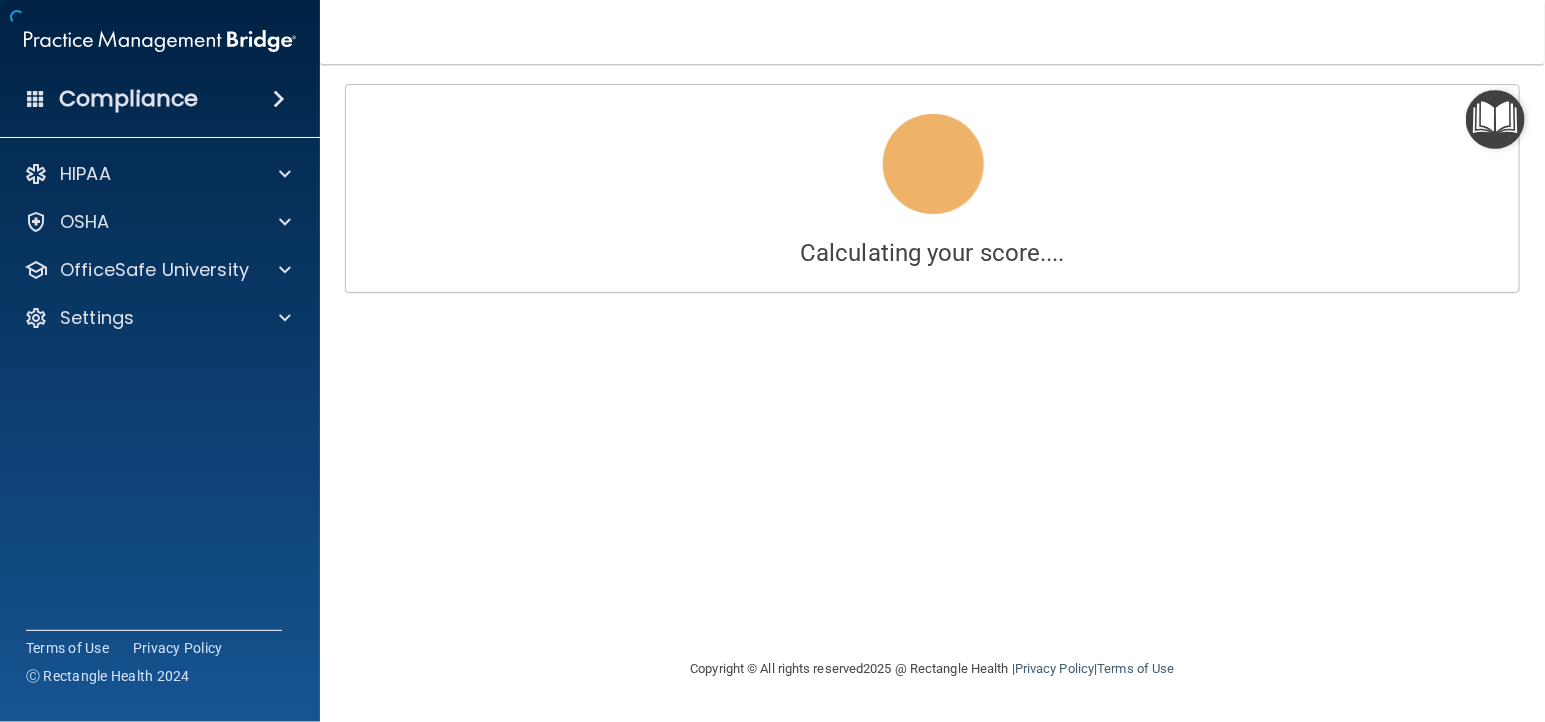 scroll, scrollTop: 0, scrollLeft: 0, axis: both 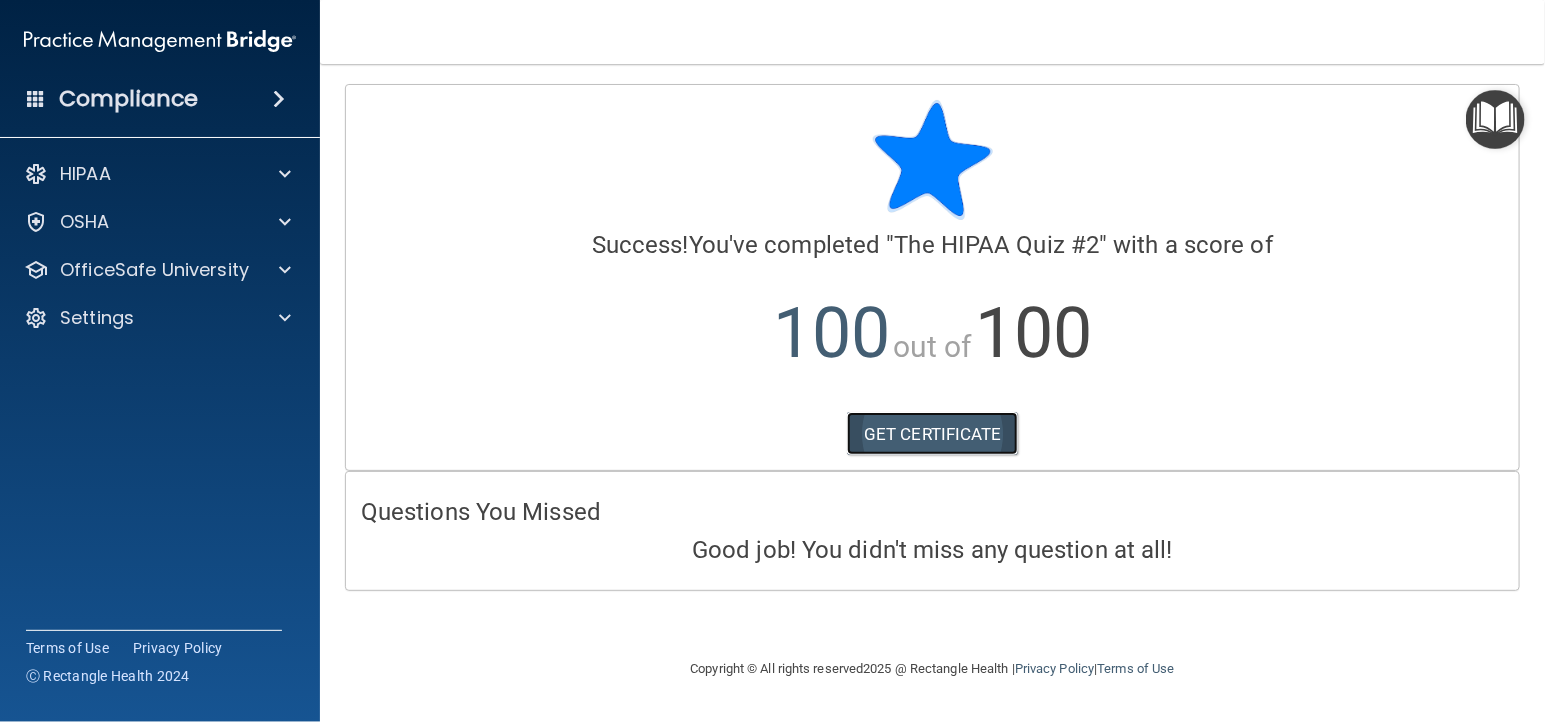 click on "GET CERTIFICATE" at bounding box center (932, 434) 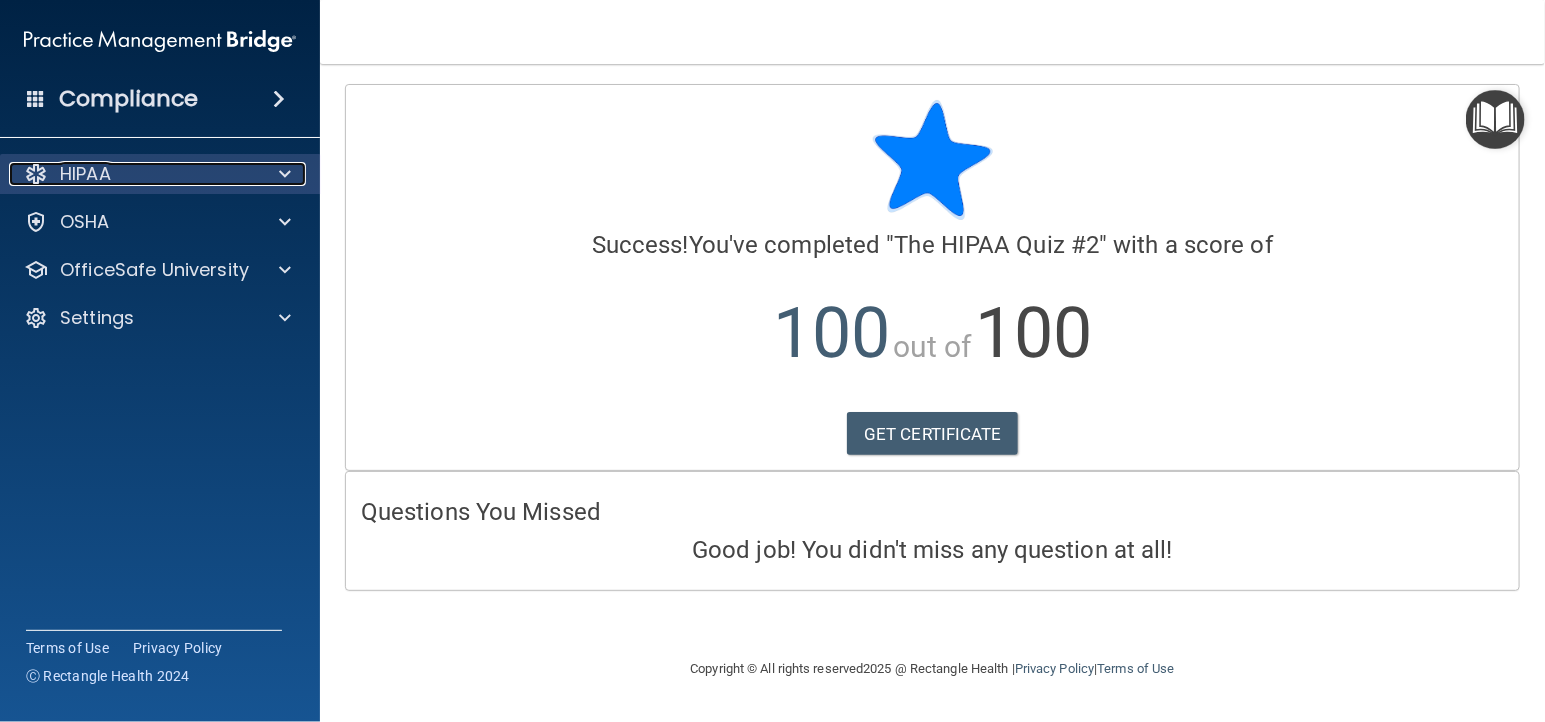 click on "HIPAA" at bounding box center [133, 174] 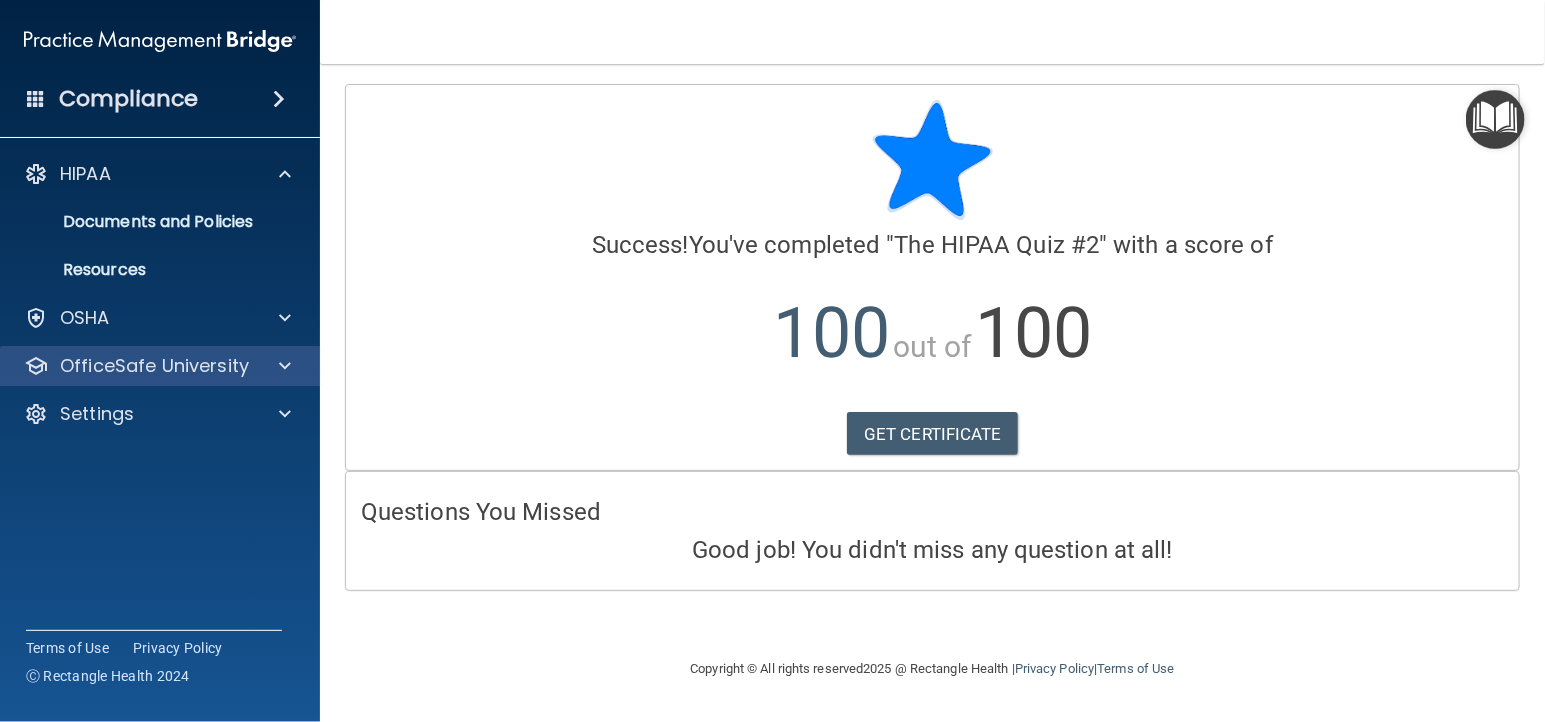 click on "OfficeSafe University" at bounding box center [160, 366] 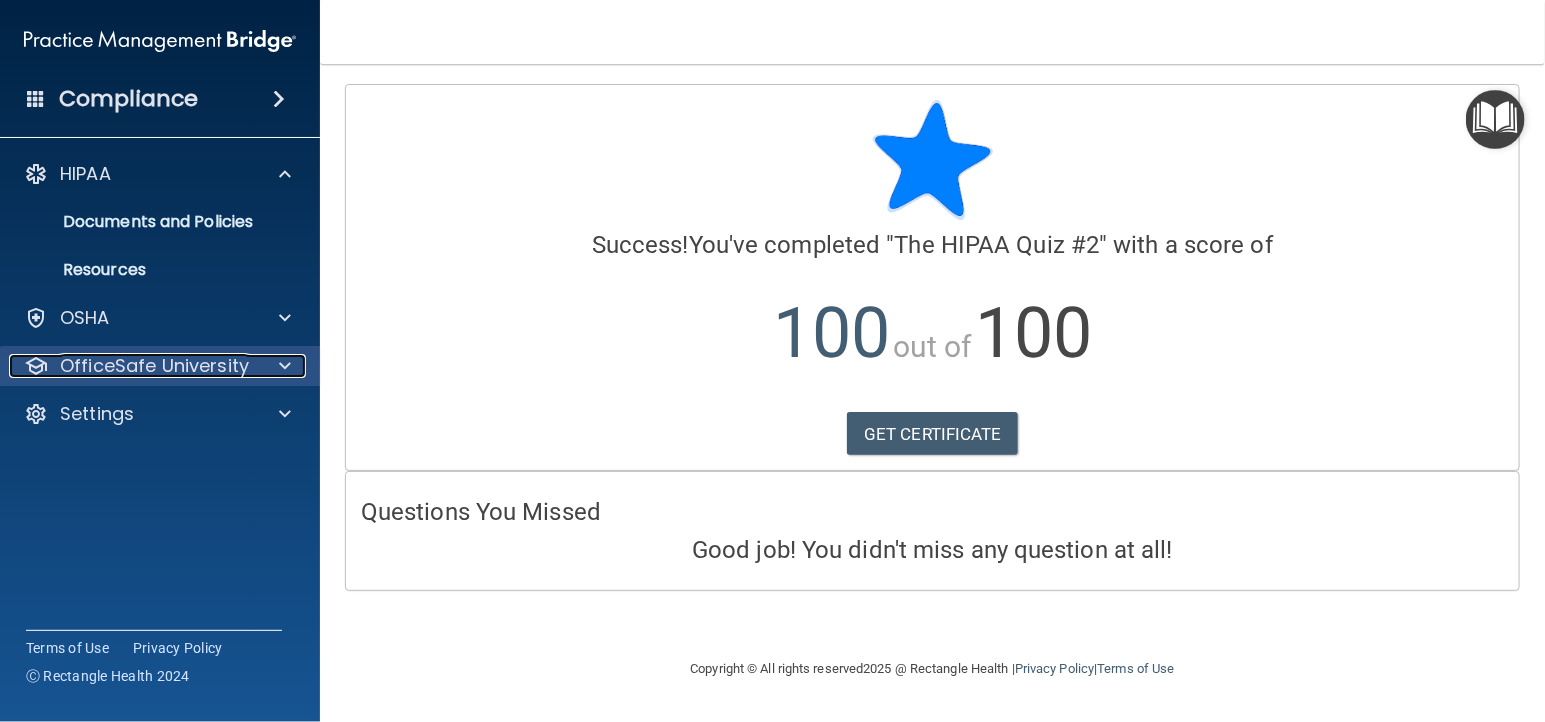 click at bounding box center [285, 366] 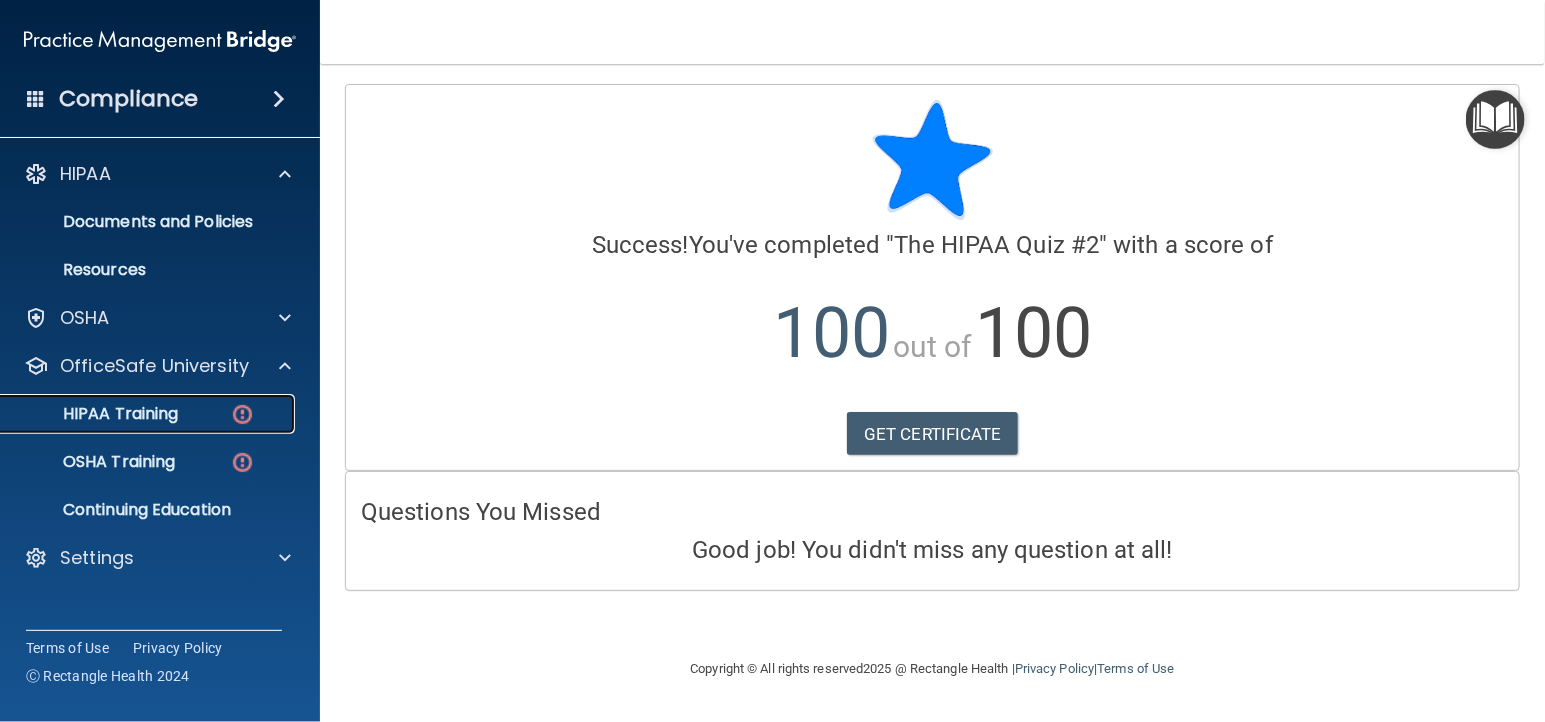 click at bounding box center [242, 414] 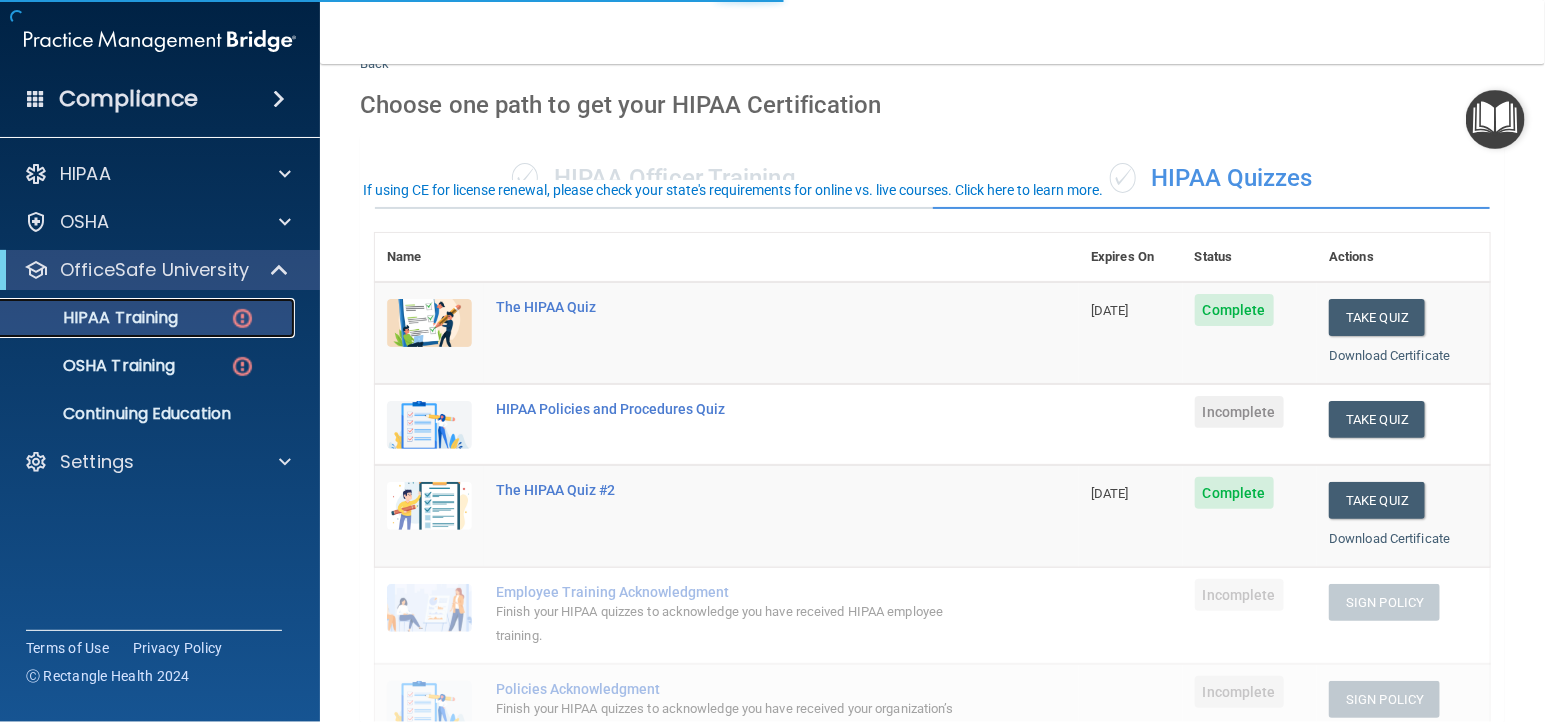 scroll, scrollTop: 272, scrollLeft: 0, axis: vertical 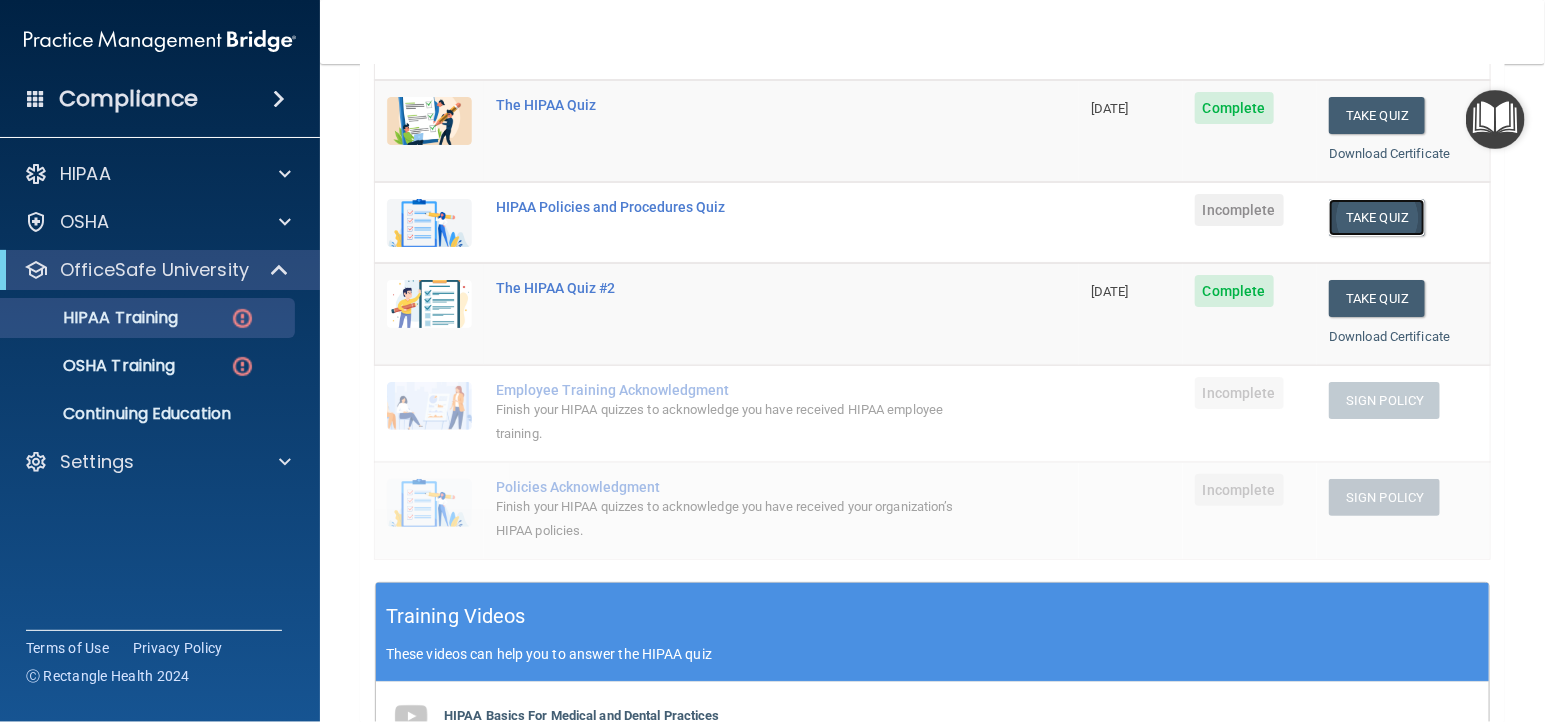 click on "Take Quiz" at bounding box center [1377, 217] 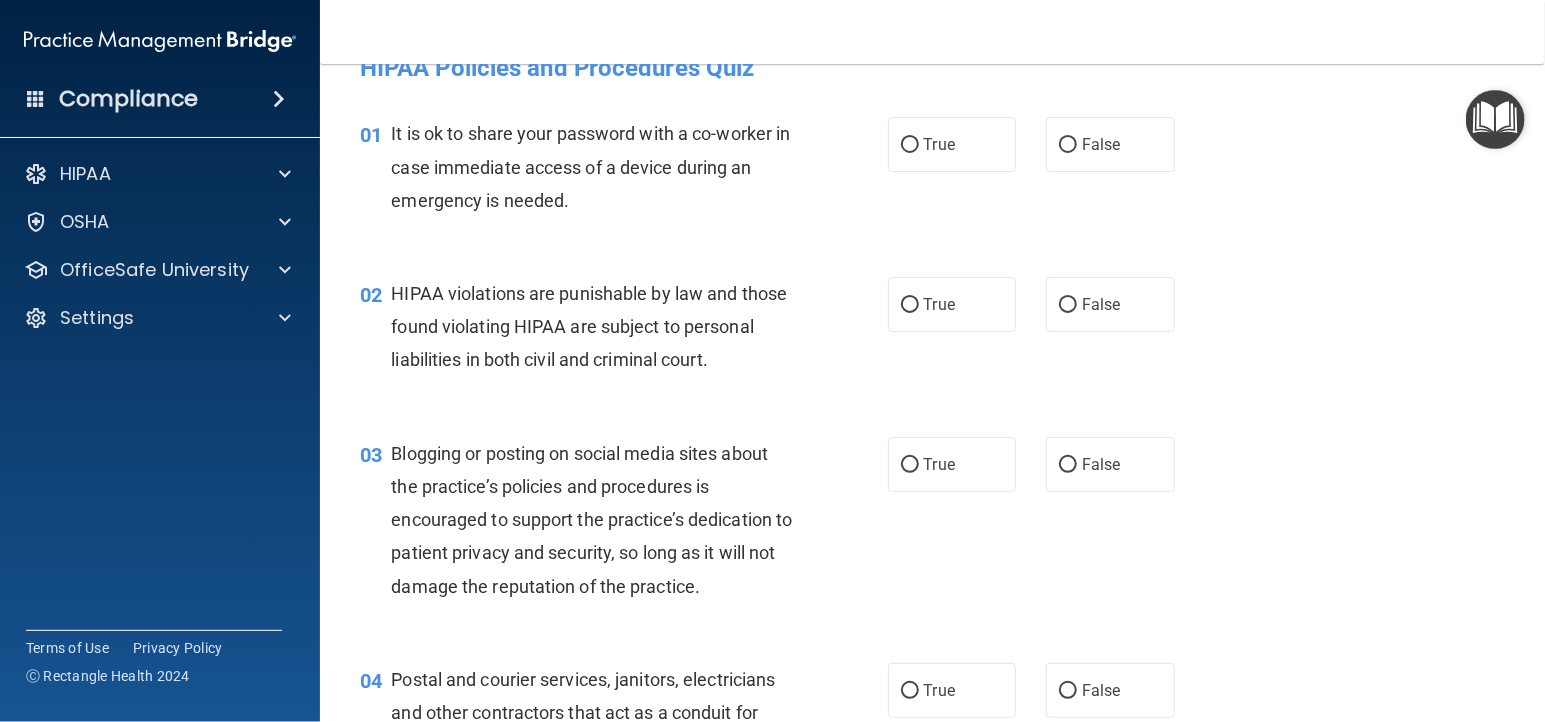 scroll, scrollTop: 0, scrollLeft: 0, axis: both 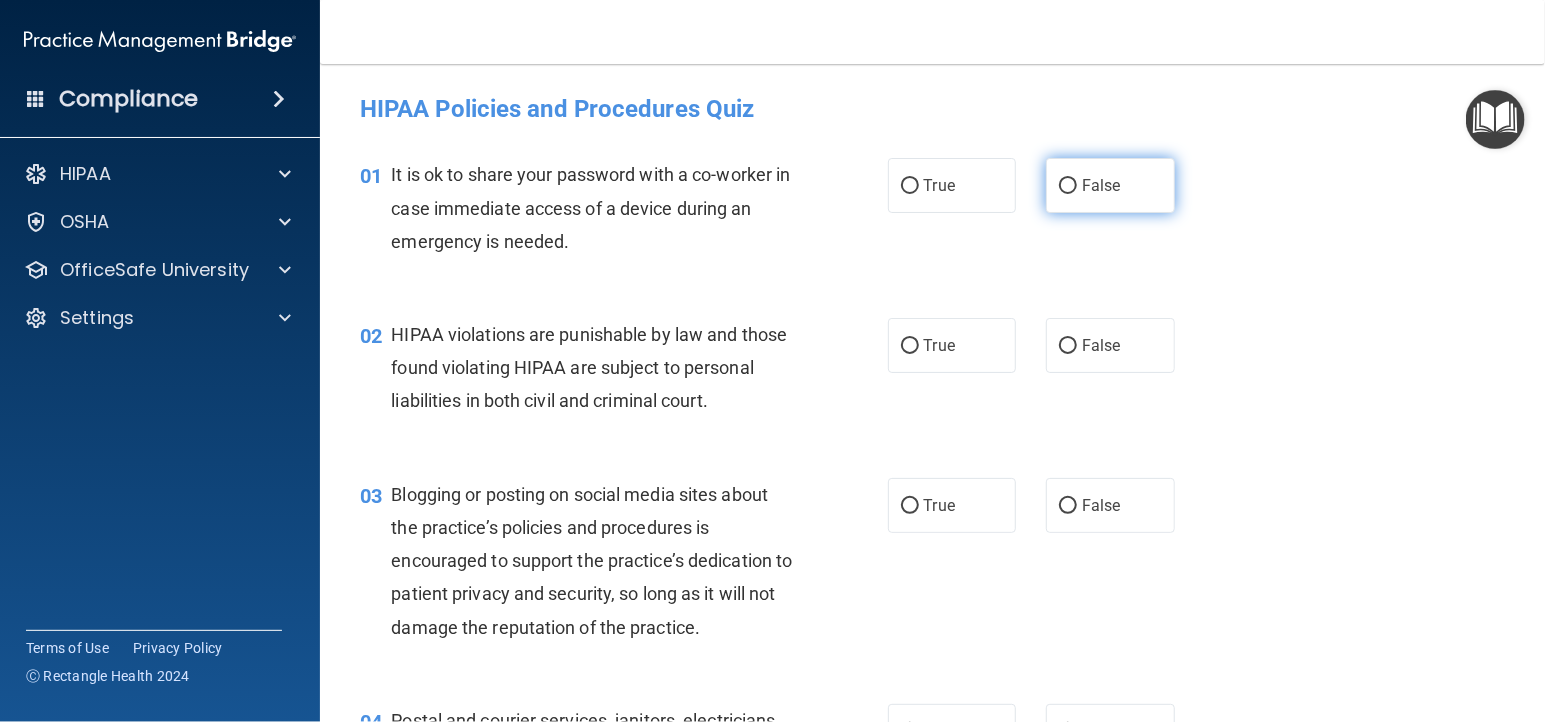 drag, startPoint x: 1068, startPoint y: 189, endPoint x: 1080, endPoint y: 183, distance: 13.416408 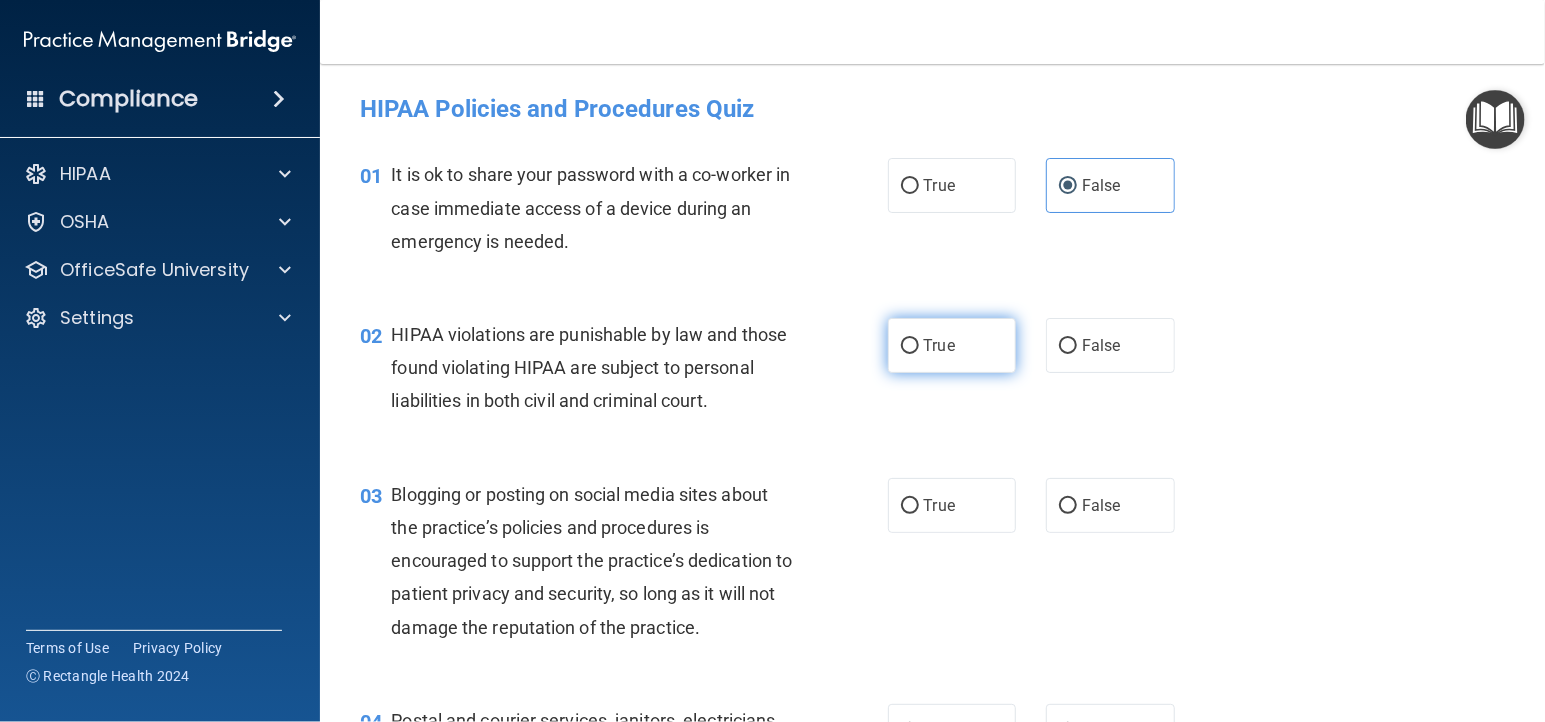 click on "True" at bounding box center [910, 346] 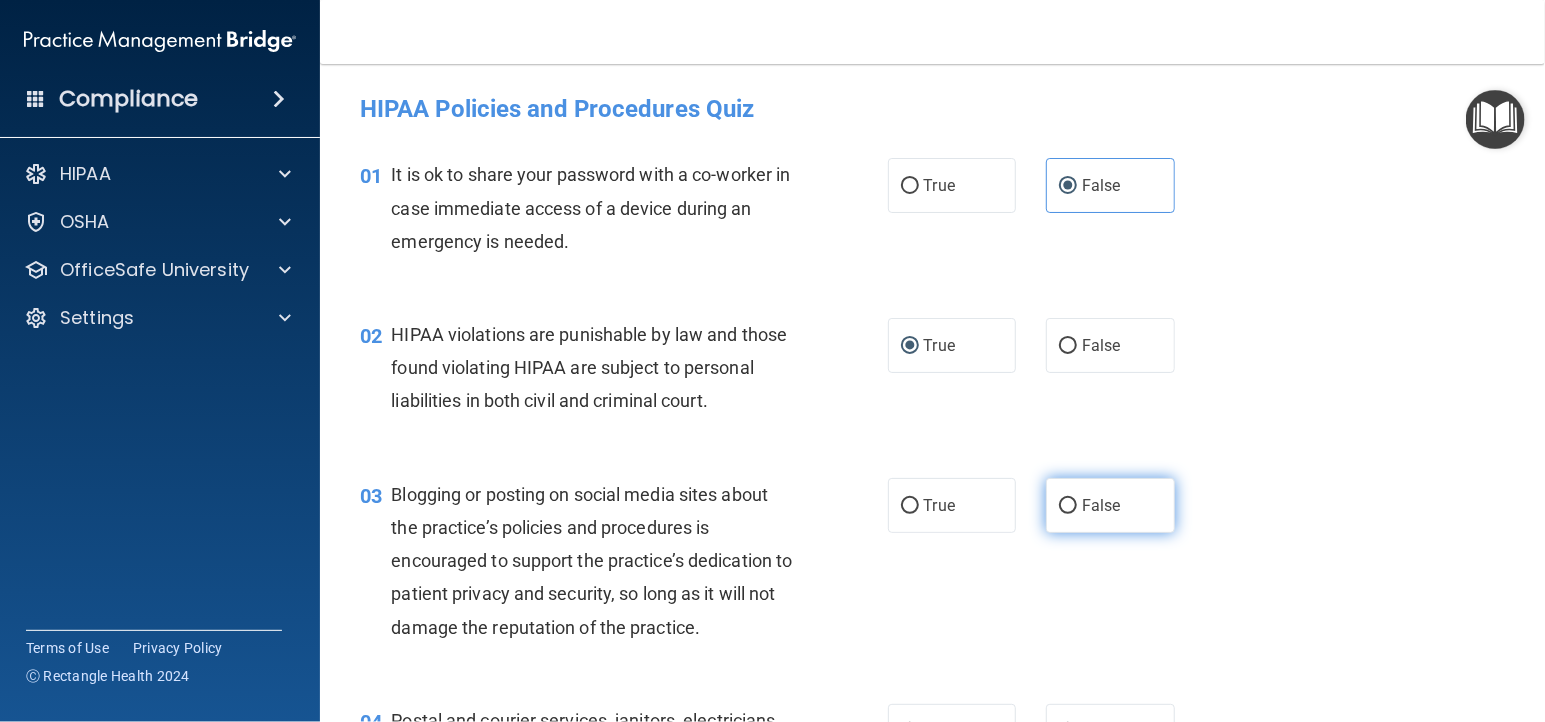 click on "False" at bounding box center (1110, 505) 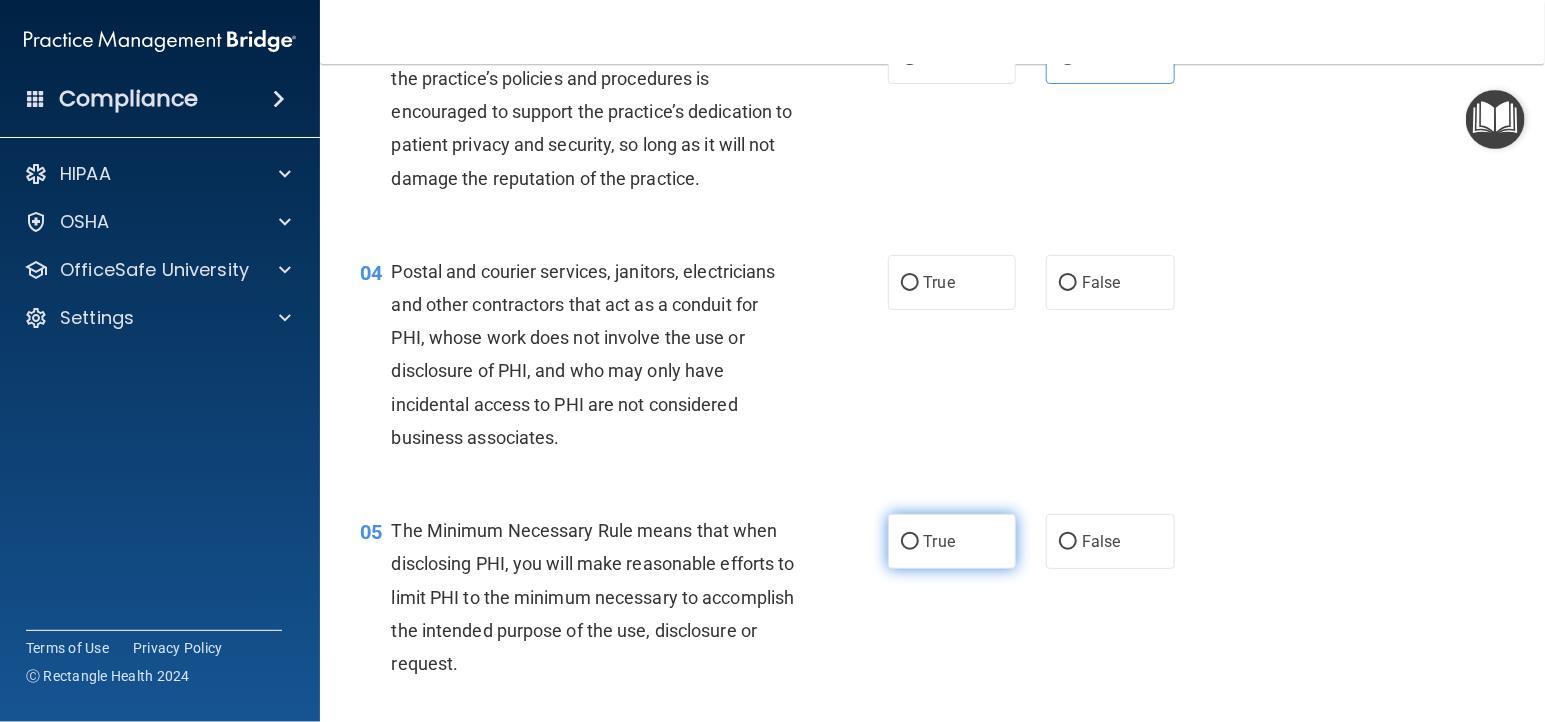 scroll, scrollTop: 454, scrollLeft: 0, axis: vertical 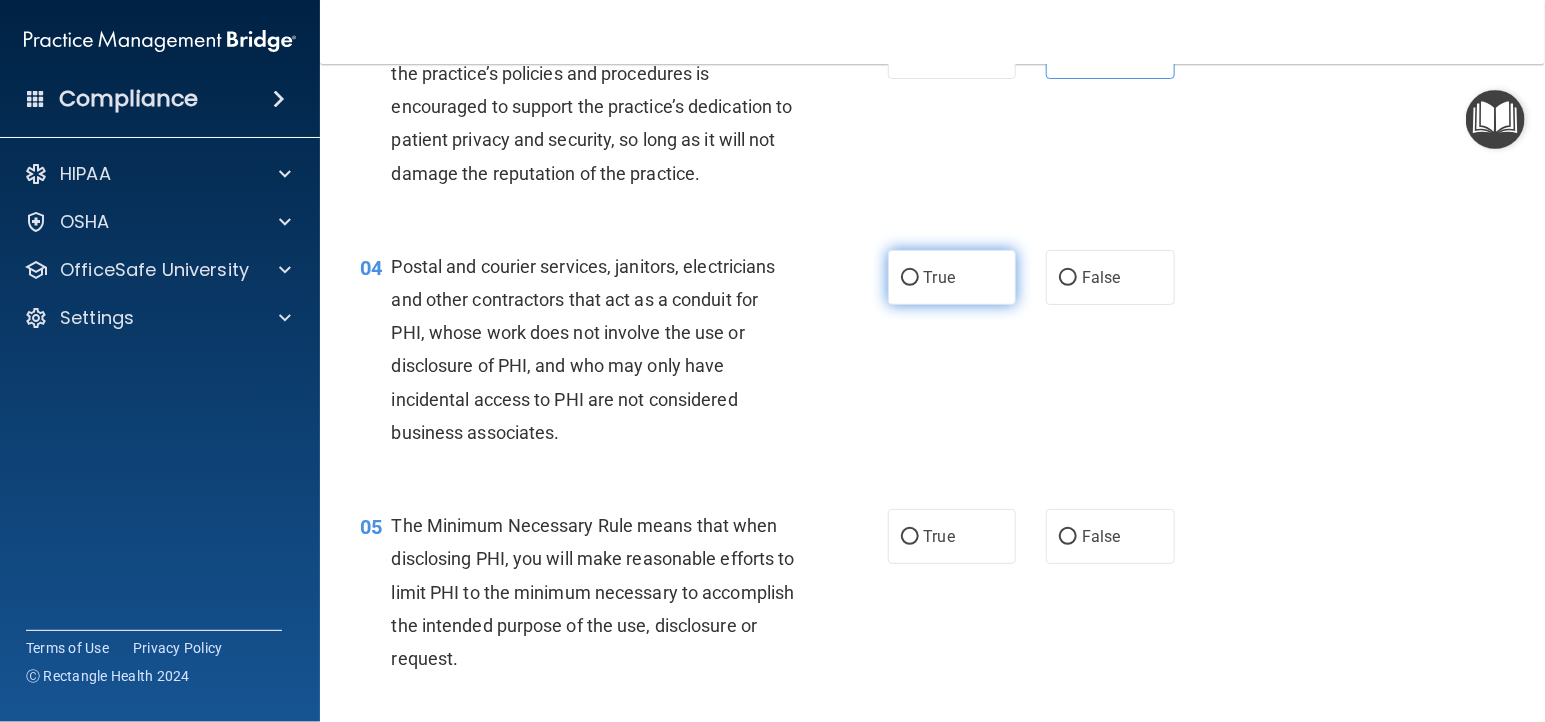 click on "True" at bounding box center (952, 277) 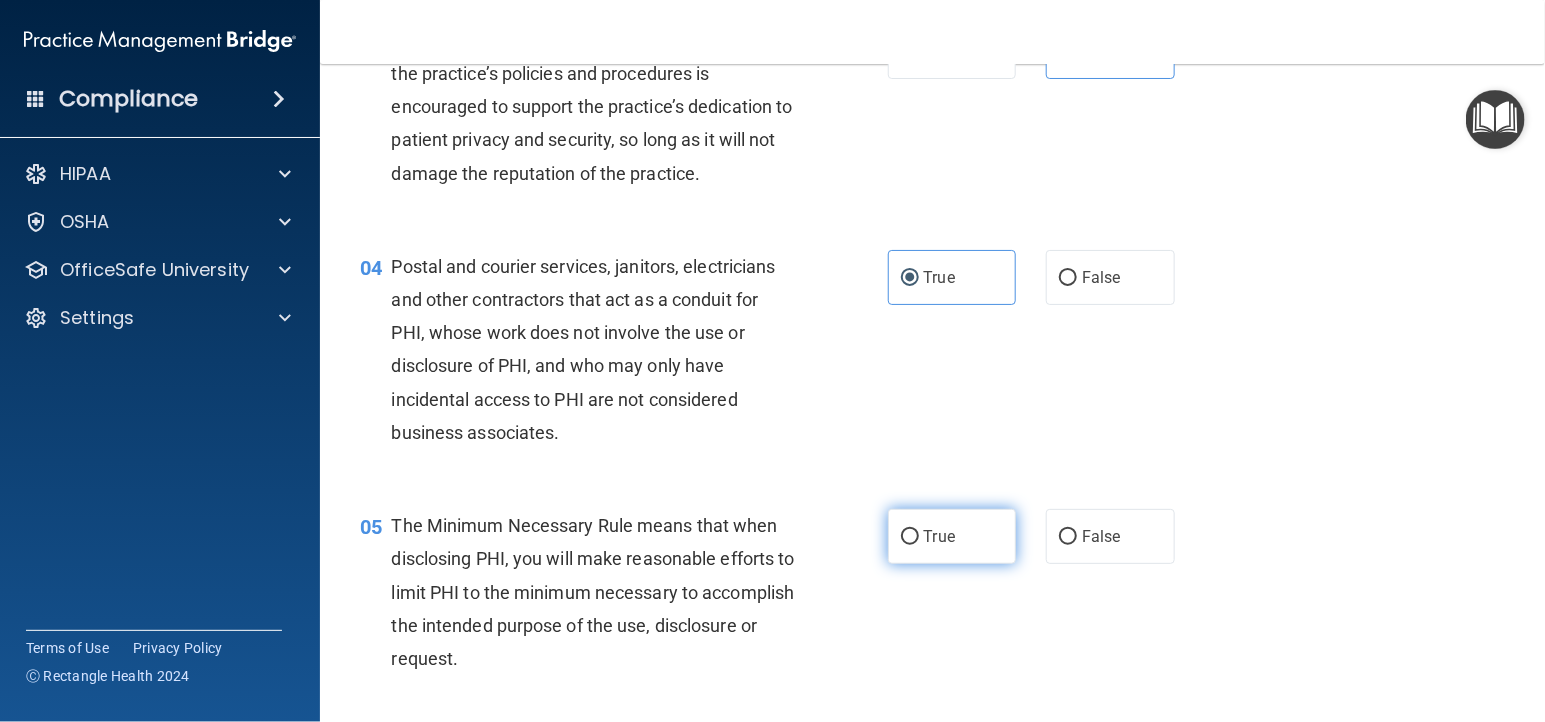click on "True" at bounding box center (952, 536) 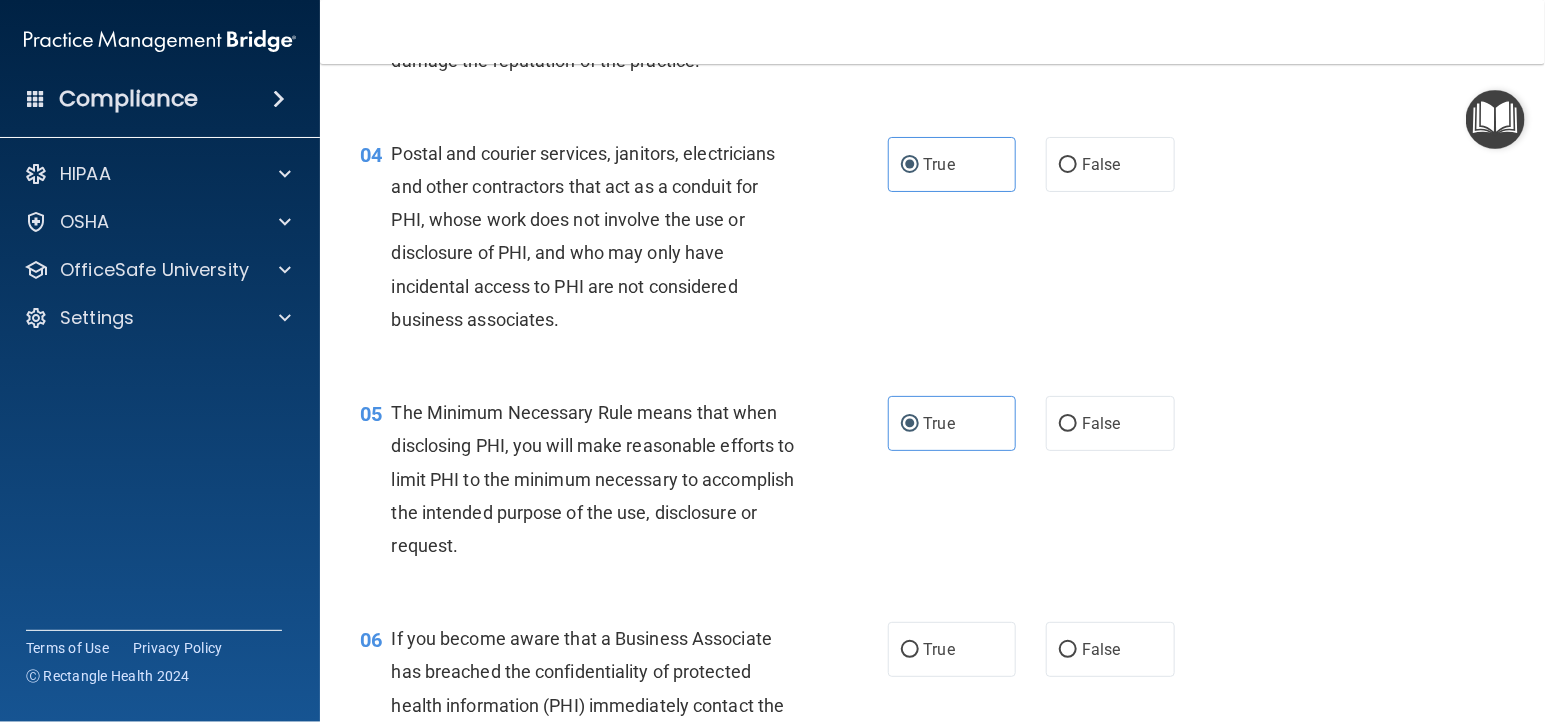 scroll, scrollTop: 818, scrollLeft: 0, axis: vertical 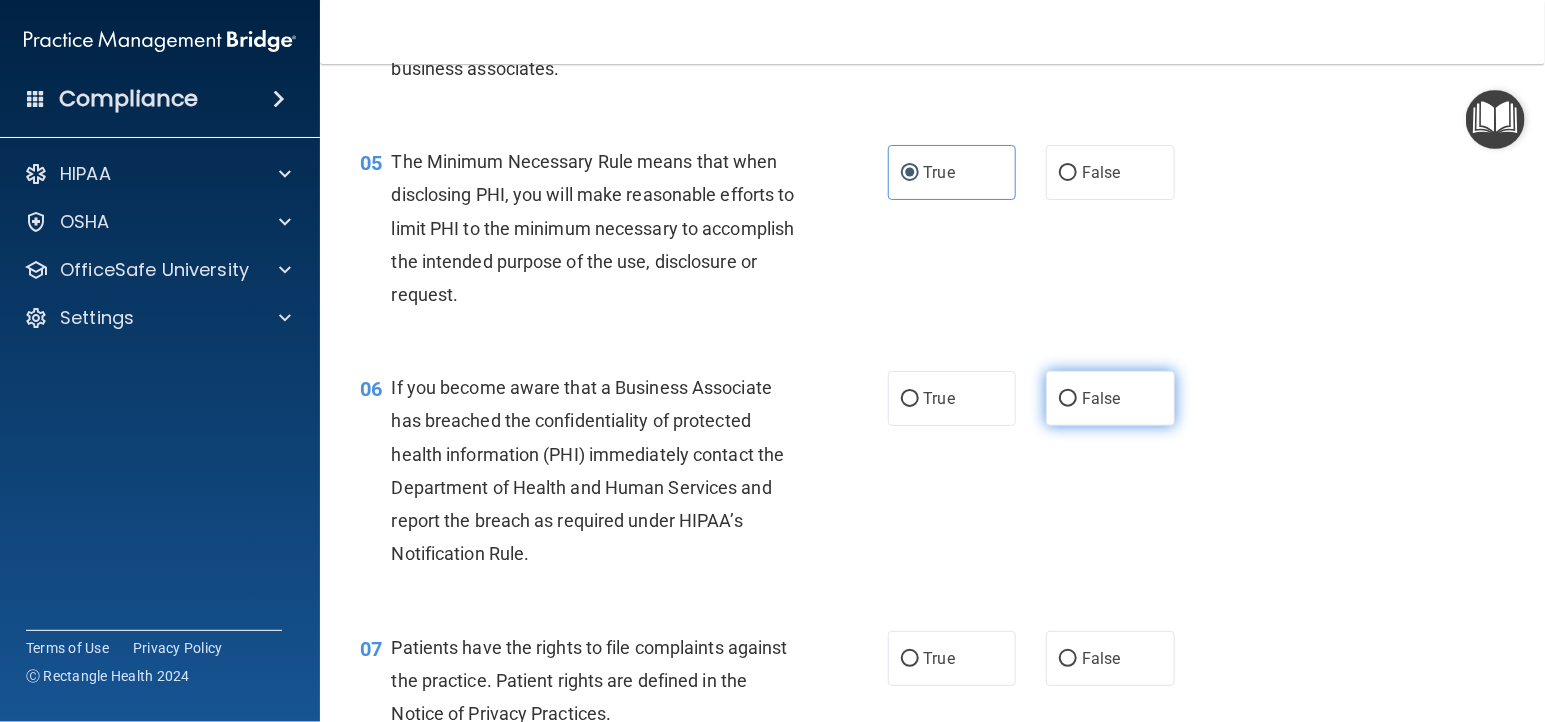 click on "False" at bounding box center [1110, 398] 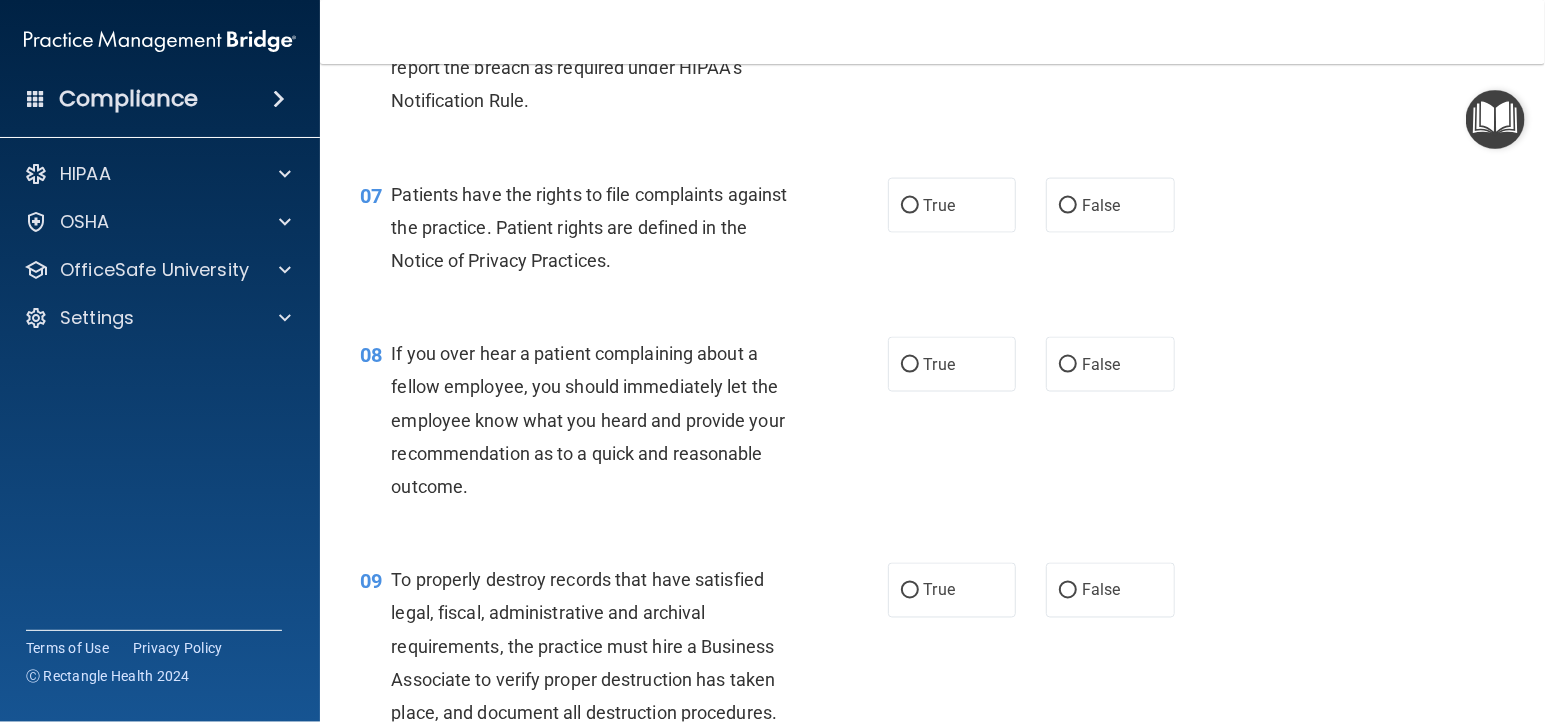 scroll, scrollTop: 1272, scrollLeft: 0, axis: vertical 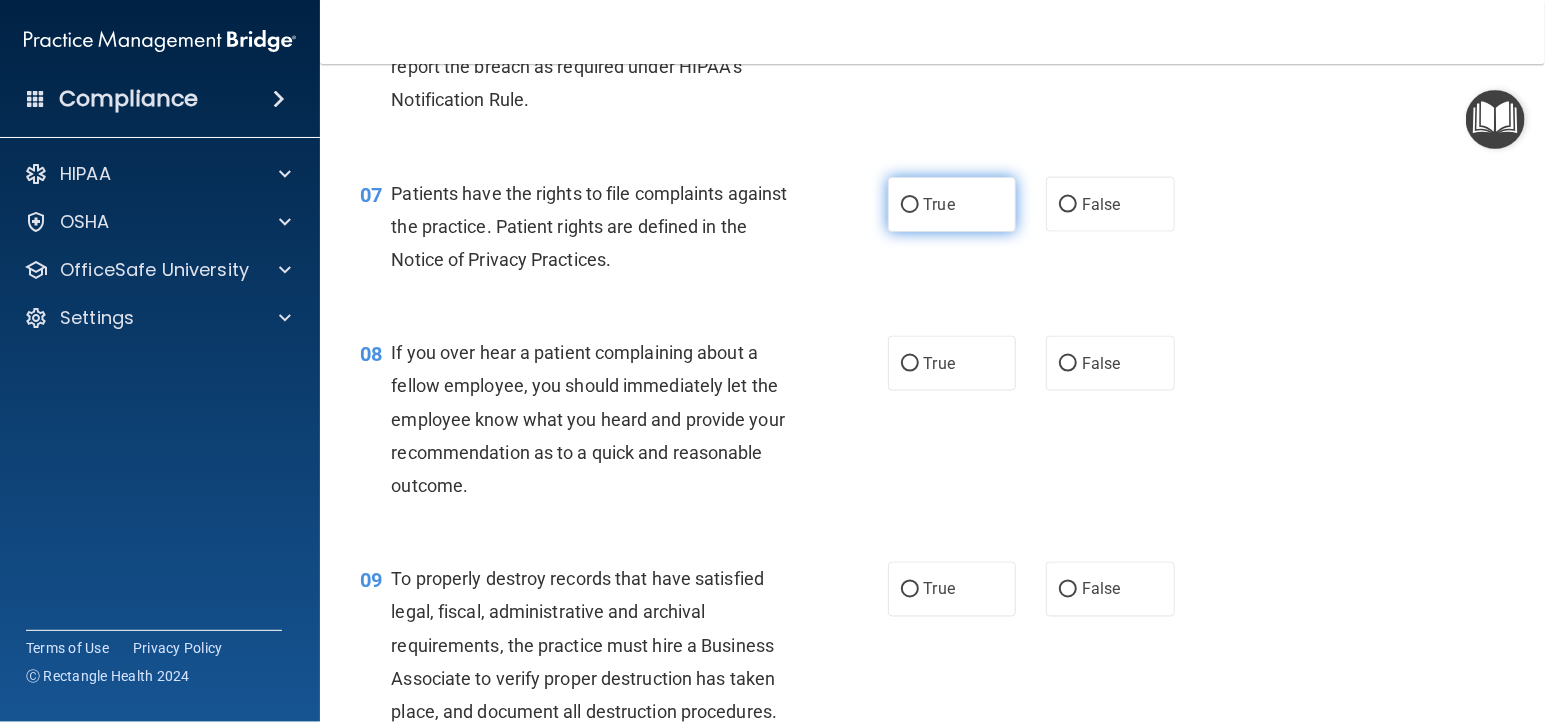 click on "True" at bounding box center [952, 204] 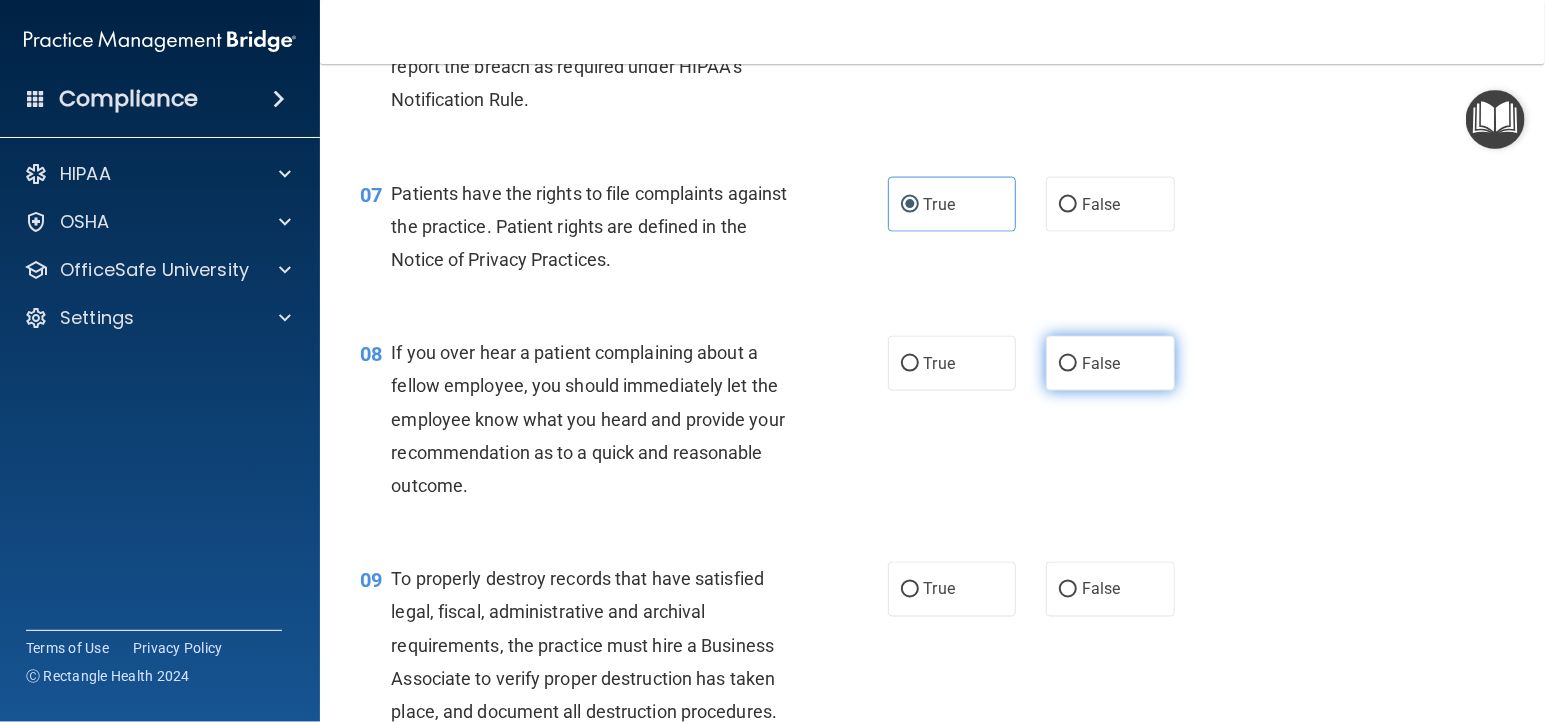 click on "False" at bounding box center [1101, 363] 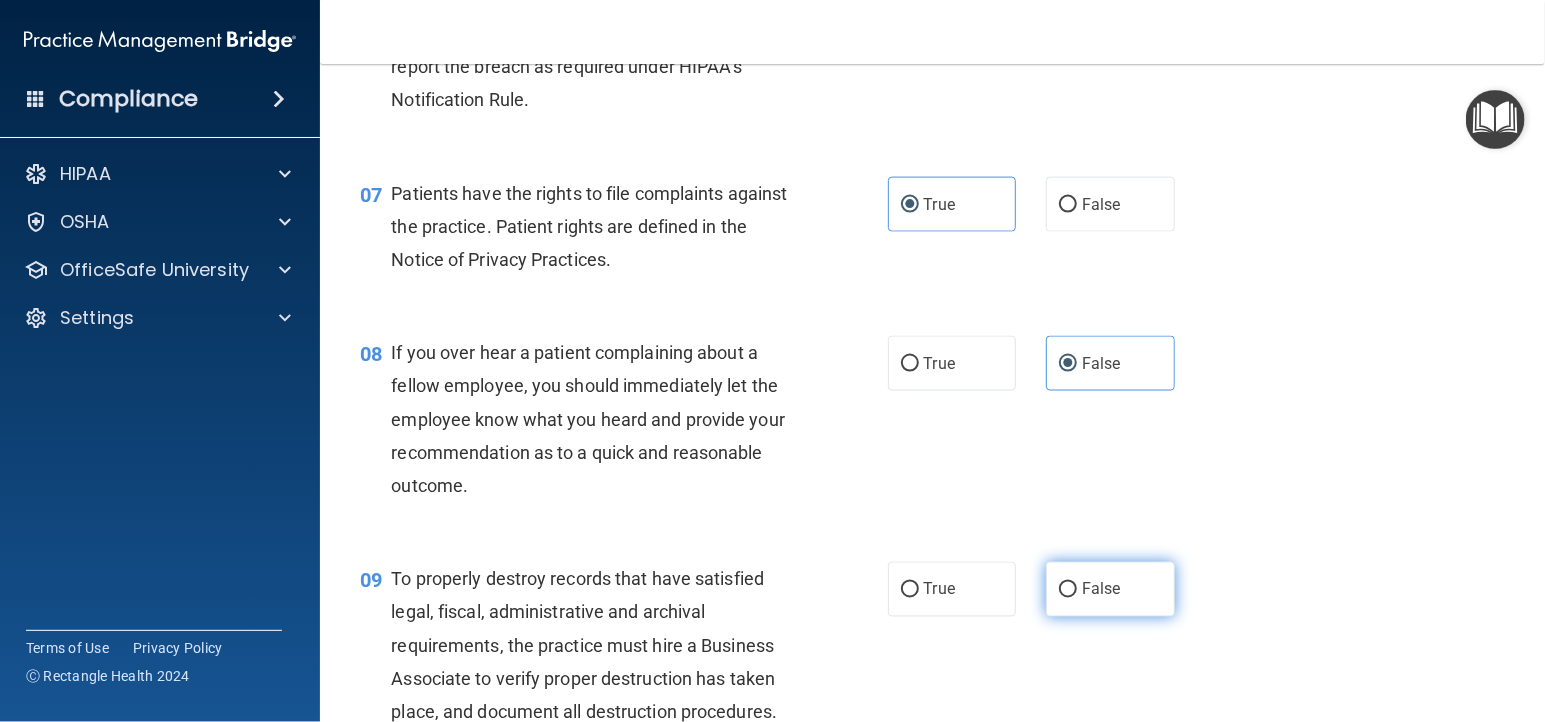 click on "False" at bounding box center (1101, 589) 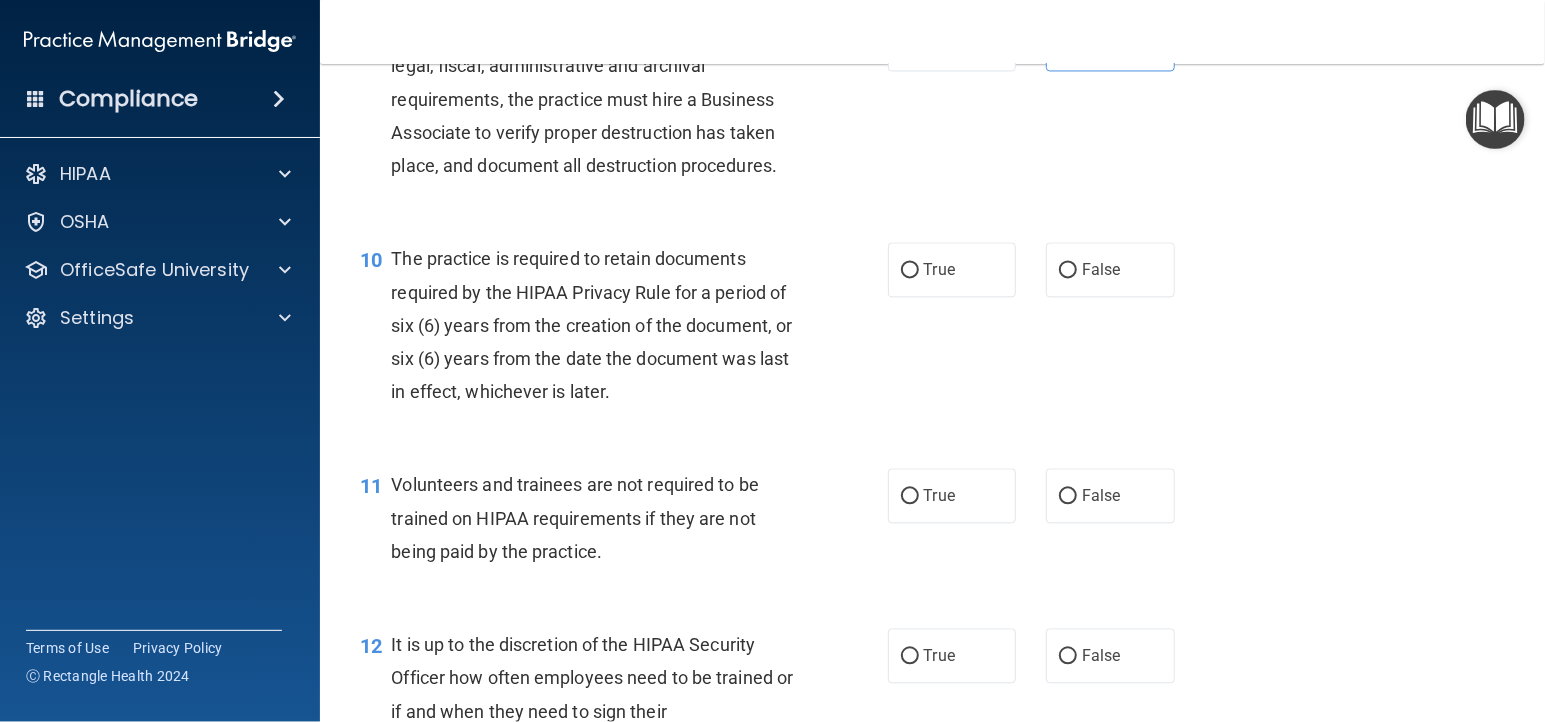 scroll, scrollTop: 2000, scrollLeft: 0, axis: vertical 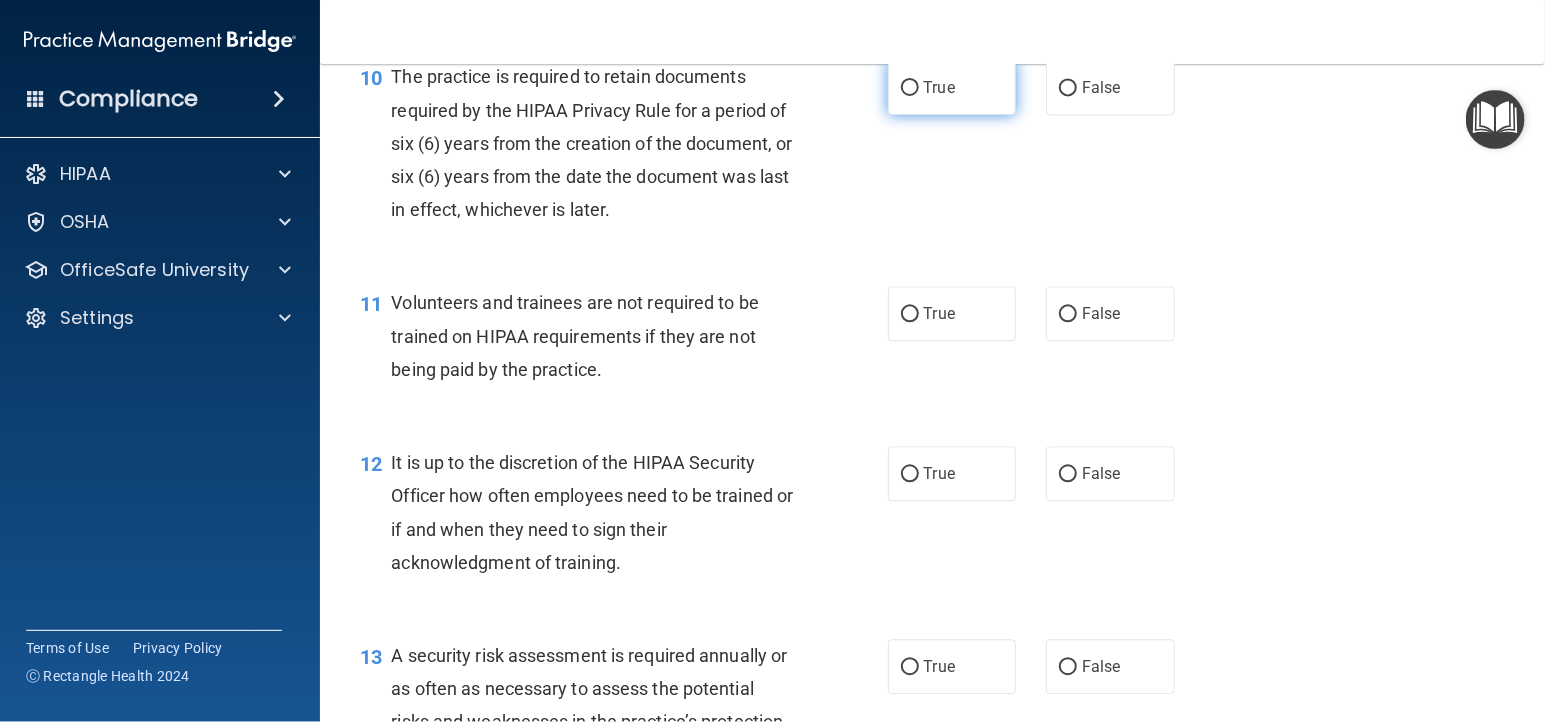 click on "True" at bounding box center [952, 87] 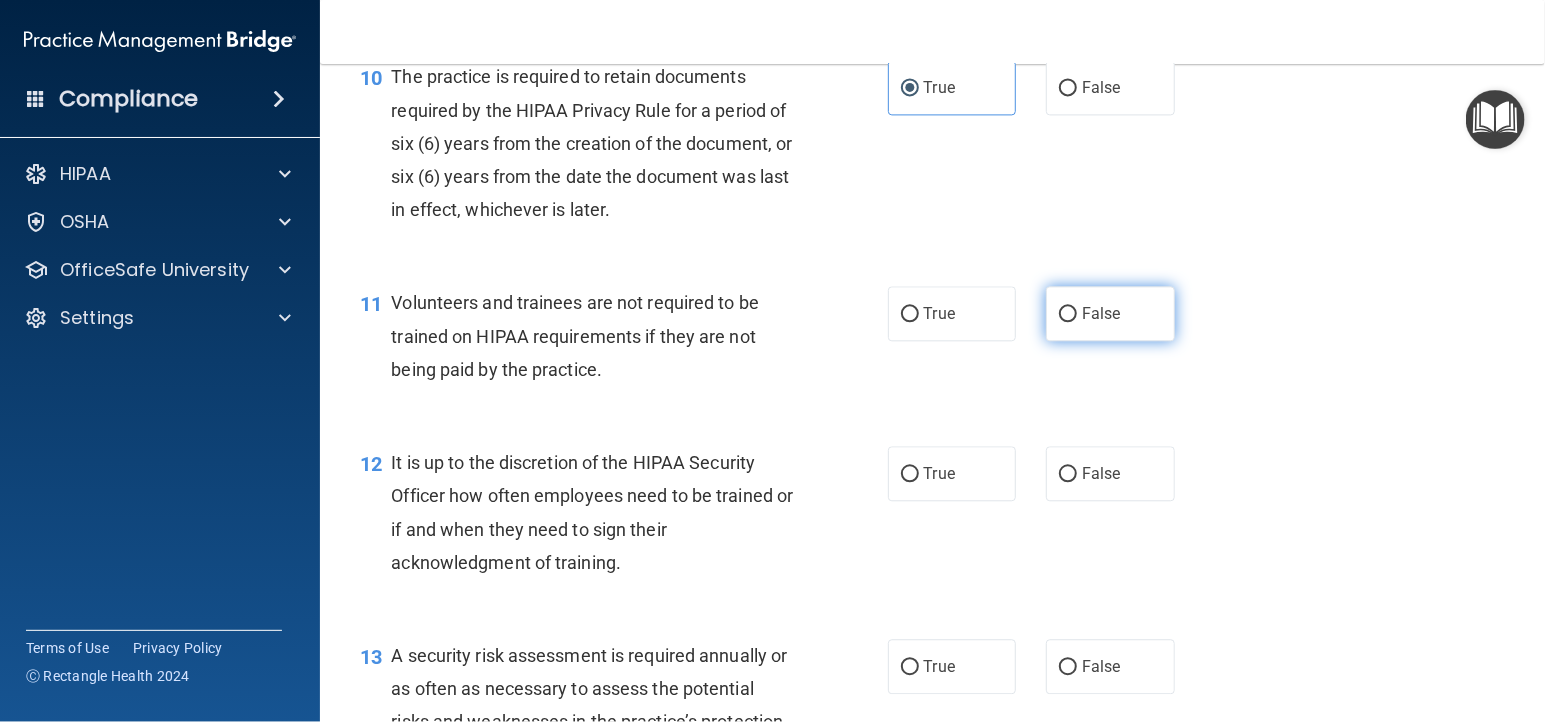 click on "False" at bounding box center [1110, 313] 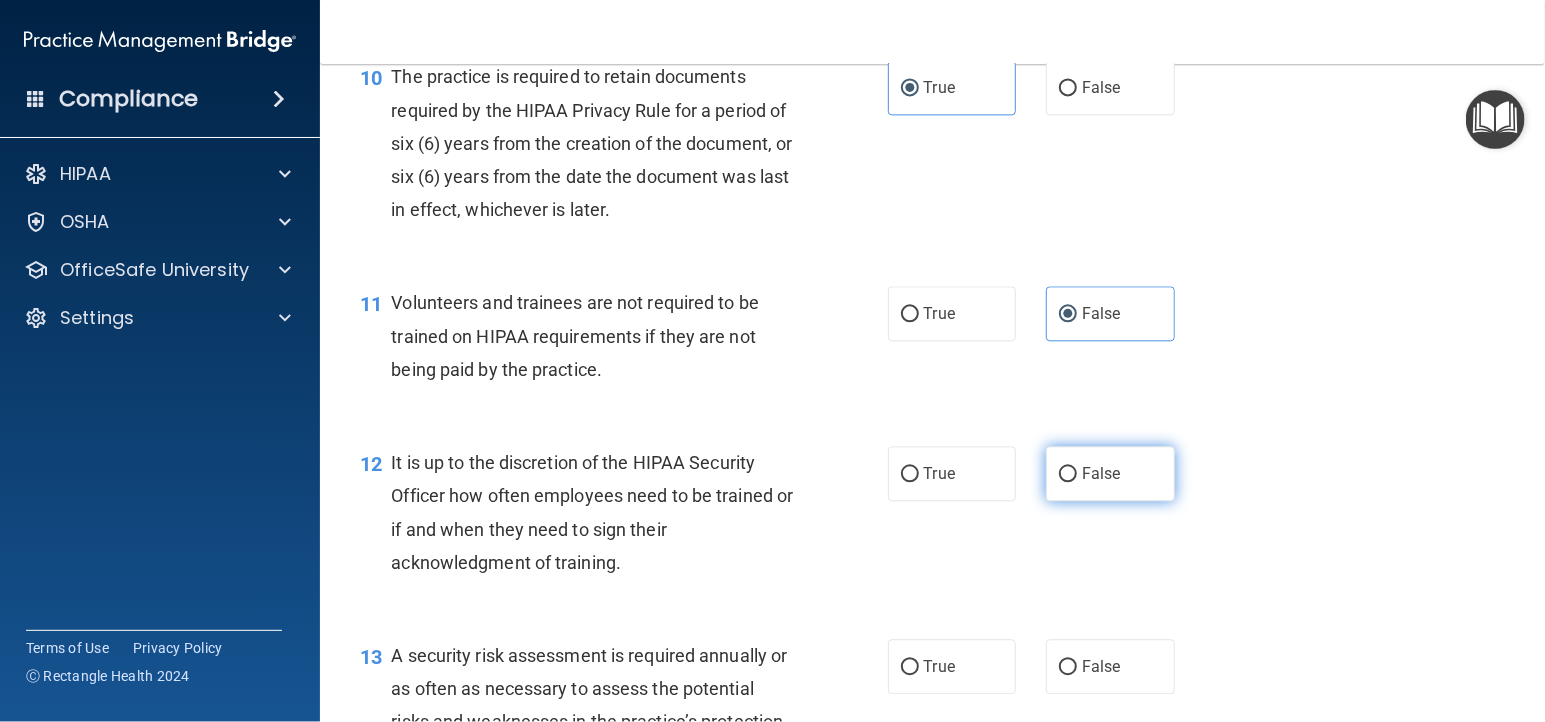 click on "False" at bounding box center [1110, 473] 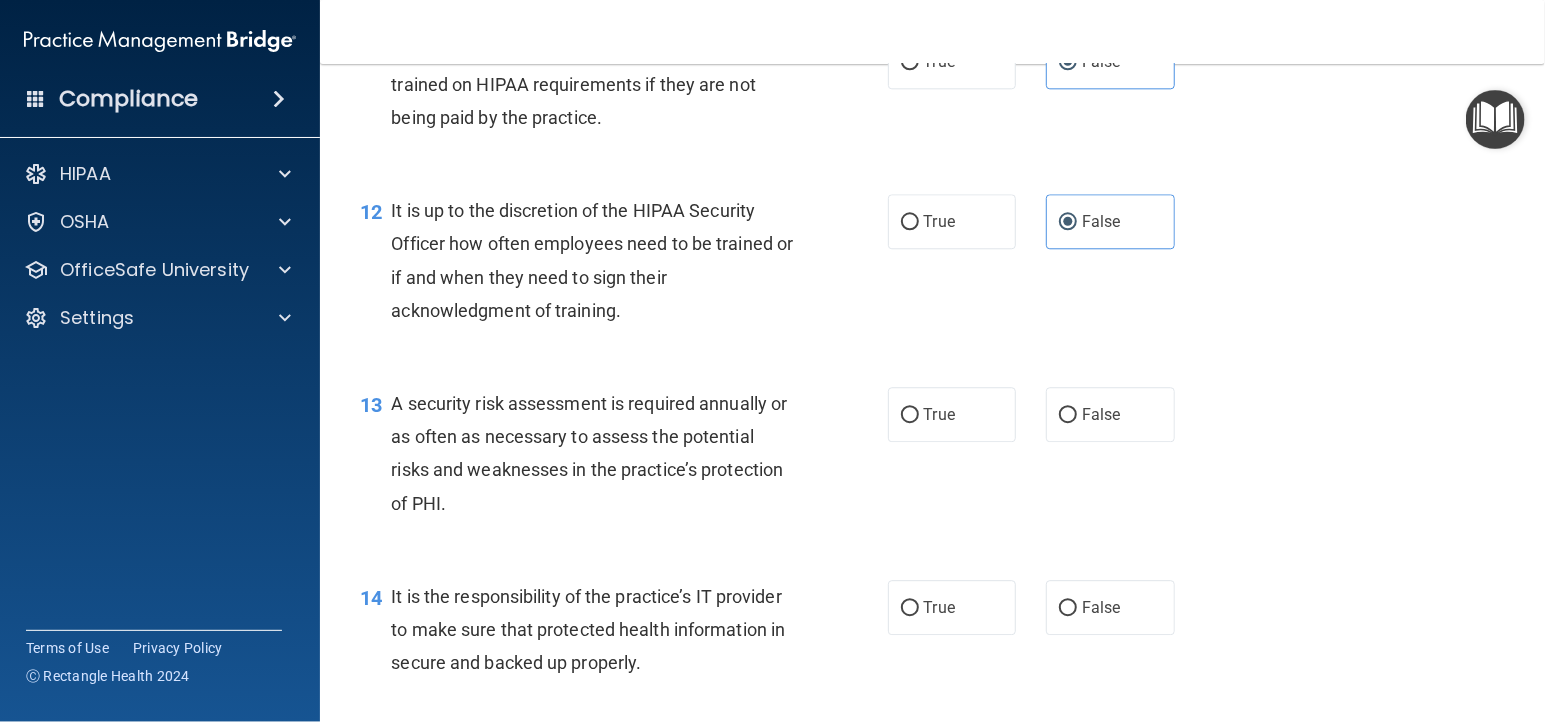 scroll, scrollTop: 2272, scrollLeft: 0, axis: vertical 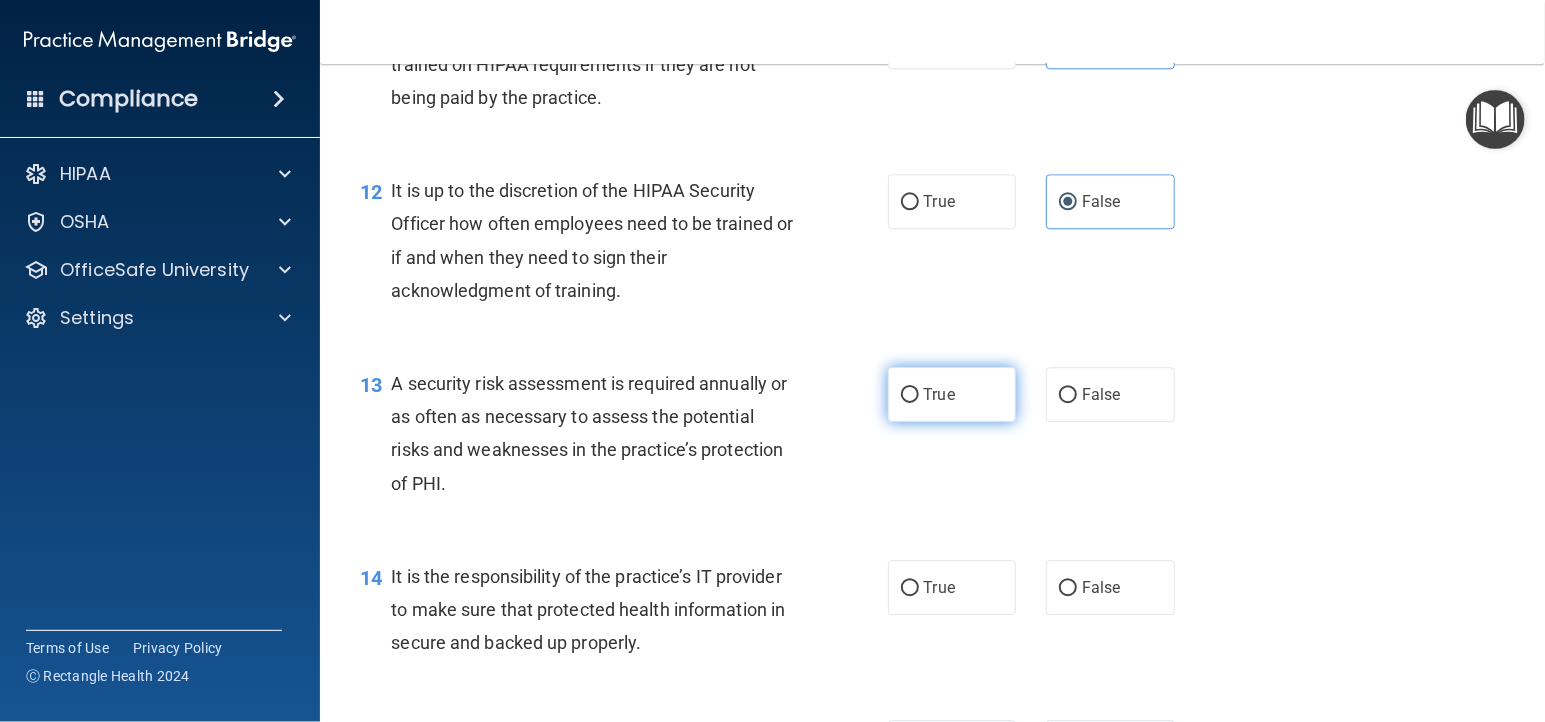 click on "True" at bounding box center (952, 394) 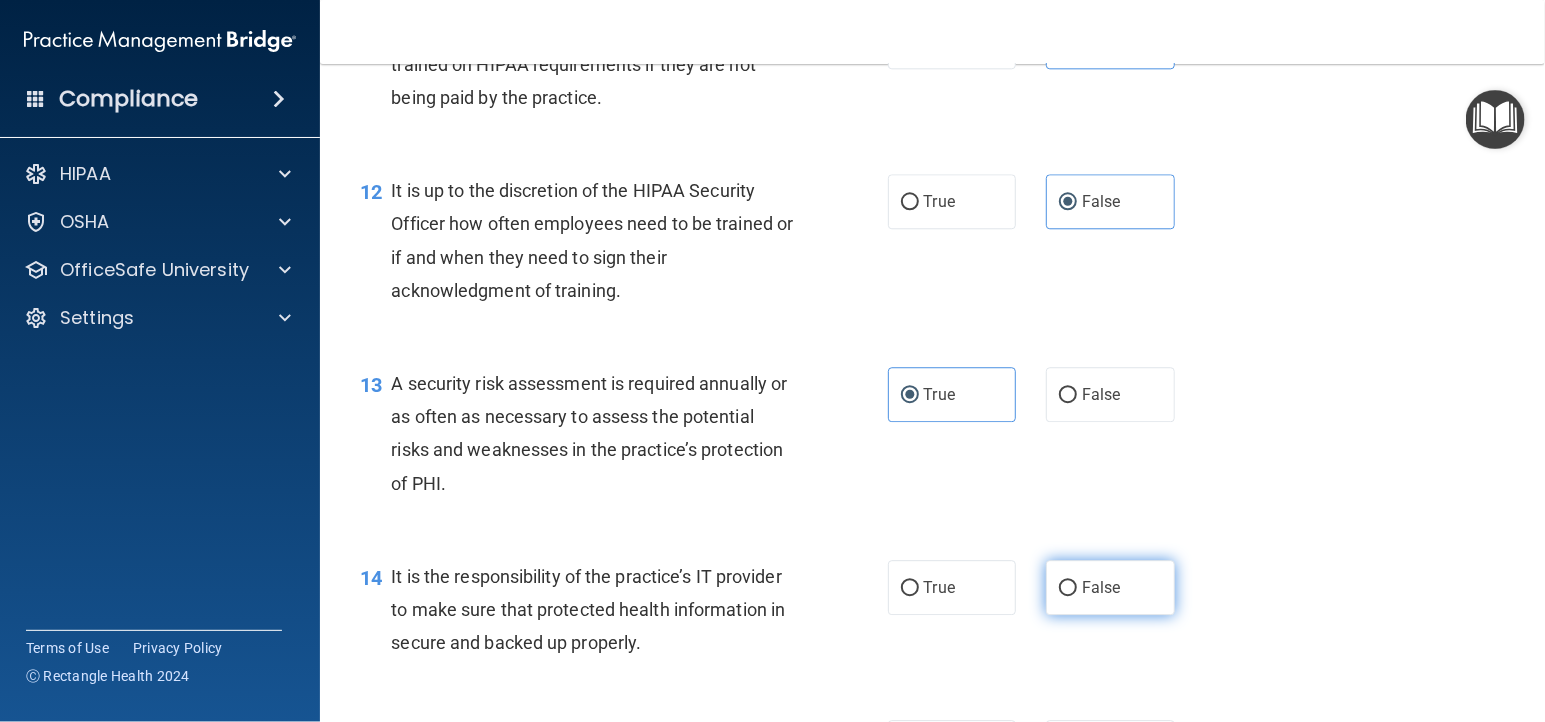 click on "False" at bounding box center [1110, 587] 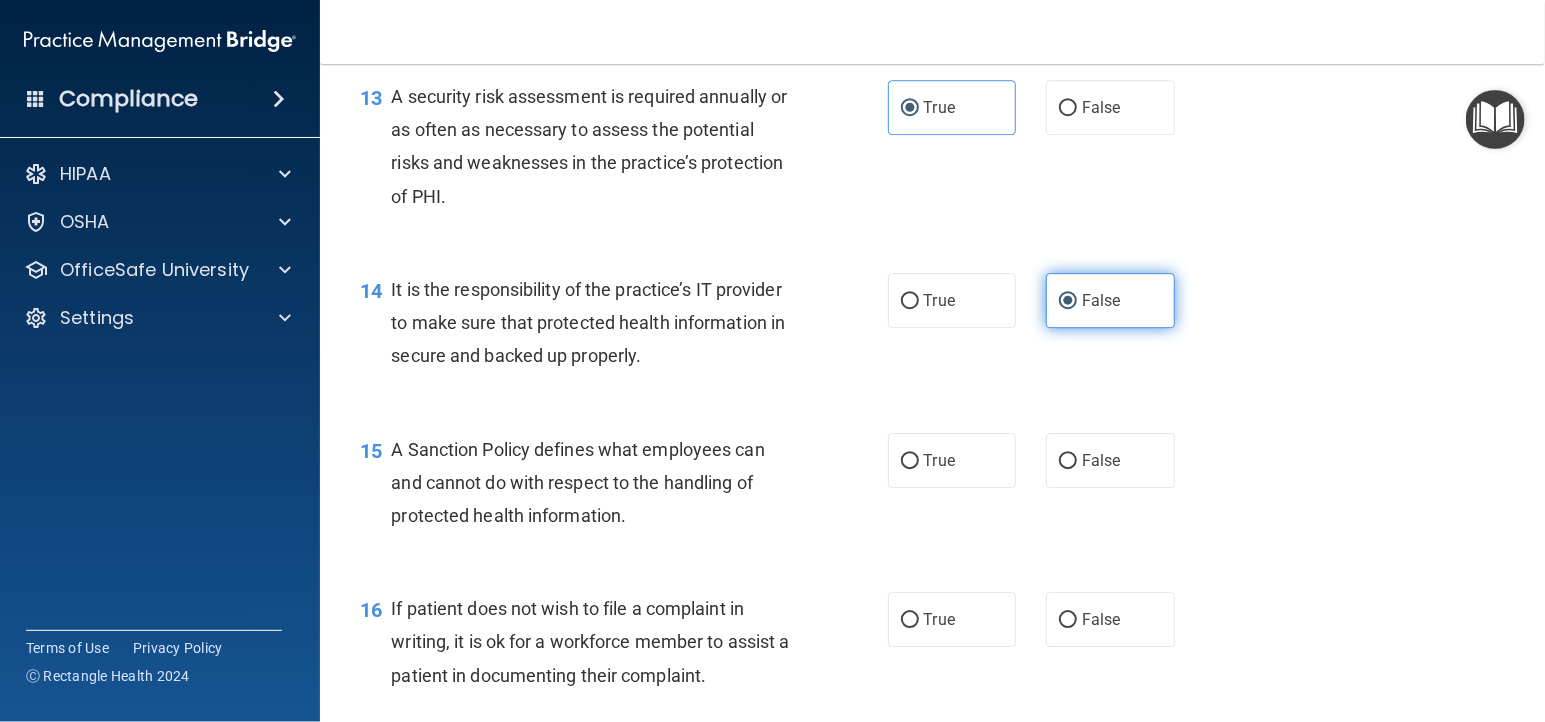scroll, scrollTop: 2636, scrollLeft: 0, axis: vertical 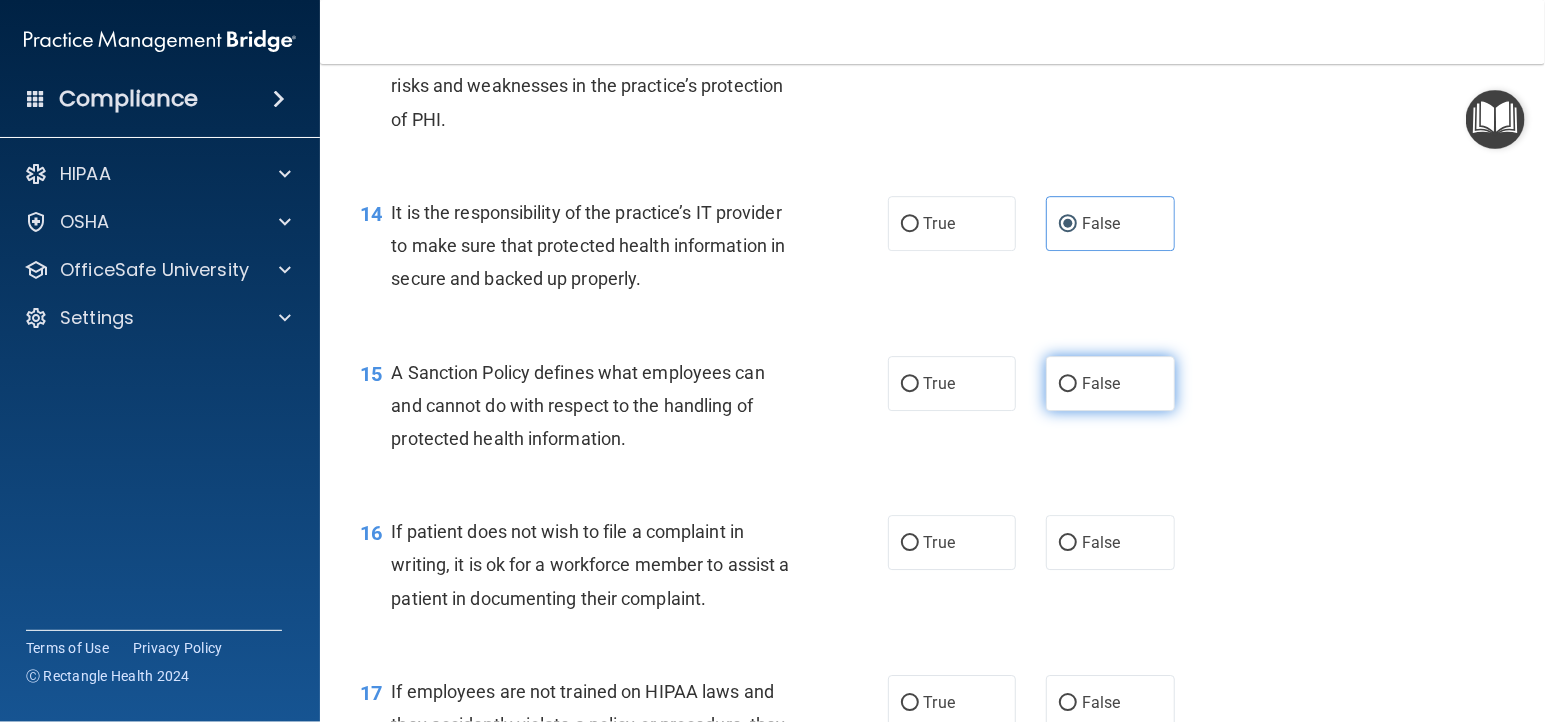 click on "False" at bounding box center (1110, 383) 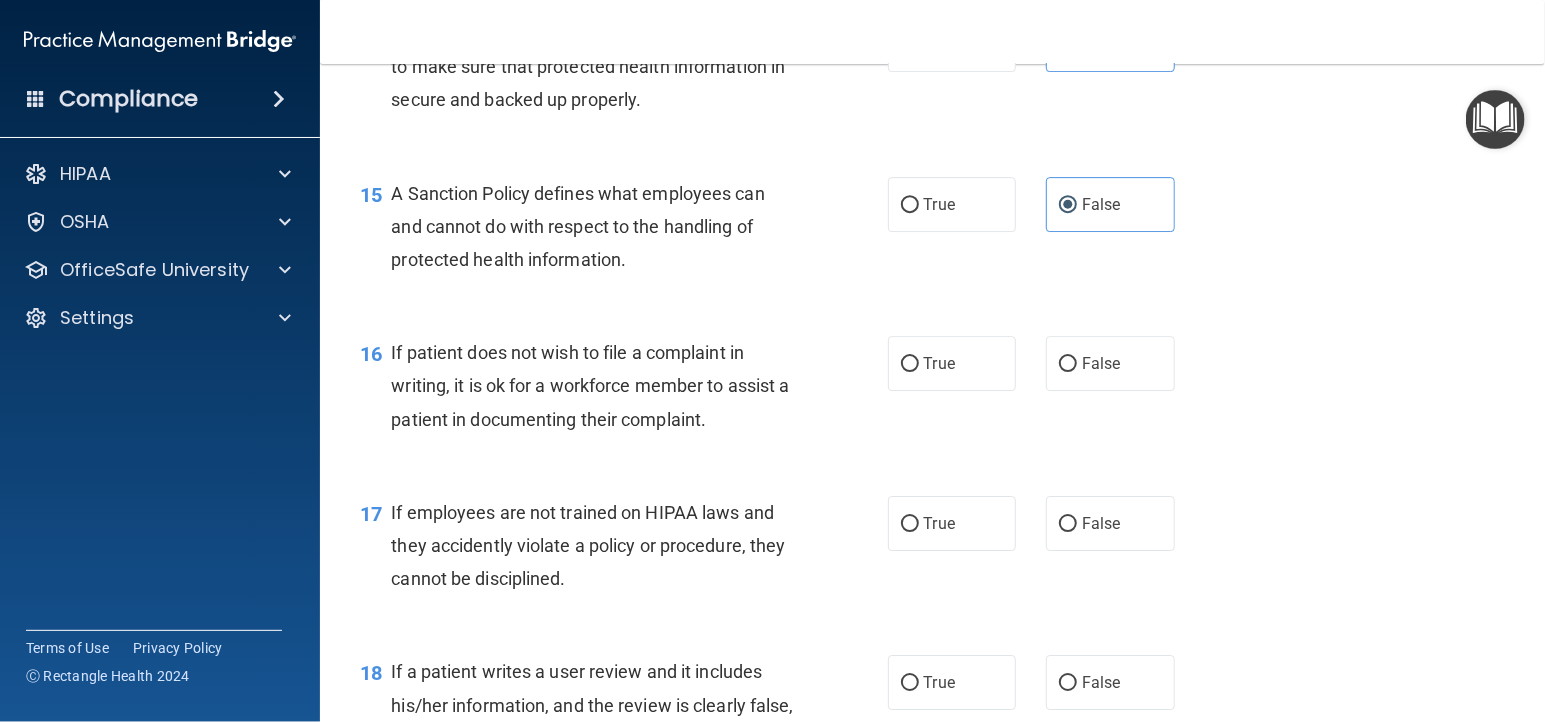 scroll, scrollTop: 2909, scrollLeft: 0, axis: vertical 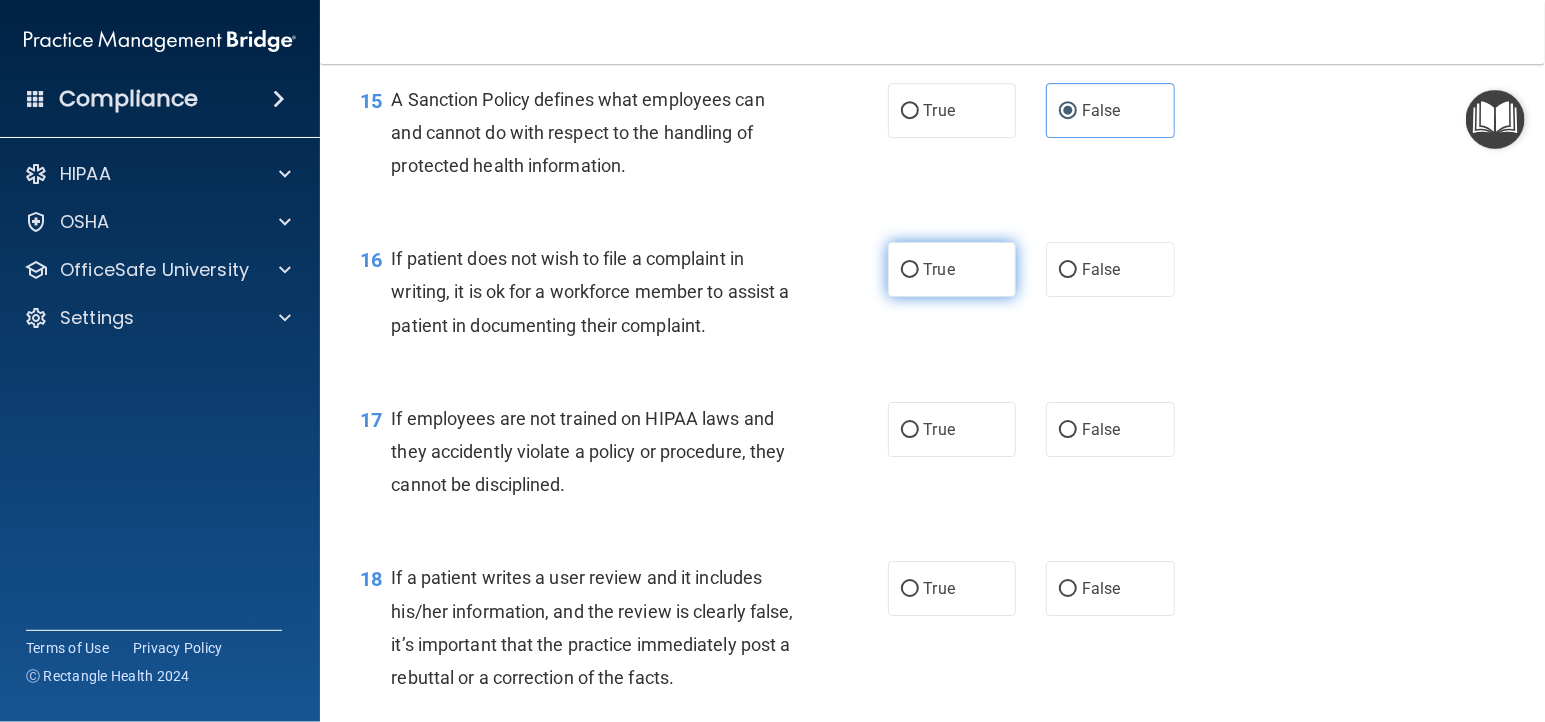 click on "True" at bounding box center (939, 269) 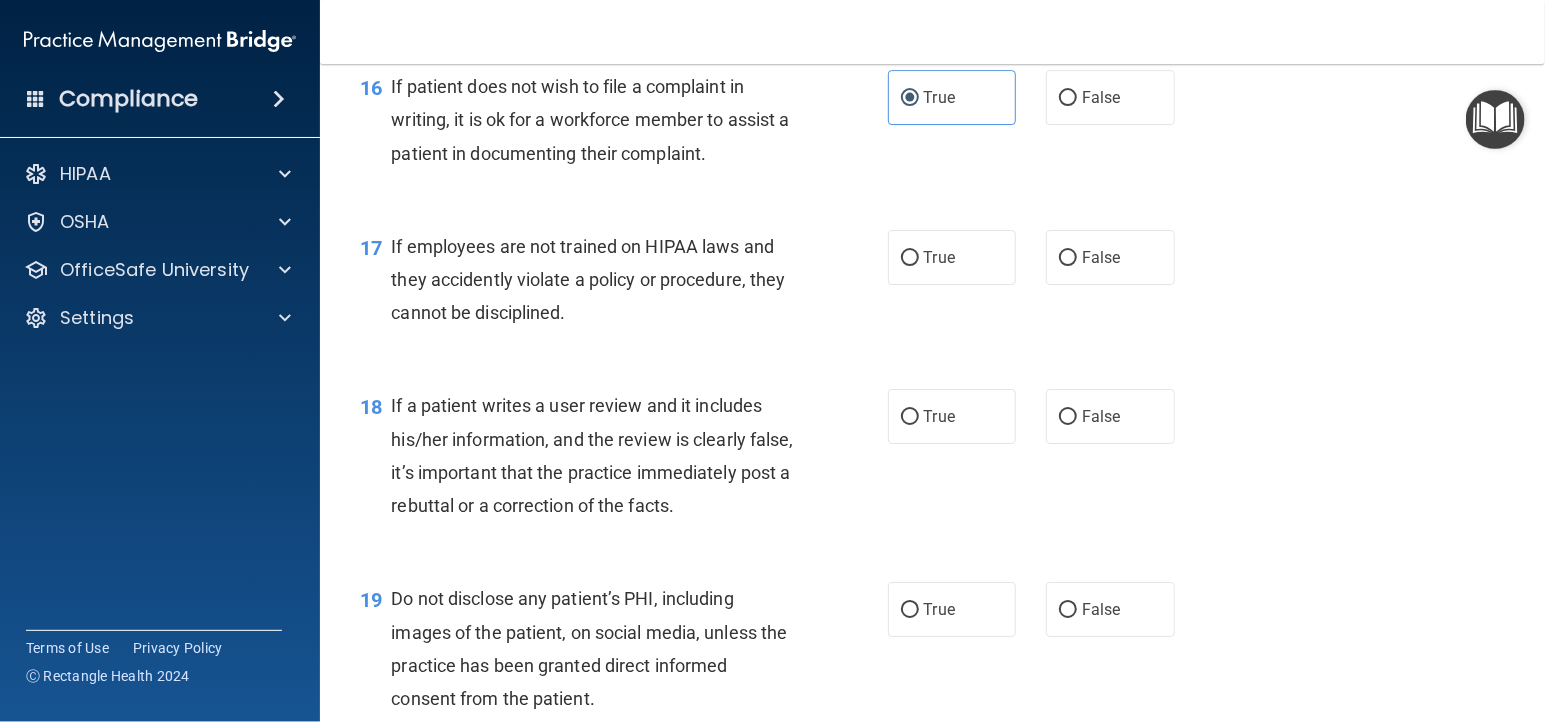 scroll, scrollTop: 3090, scrollLeft: 0, axis: vertical 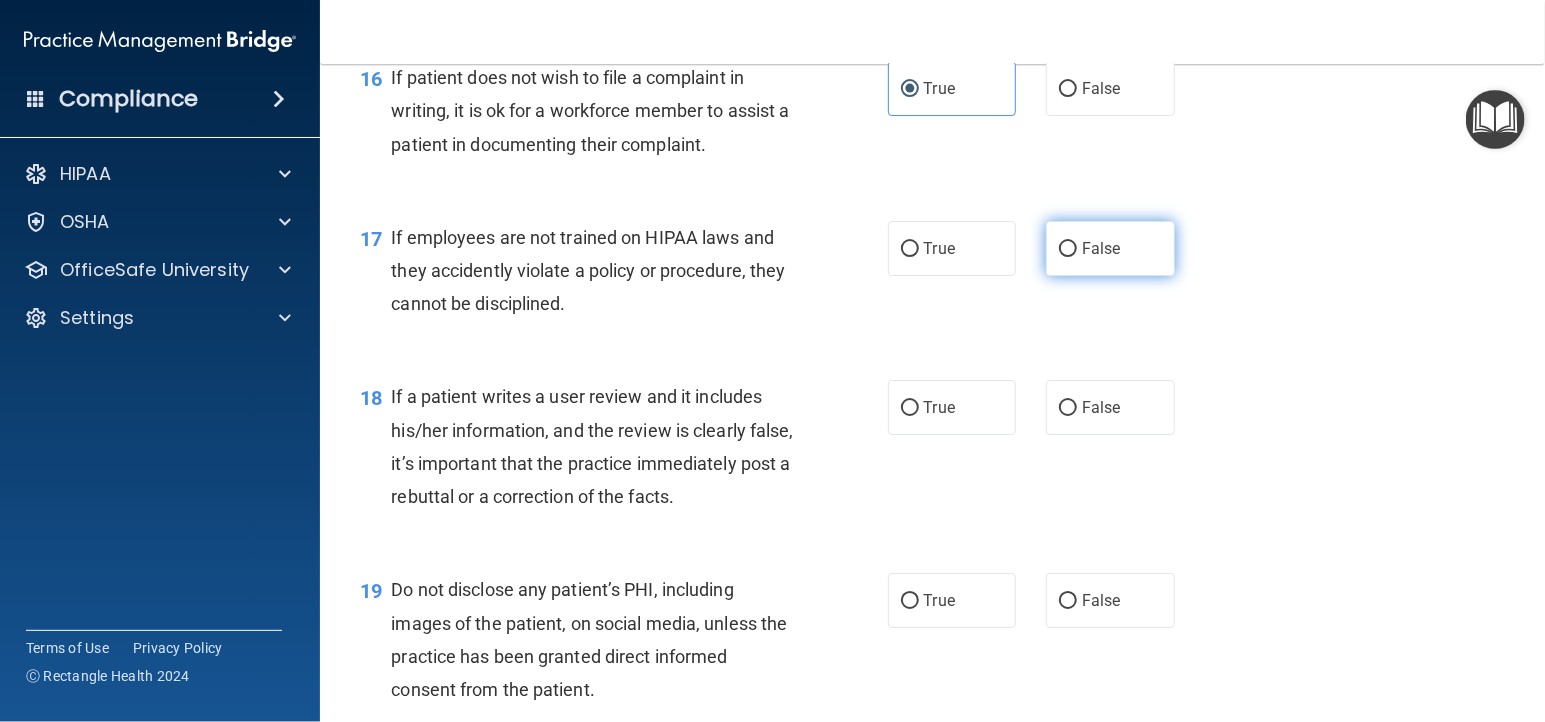 click on "False" at bounding box center (1101, 248) 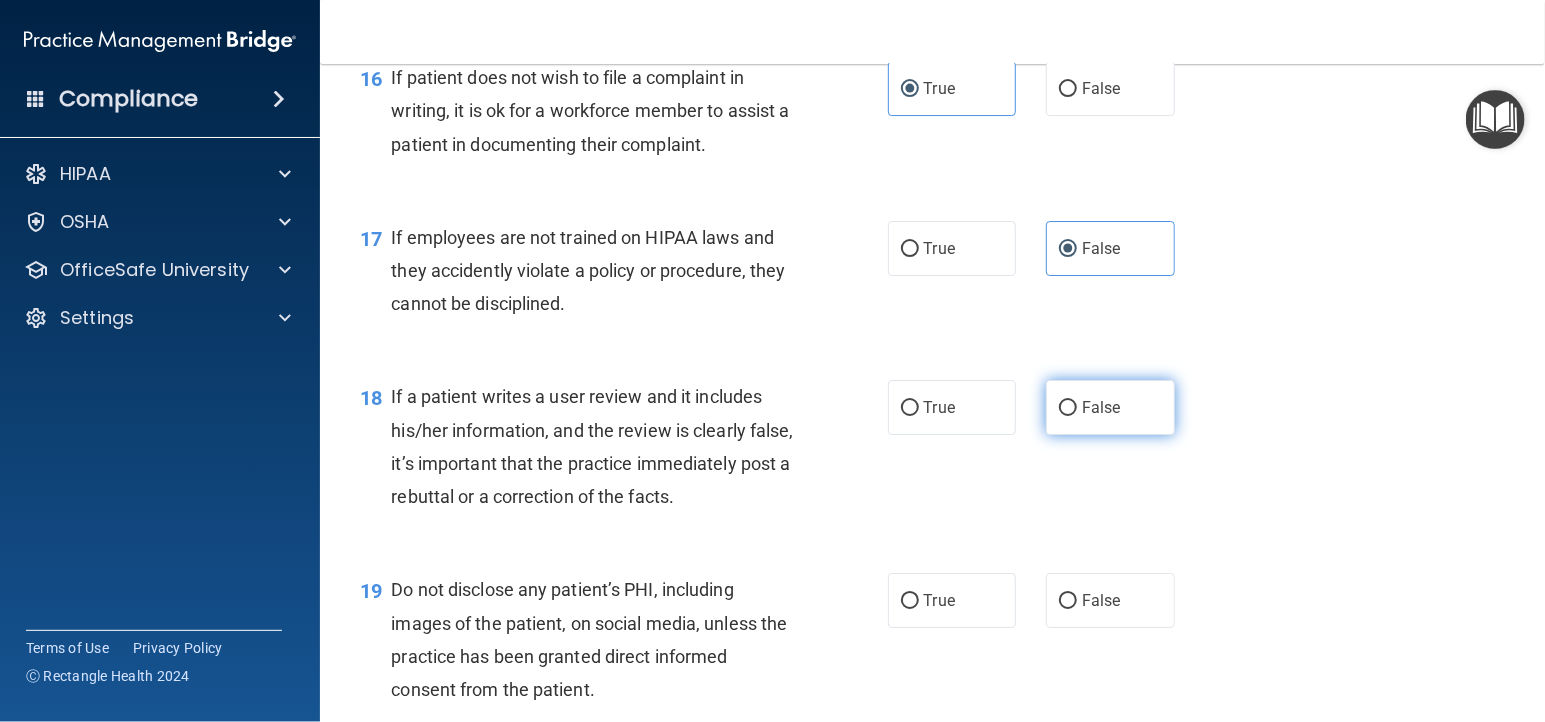 click on "False" at bounding box center (1110, 407) 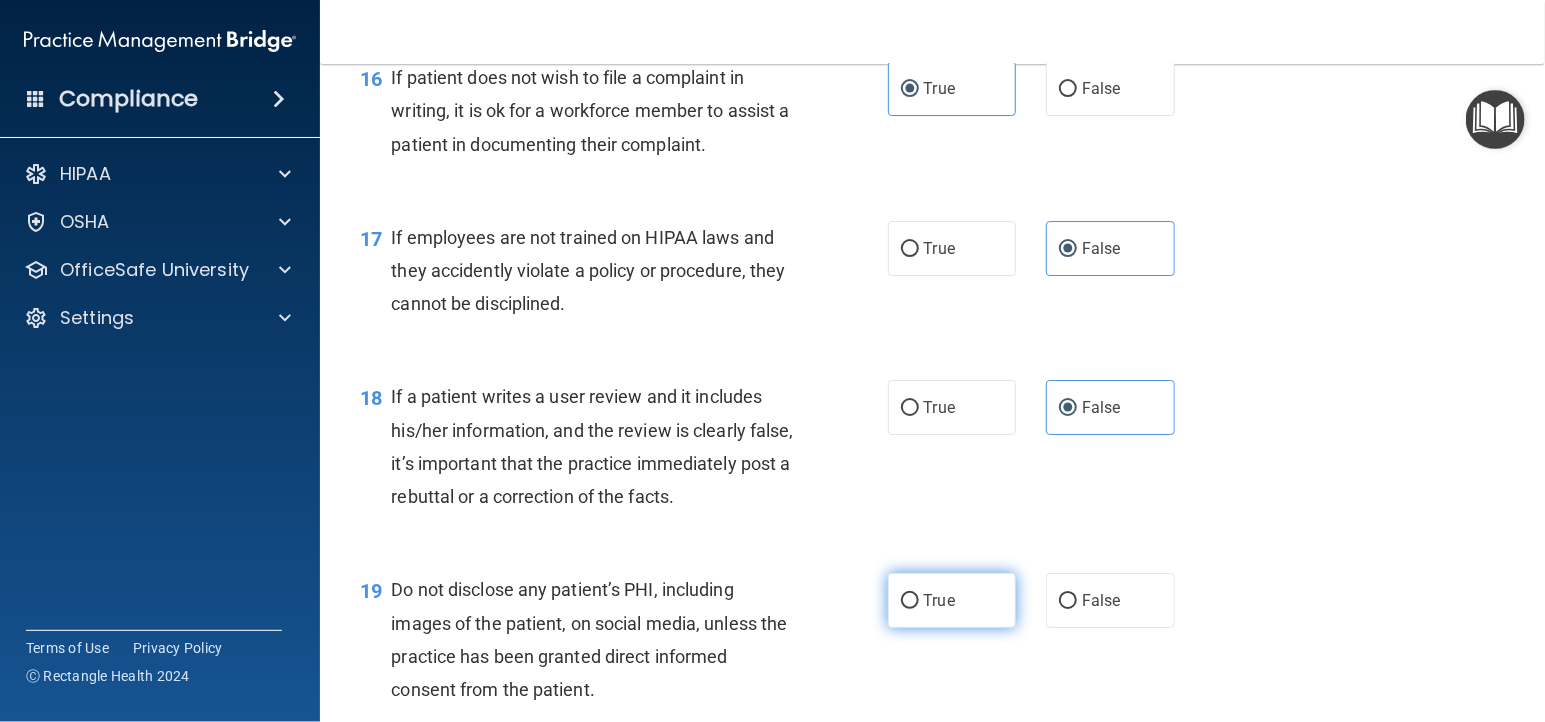 click on "True" at bounding box center [939, 600] 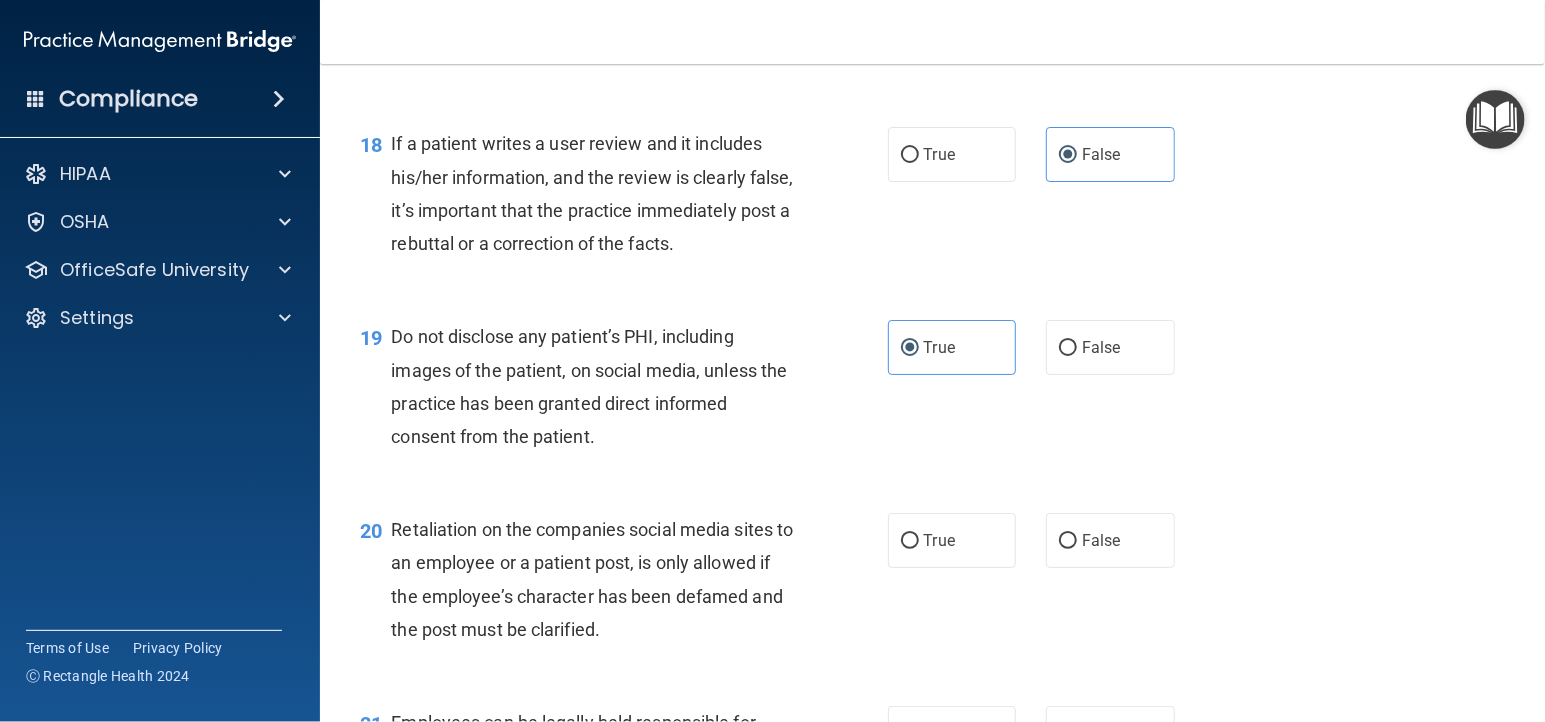 scroll, scrollTop: 3454, scrollLeft: 0, axis: vertical 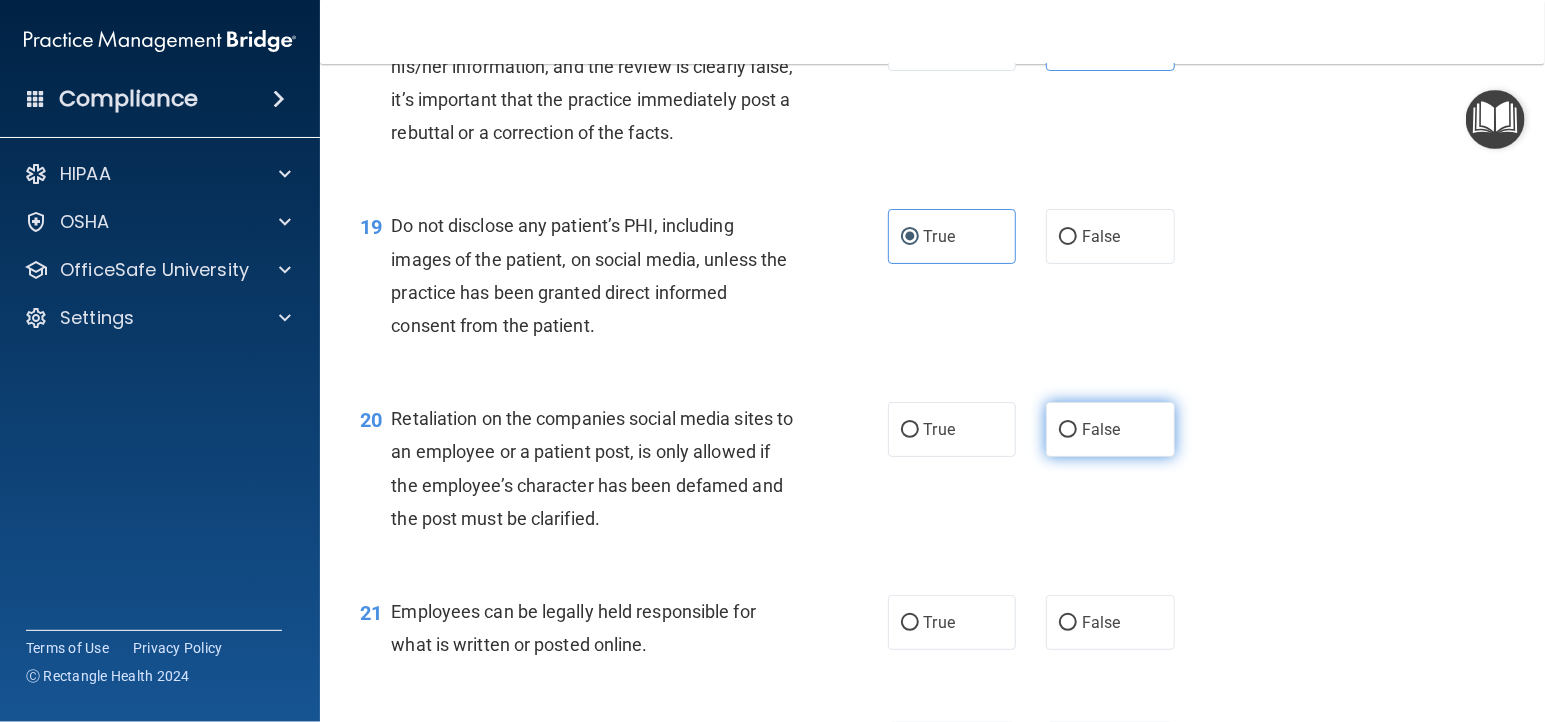 click on "False" at bounding box center [1110, 429] 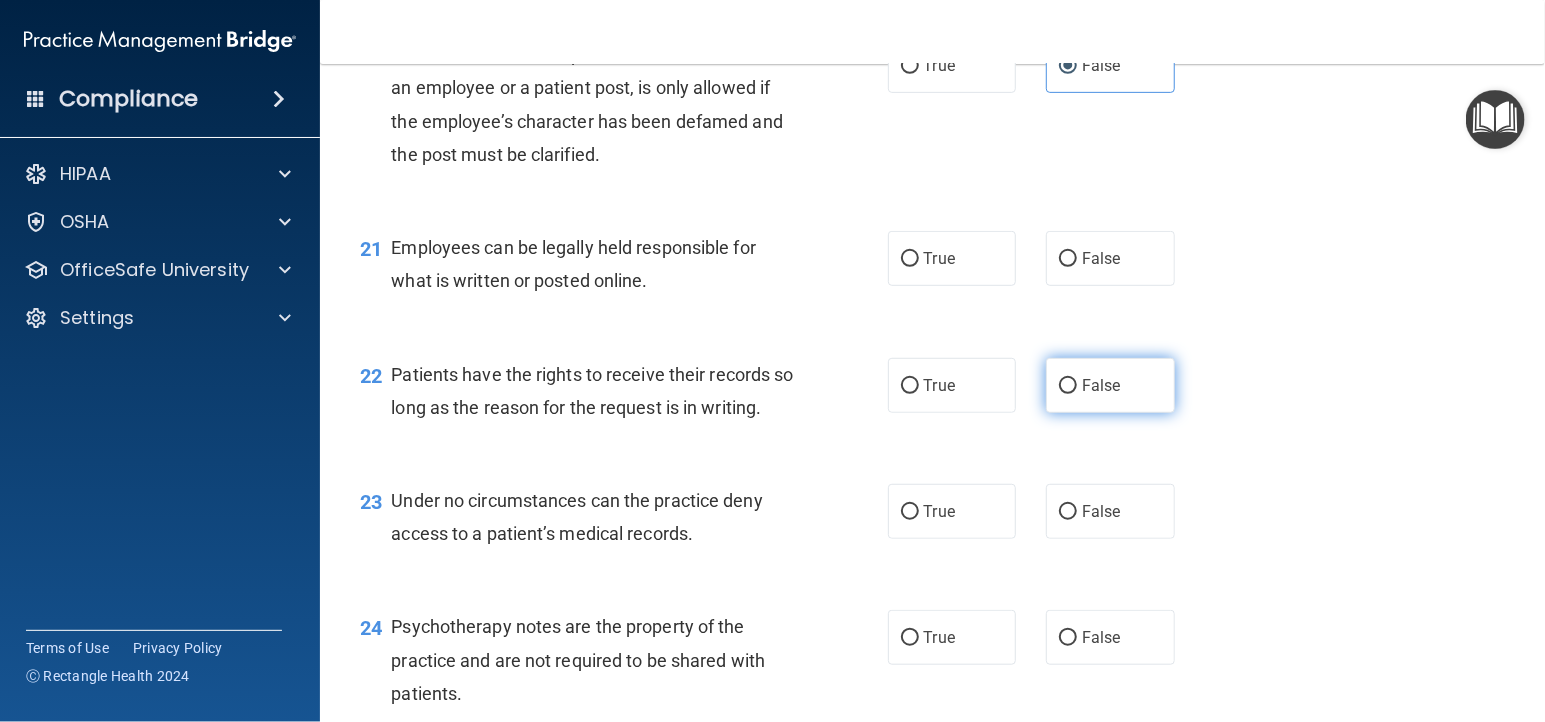 scroll, scrollTop: 4000, scrollLeft: 0, axis: vertical 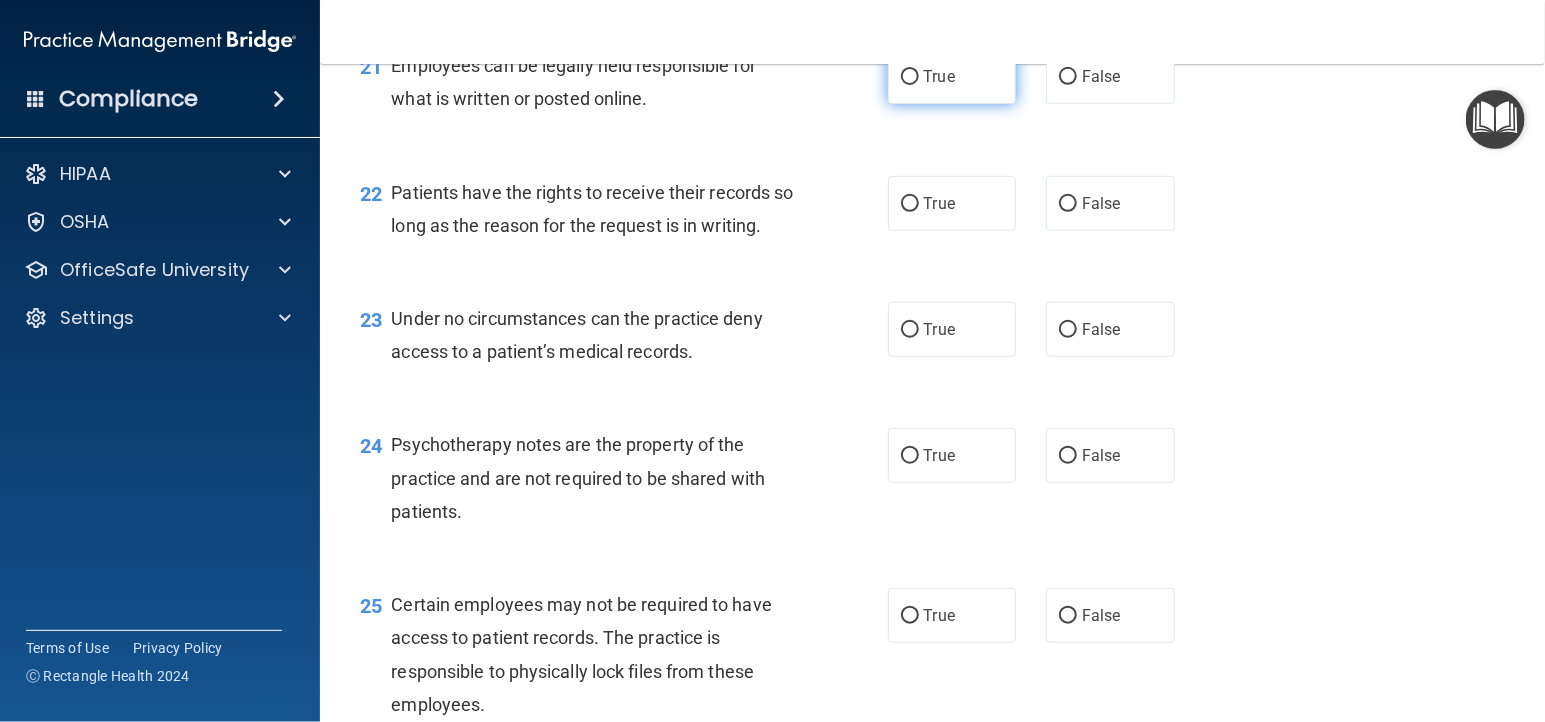click on "True" at bounding box center (952, 76) 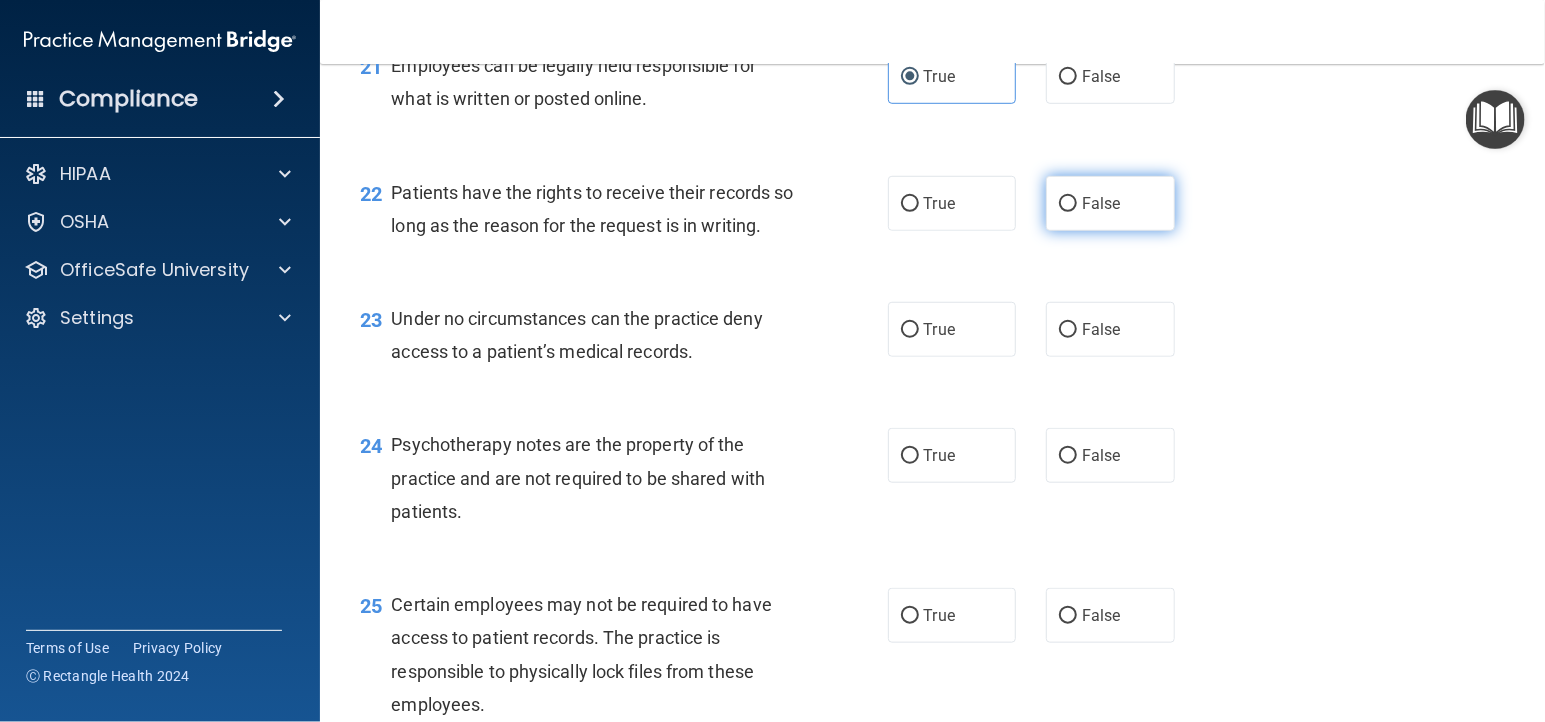 click on "False" at bounding box center [1101, 203] 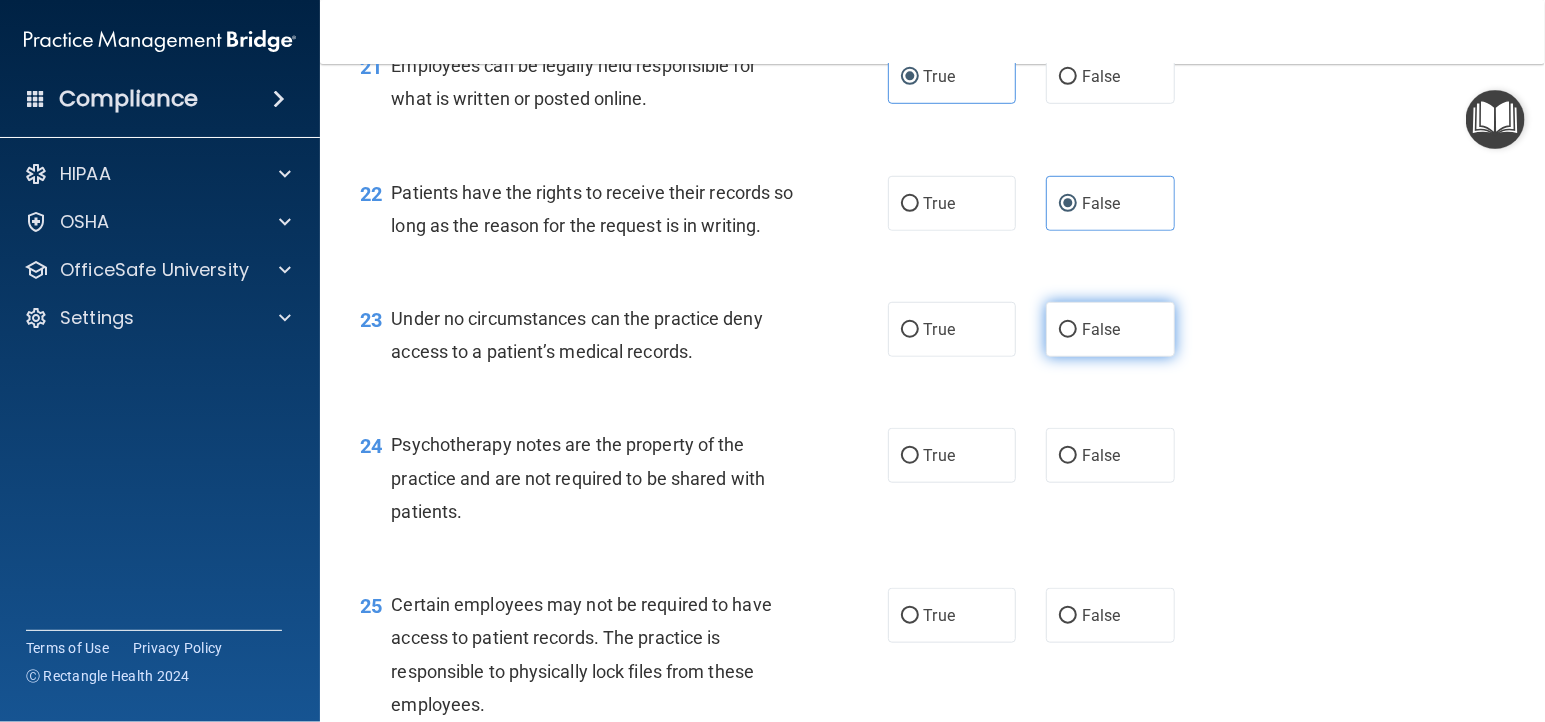 click on "False" at bounding box center [1101, 329] 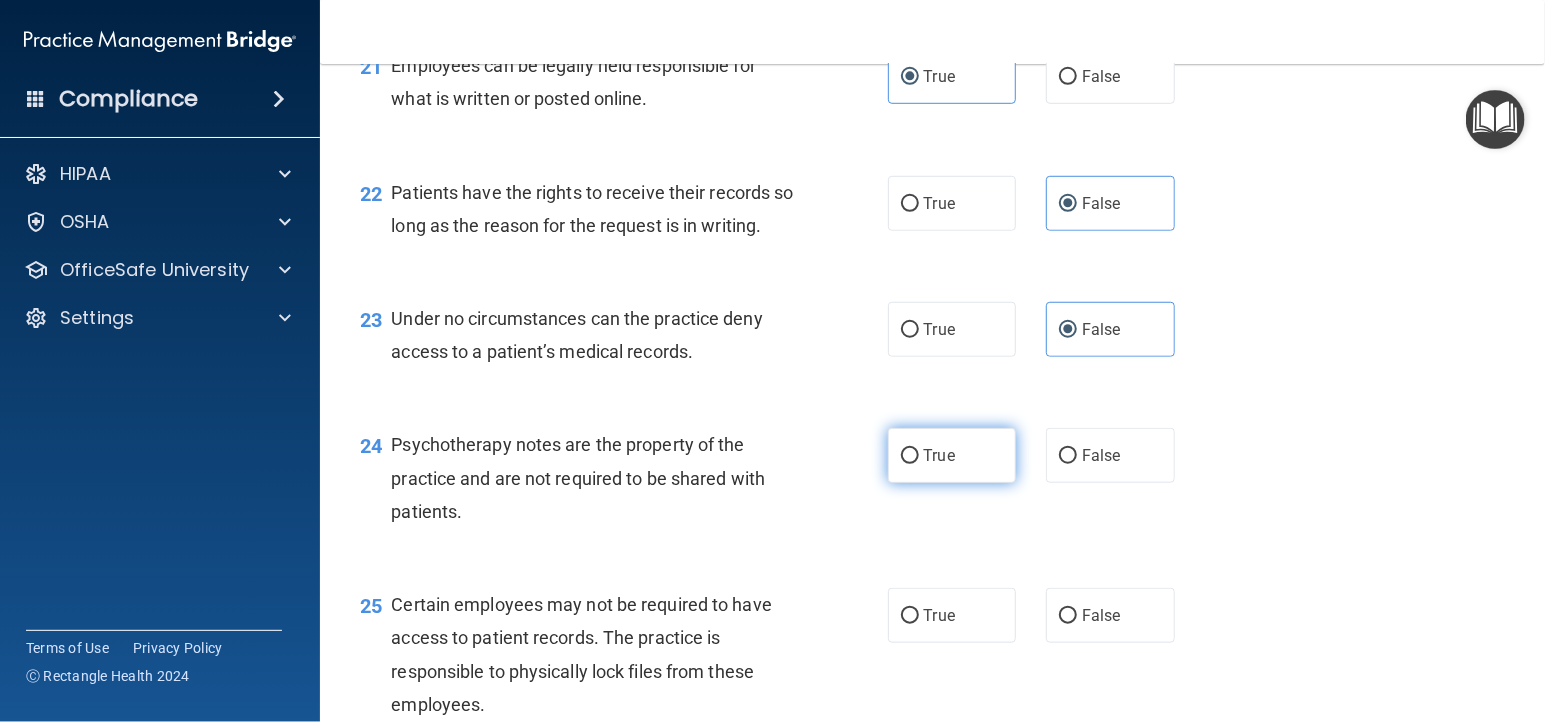 click on "True" at bounding box center (952, 455) 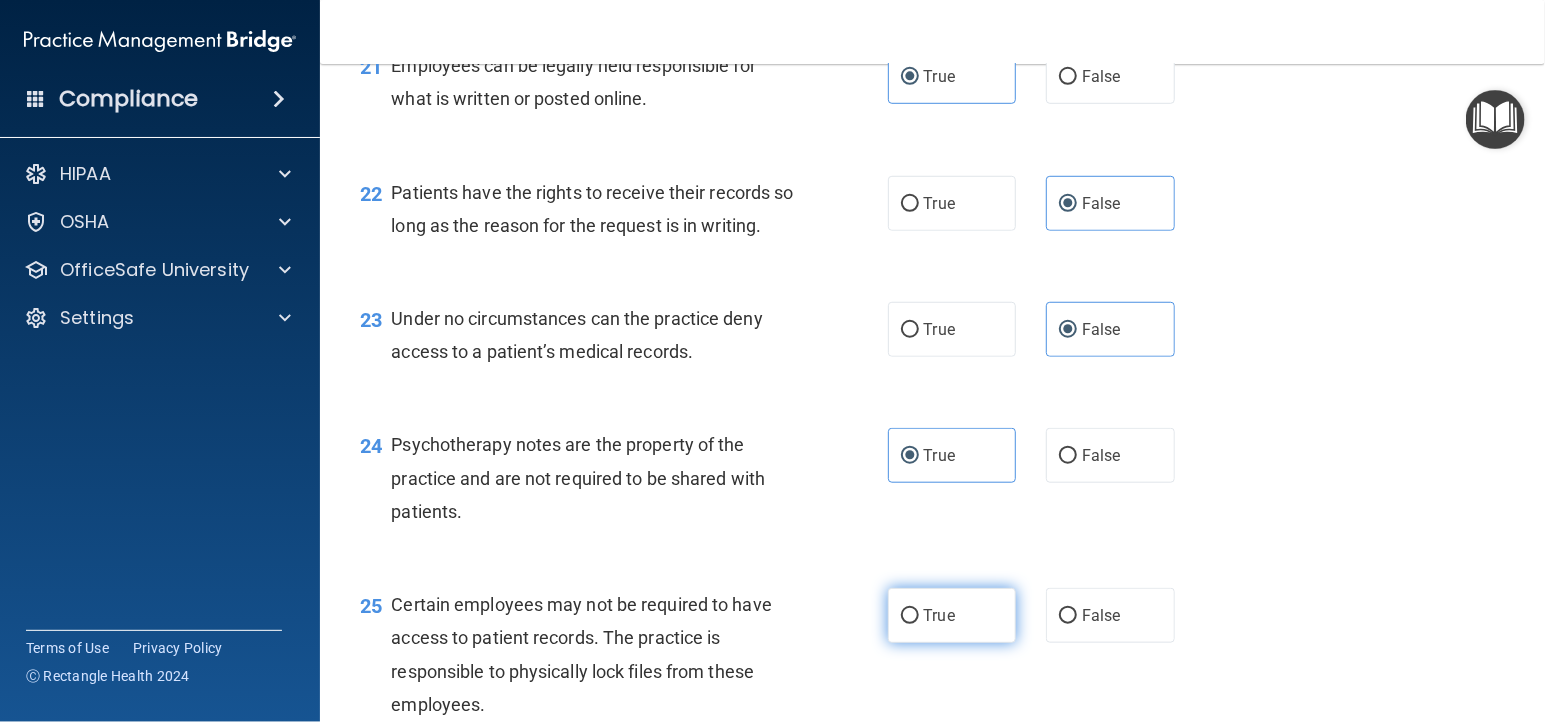 click on "True" at bounding box center (939, 615) 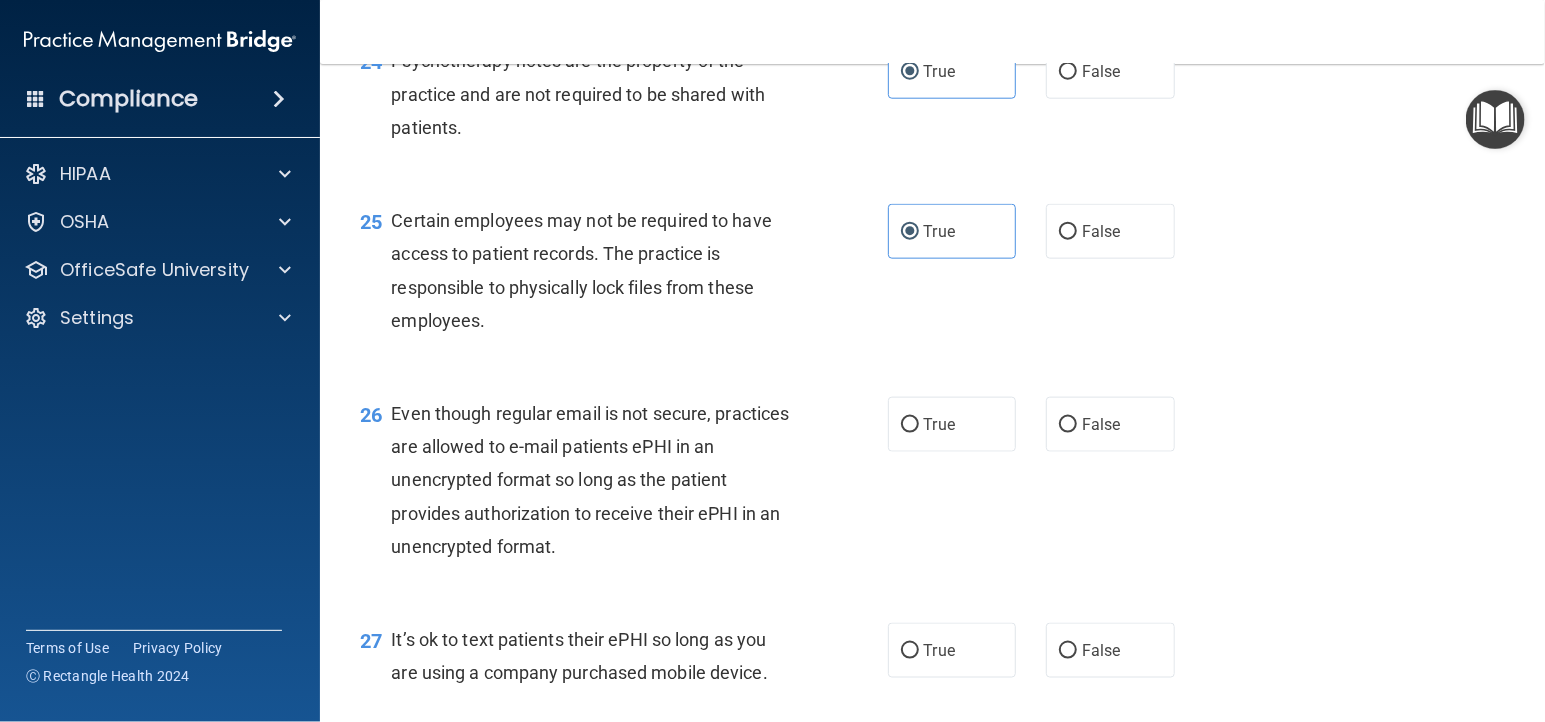 scroll, scrollTop: 4454, scrollLeft: 0, axis: vertical 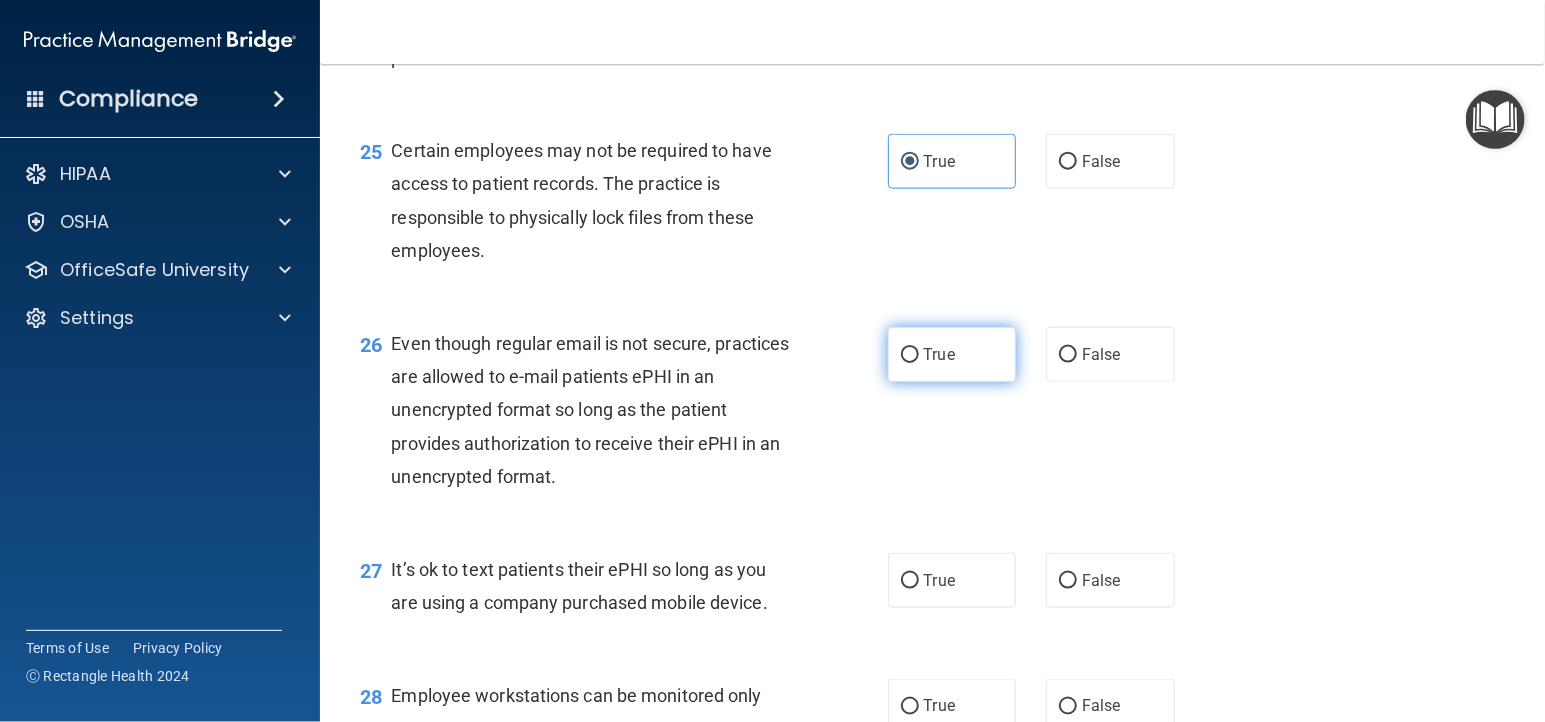 click on "True" at bounding box center (952, 354) 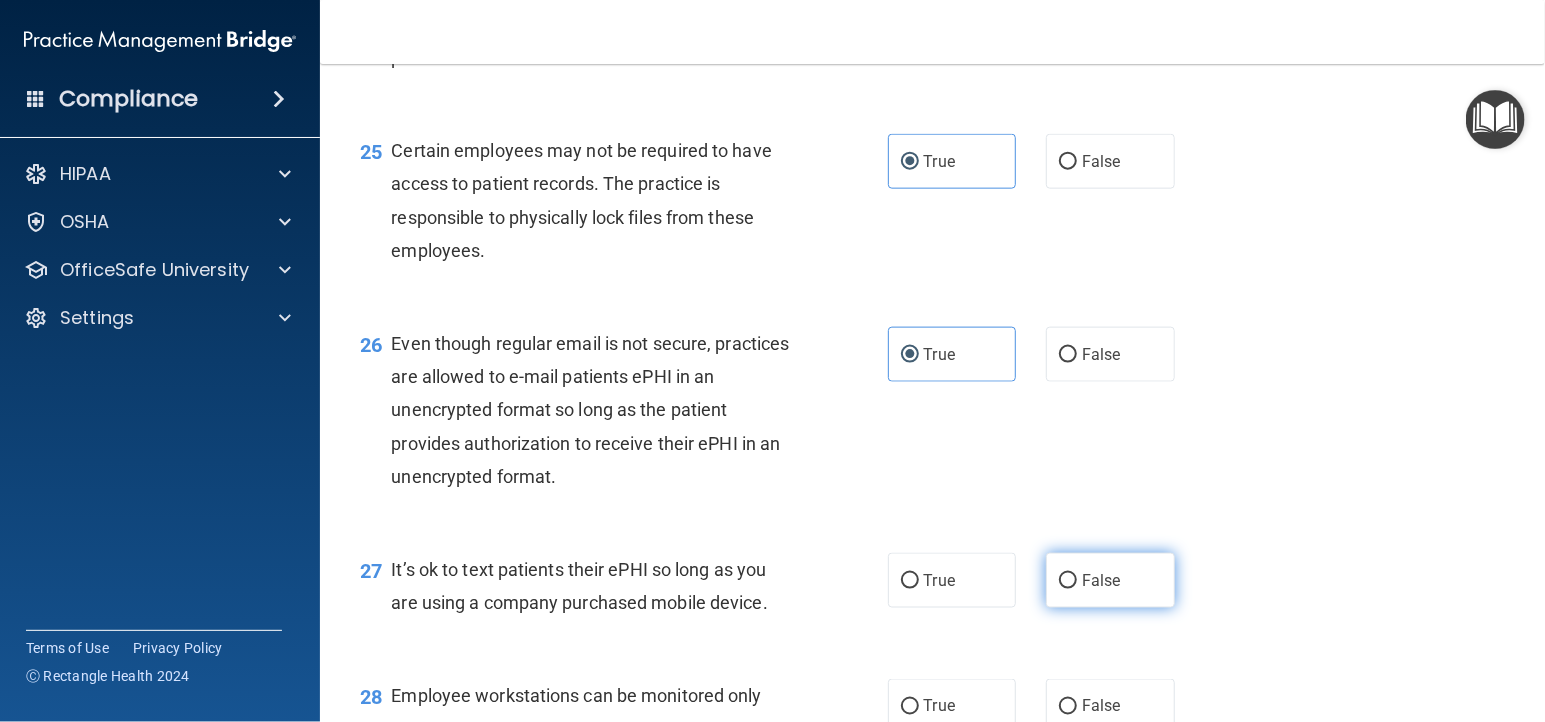 click on "False" at bounding box center (1101, 580) 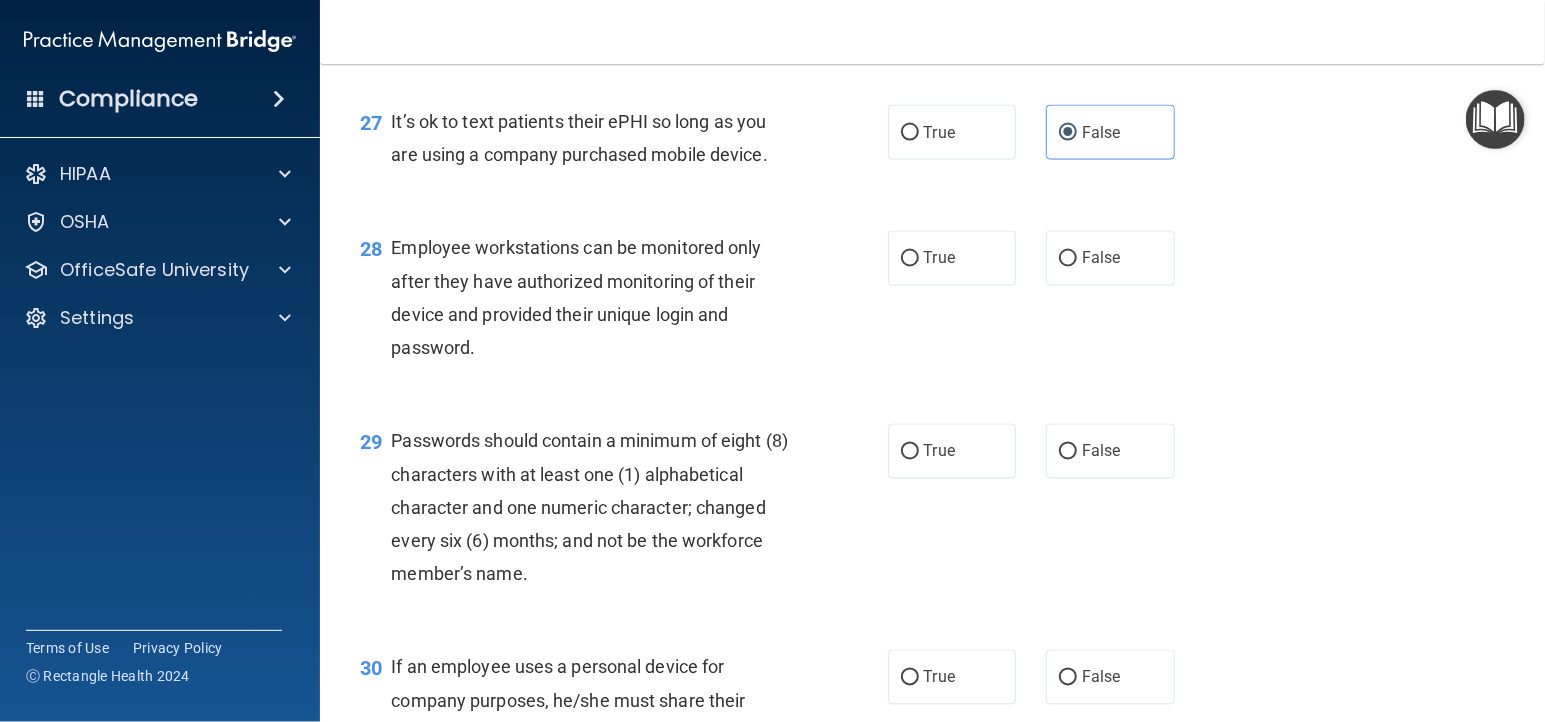 scroll, scrollTop: 4909, scrollLeft: 0, axis: vertical 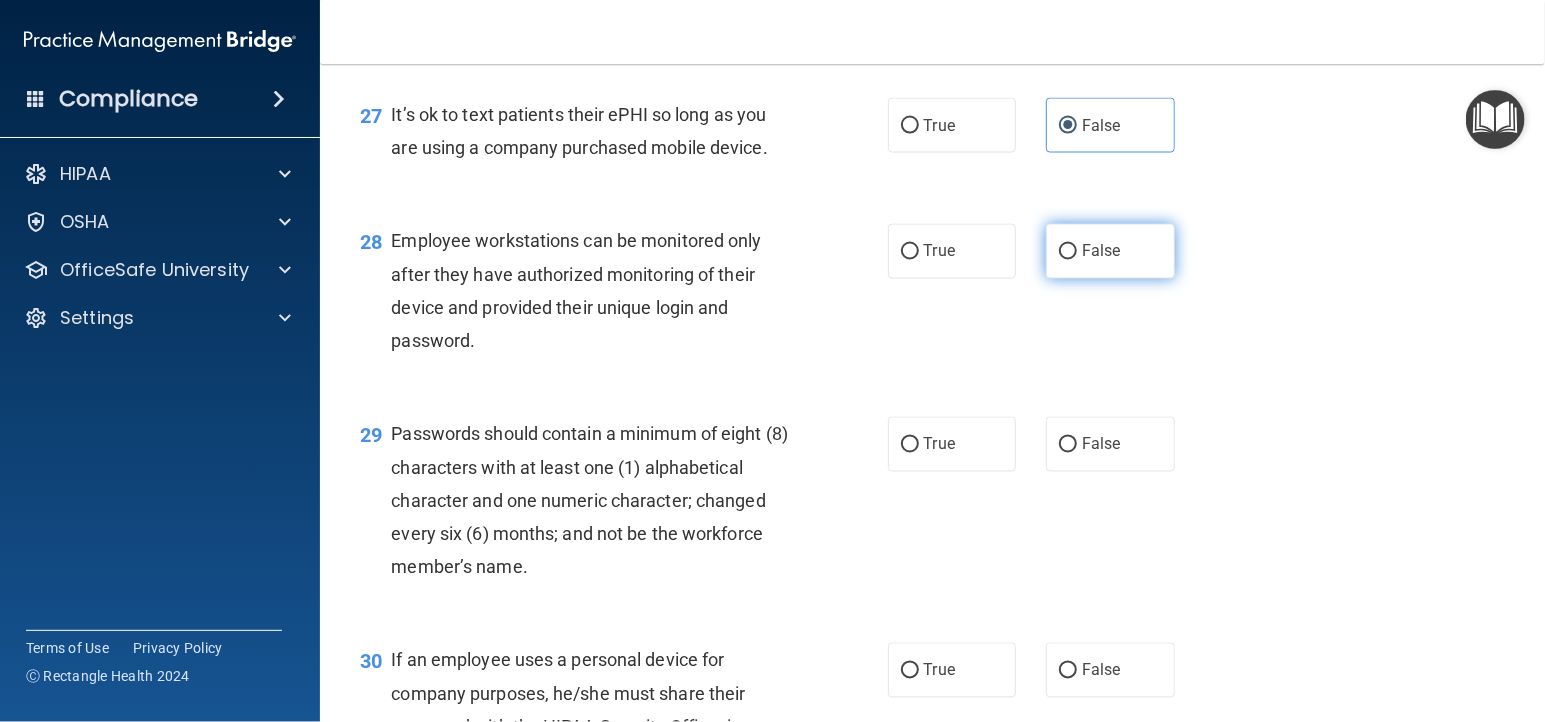 click on "False" at bounding box center (1110, 251) 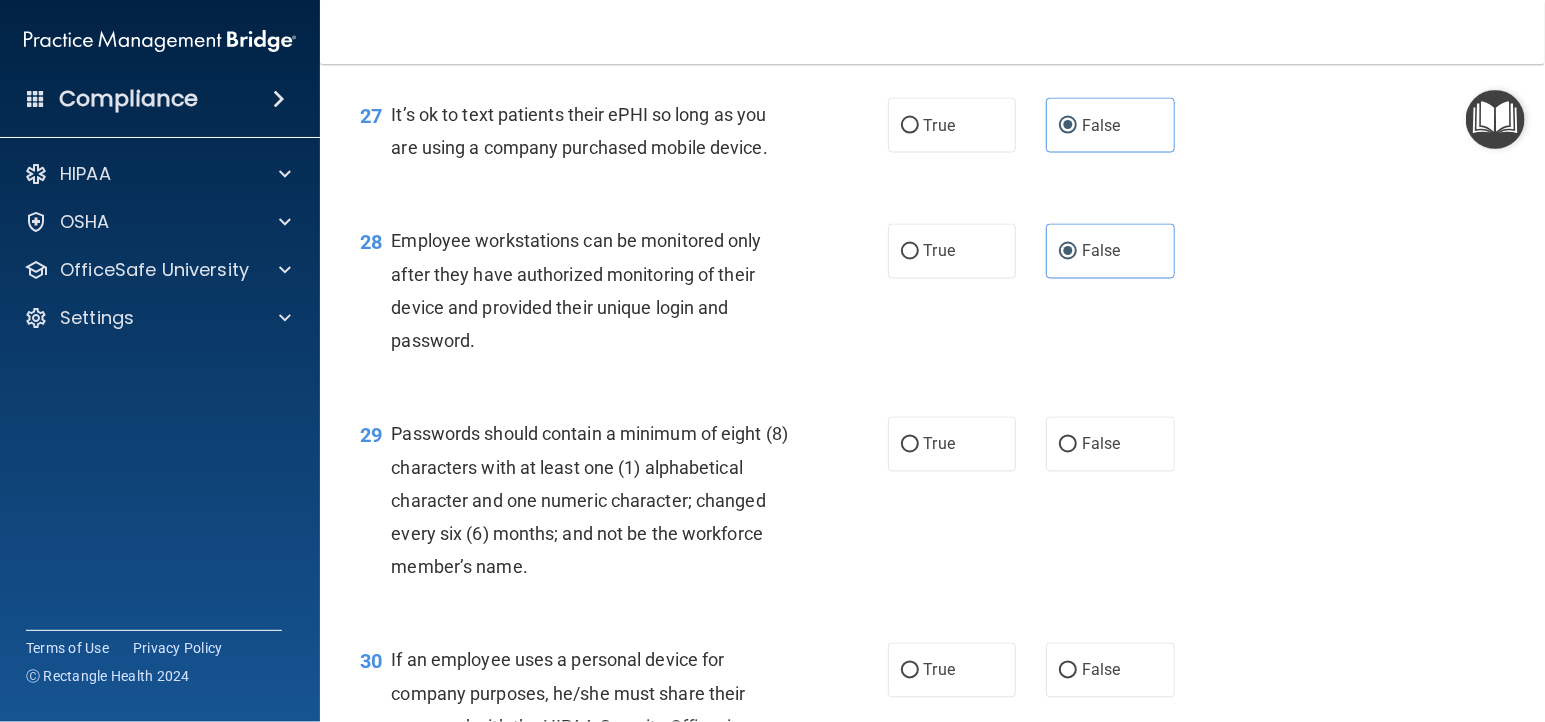 click on "29       Passwords should contain a minimum of eight (8) characters with at least one (1) alphabetical character and one numeric character; changed every six (6) months; and not be the workforce member’s name.                 True           False" at bounding box center [932, 505] 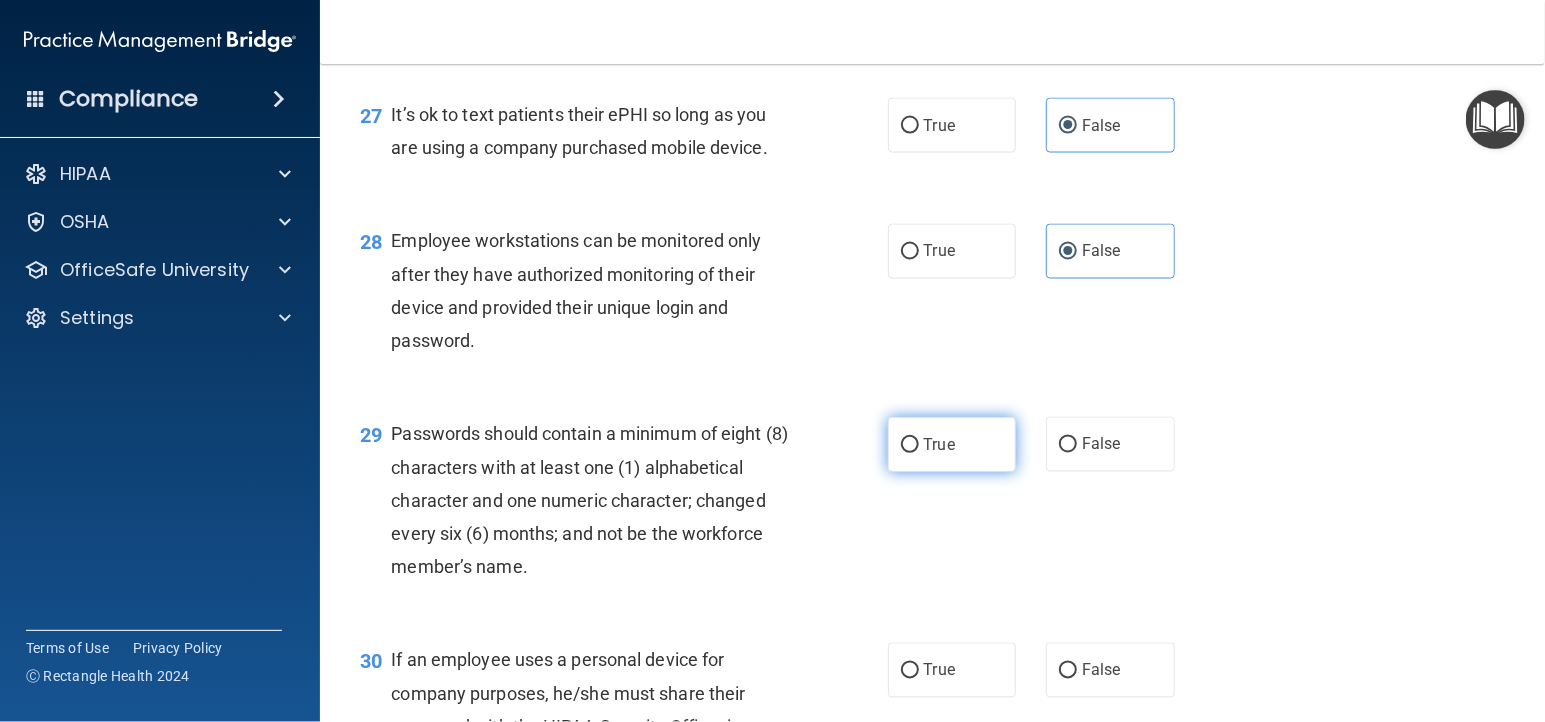 click on "True" at bounding box center (952, 444) 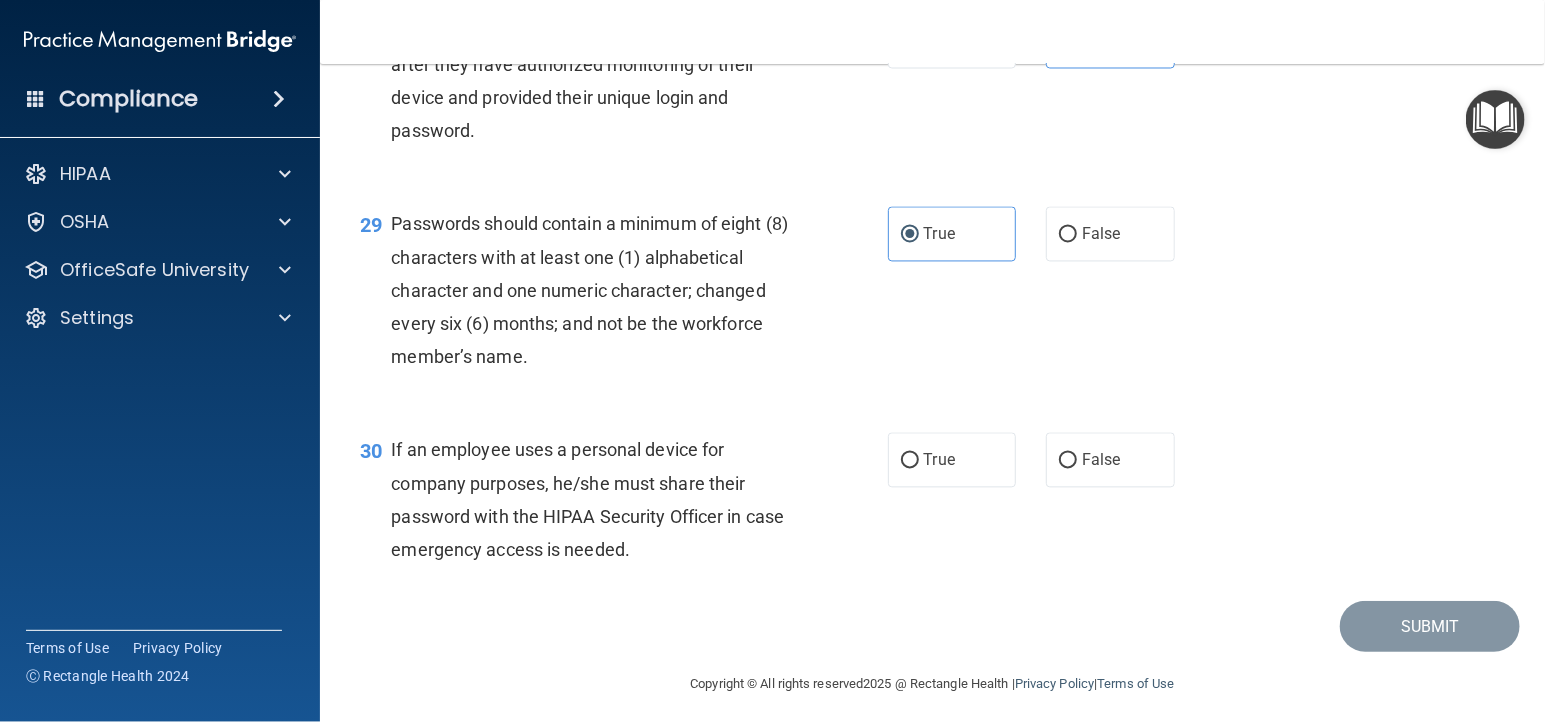 scroll, scrollTop: 5181, scrollLeft: 0, axis: vertical 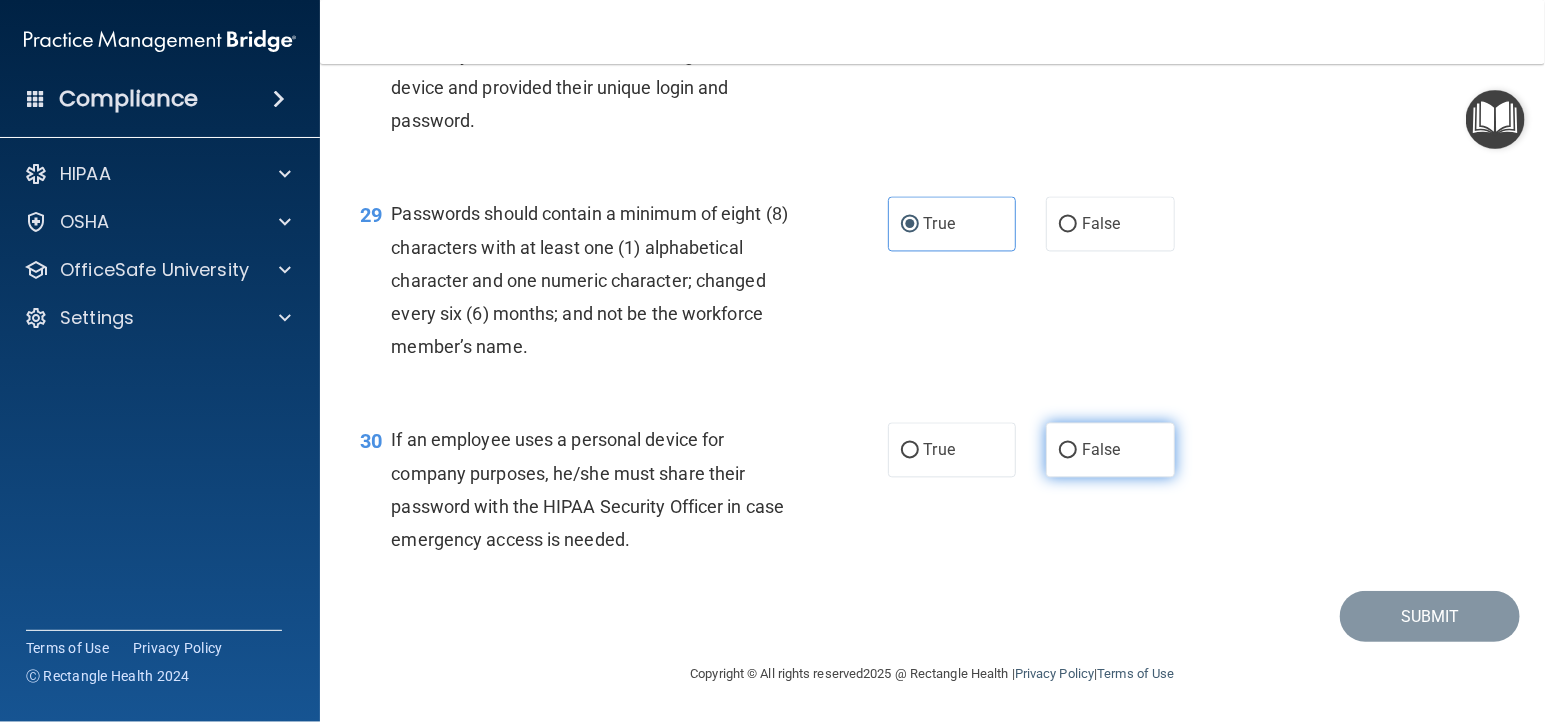click on "False" at bounding box center [1110, 450] 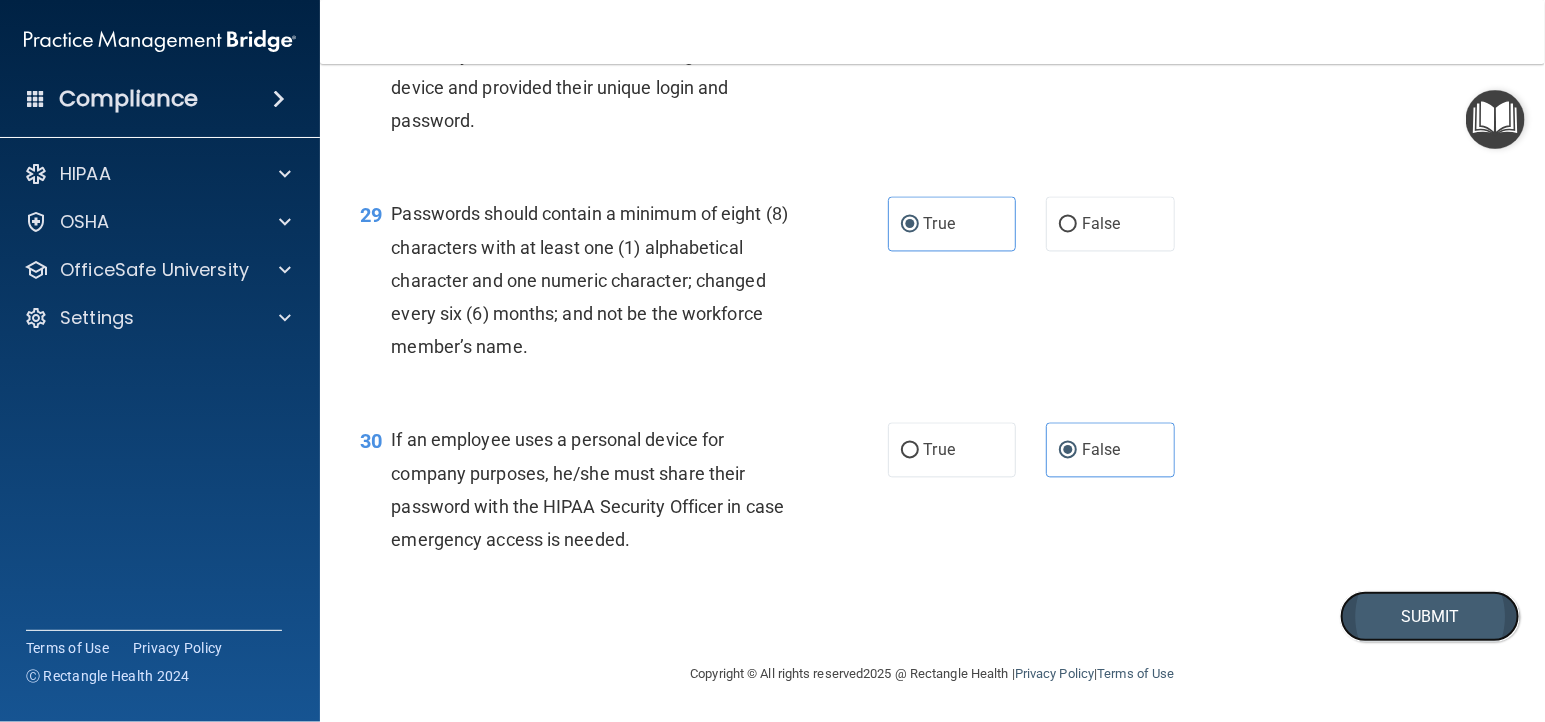 click on "Submit" at bounding box center [1430, 616] 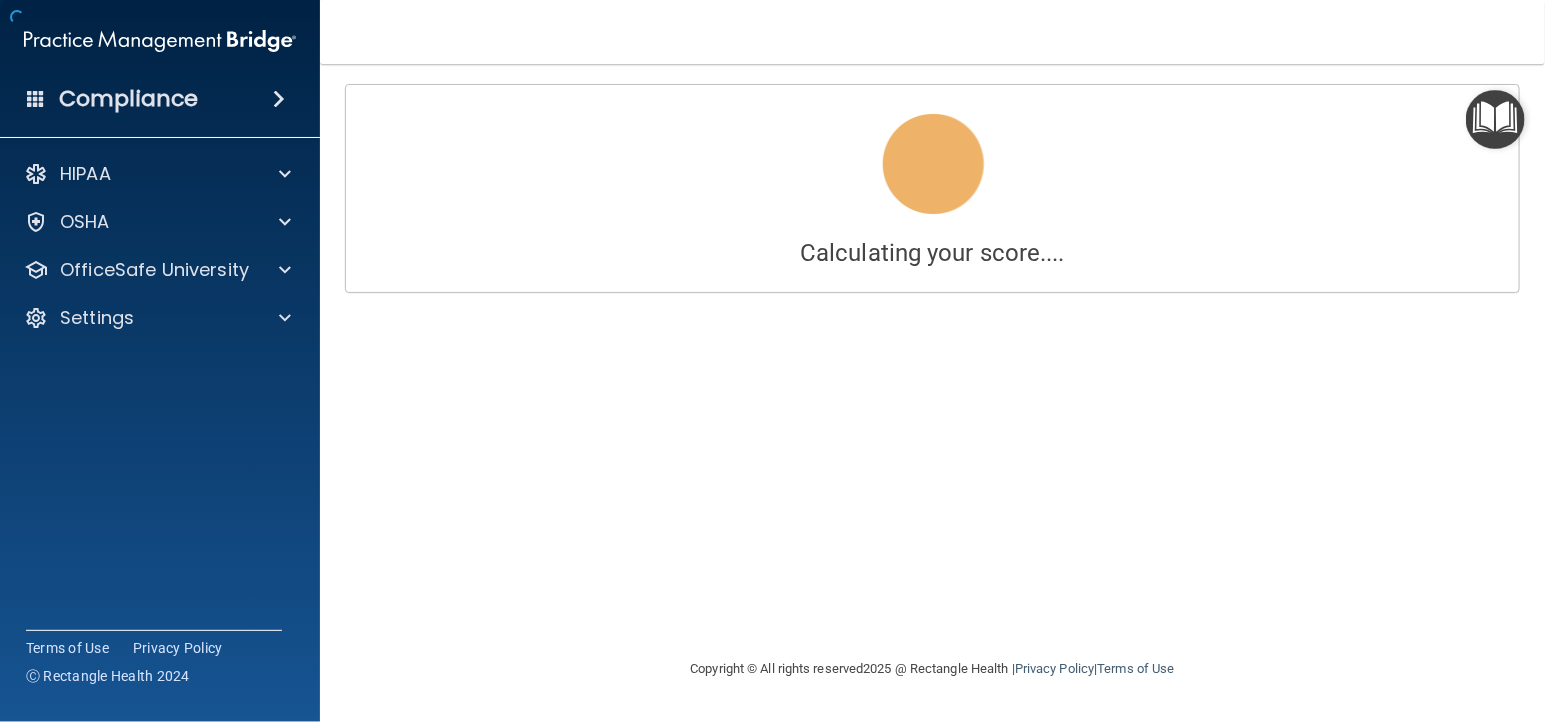 scroll, scrollTop: 0, scrollLeft: 0, axis: both 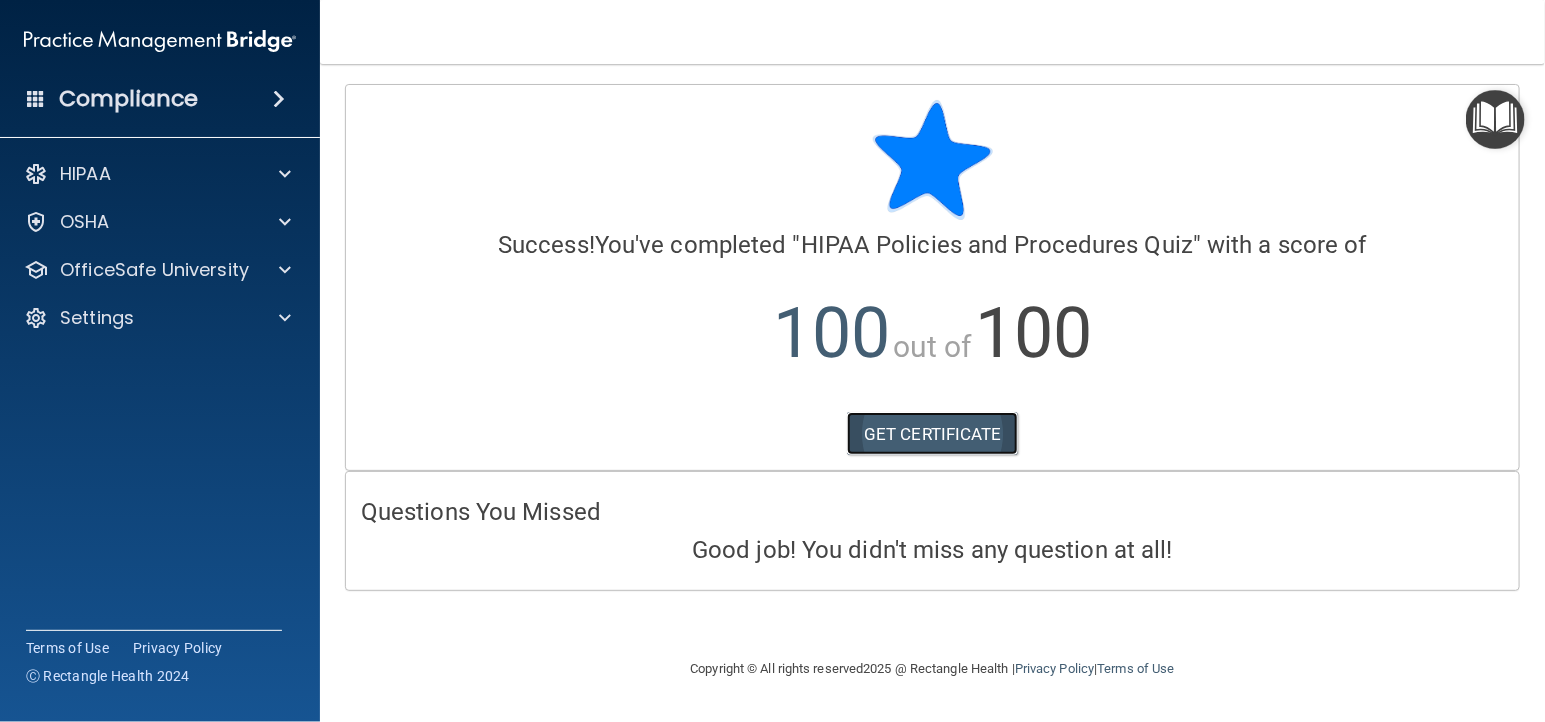 click on "GET CERTIFICATE" at bounding box center [932, 434] 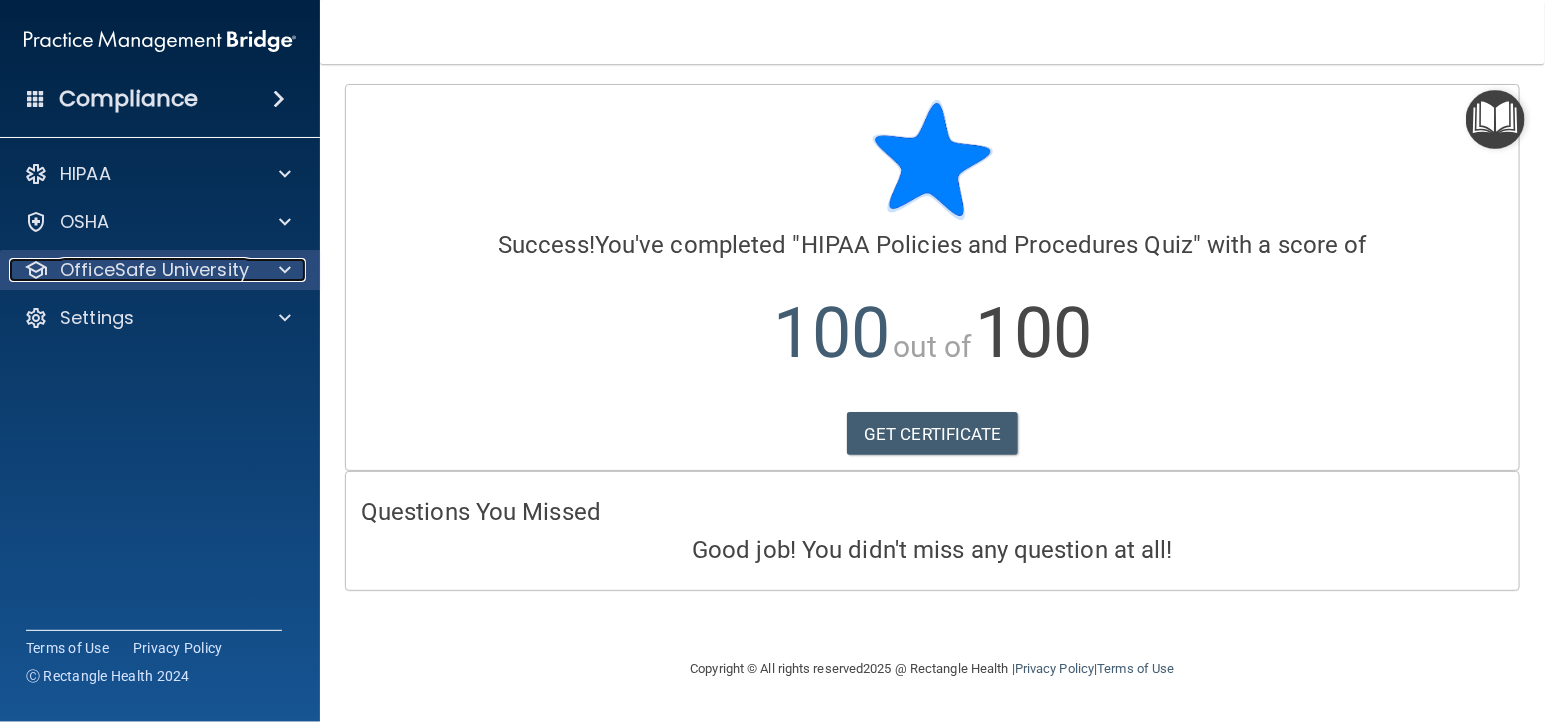 click at bounding box center (282, 270) 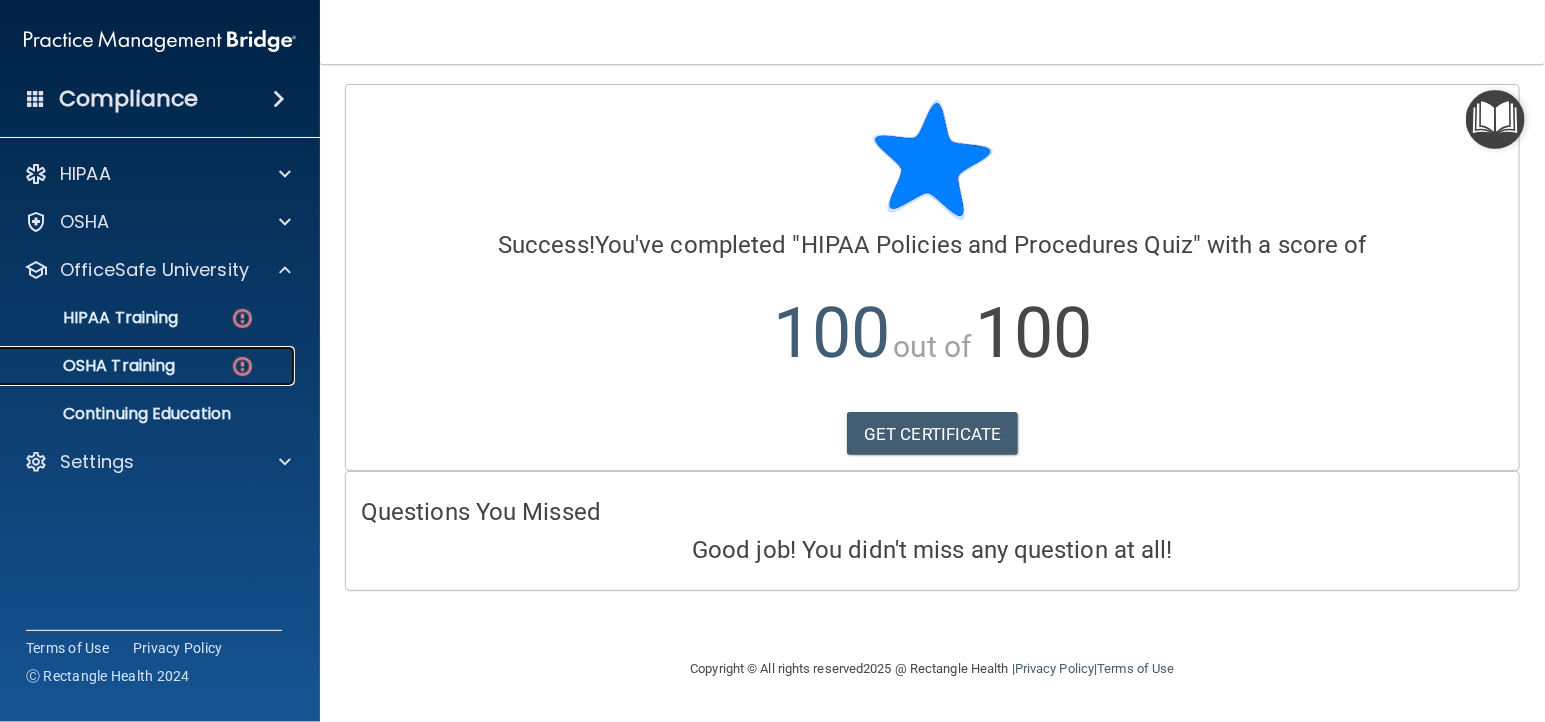 click at bounding box center (242, 366) 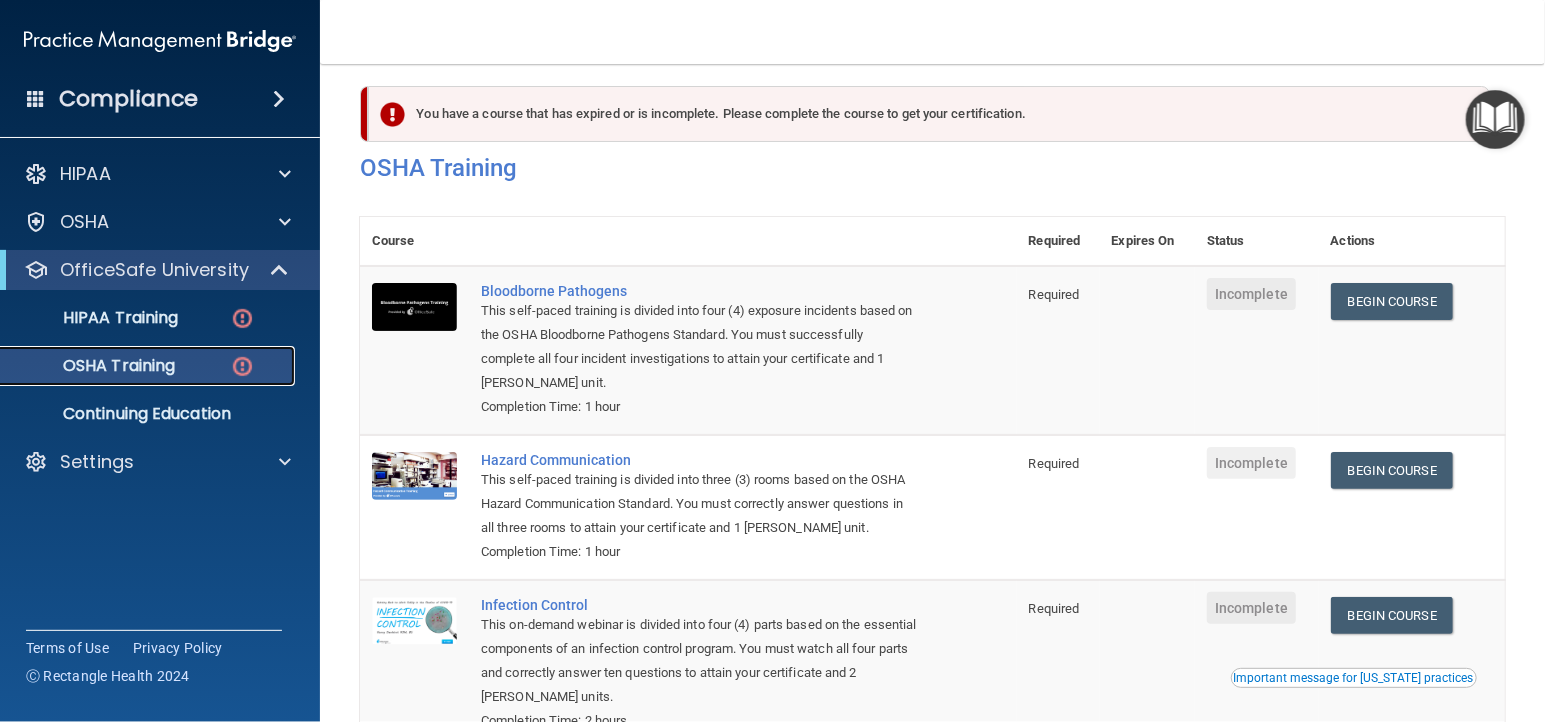 scroll, scrollTop: 0, scrollLeft: 0, axis: both 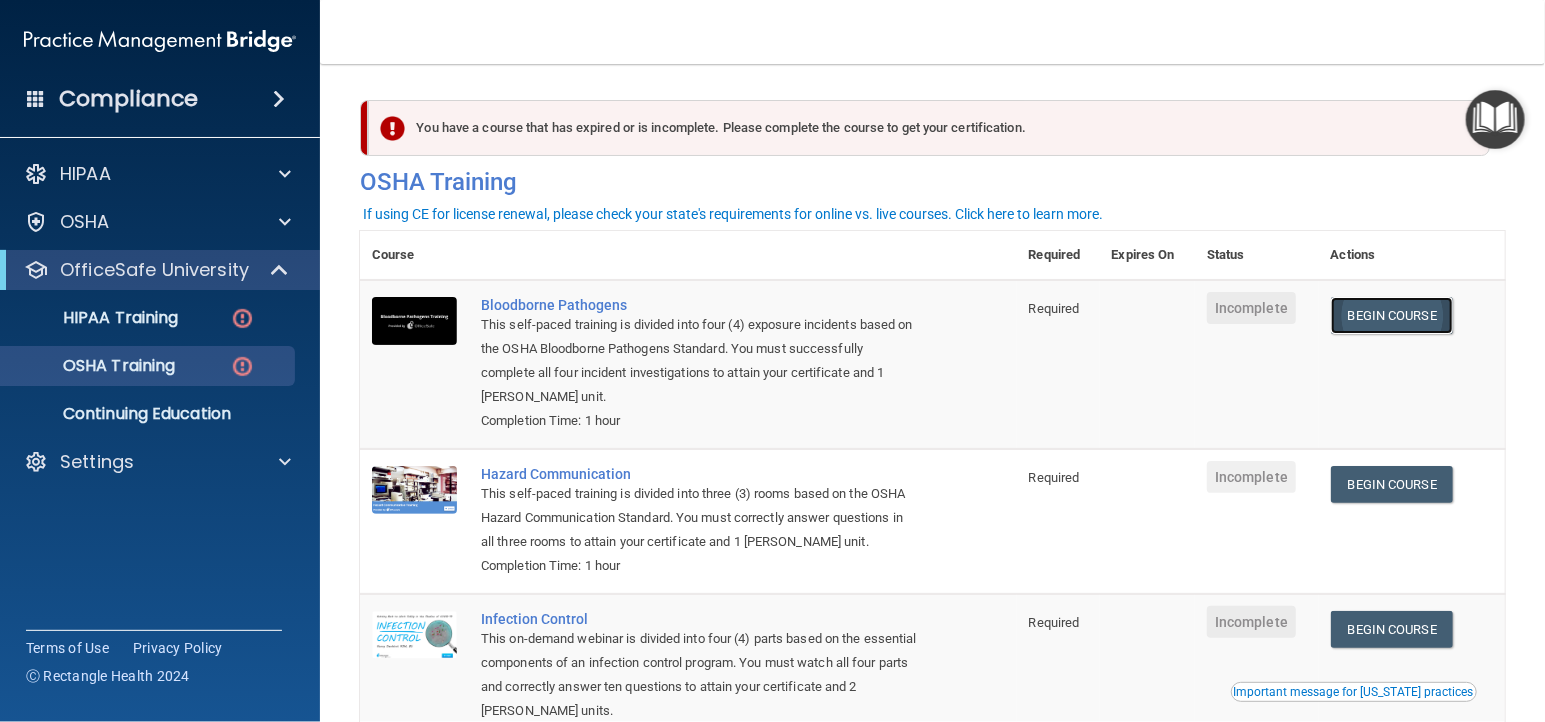 click on "Begin Course" at bounding box center (1392, 315) 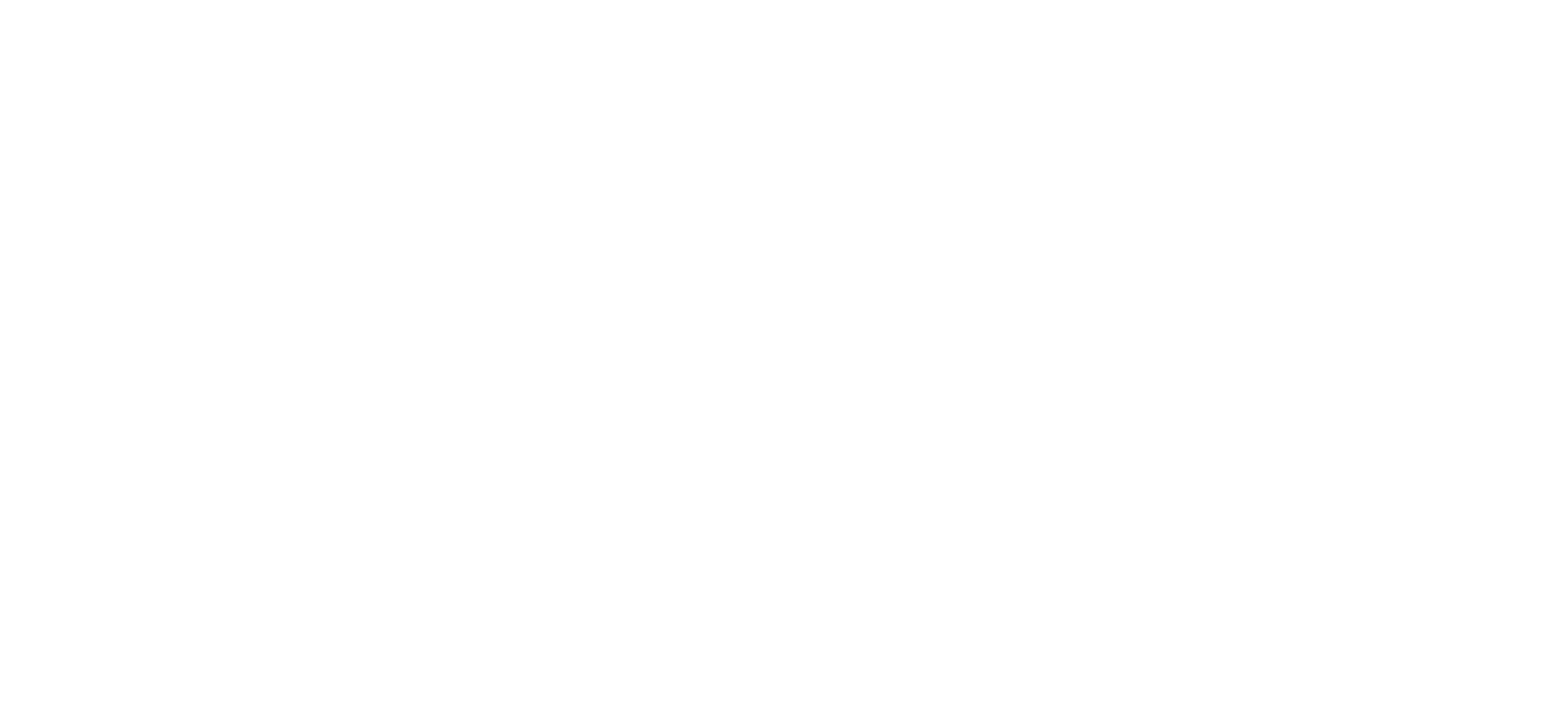 scroll, scrollTop: 0, scrollLeft: 0, axis: both 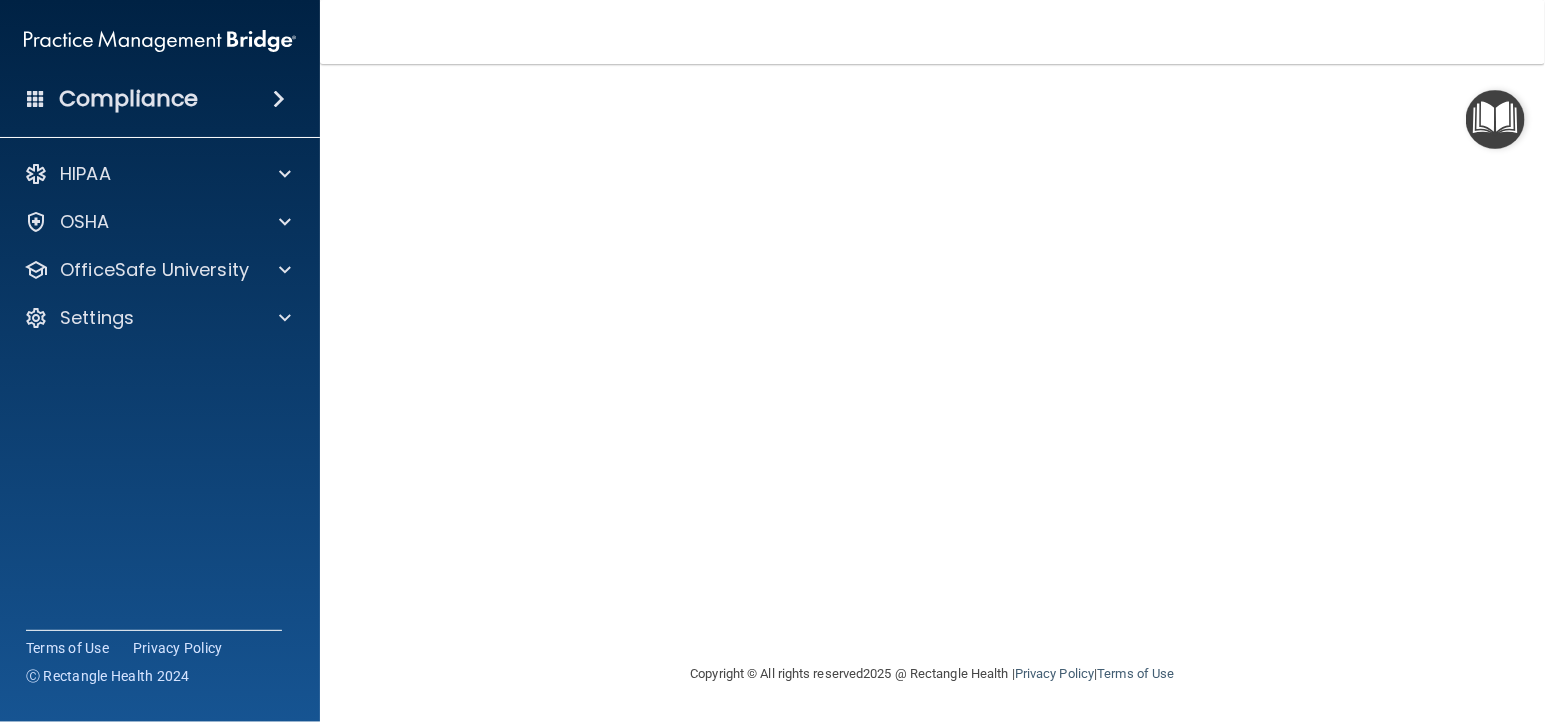 click at bounding box center [1495, 119] 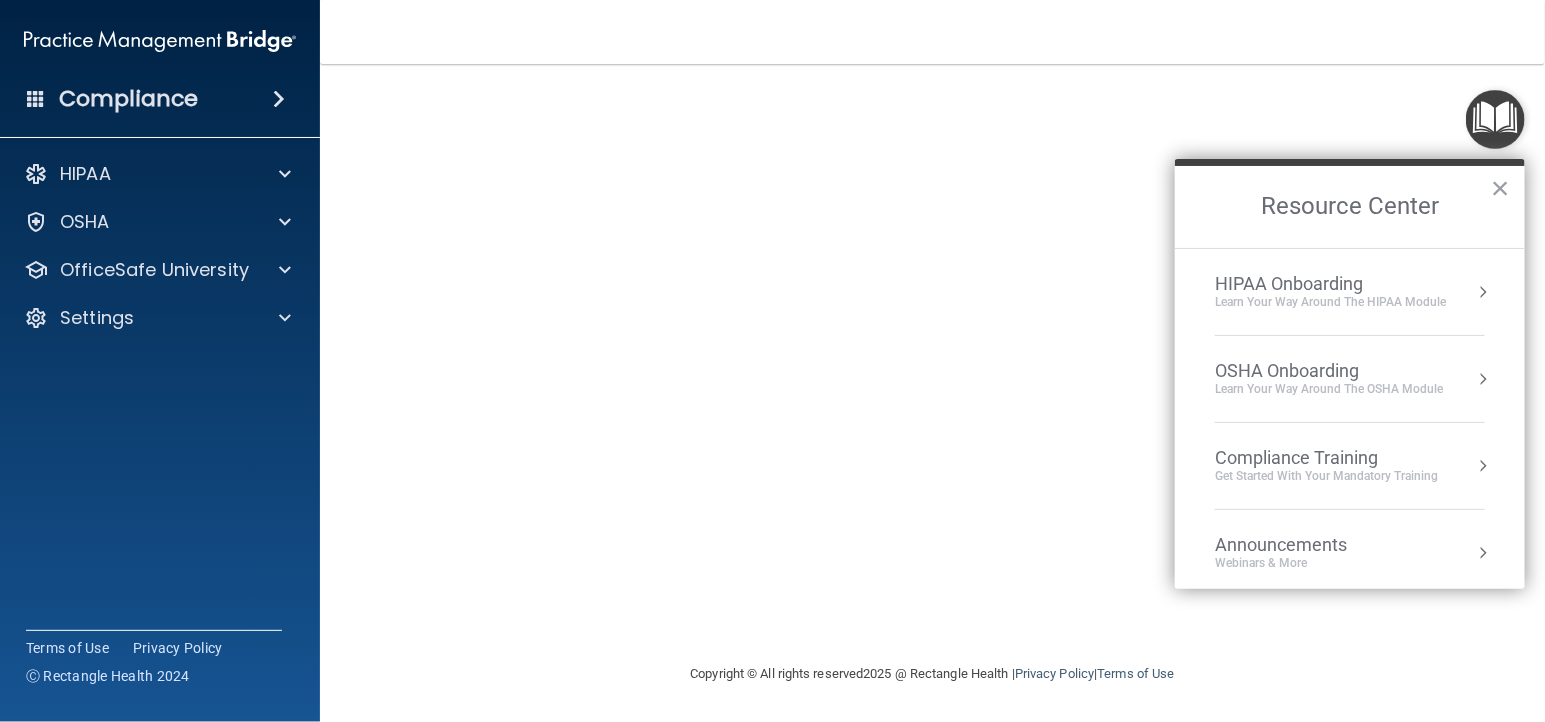 click at bounding box center (1495, 119) 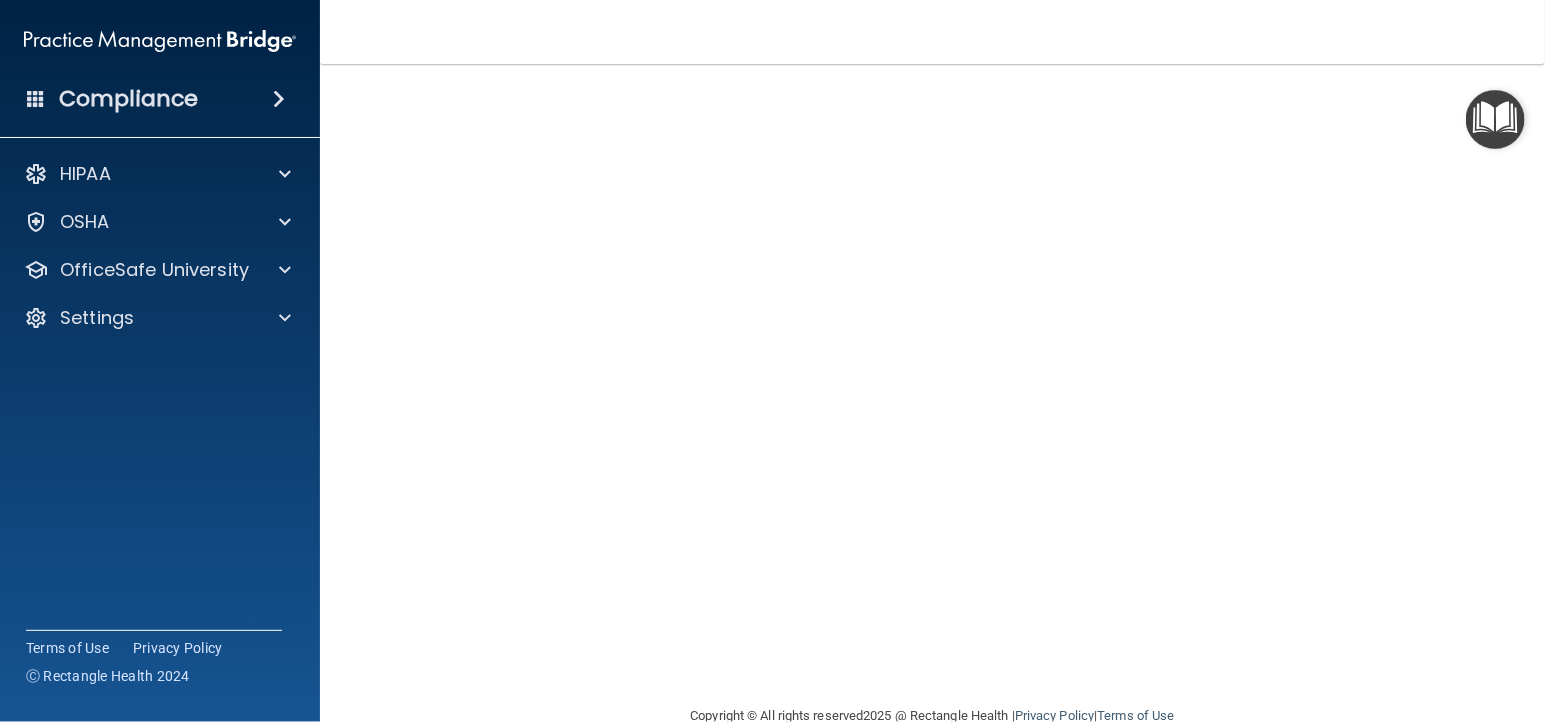 scroll, scrollTop: 1, scrollLeft: 0, axis: vertical 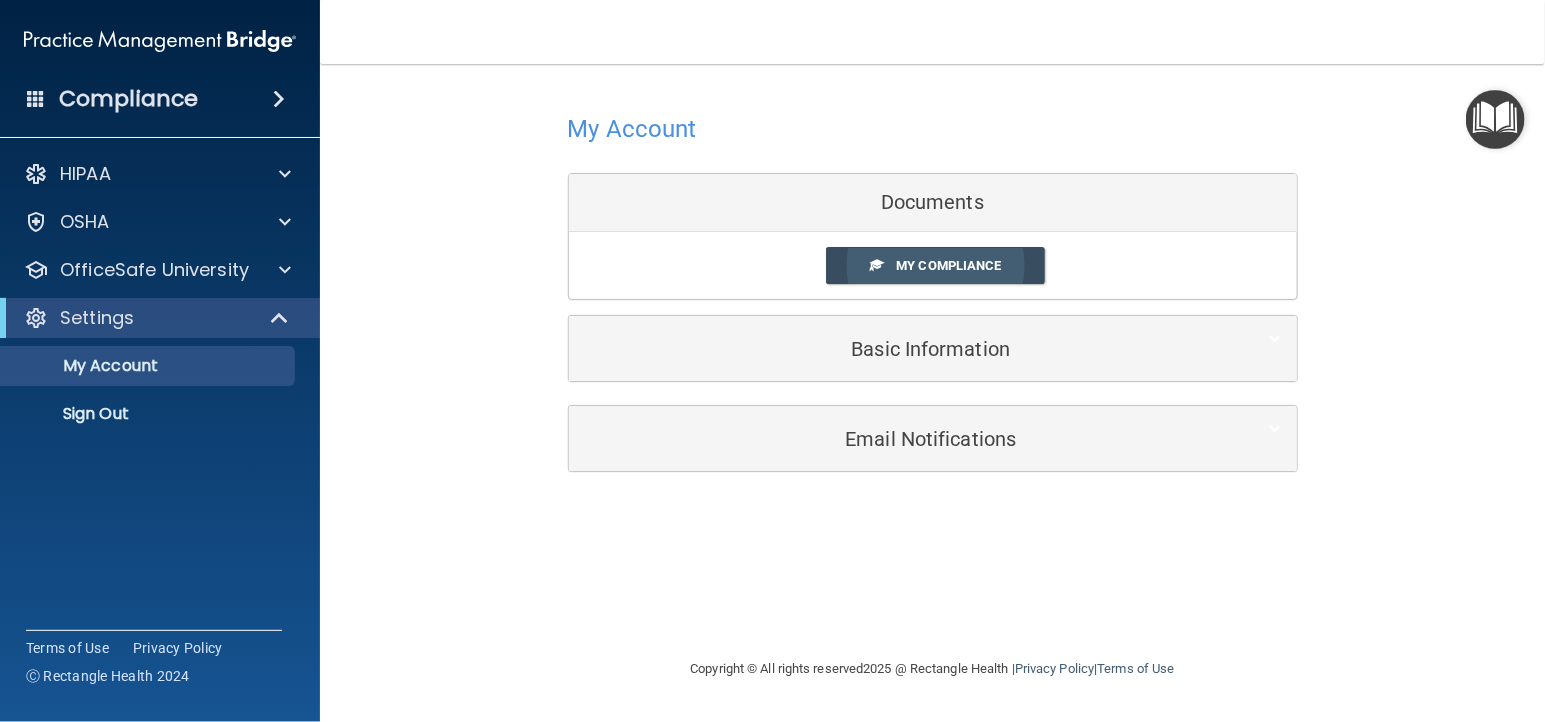 click on "My Compliance" at bounding box center [935, 265] 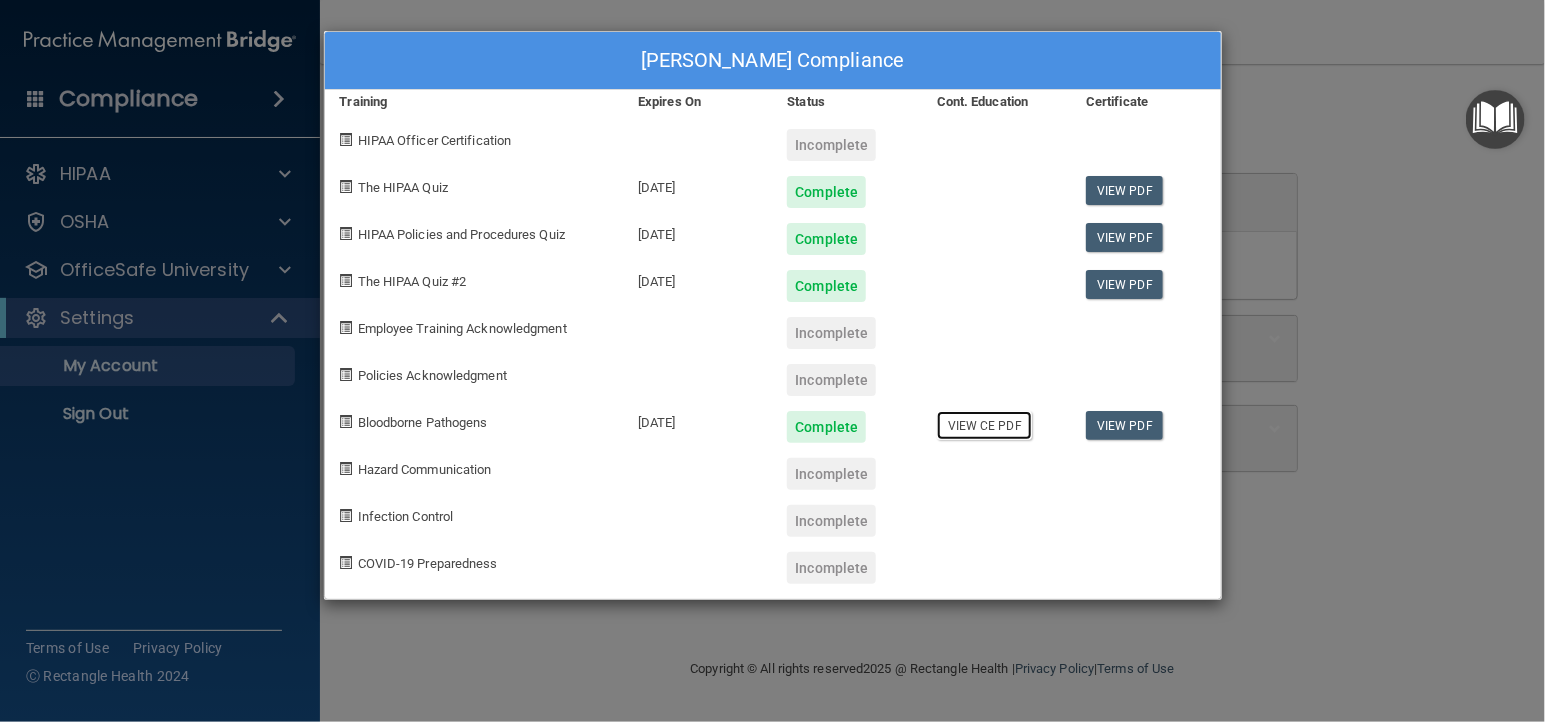 click on "View CE PDF" at bounding box center [984, 425] 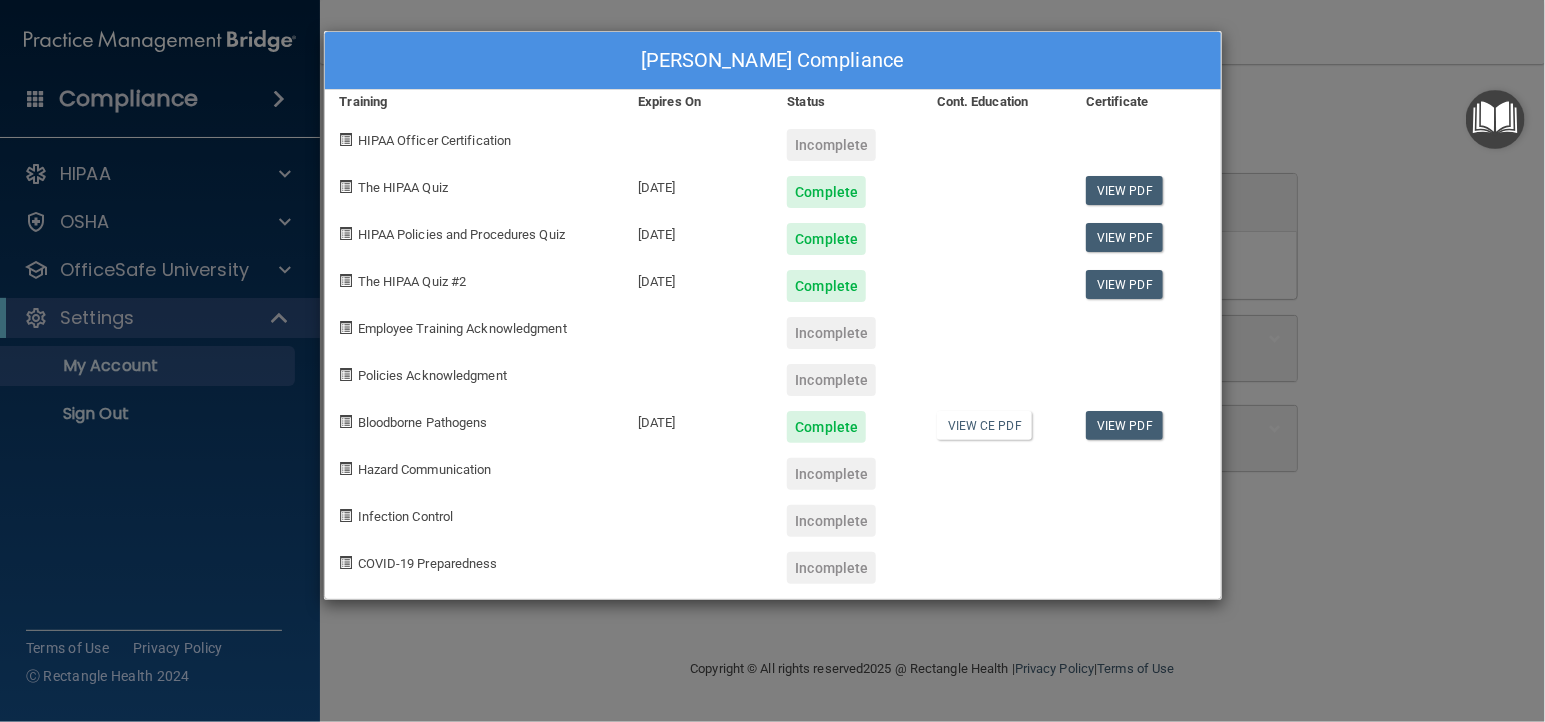 click on "Incomplete" at bounding box center (831, 333) 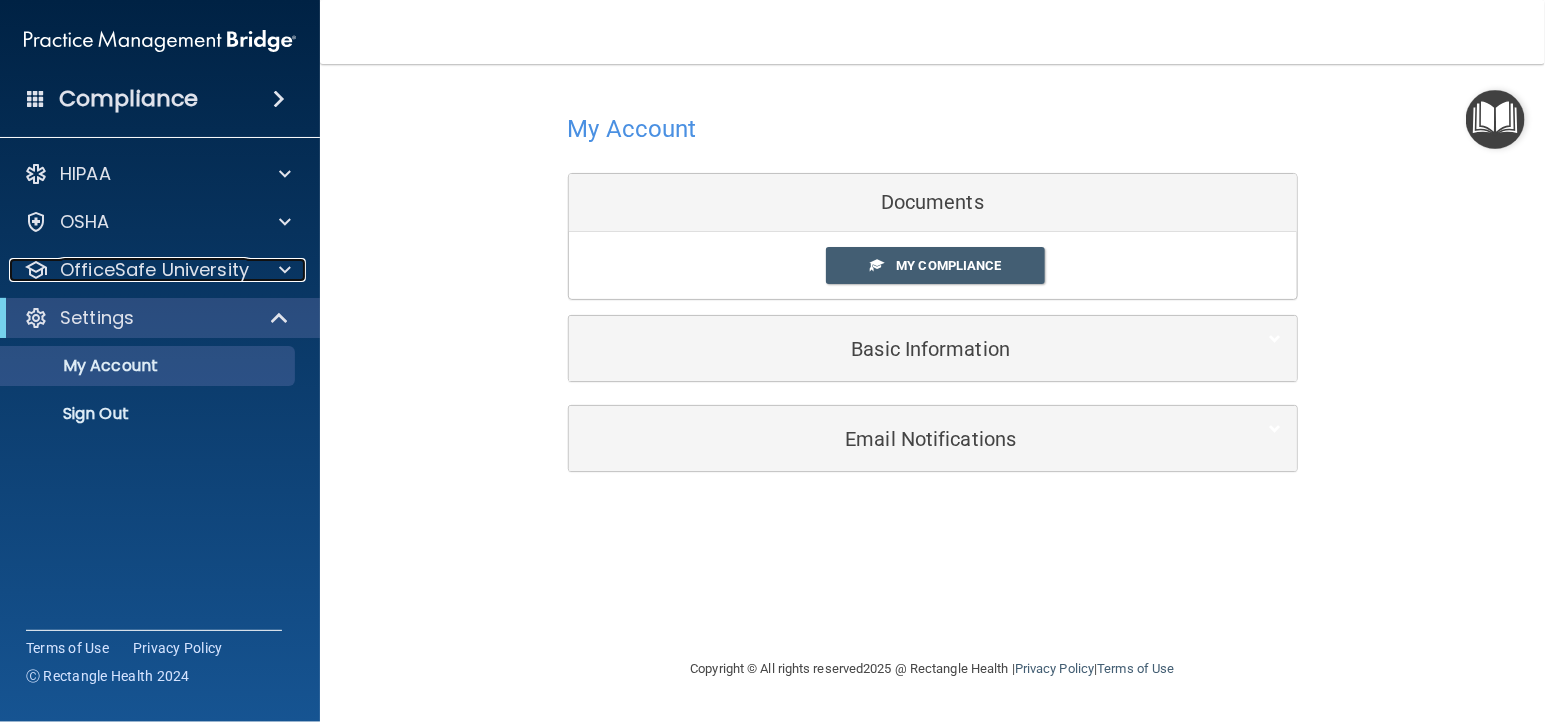 click at bounding box center [285, 270] 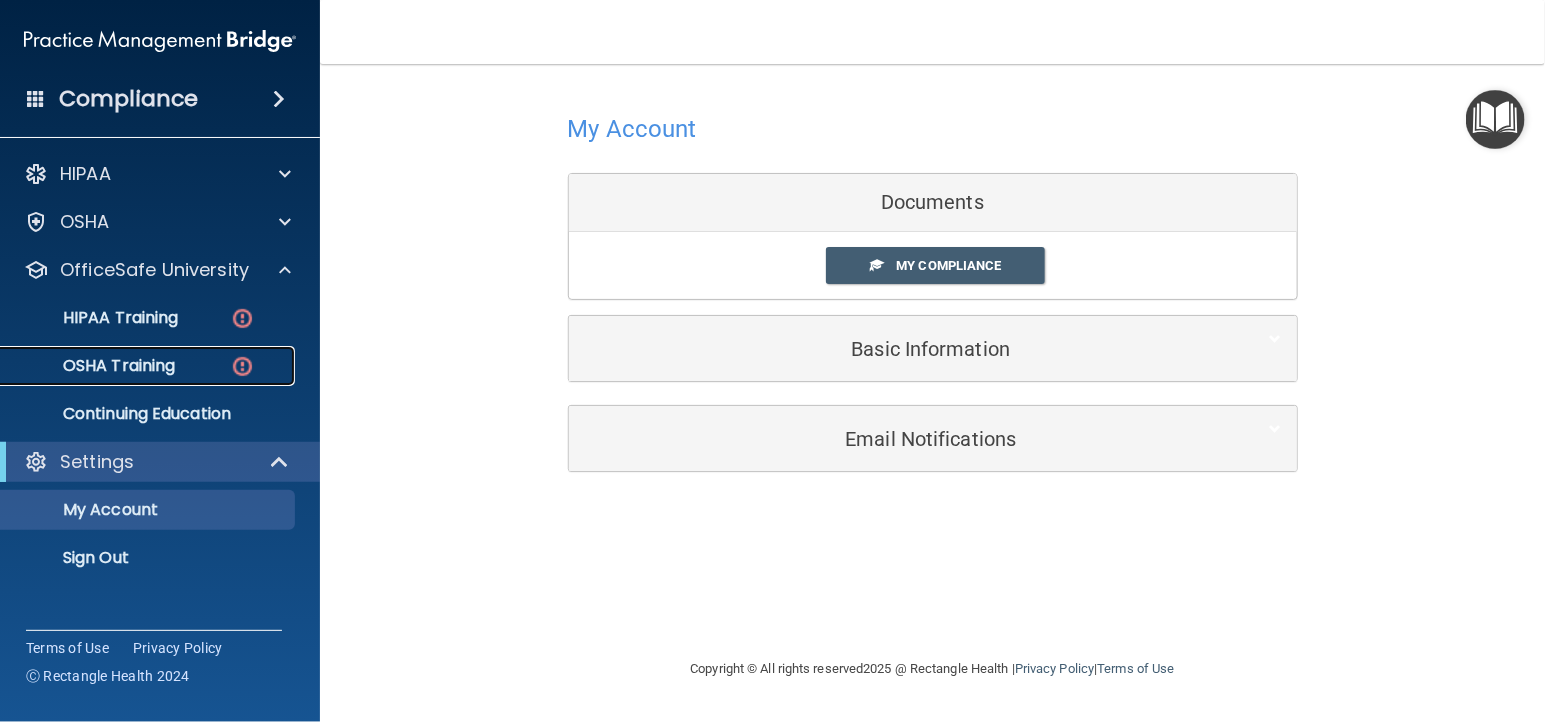 click at bounding box center [242, 366] 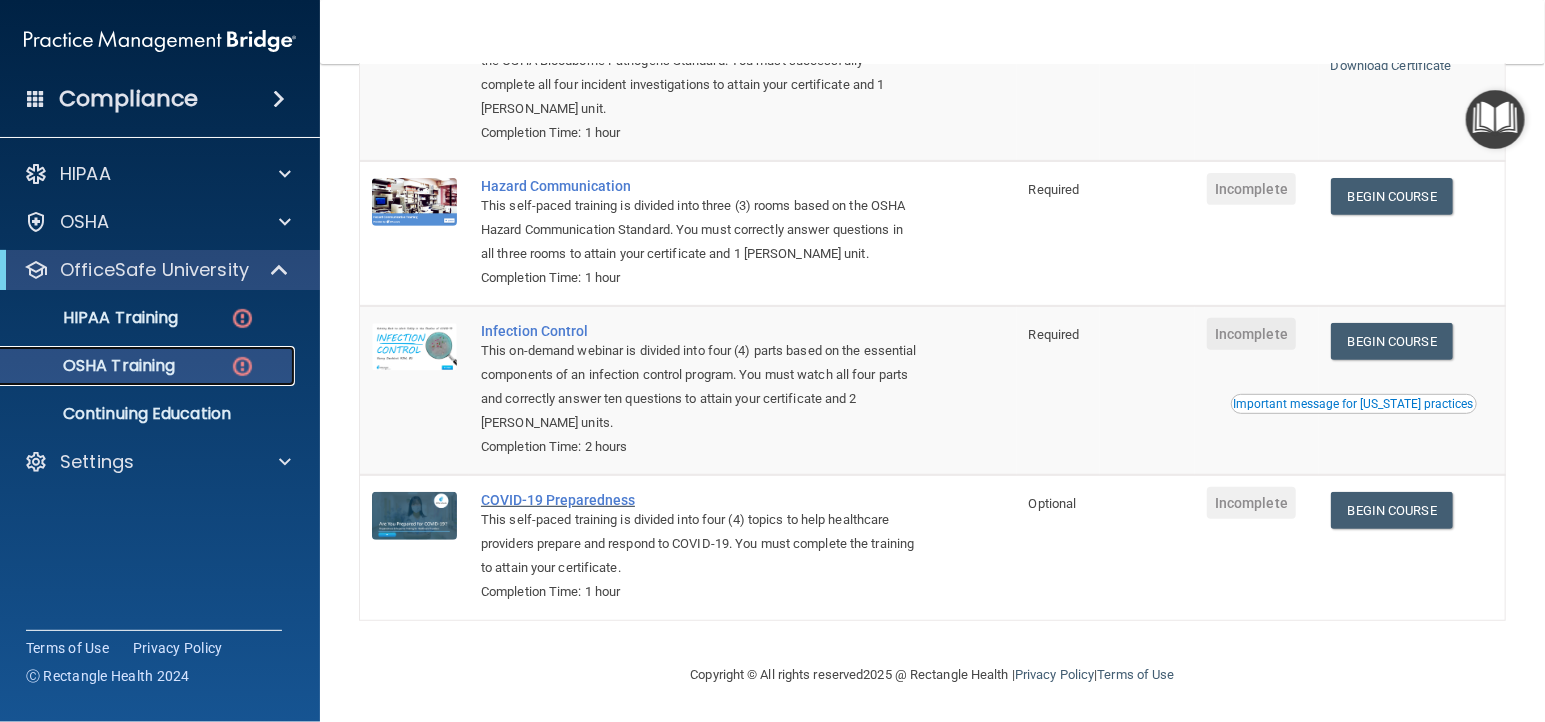 scroll, scrollTop: 292, scrollLeft: 0, axis: vertical 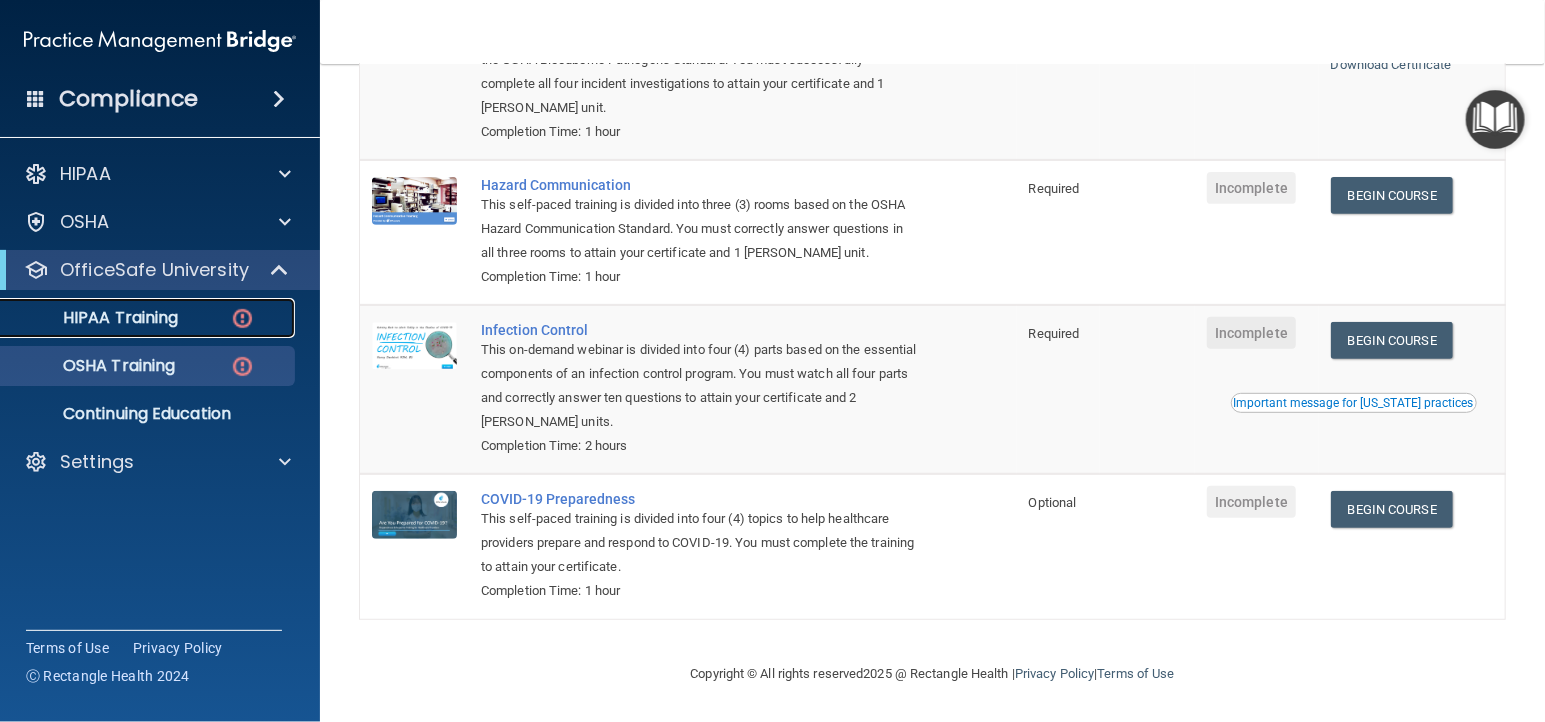 click at bounding box center [242, 318] 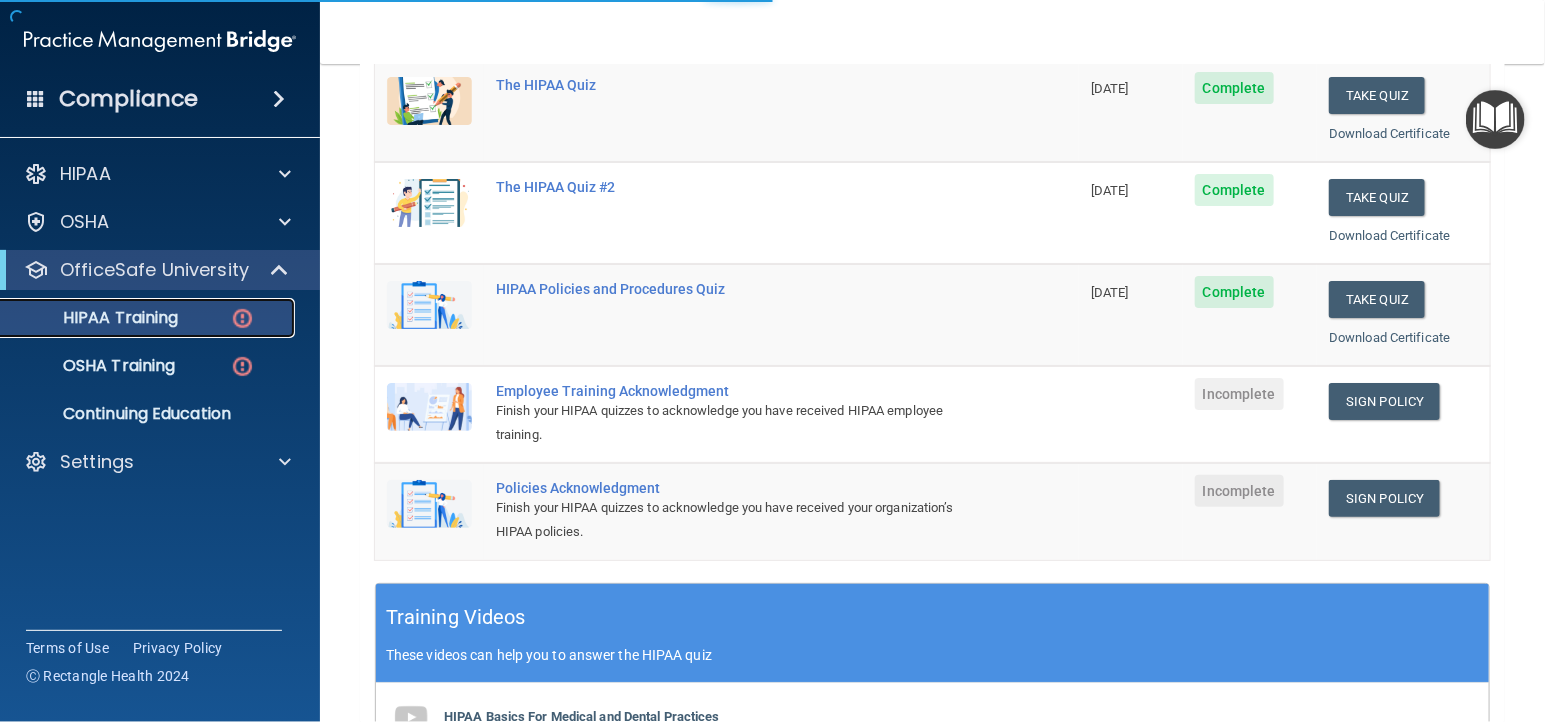 scroll, scrollTop: 771, scrollLeft: 0, axis: vertical 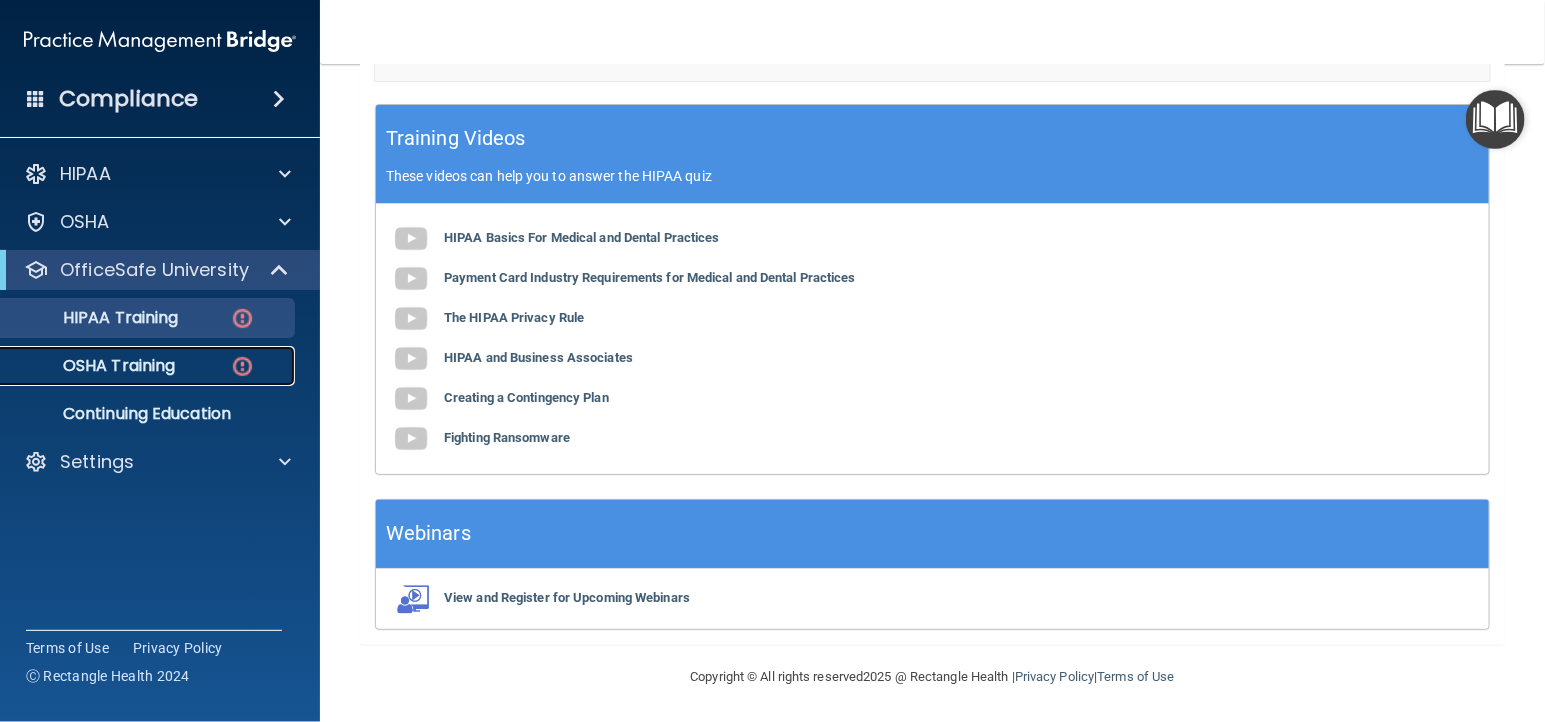 click at bounding box center [242, 366] 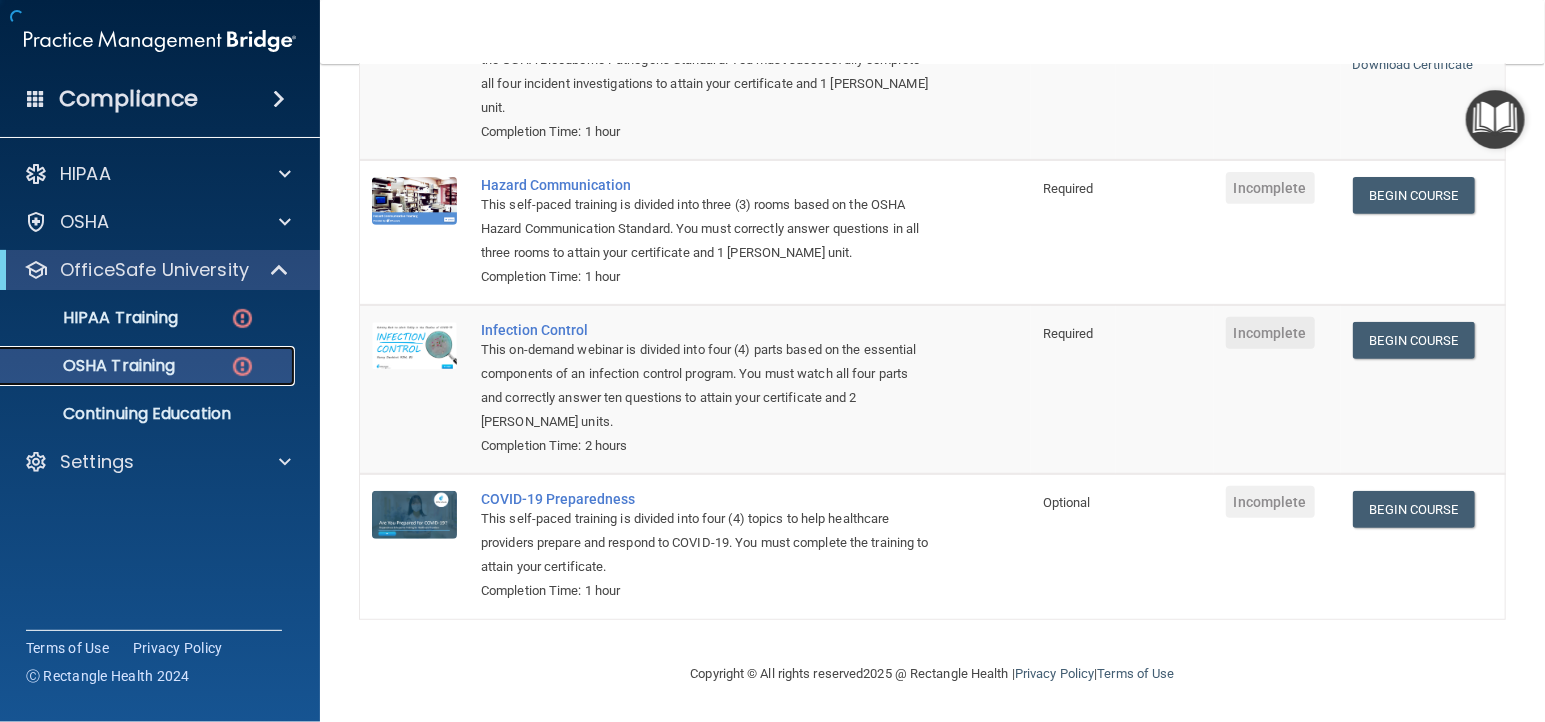 scroll, scrollTop: 292, scrollLeft: 0, axis: vertical 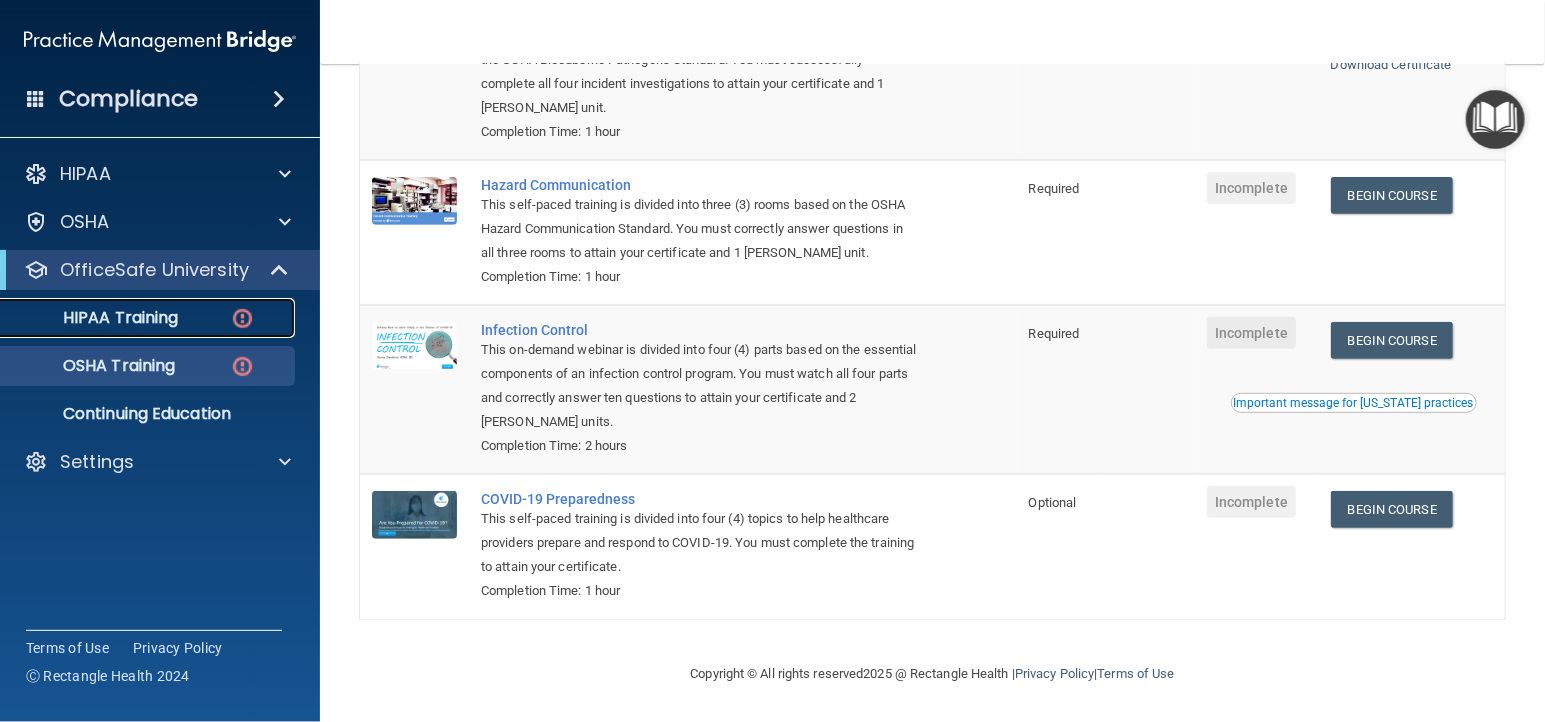 click at bounding box center [242, 318] 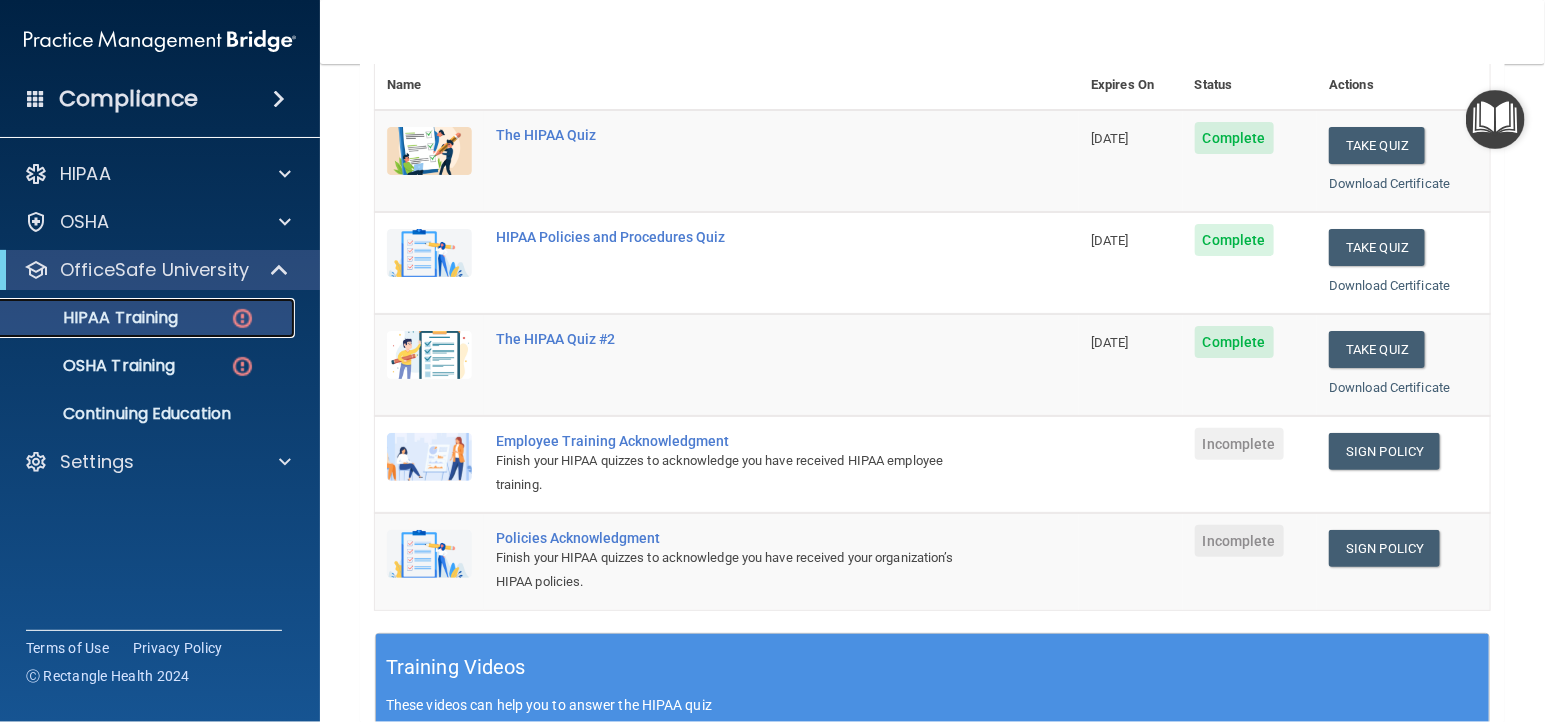 scroll, scrollTop: 226, scrollLeft: 0, axis: vertical 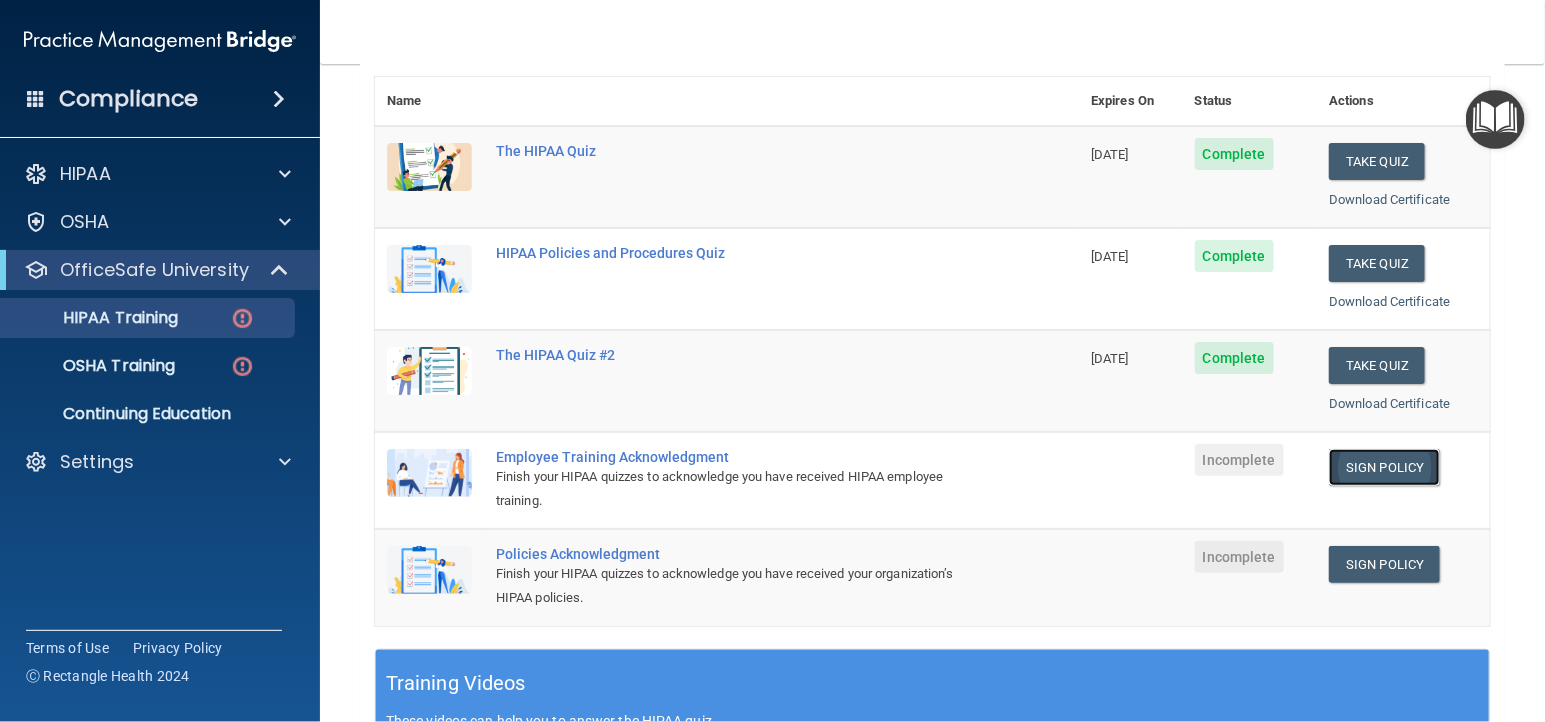 click on "Sign Policy" at bounding box center [1384, 467] 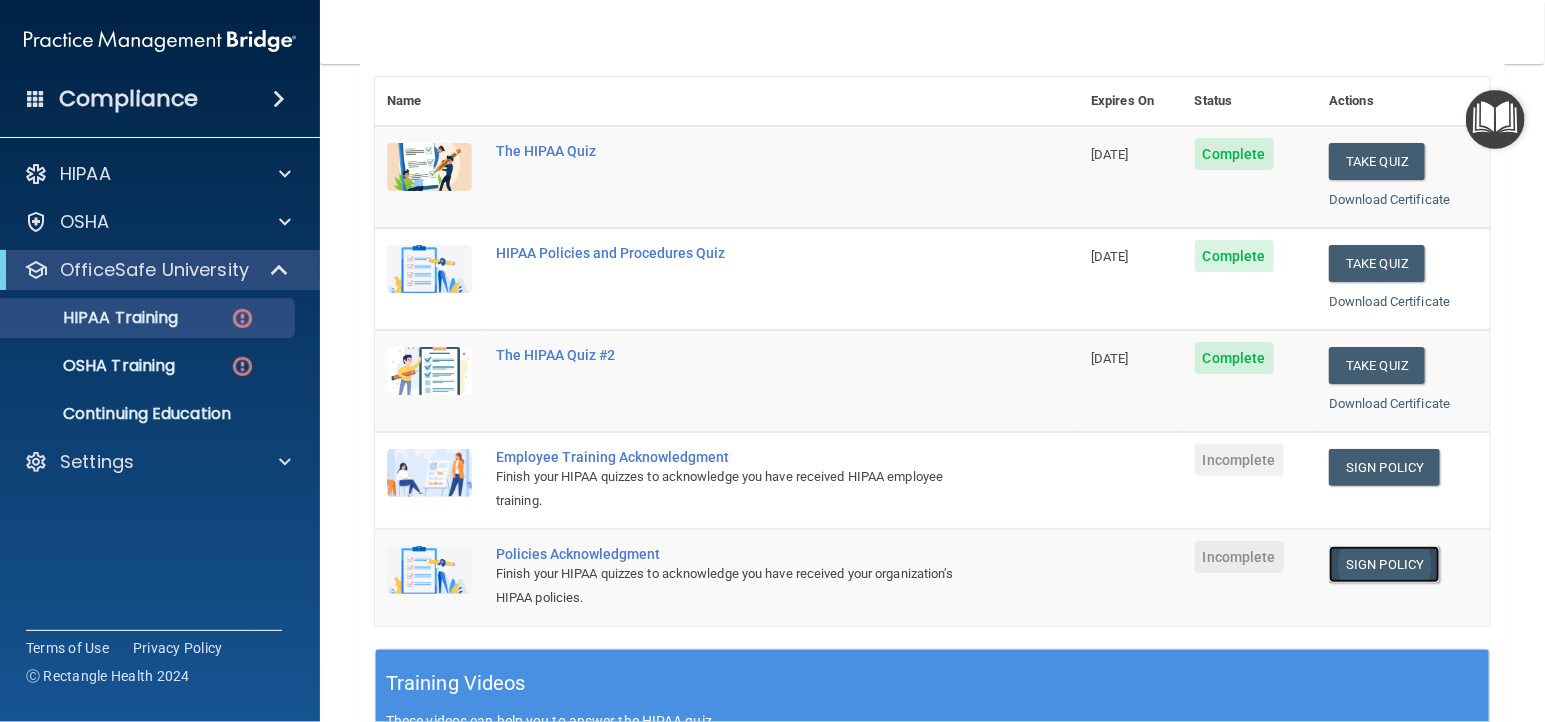 click on "Sign Policy" at bounding box center [1384, 564] 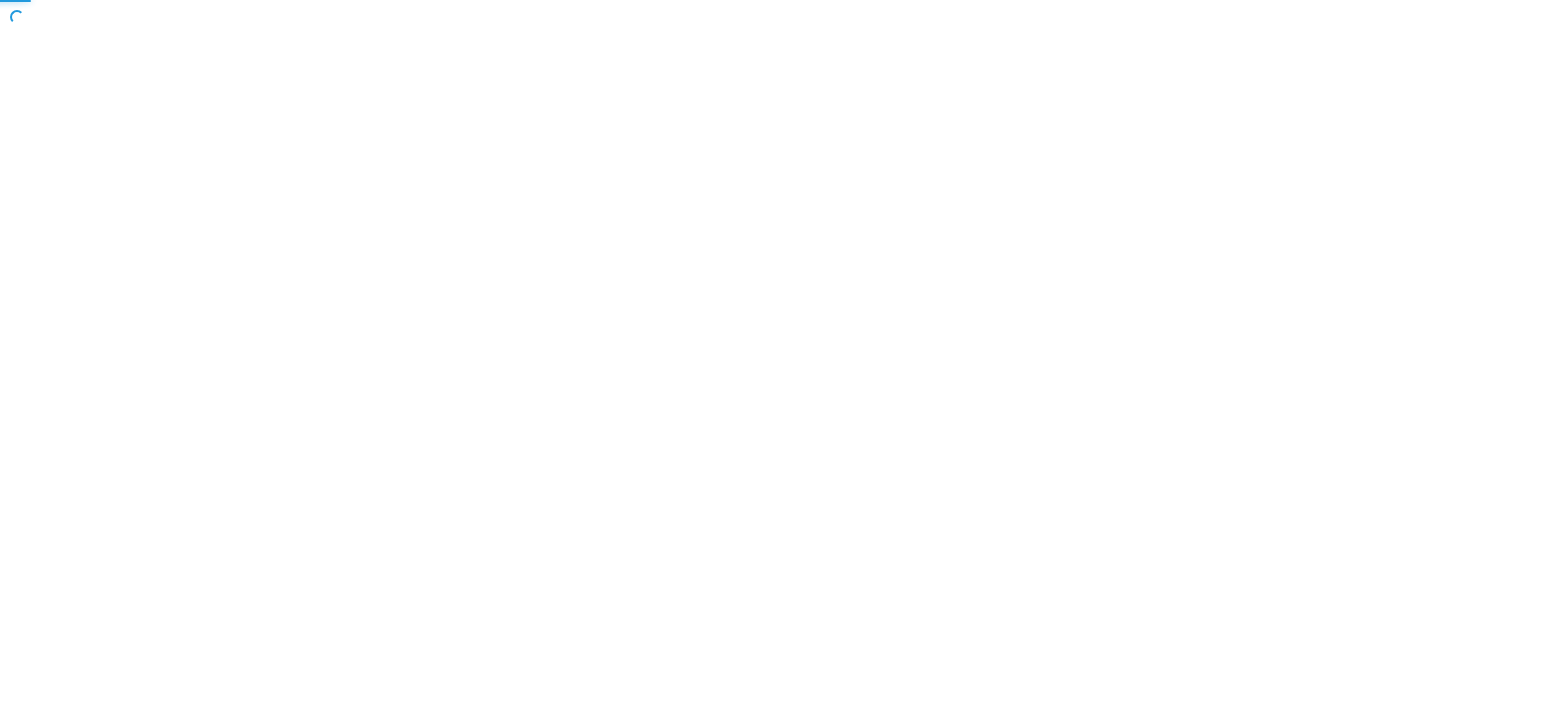 scroll, scrollTop: 0, scrollLeft: 0, axis: both 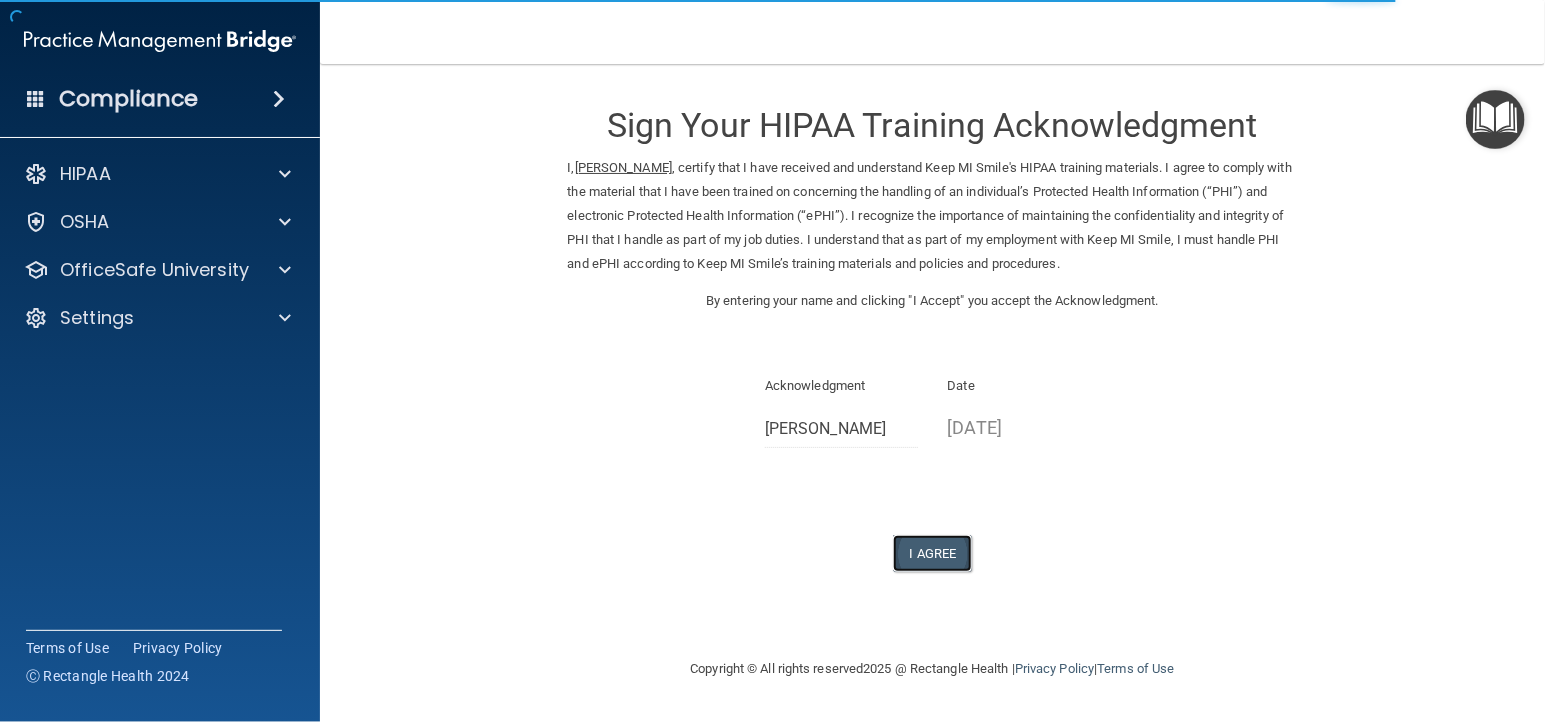 click on "I Agree" at bounding box center (933, 553) 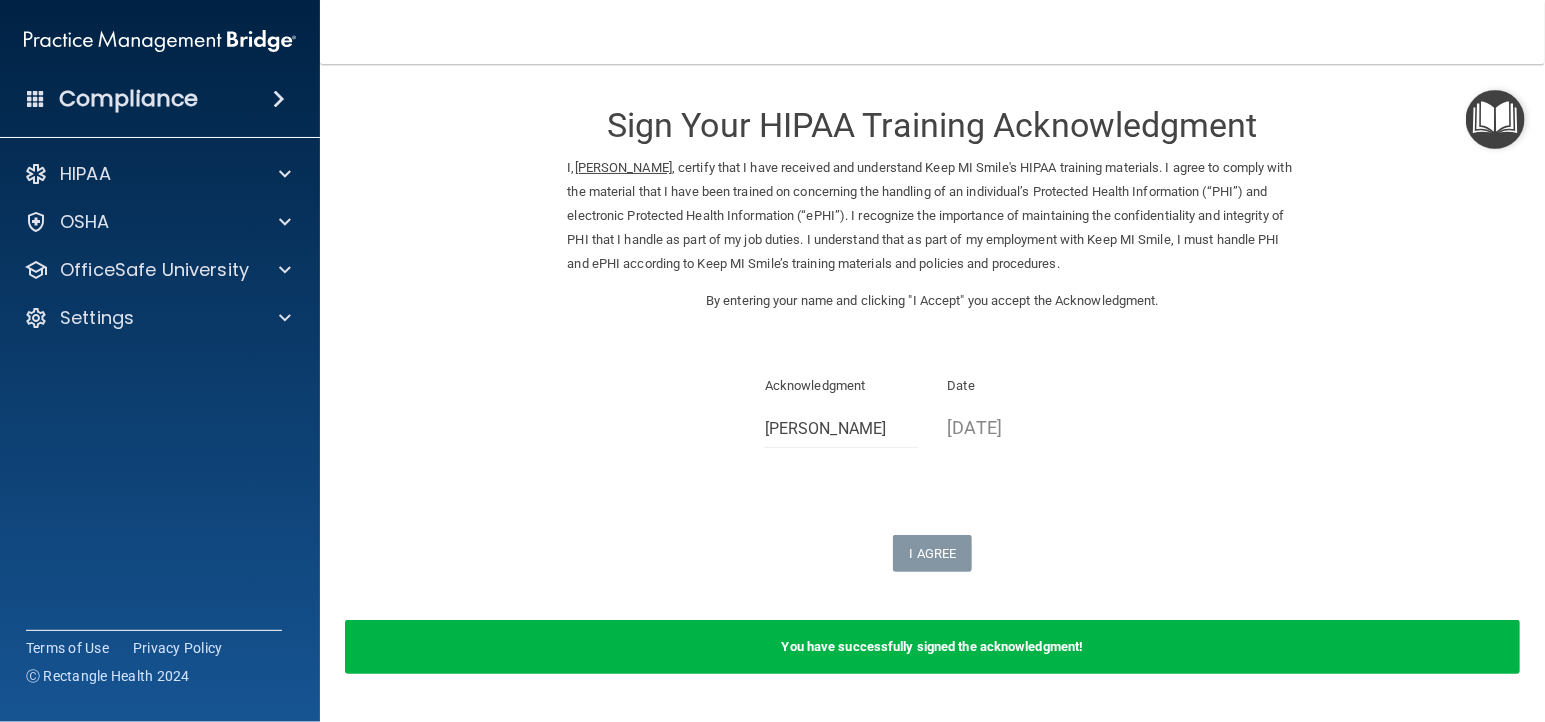 click on "Sign Your HIPAA Training Acknowledgment             I,  Joyce Geyer , certify that I have received and understand Keep MI Smile's HIPAA training materials. I agree to comply with the material that I have been trained on concerning the handling of an individual’s Protected Health Information (“PHI”) and electronic Protected Health Information (“ePHI”). I recognize the importance of maintaining the confidentiality and integrity of PHI that I handle as part of my job duties. I understand that as part of my employment with Keep MI Smile, I must handle PHI and ePHI according to Keep MI Smile’s training materials and policies and procedures.          By entering your name and clicking "I Accept" you accept the Acknowledgment.                 Acknowledgment   Joyce Geyer           Date    07/23/2025                  I Agree                    You have successfully signed the acknowledgment!                  -" at bounding box center (932, 391) 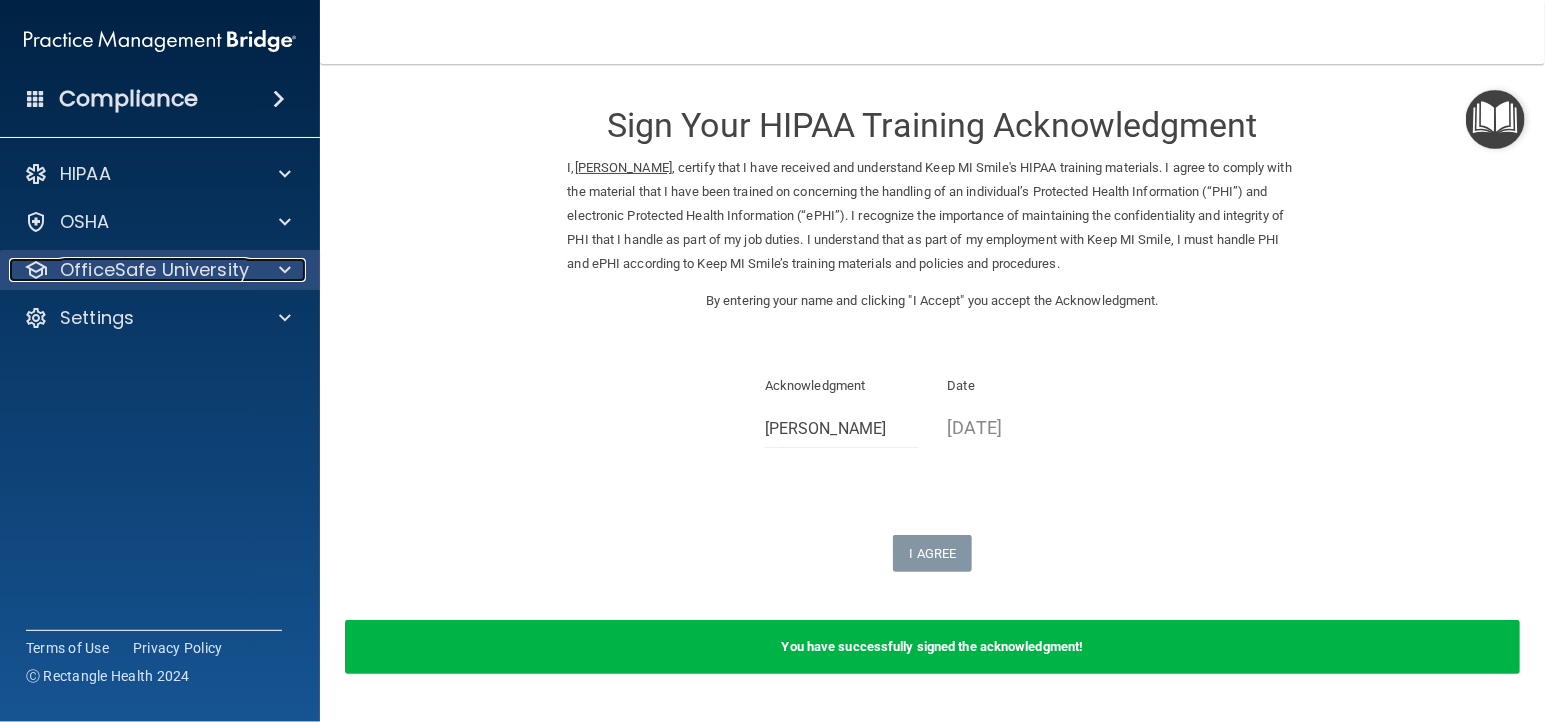 click at bounding box center (285, 270) 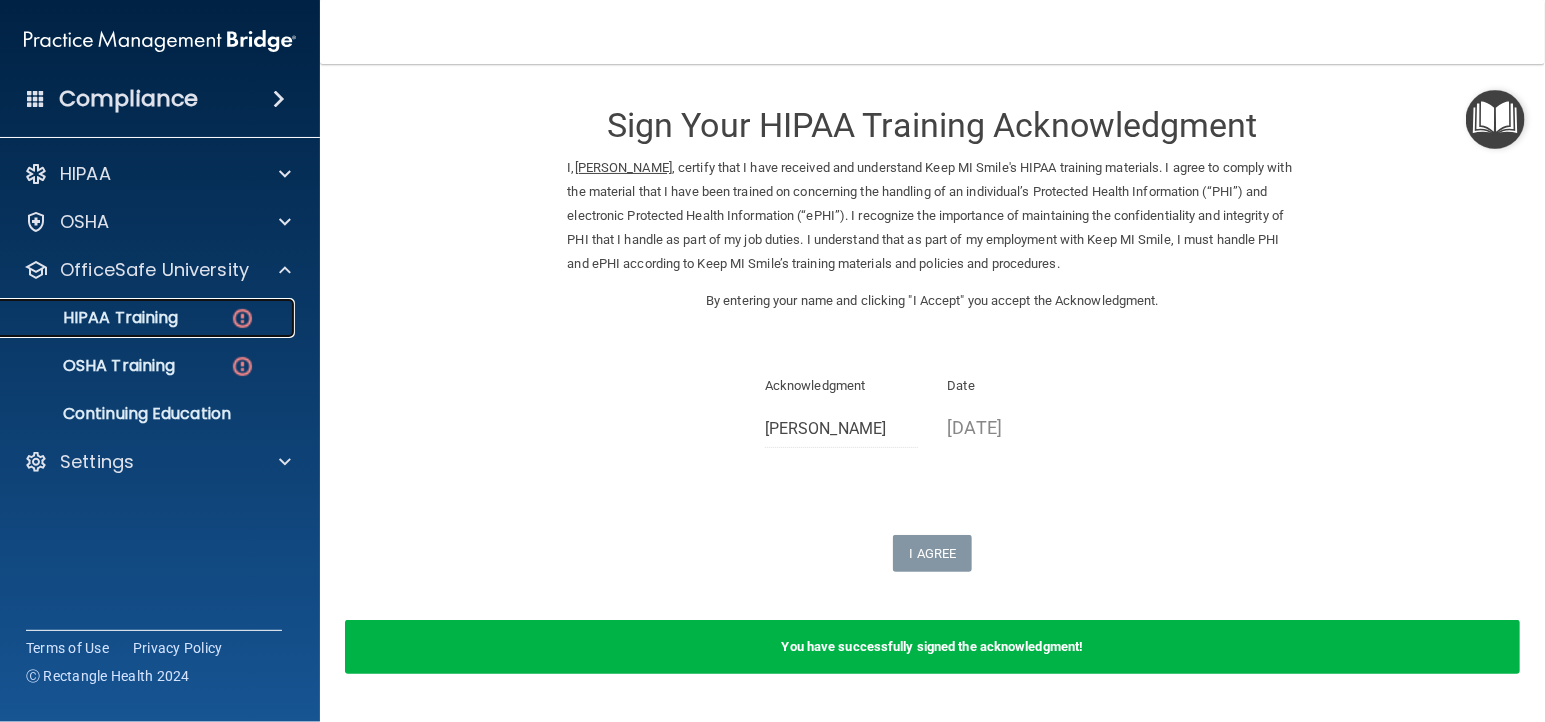 click at bounding box center (242, 318) 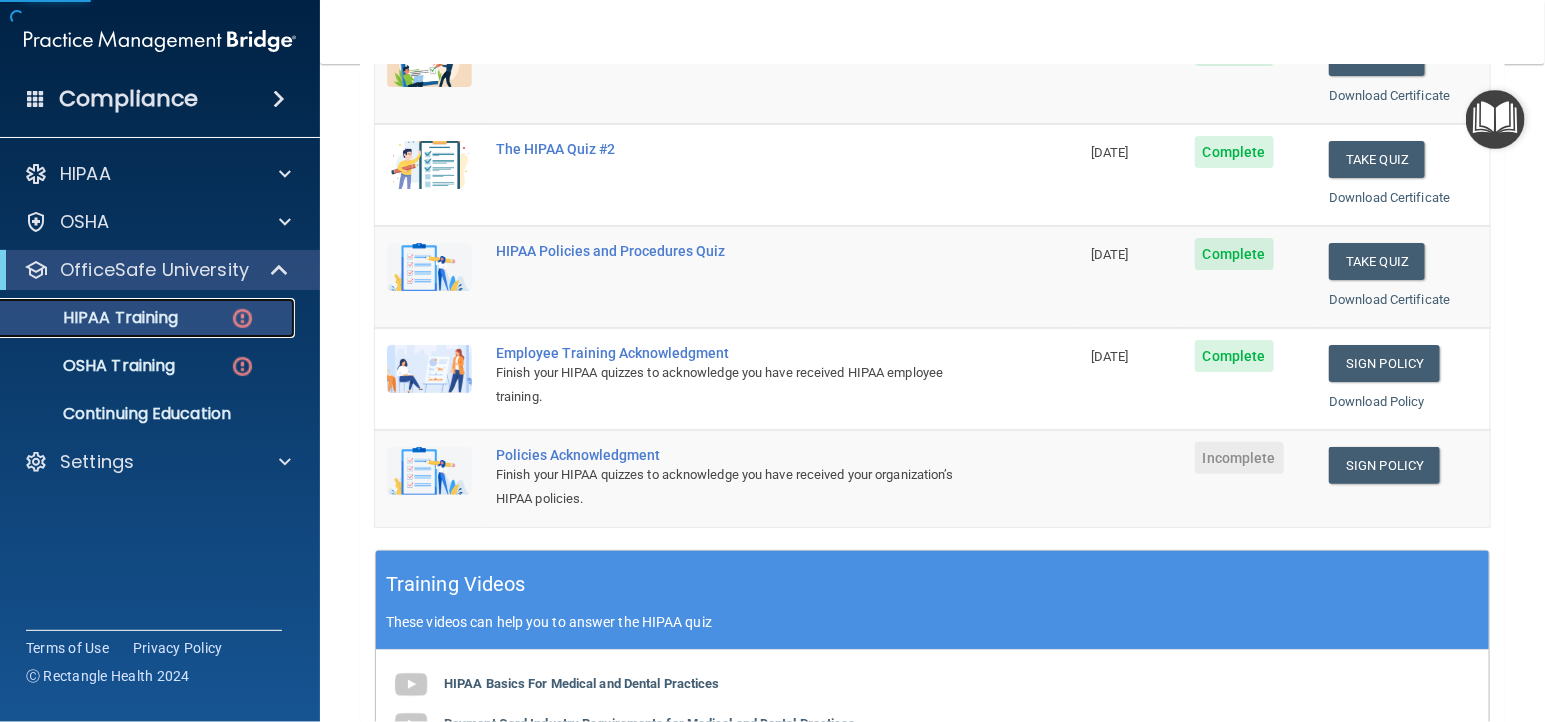 scroll, scrollTop: 363, scrollLeft: 0, axis: vertical 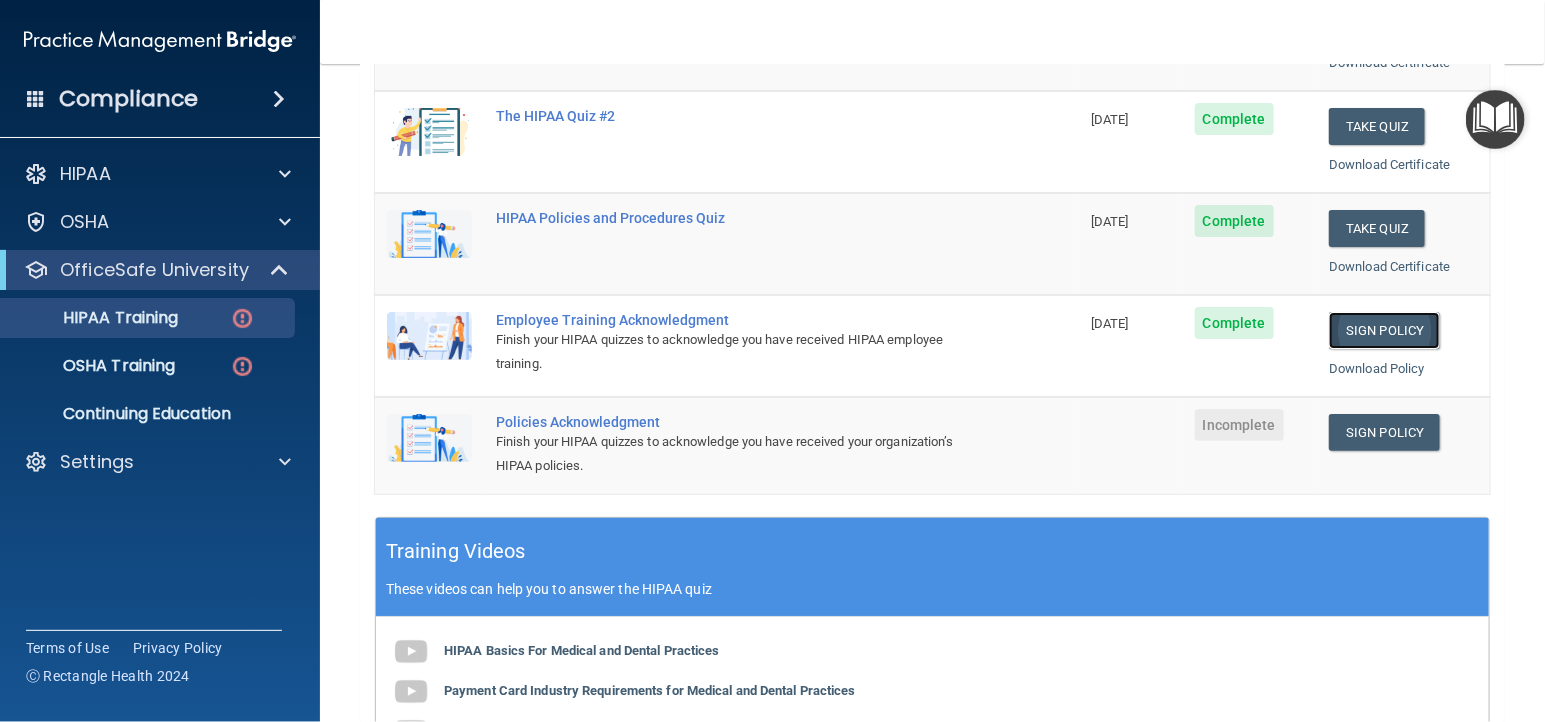 click on "Sign Policy" at bounding box center (1384, 330) 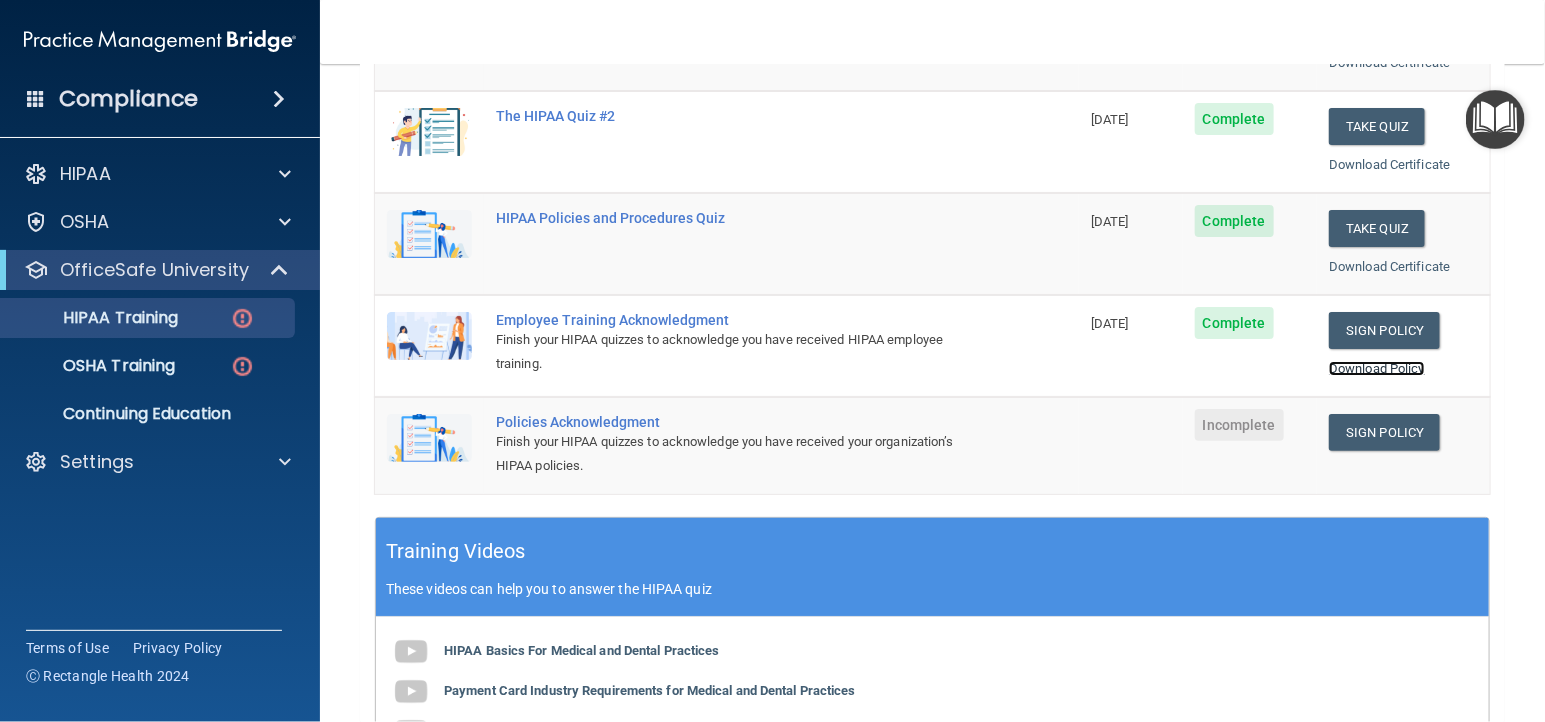click on "Download Policy" at bounding box center (1377, 368) 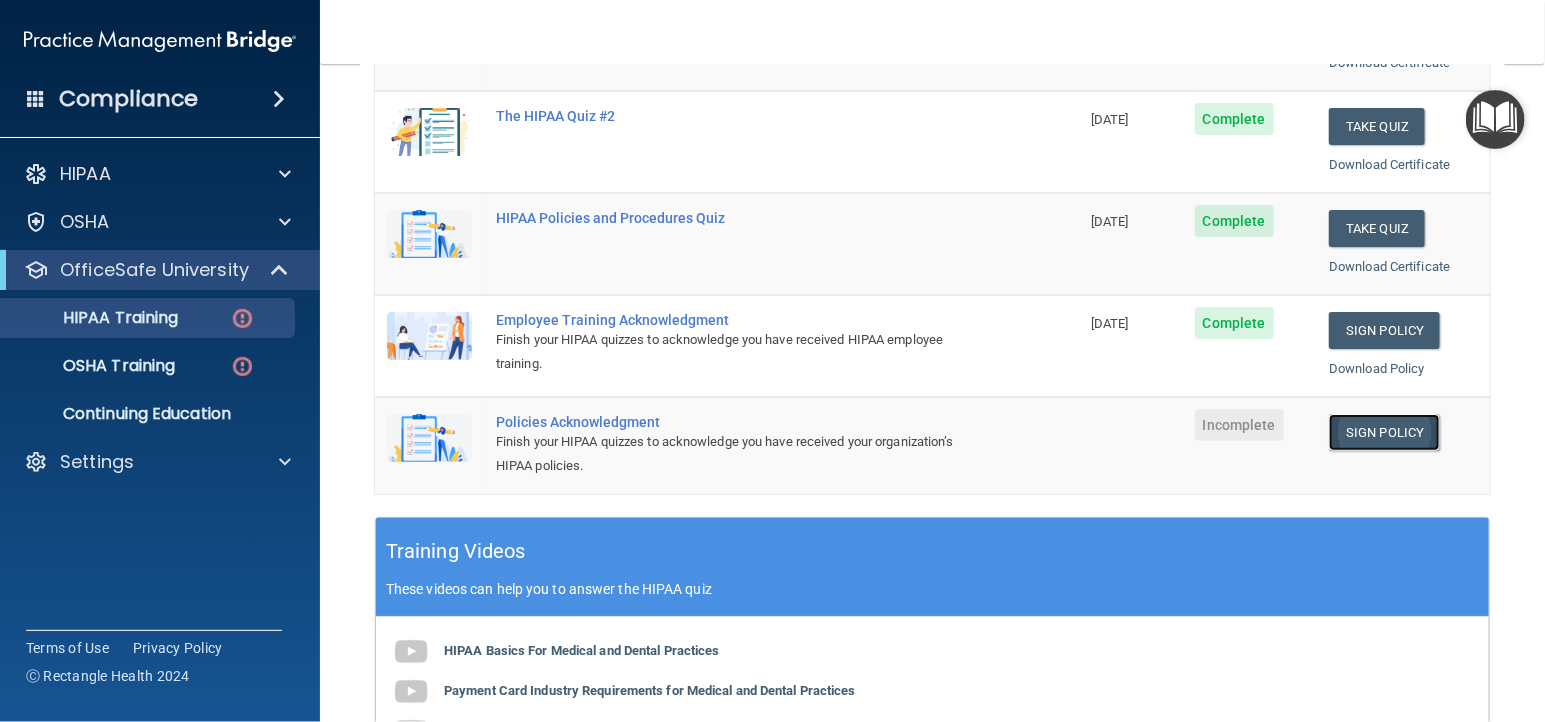 click on "Sign Policy" at bounding box center (1384, 432) 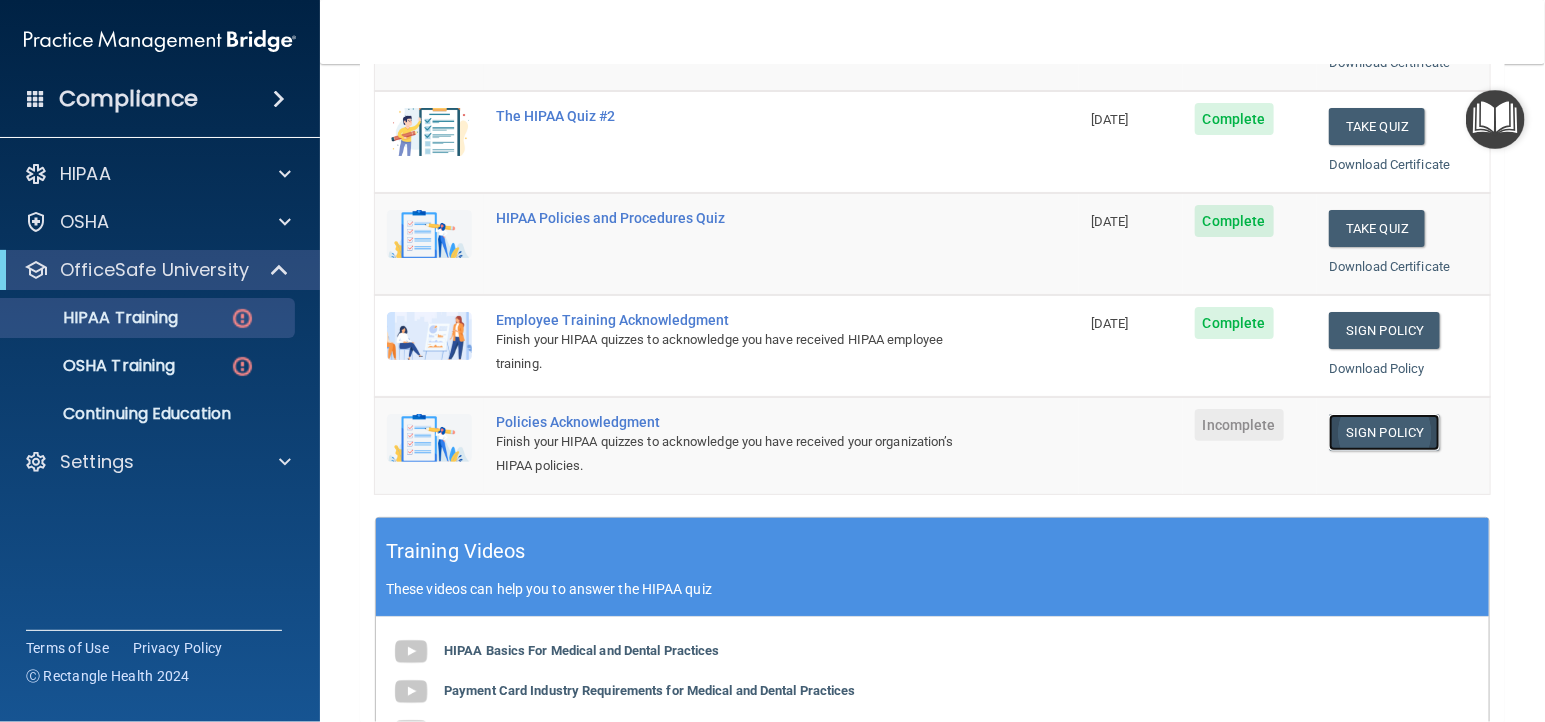 click on "Sign Policy" at bounding box center (1384, 432) 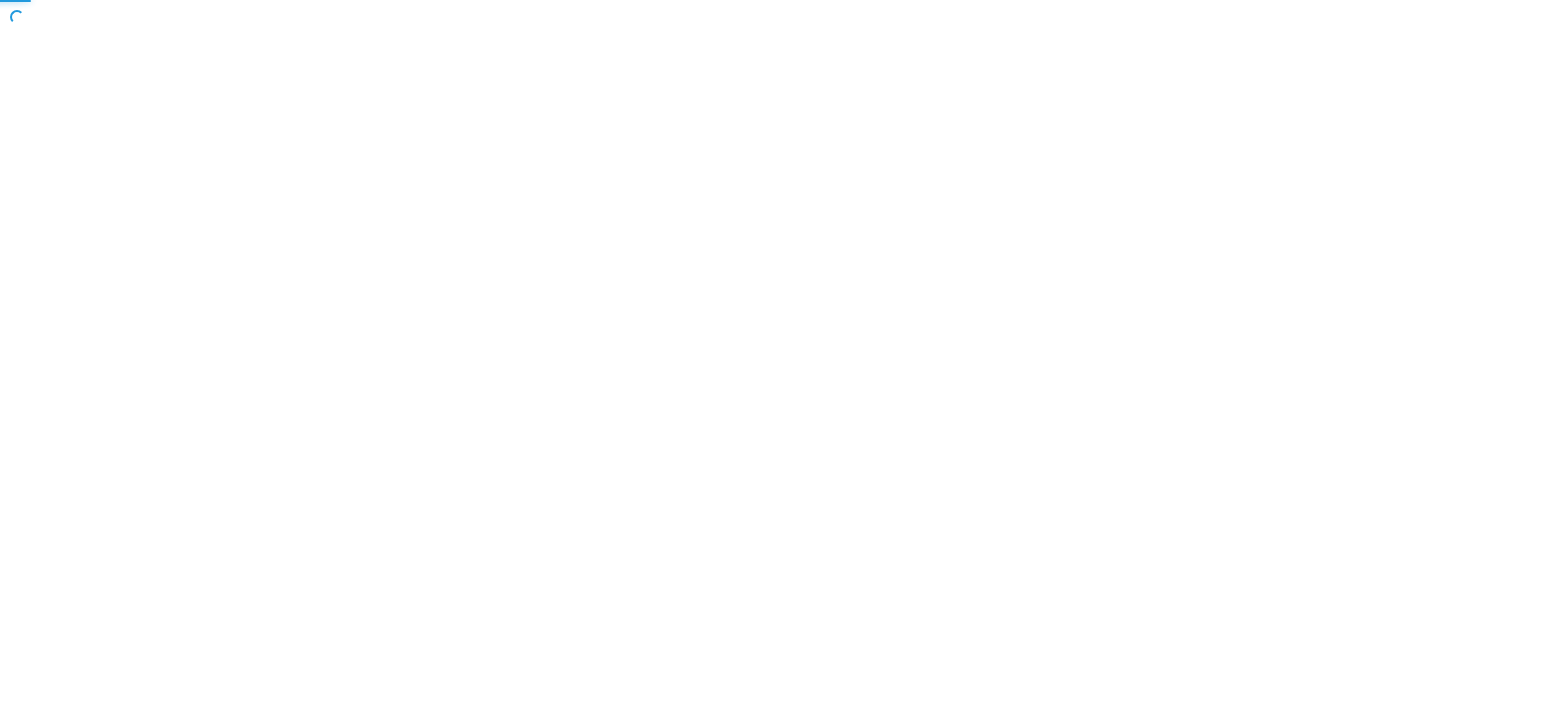 scroll, scrollTop: 0, scrollLeft: 0, axis: both 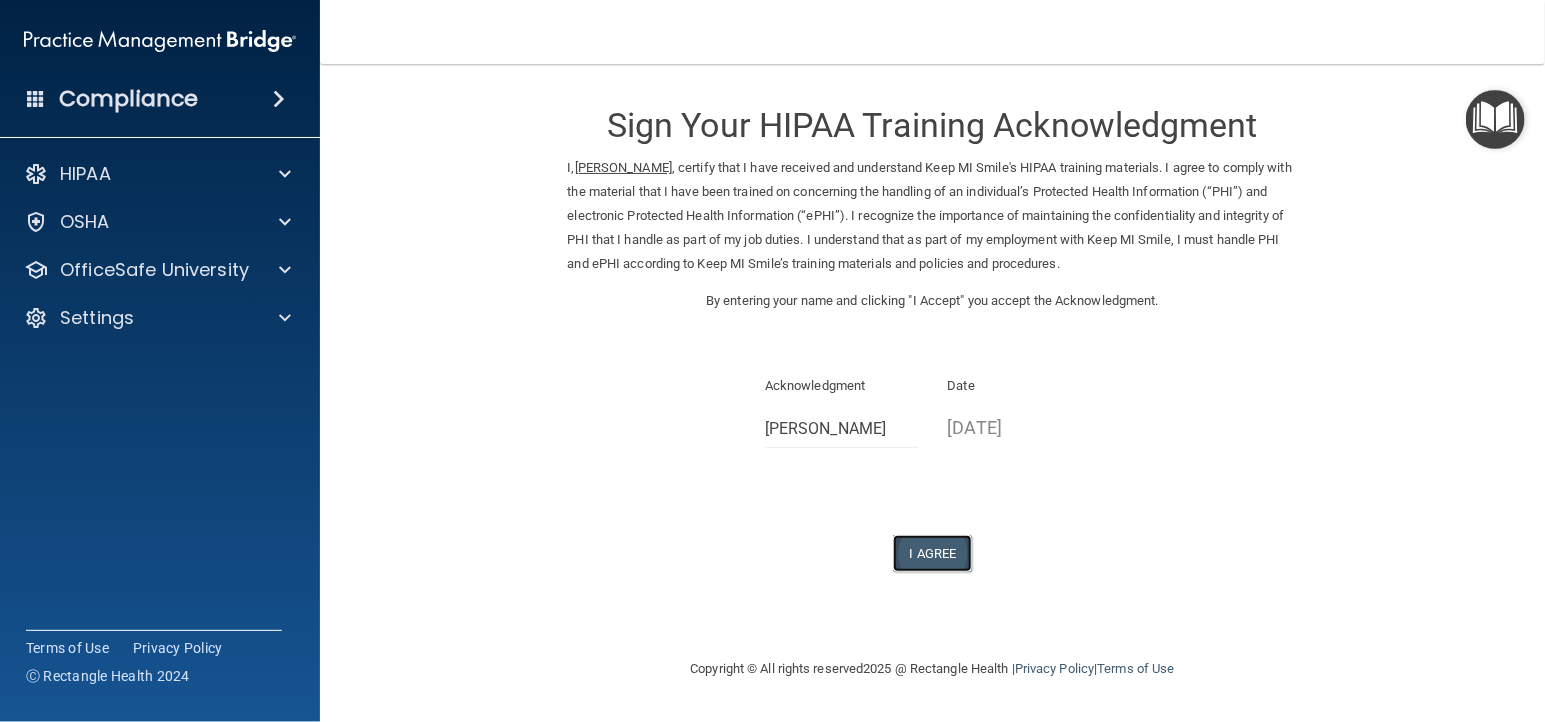 click on "I Agree" at bounding box center [933, 553] 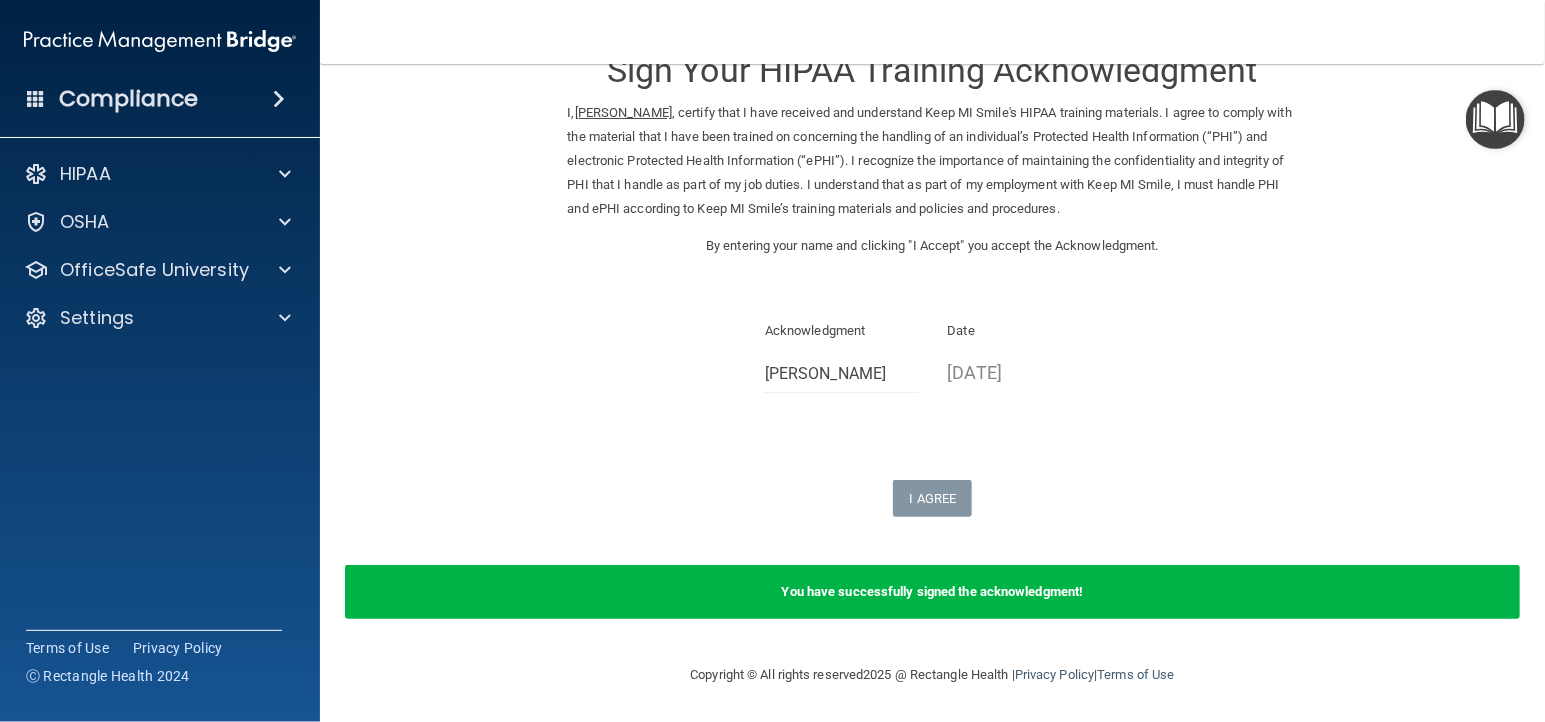 scroll, scrollTop: 0, scrollLeft: 0, axis: both 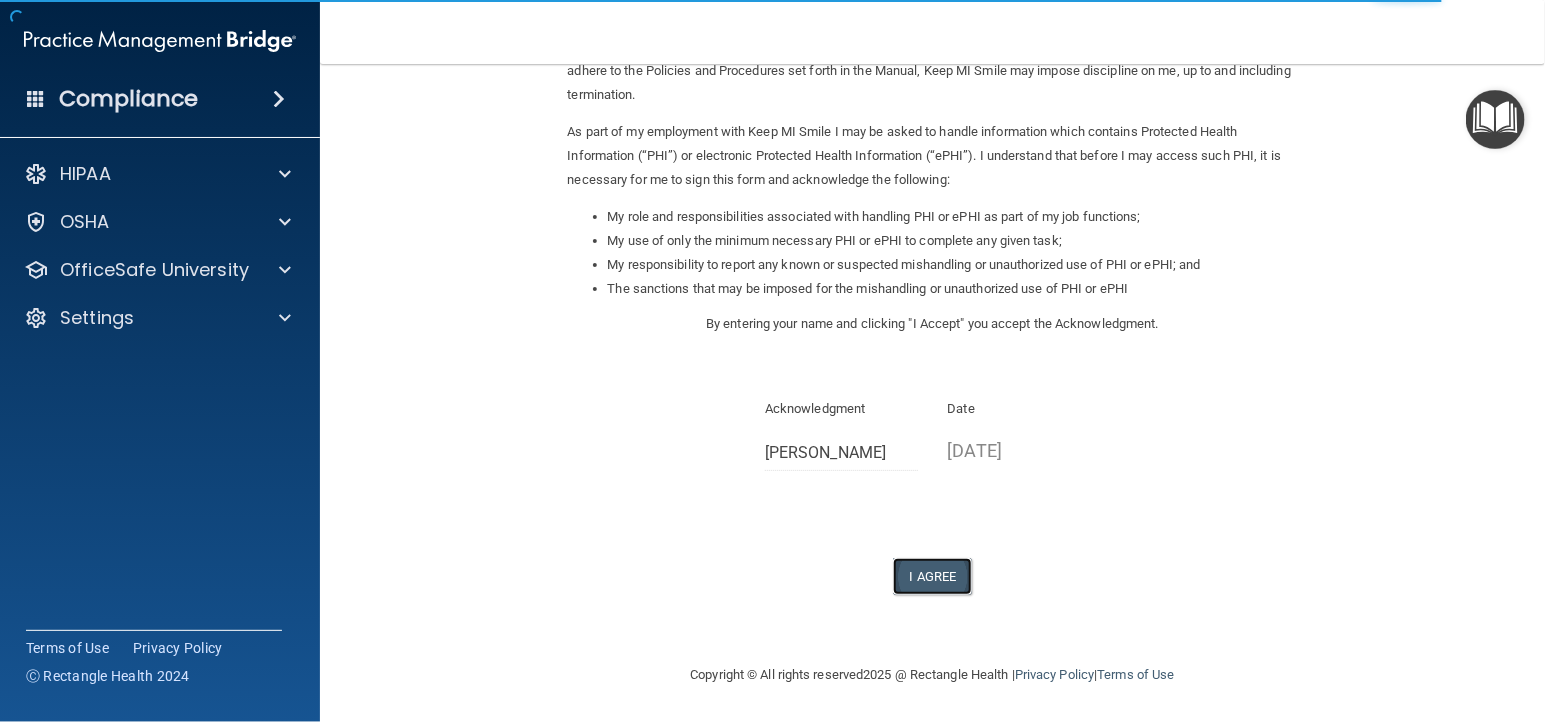 click on "I Agree" at bounding box center (933, 576) 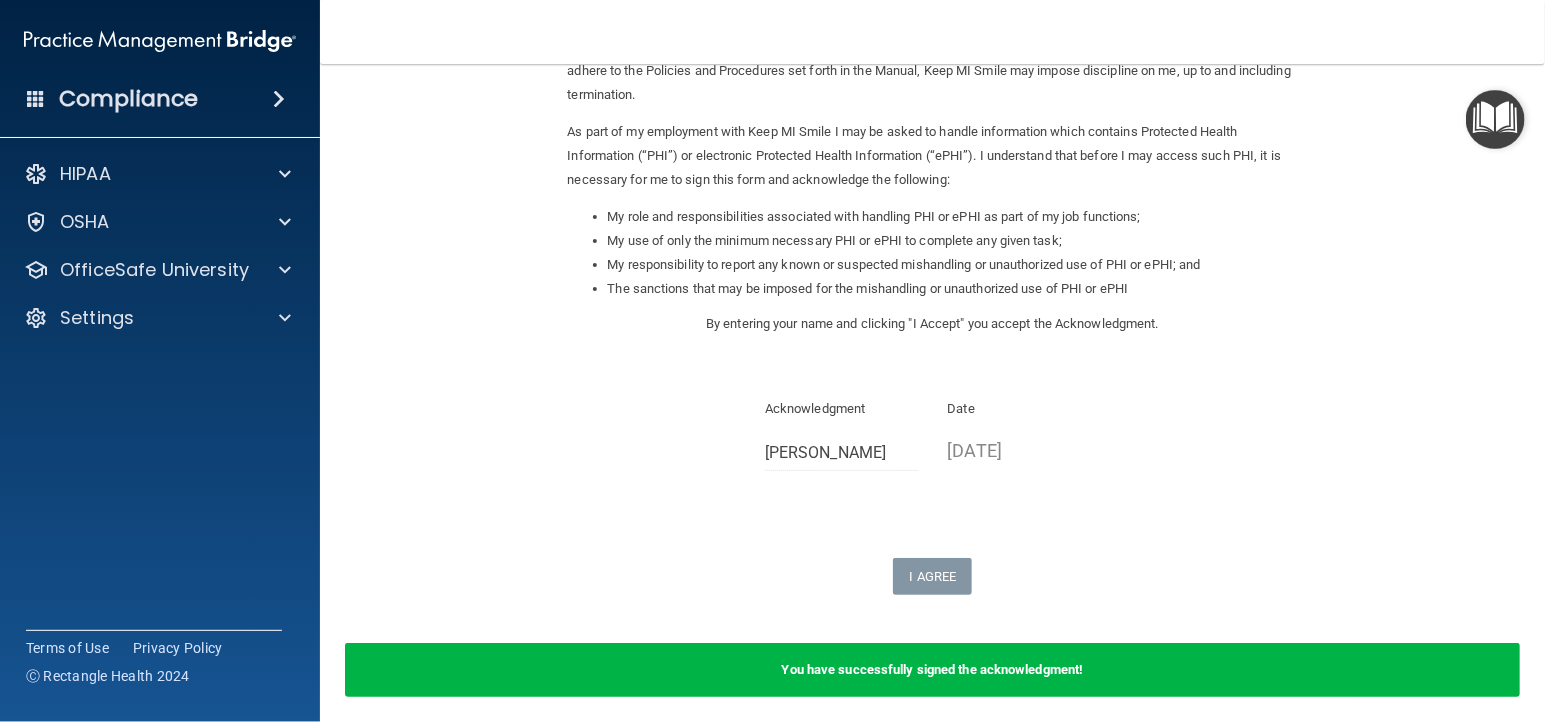 scroll, scrollTop: 0, scrollLeft: 0, axis: both 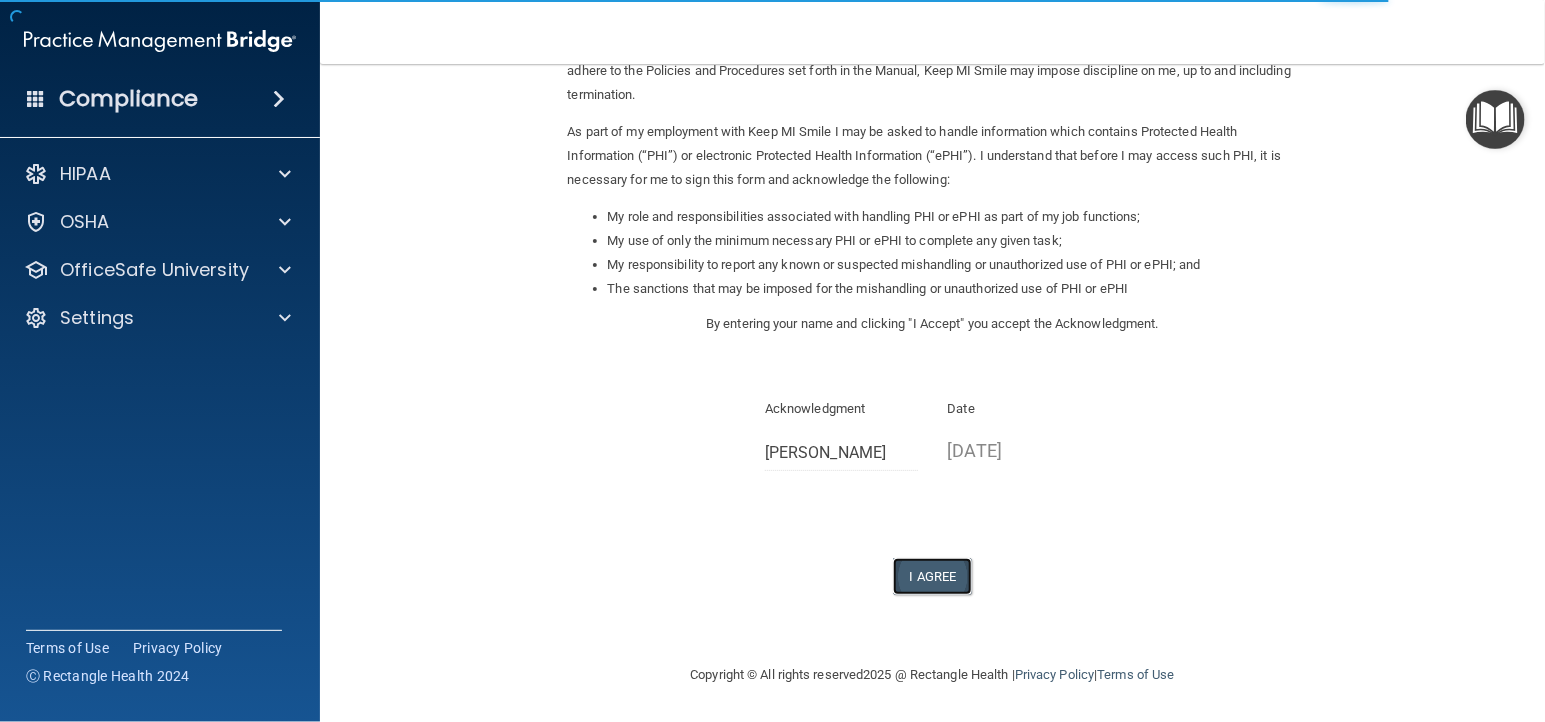 click on "I Agree" at bounding box center [933, 576] 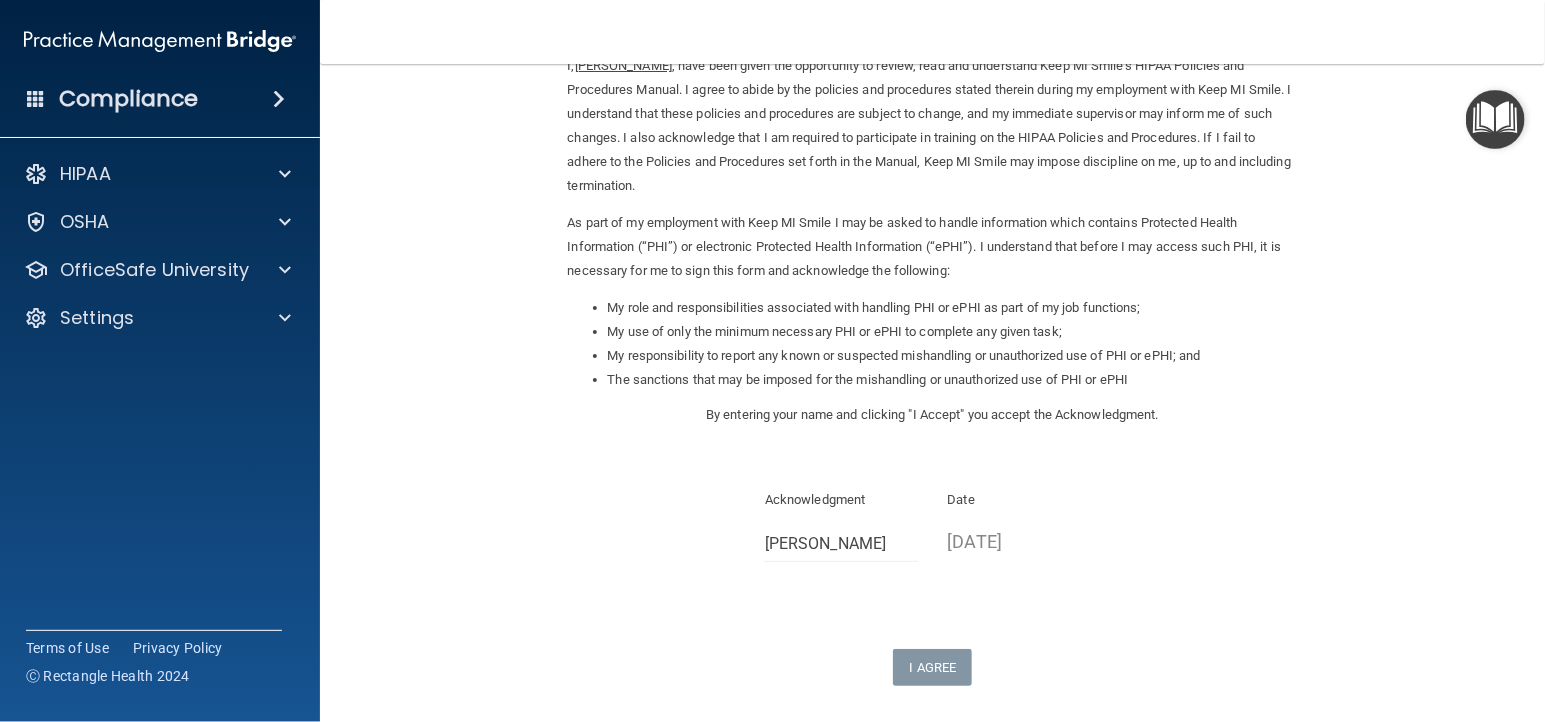 scroll, scrollTop: 0, scrollLeft: 0, axis: both 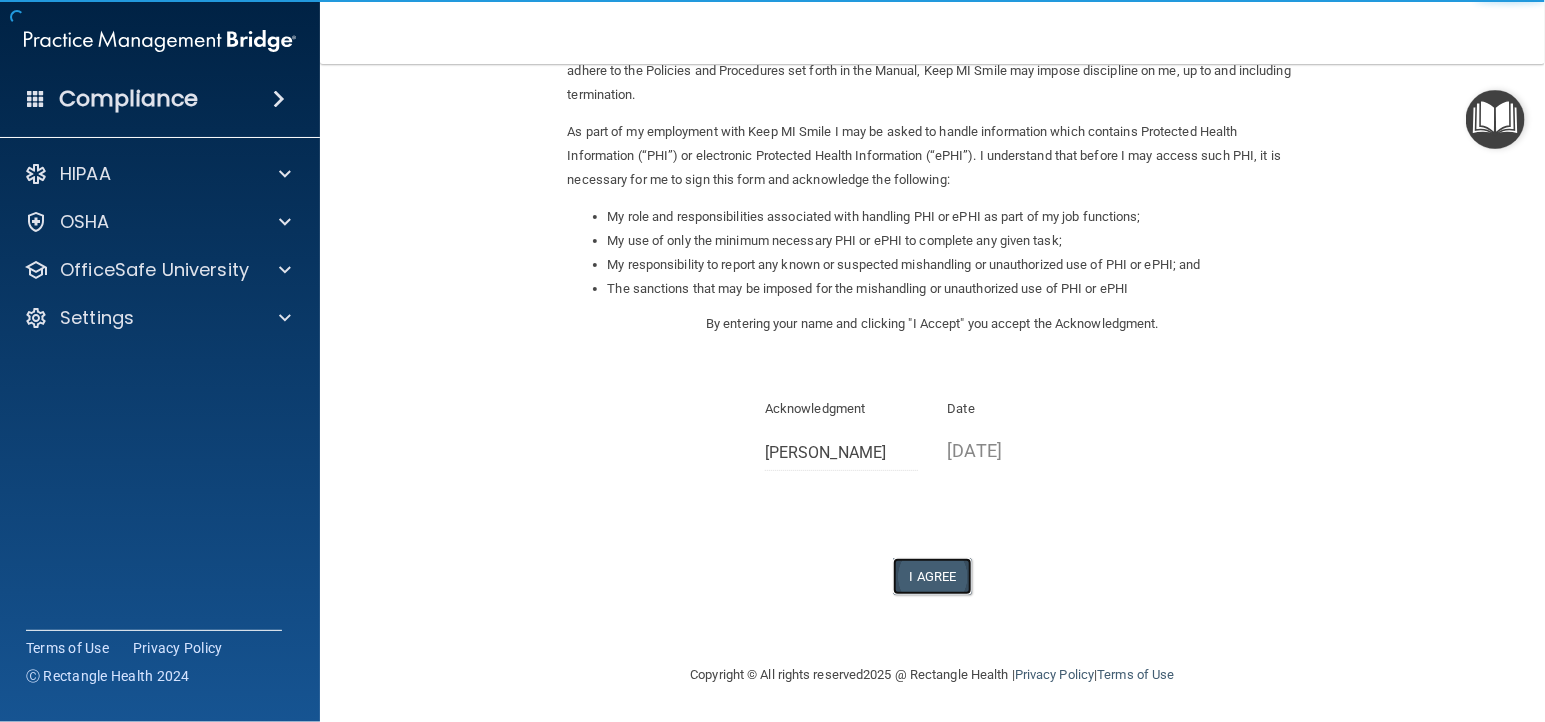 click on "I Agree" at bounding box center (933, 576) 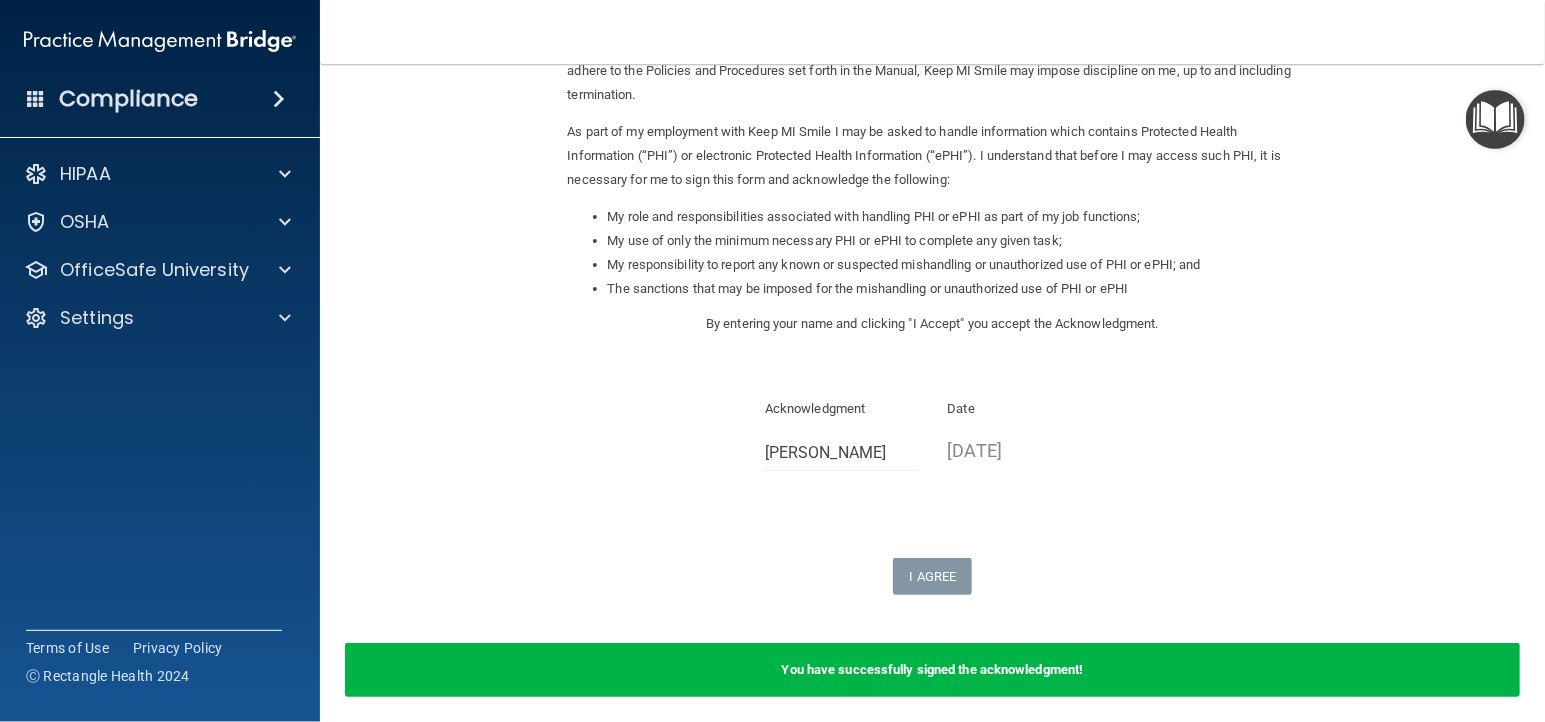 scroll, scrollTop: 0, scrollLeft: 0, axis: both 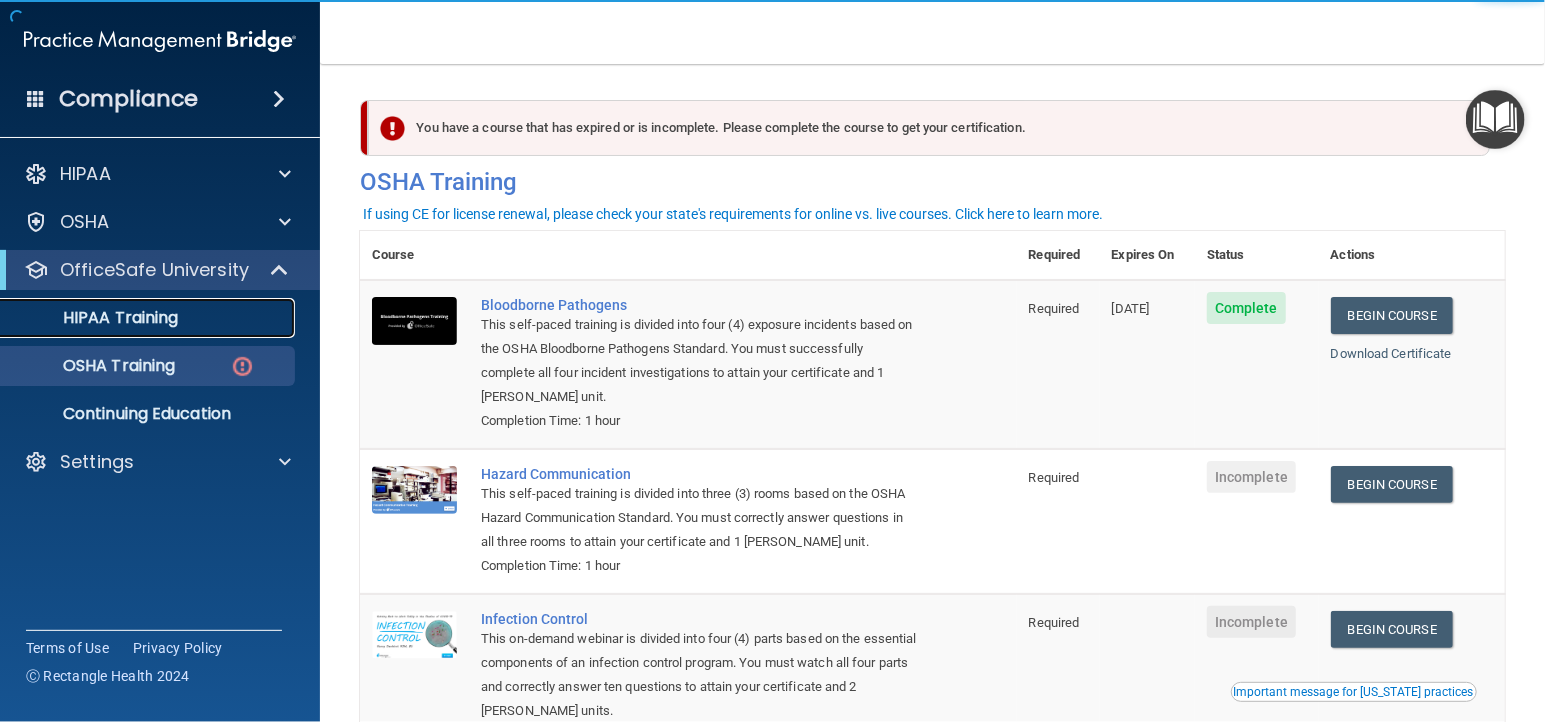 click on "HIPAA Training" at bounding box center (149, 318) 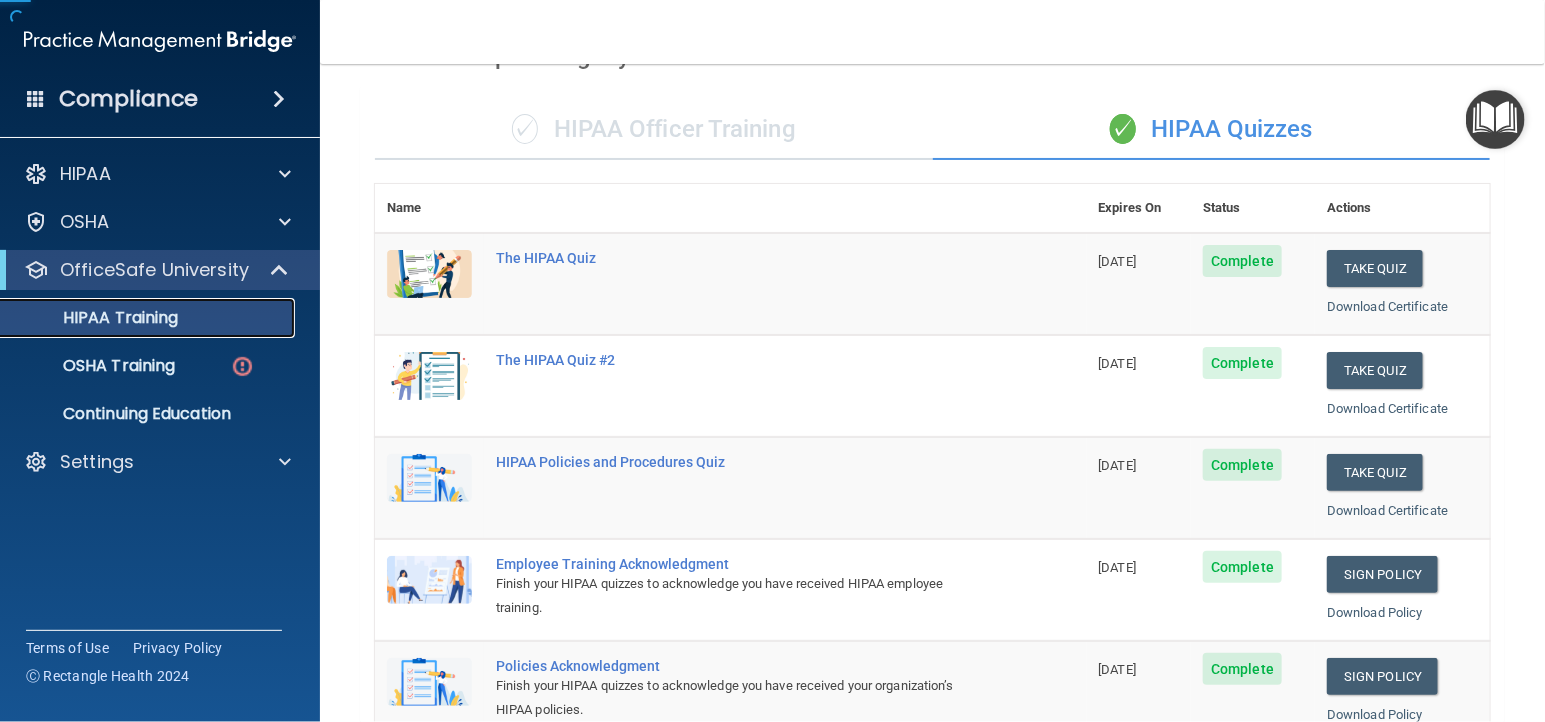 scroll, scrollTop: 272, scrollLeft: 0, axis: vertical 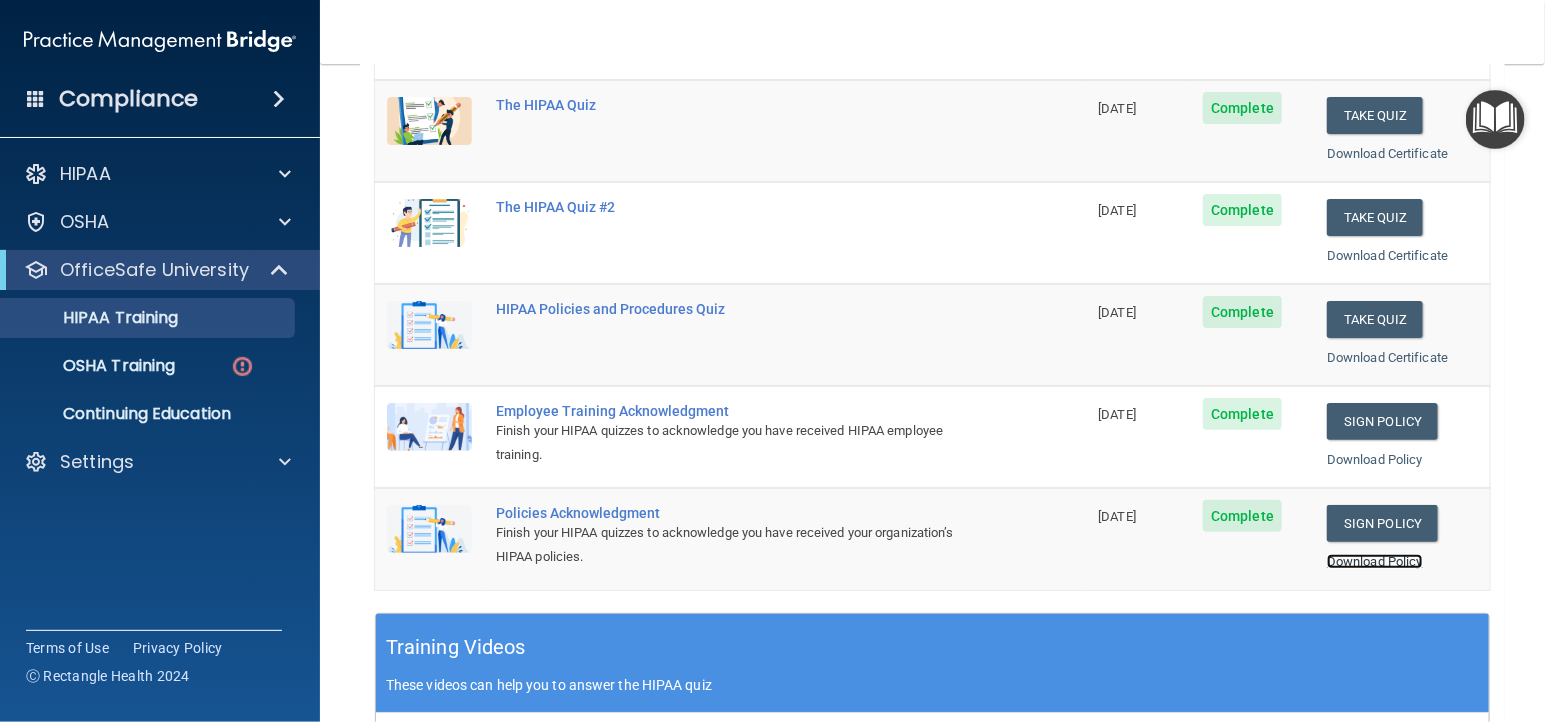 click on "Download Policy" at bounding box center [1375, 561] 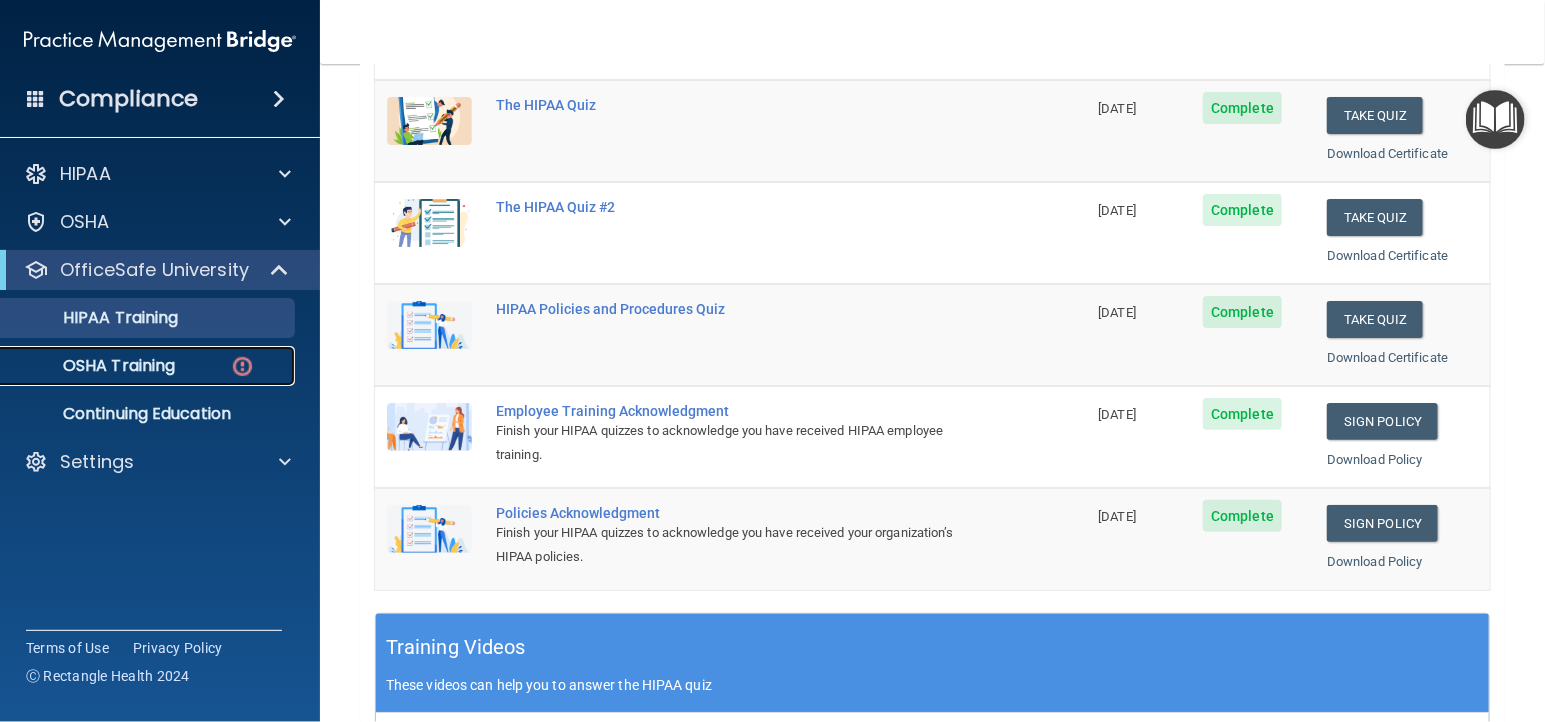 click at bounding box center [242, 366] 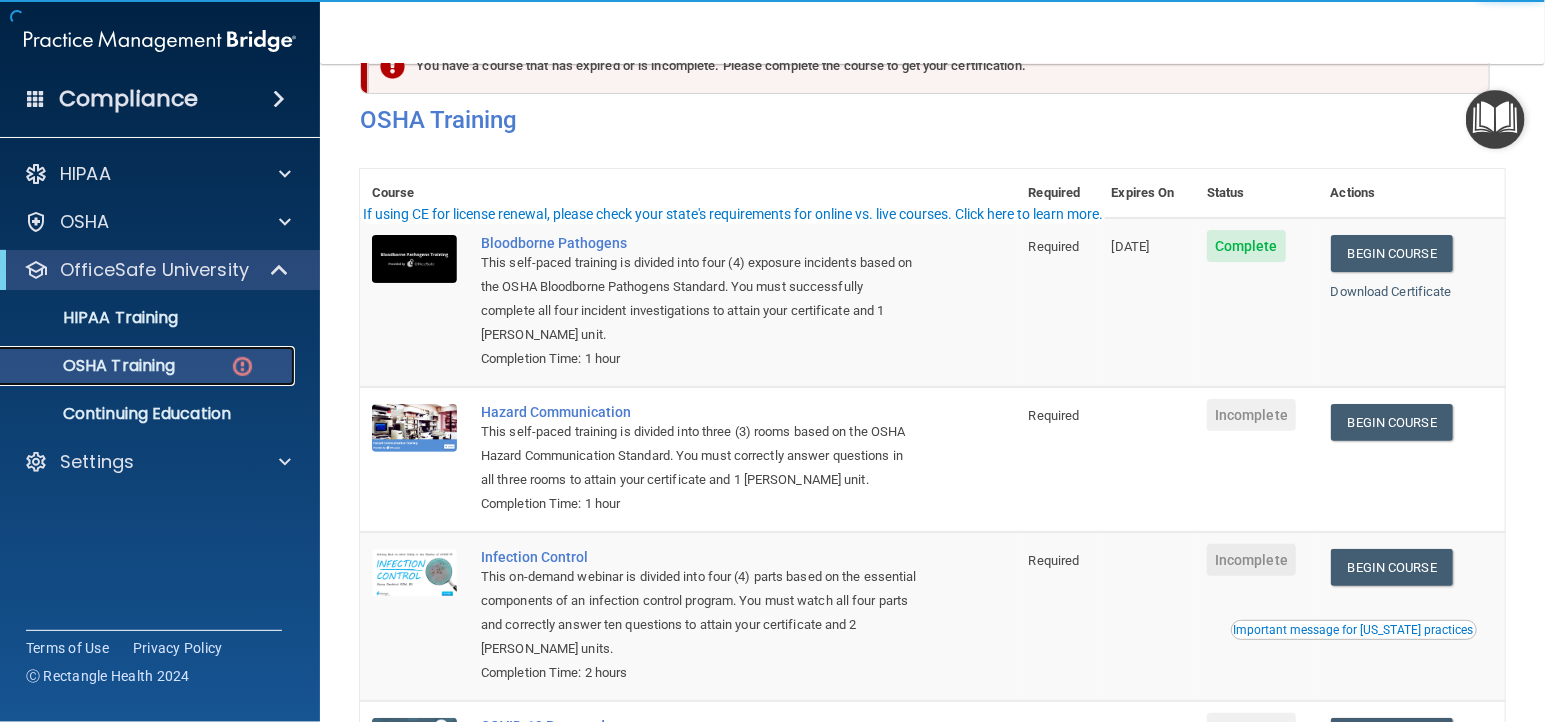 scroll, scrollTop: 0, scrollLeft: 0, axis: both 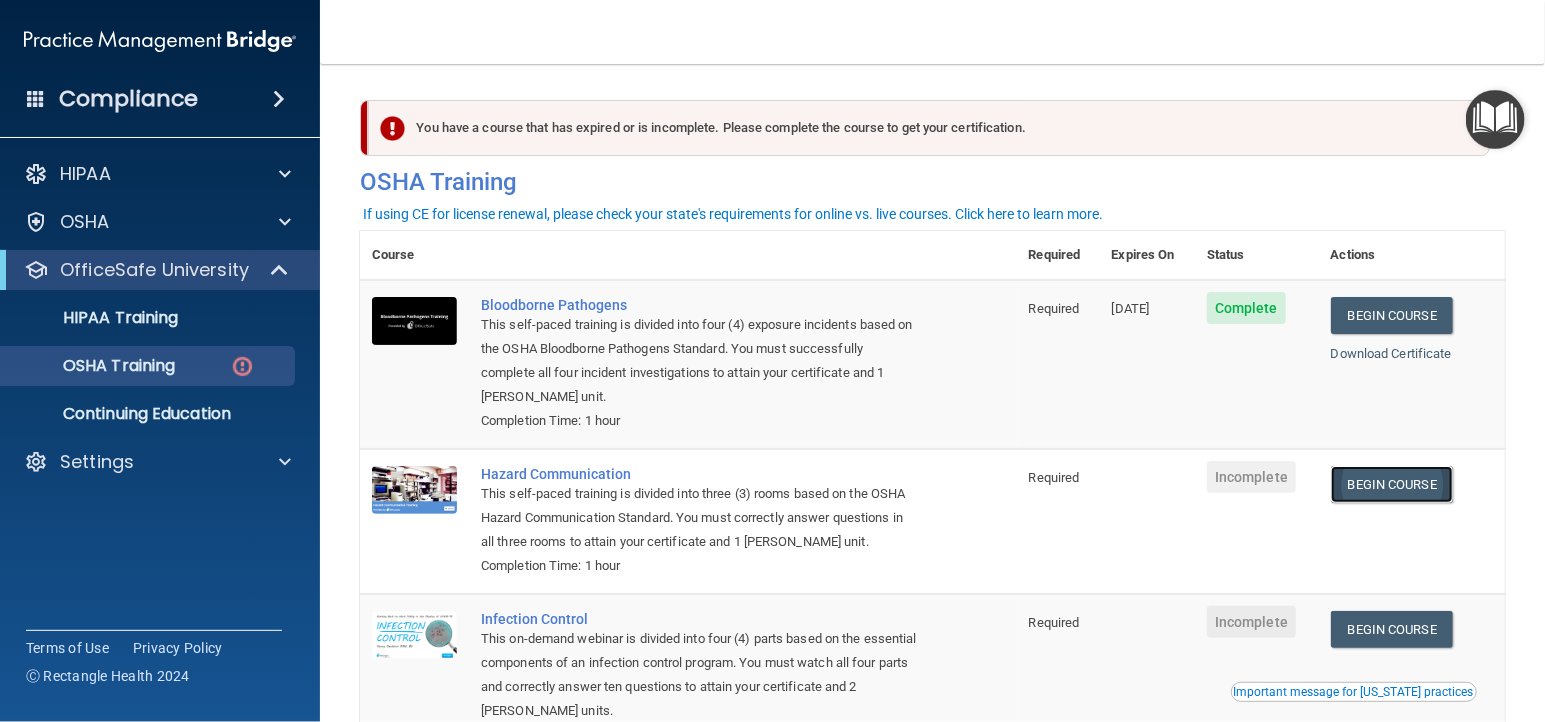 click on "Begin Course" at bounding box center [1392, 484] 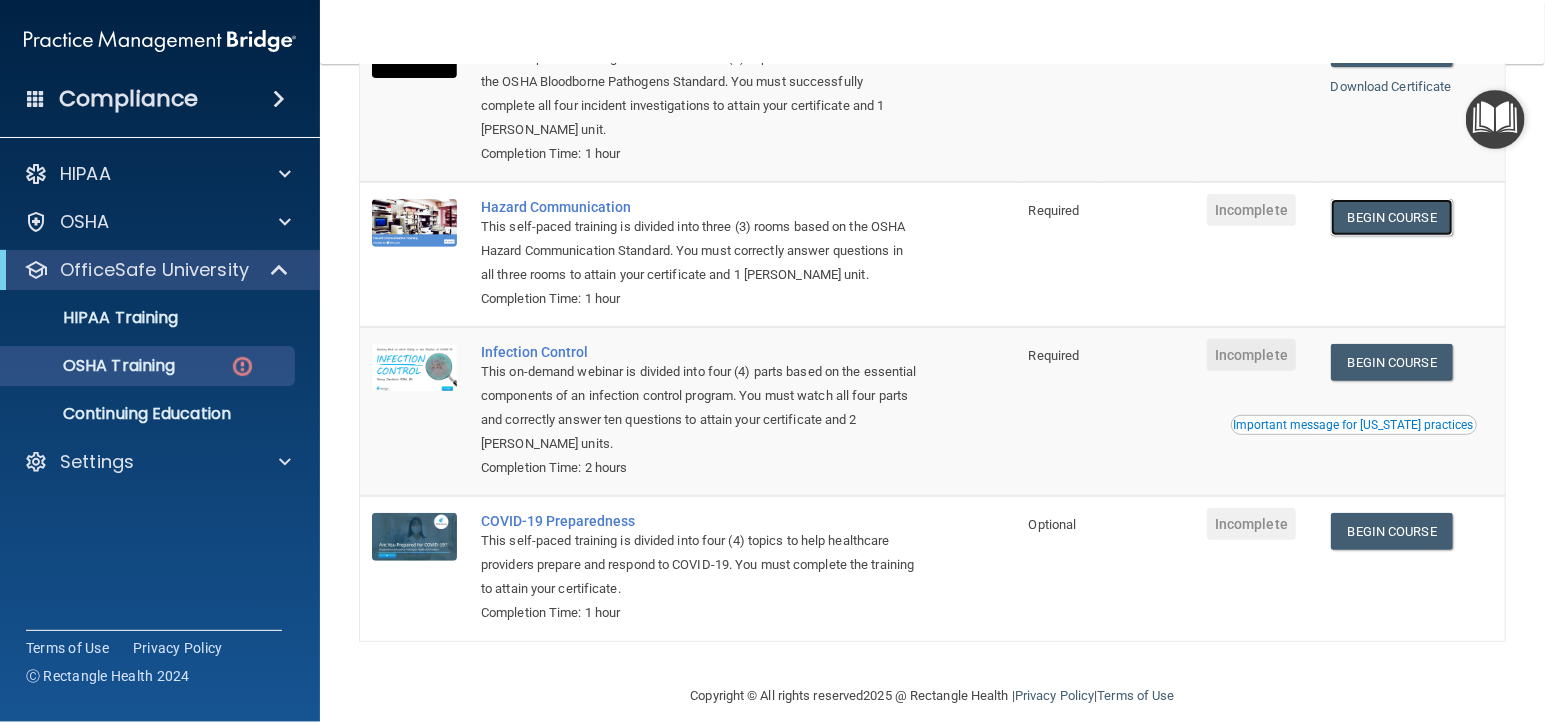 scroll, scrollTop: 292, scrollLeft: 0, axis: vertical 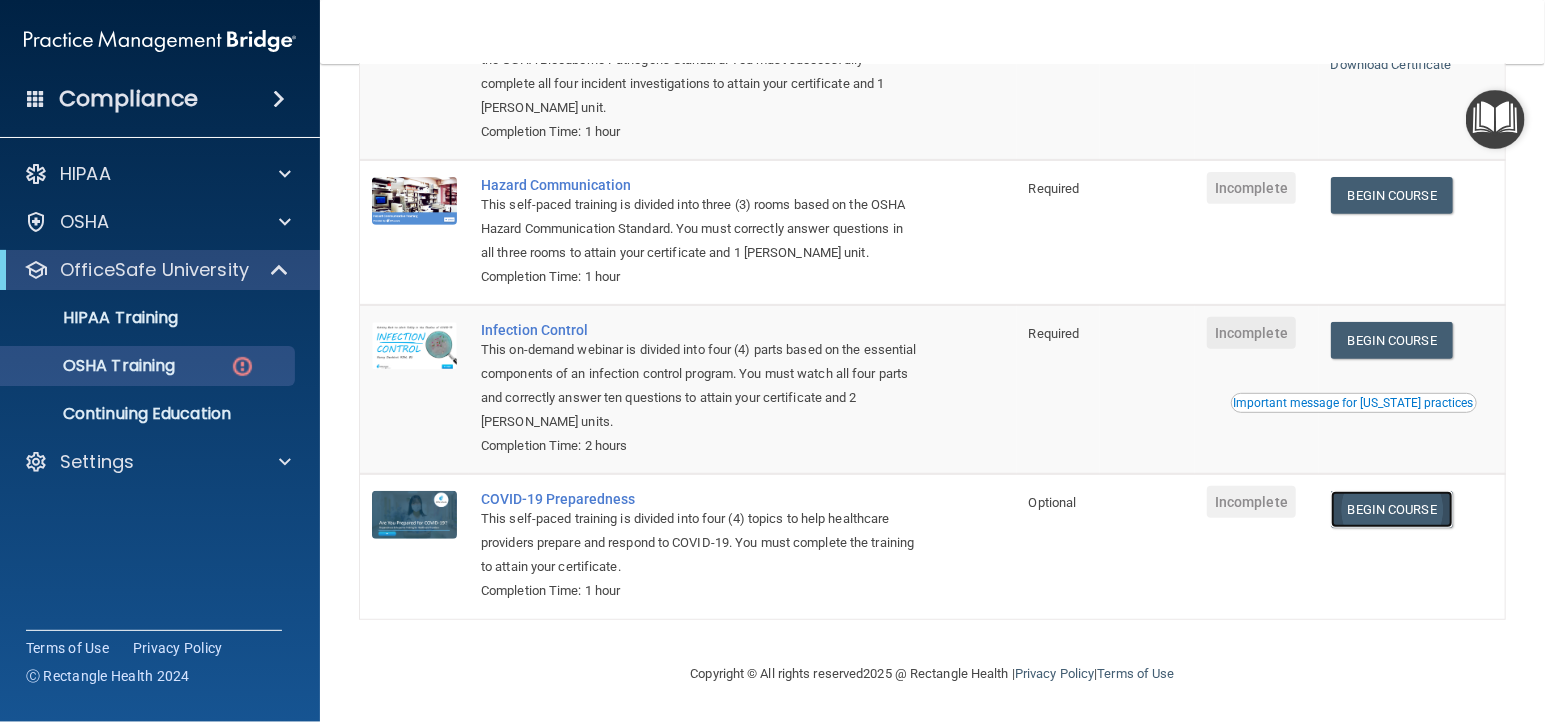click on "Begin Course" at bounding box center (1392, 509) 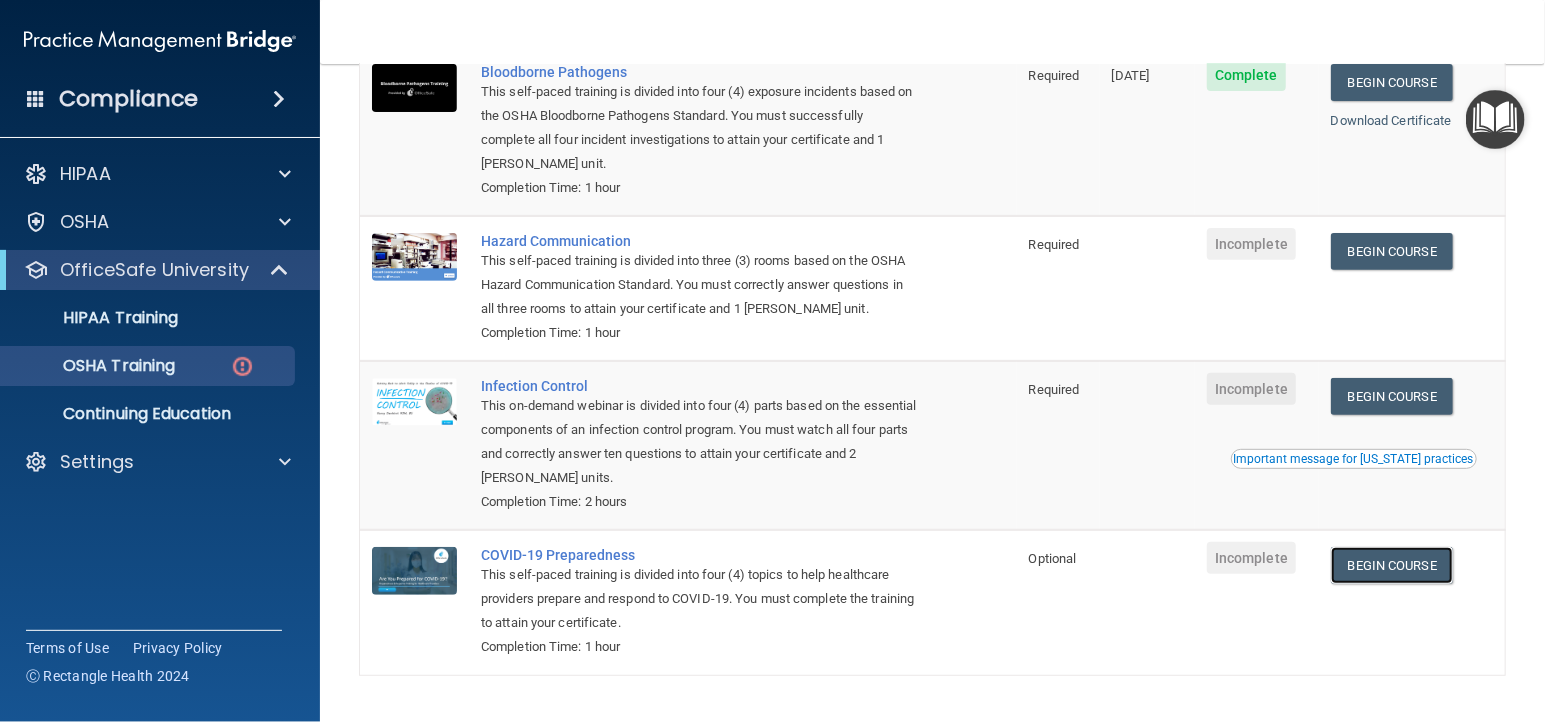 scroll, scrollTop: 201, scrollLeft: 0, axis: vertical 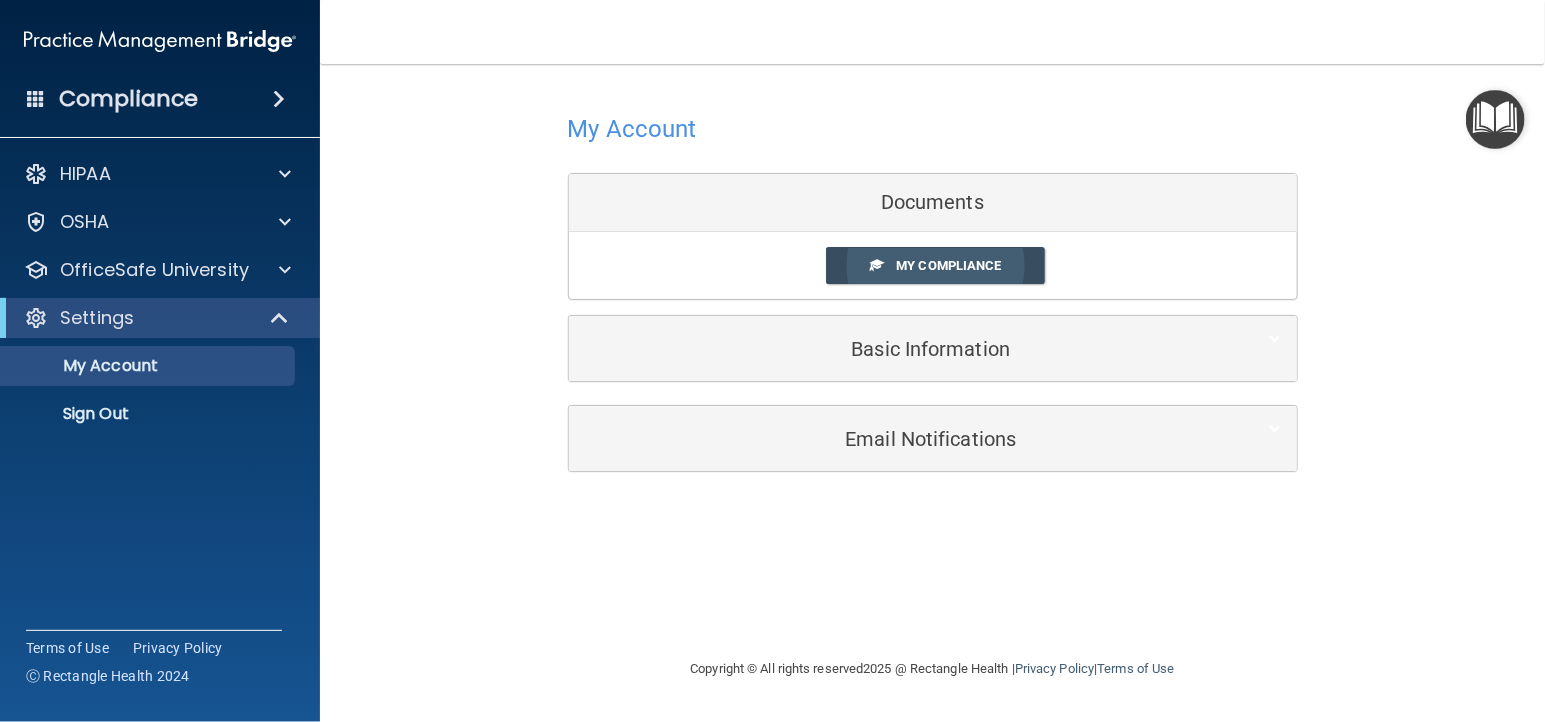 click on "My Compliance" at bounding box center [948, 265] 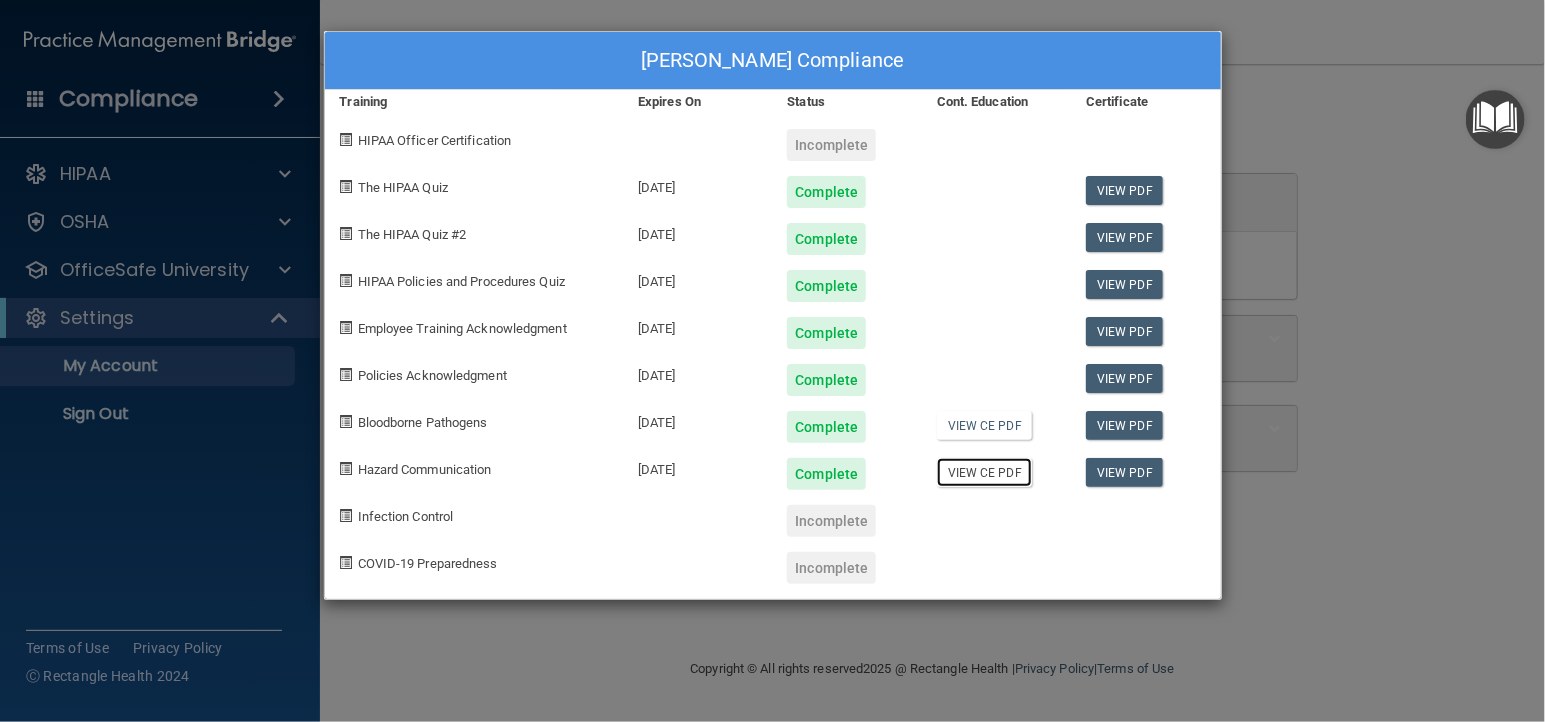 click on "View CE PDF" at bounding box center (984, 472) 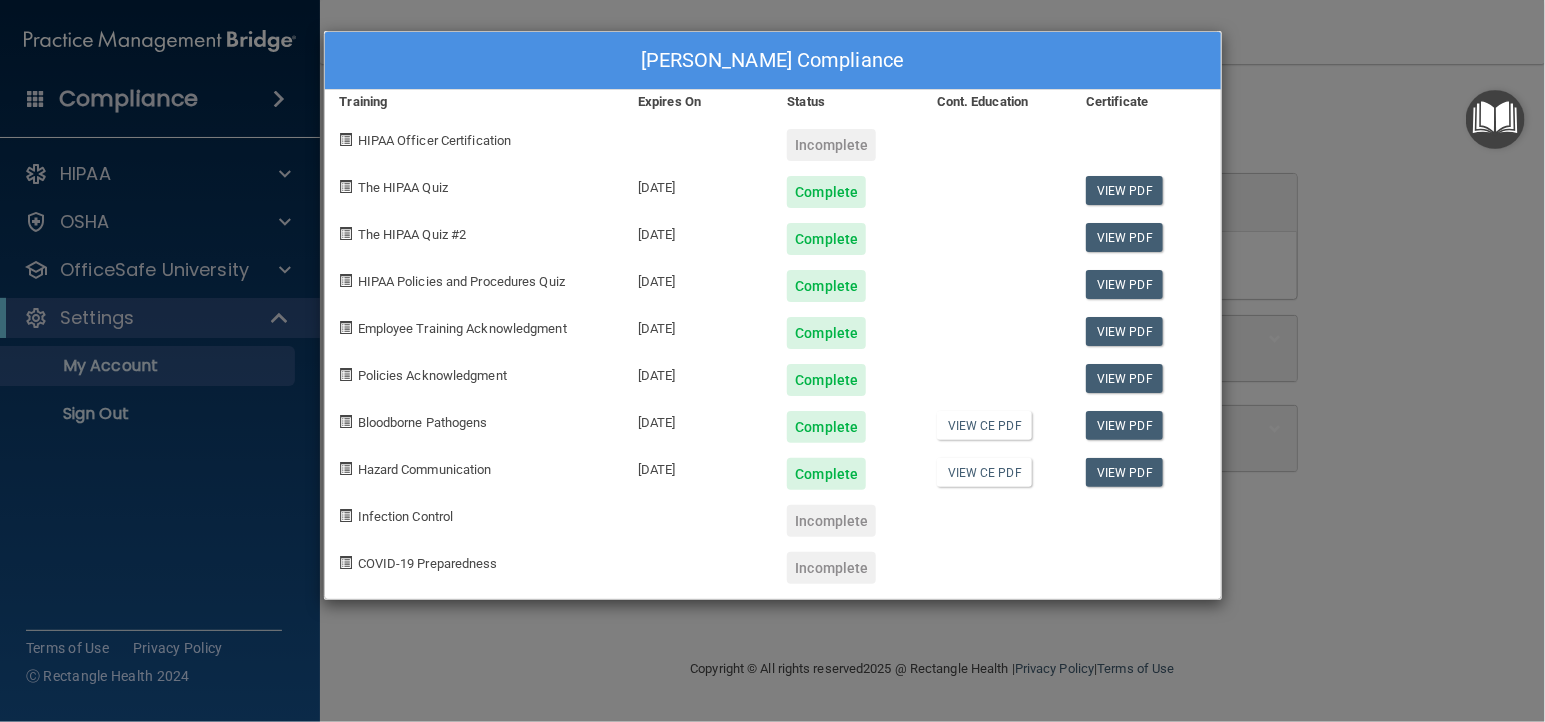 click on "Joyce Geyer's Compliance      Training   Expires On   Status   Cont. Education   Certificate         HIPAA Officer Certification             Incomplete                      The HIPAA Quiz      07/23/2026       Complete              View PDF         The HIPAA Quiz #2      07/23/2026       Complete              View PDF         HIPAA Policies and Procedures Quiz      07/23/2026       Complete              View PDF         Employee Training Acknowledgment      07/23/2026       Complete              View PDF         Policies Acknowledgment      07/23/2026       Complete              View PDF         Bloodborne Pathogens      07/23/2026       Complete        View CE PDF       View PDF         Hazard Communication      07/23/2026       Complete        View CE PDF       View PDF         Infection Control             Incomplete                      COVID-19 Preparedness             Incomplete" at bounding box center [772, 361] 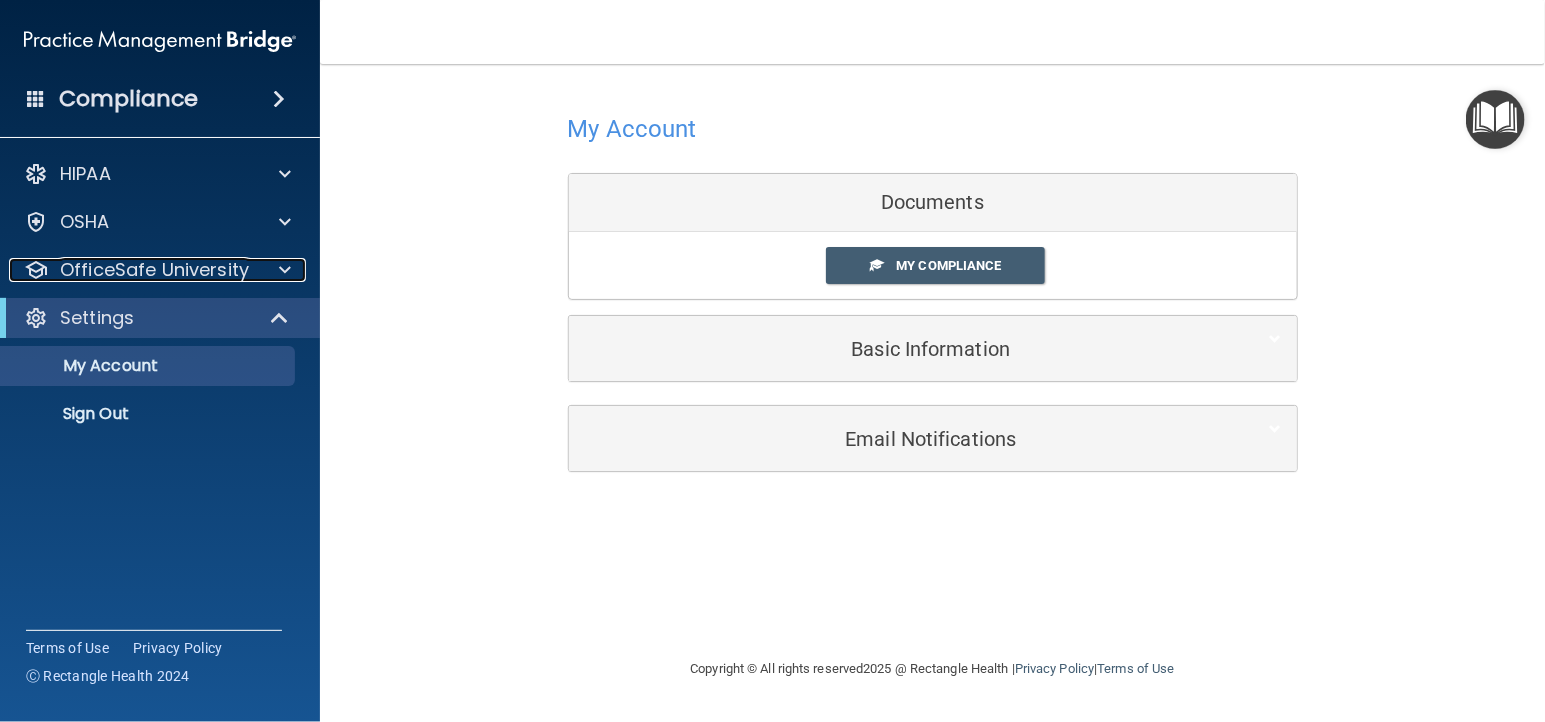click at bounding box center (282, 270) 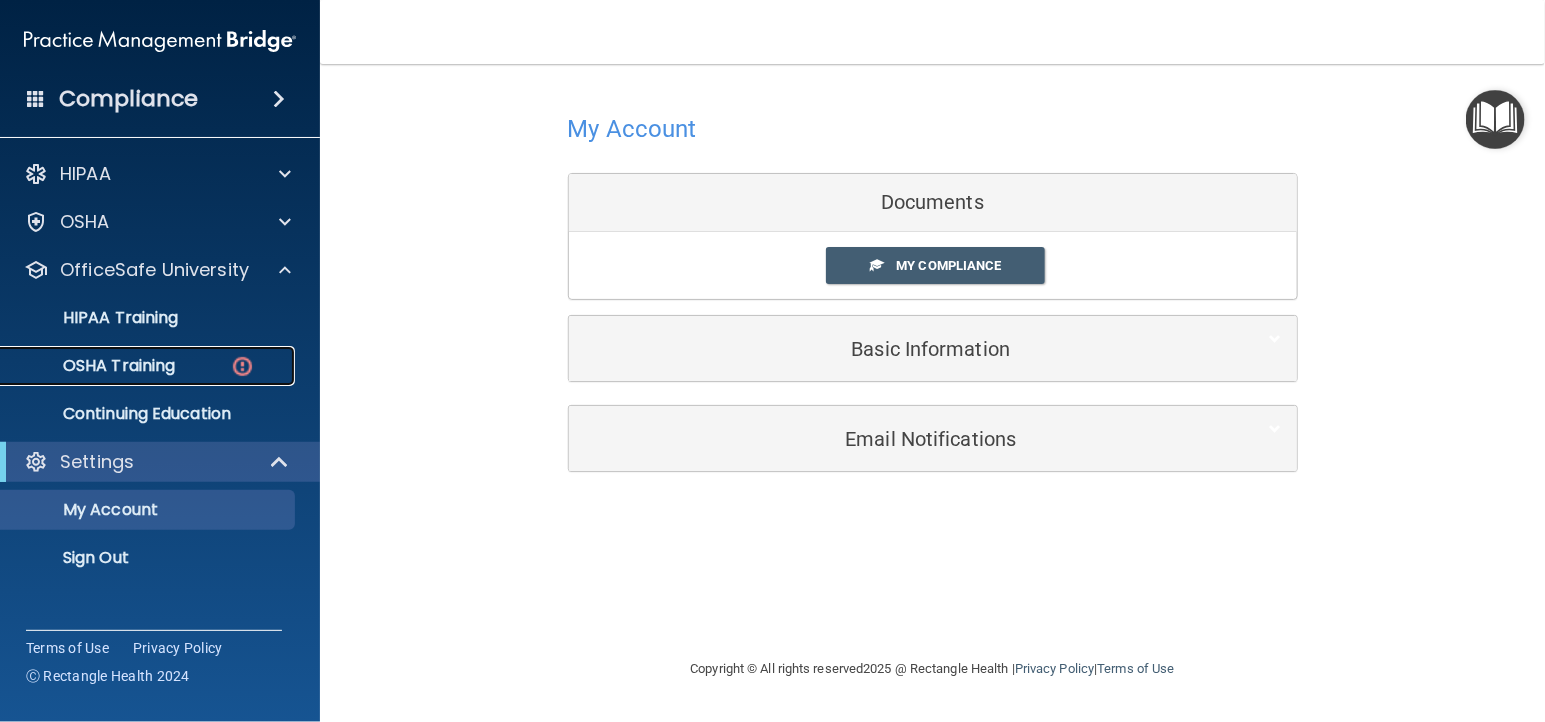 click at bounding box center [242, 366] 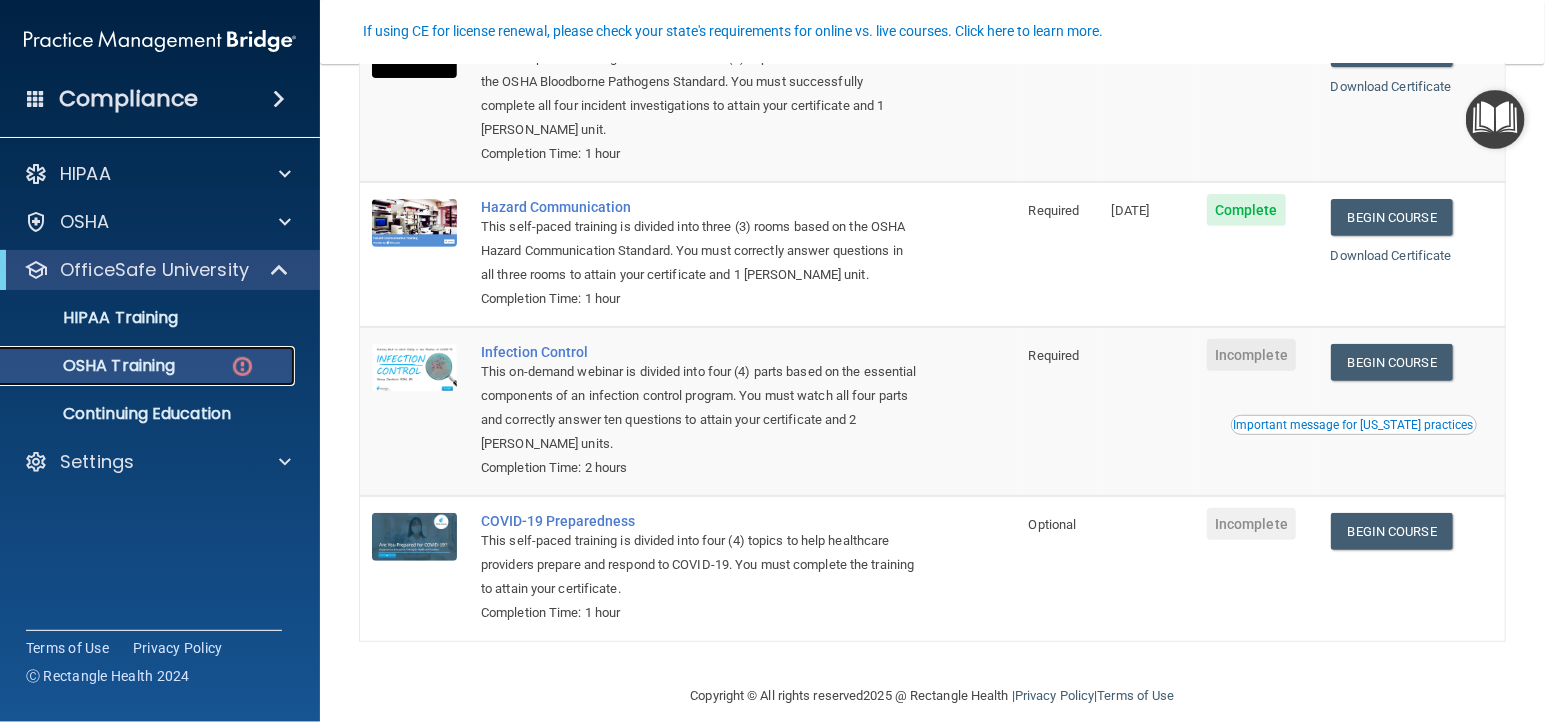 scroll, scrollTop: 292, scrollLeft: 0, axis: vertical 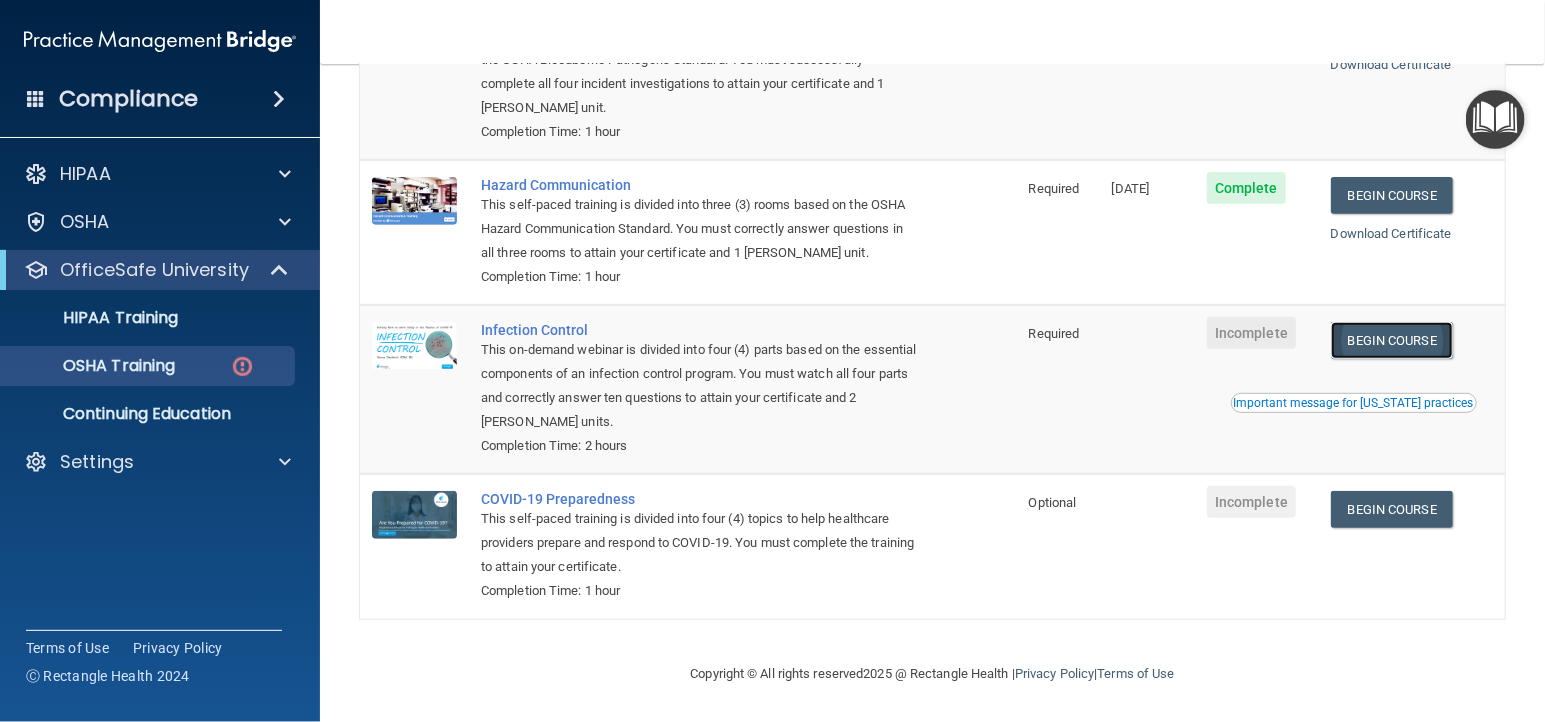 click on "Begin Course" at bounding box center [1392, 340] 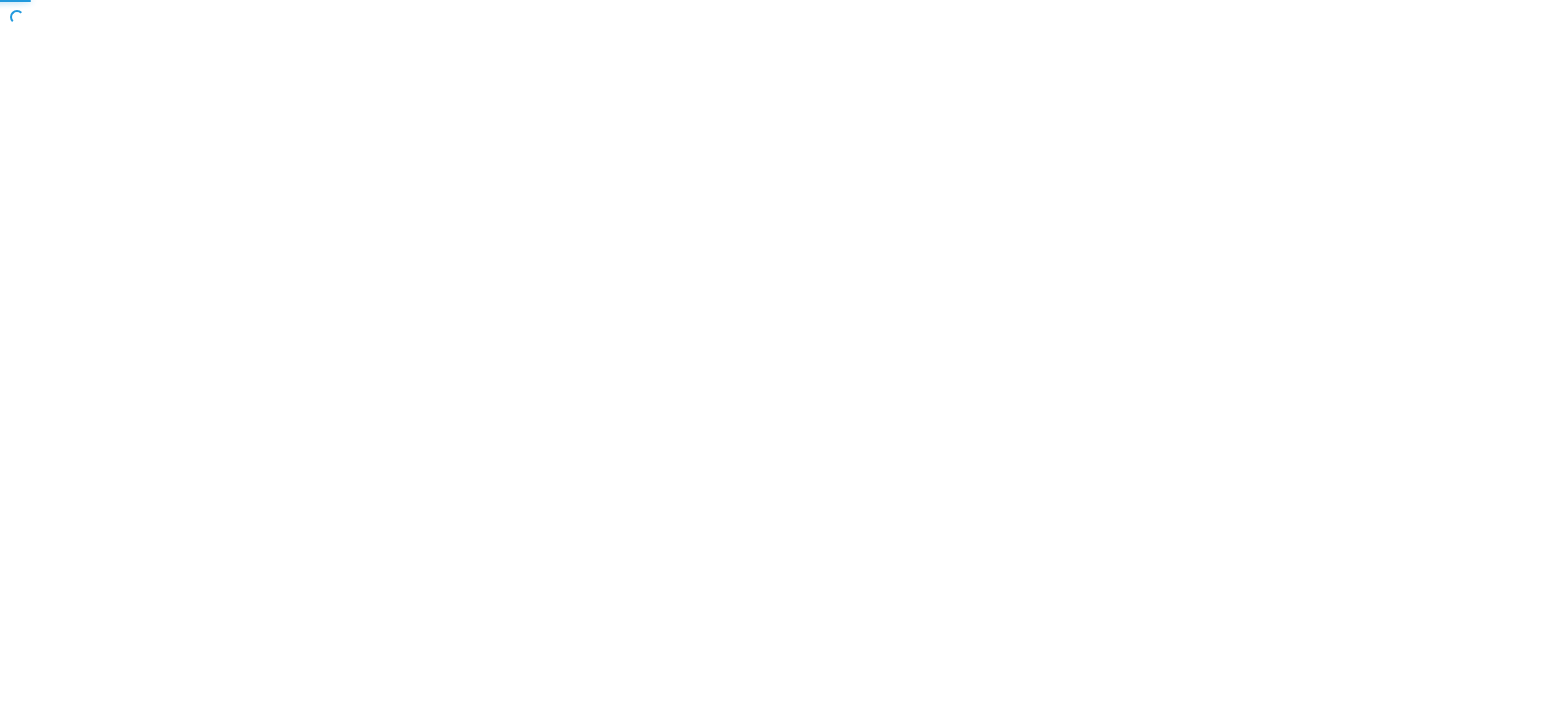 scroll, scrollTop: 0, scrollLeft: 0, axis: both 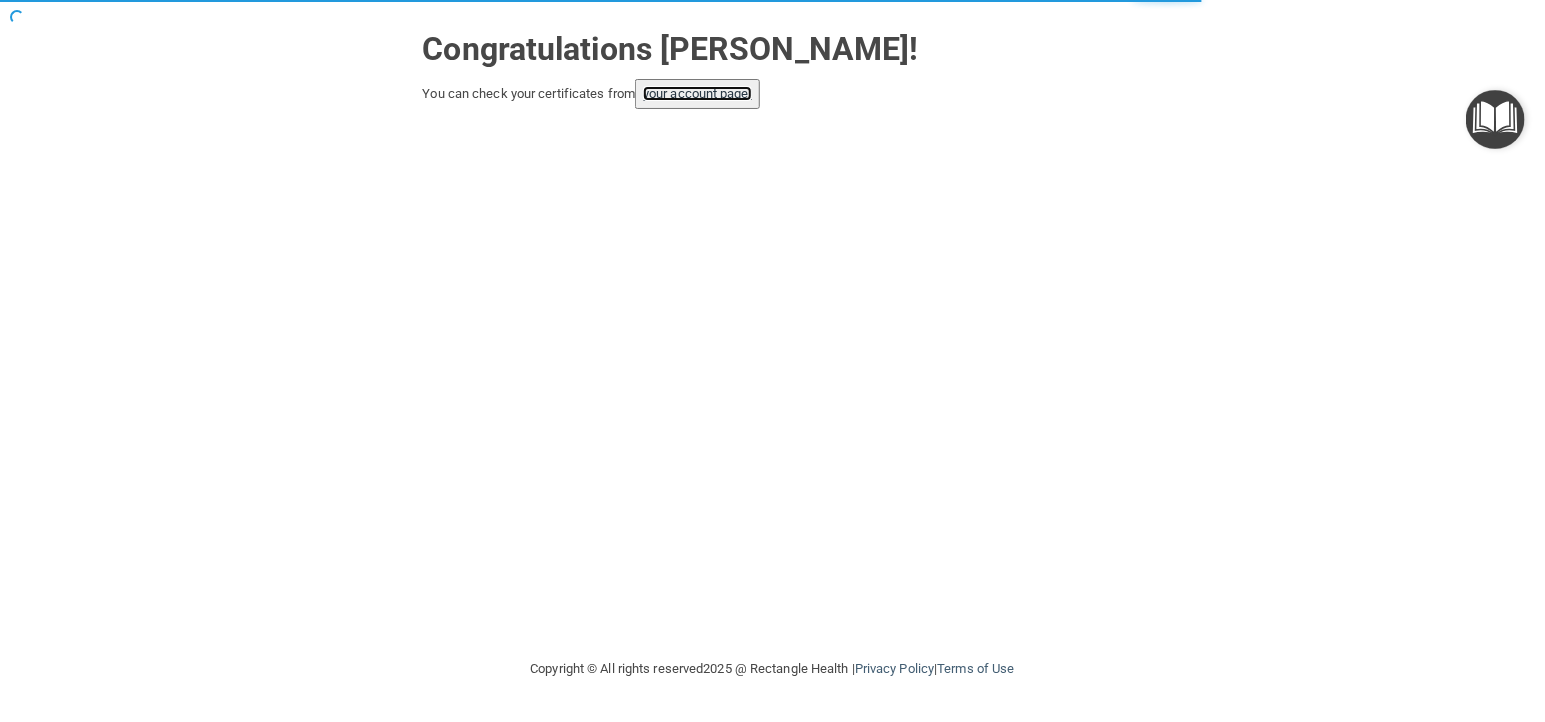 click on "your account page!" at bounding box center (697, 93) 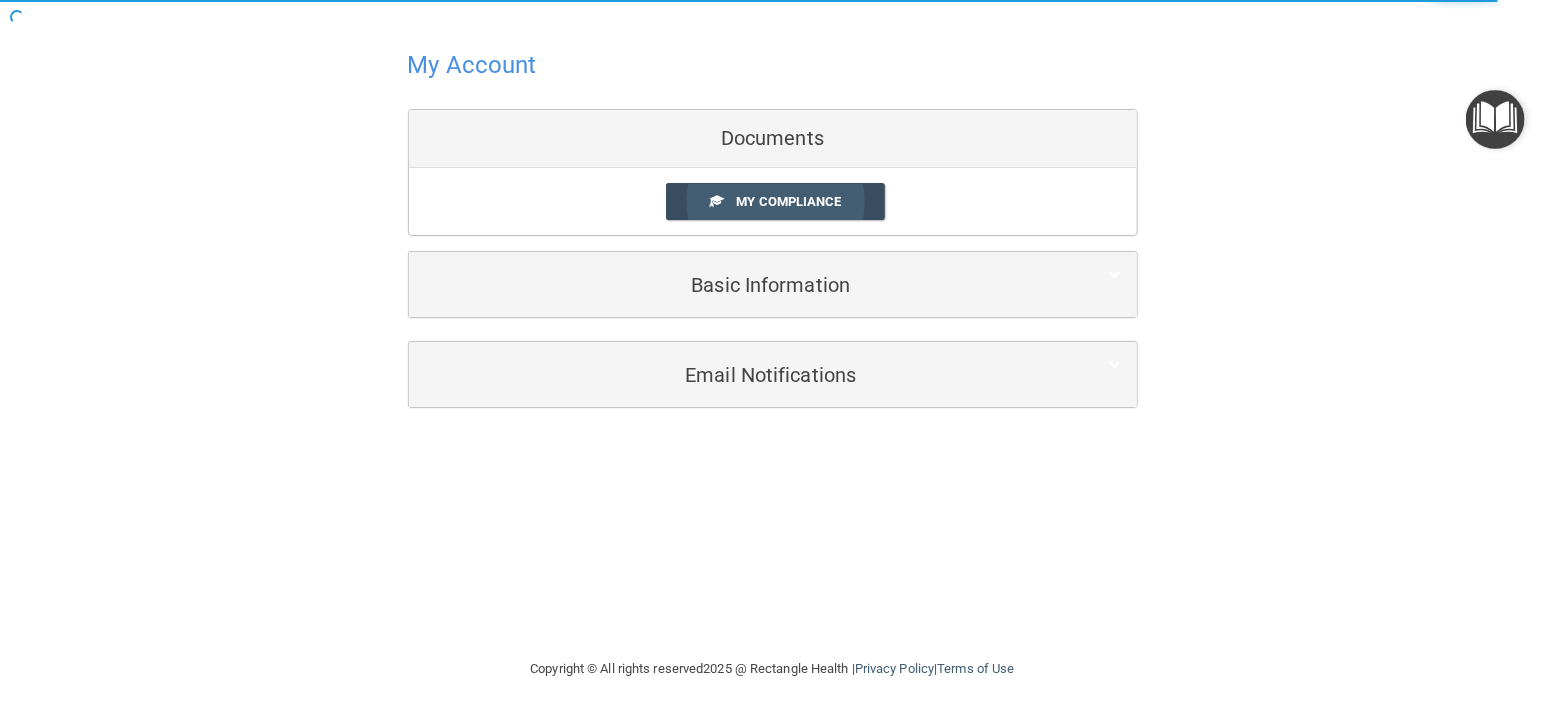 click on "My Compliance" at bounding box center [788, 201] 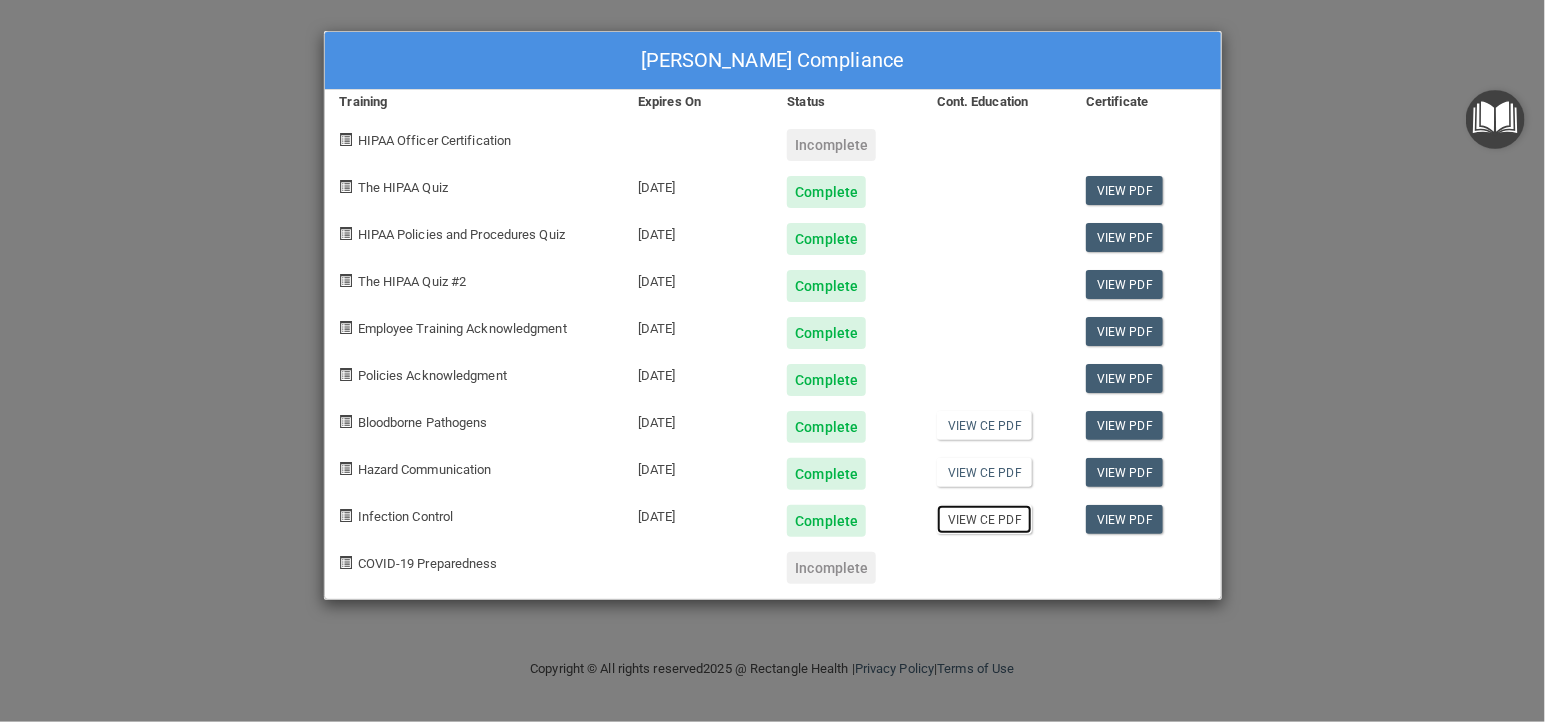 click on "View CE PDF" at bounding box center [984, 519] 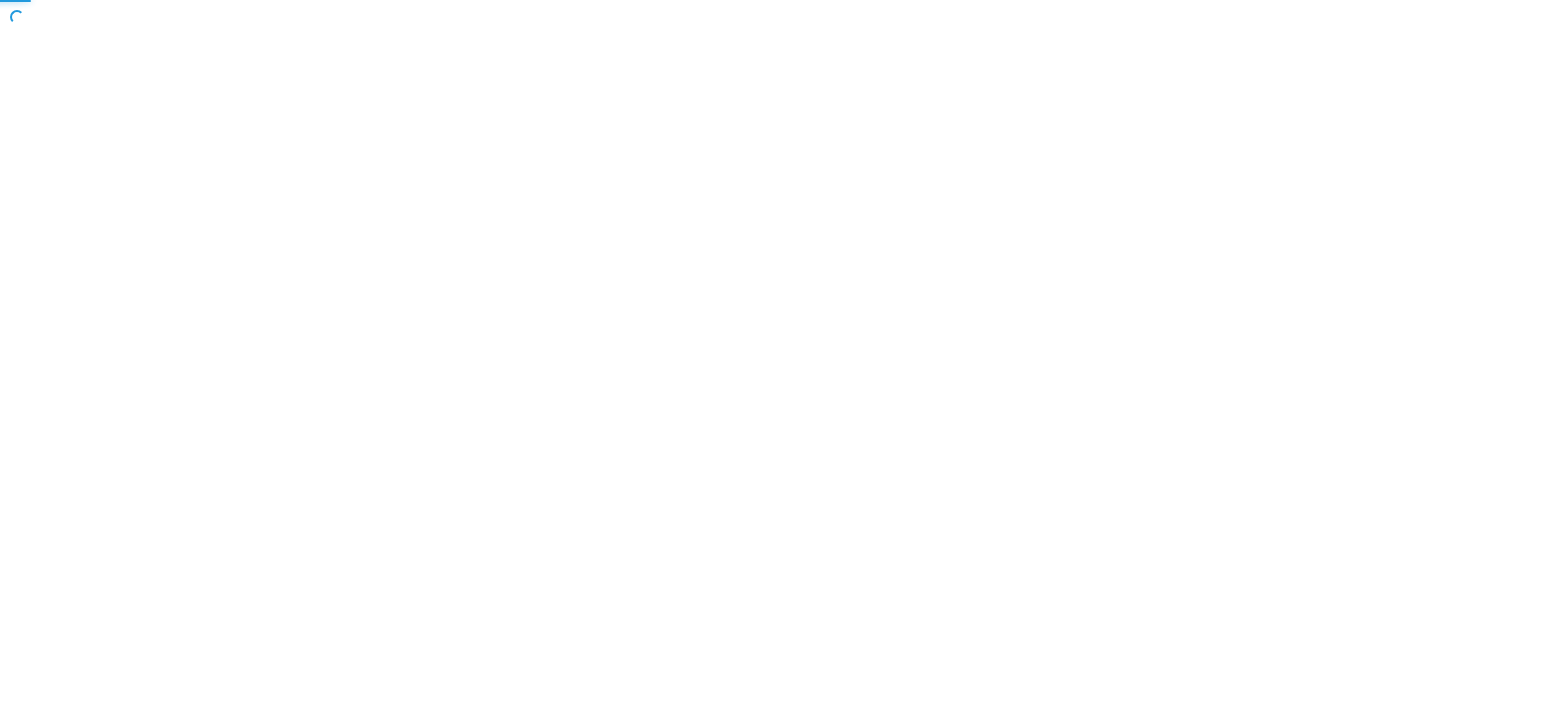 scroll, scrollTop: 0, scrollLeft: 0, axis: both 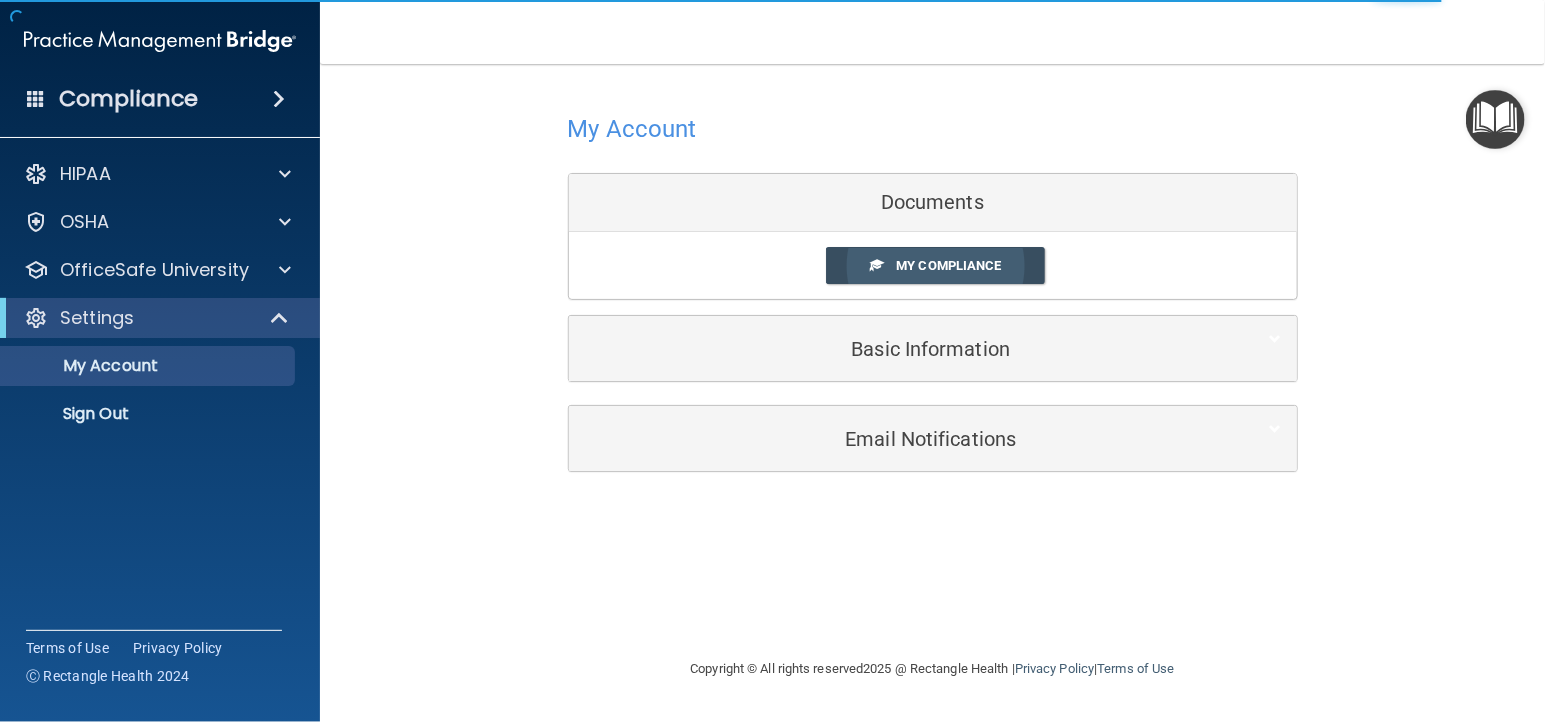 click on "My Compliance" at bounding box center (948, 265) 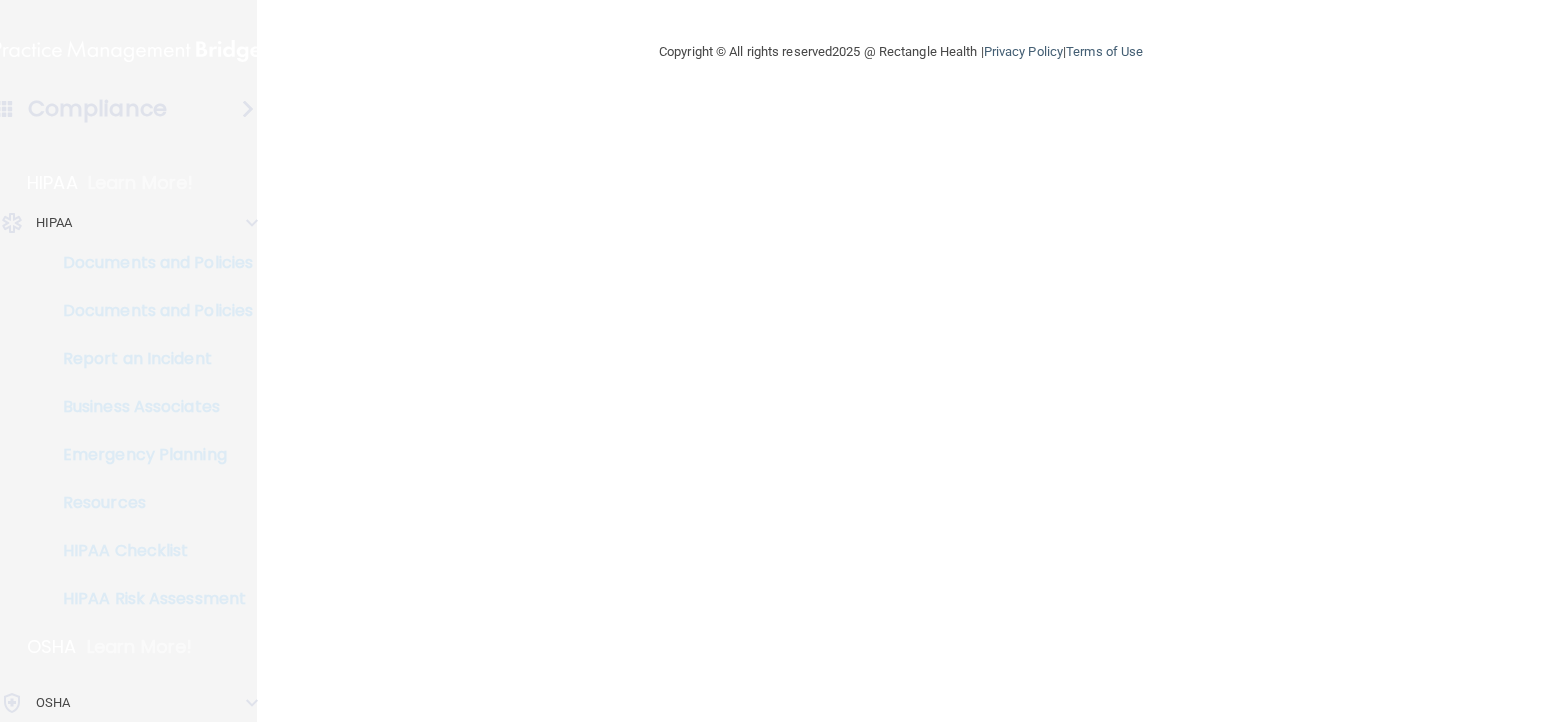 scroll, scrollTop: 0, scrollLeft: 0, axis: both 